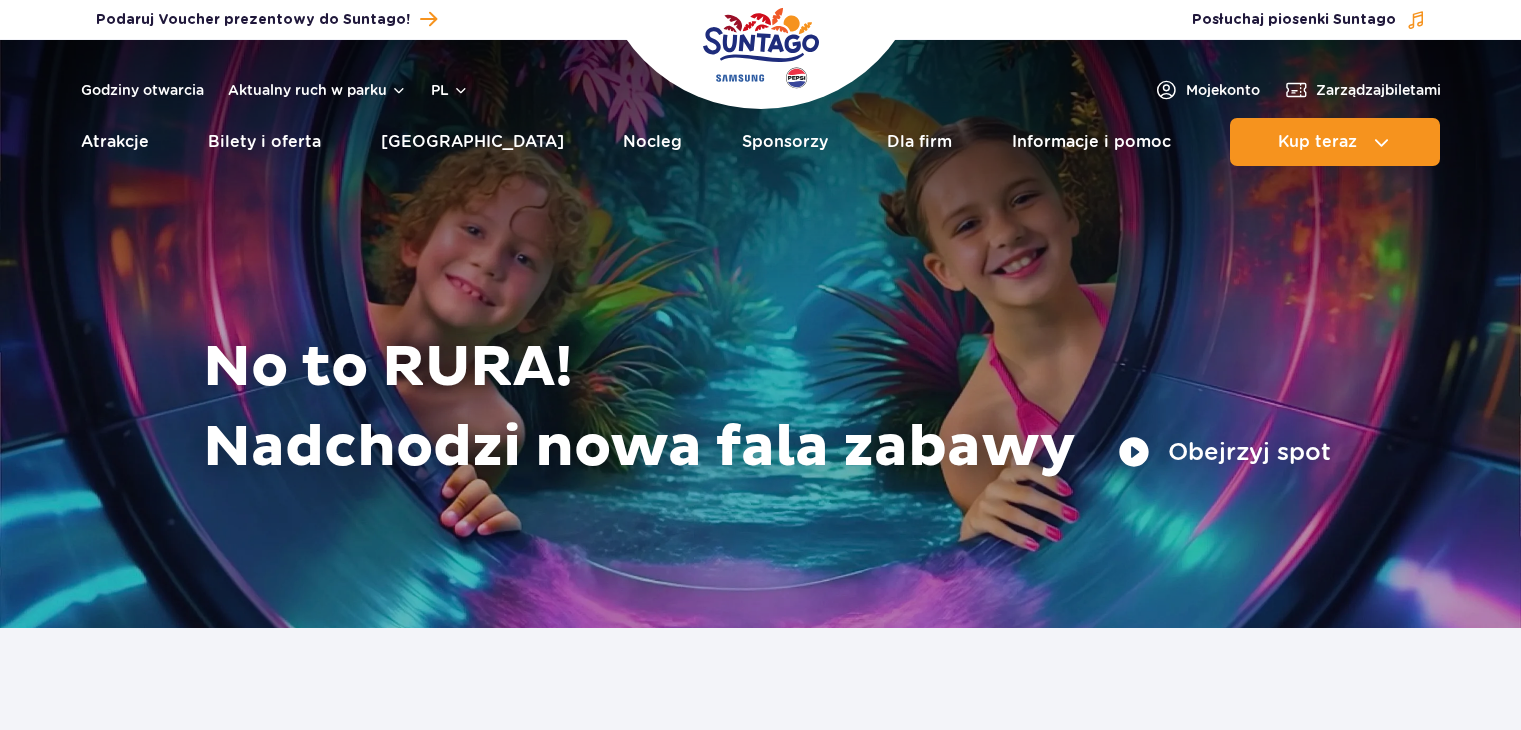 scroll, scrollTop: 0, scrollLeft: 0, axis: both 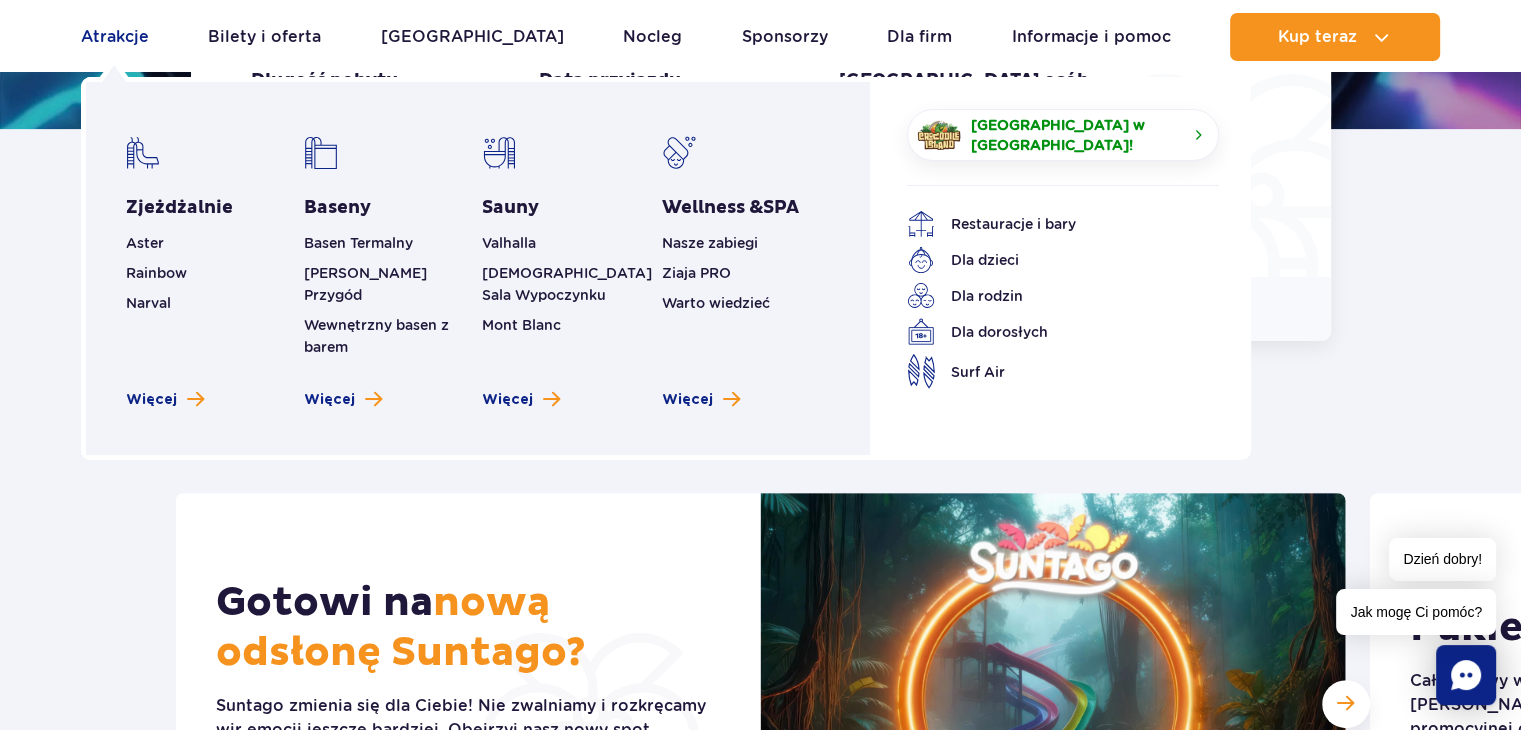 click on "Atrakcje" at bounding box center [115, 37] 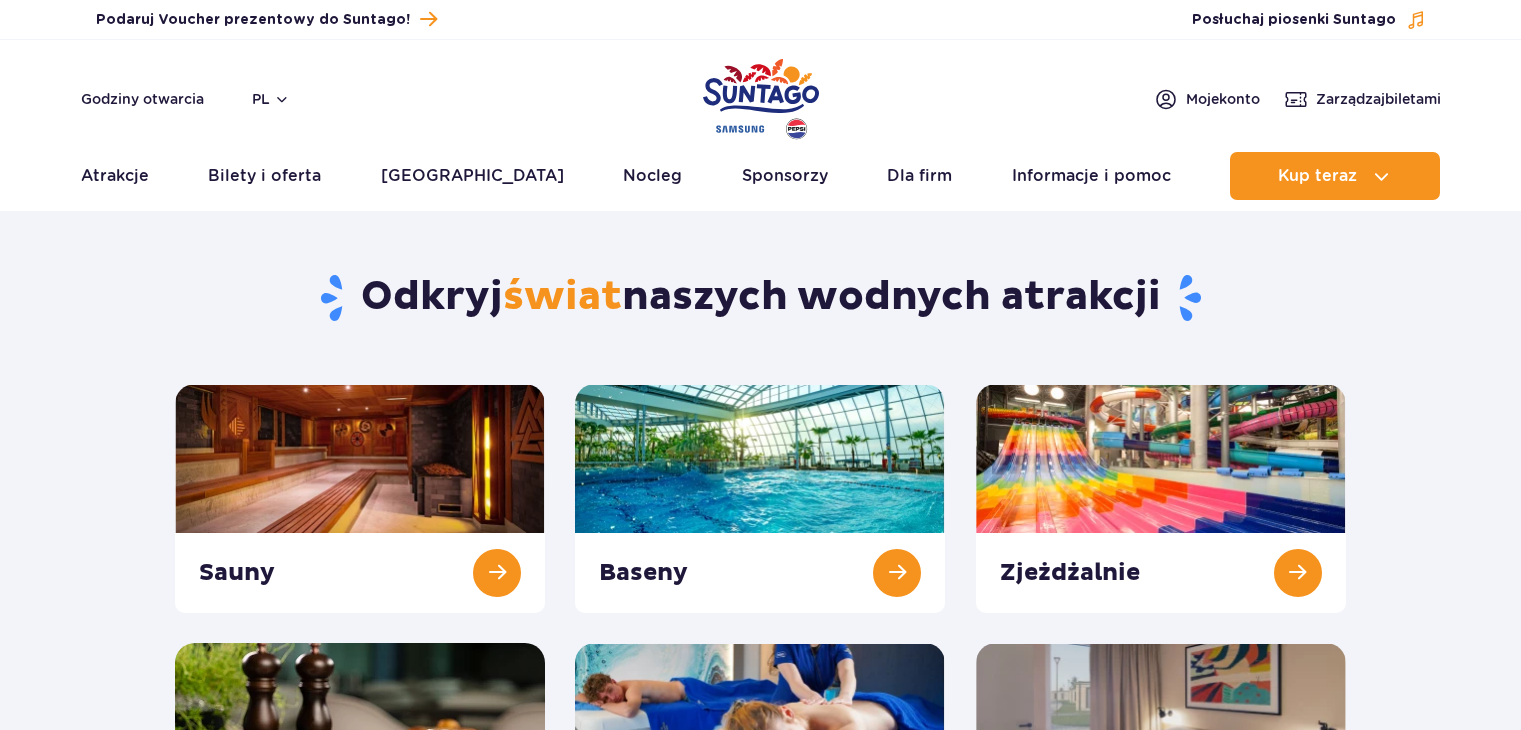 scroll, scrollTop: 0, scrollLeft: 0, axis: both 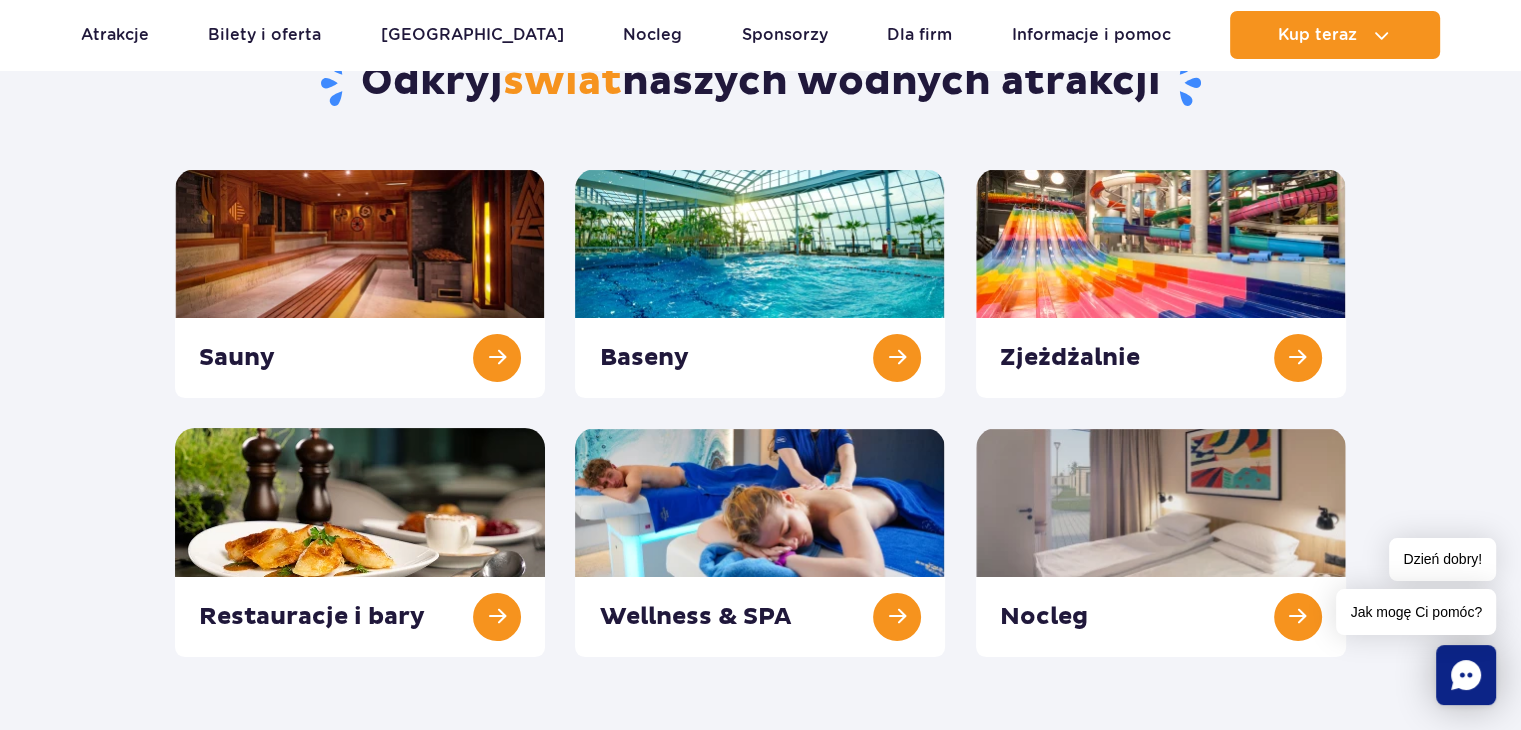 drag, startPoint x: 1535, startPoint y: 100, endPoint x: 1535, endPoint y: 137, distance: 37 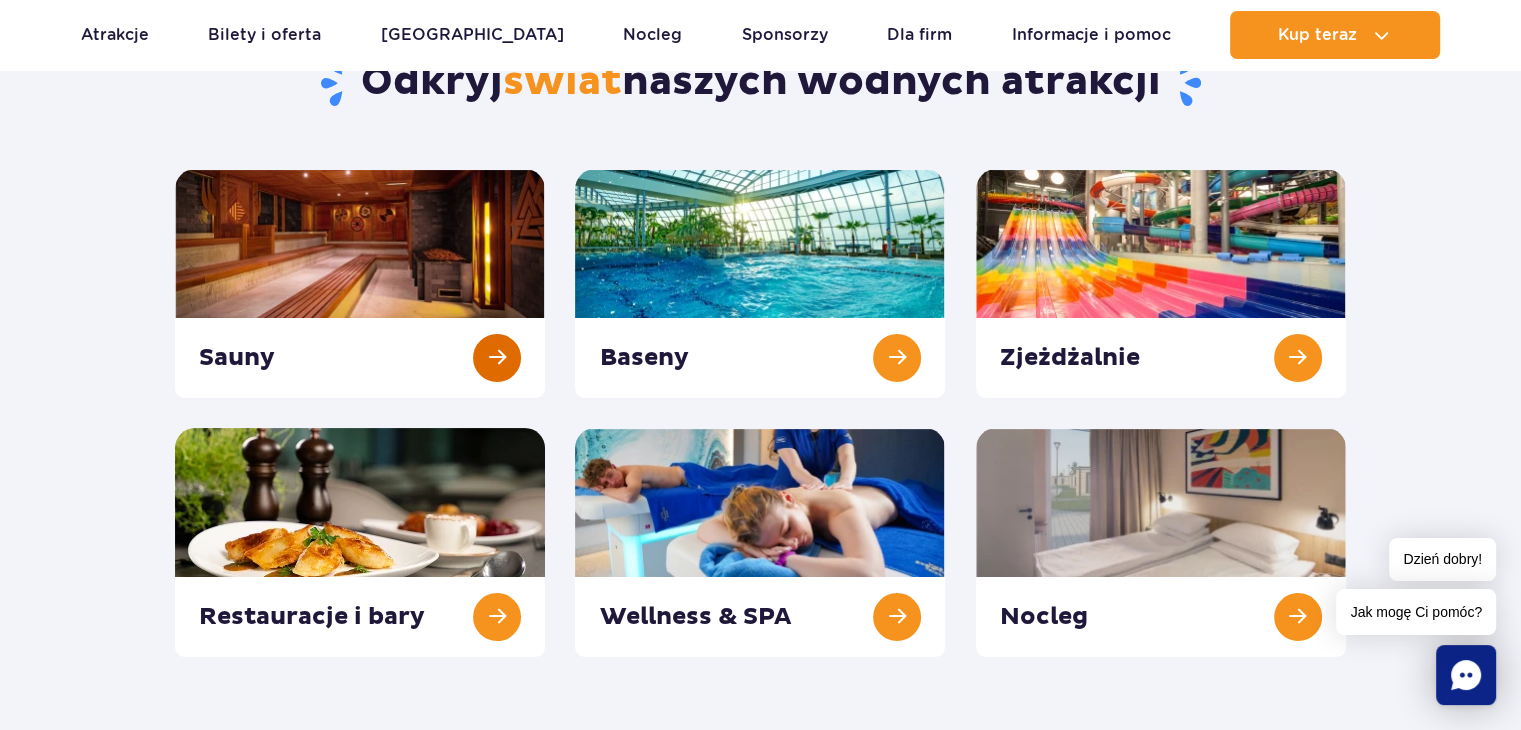 click at bounding box center [360, 283] 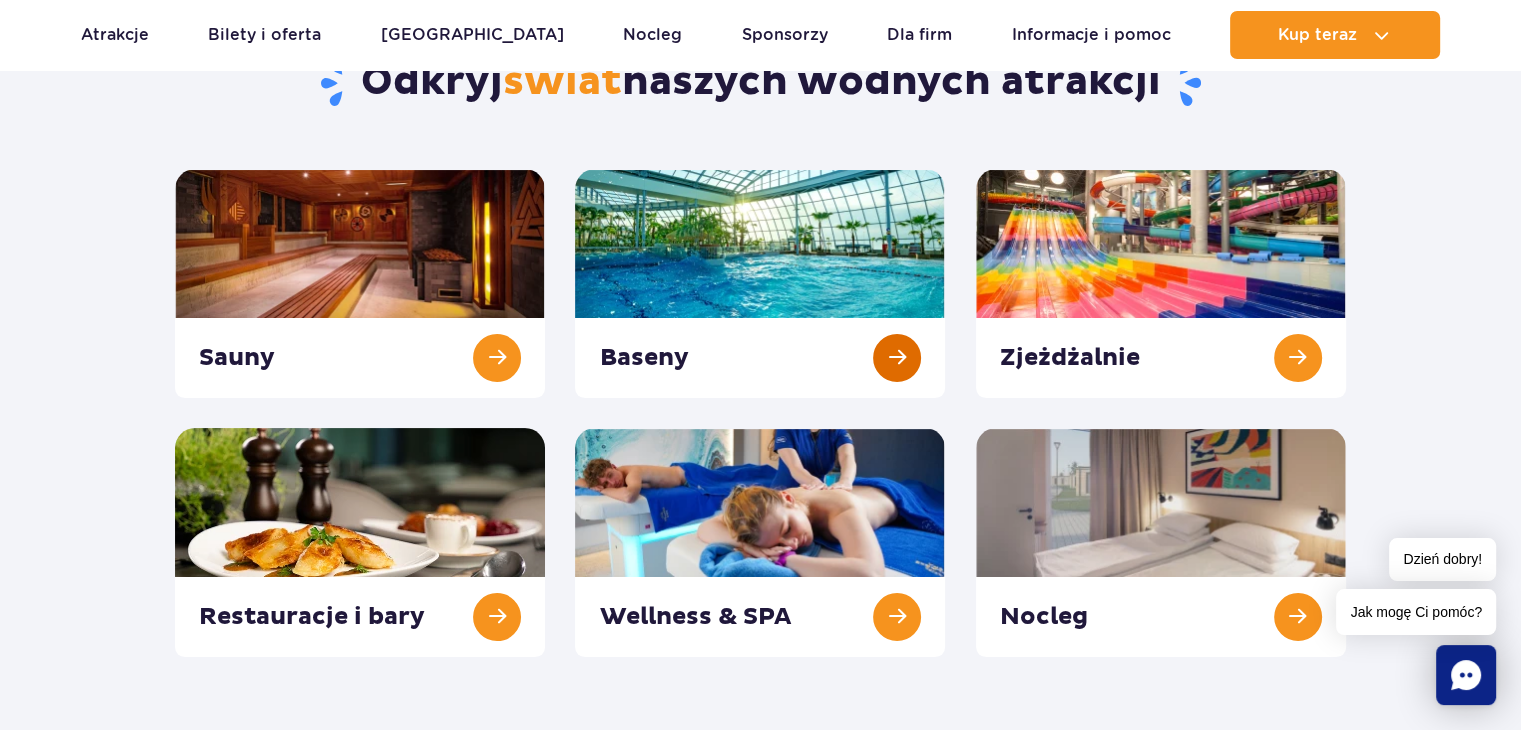 click at bounding box center [760, 283] 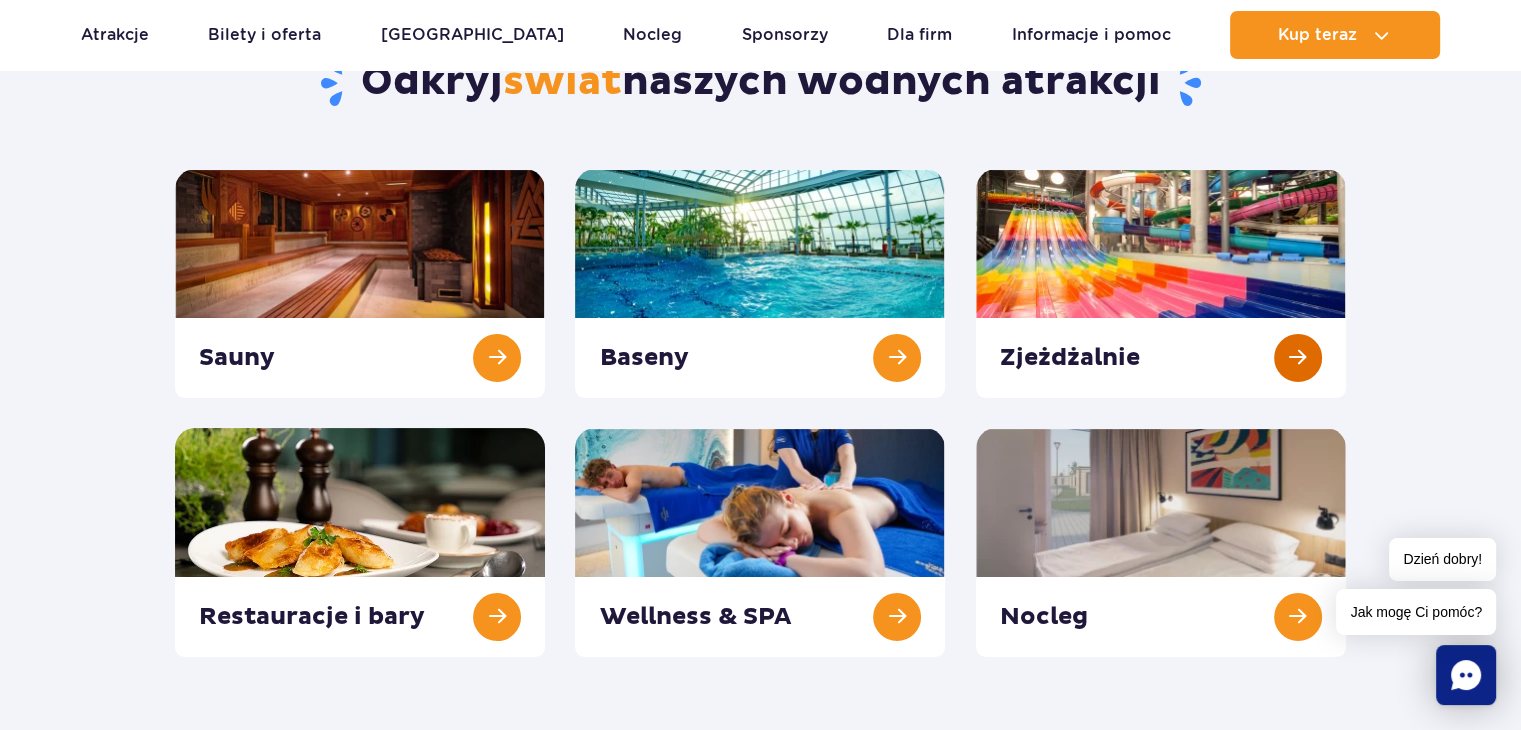 click at bounding box center [1161, 283] 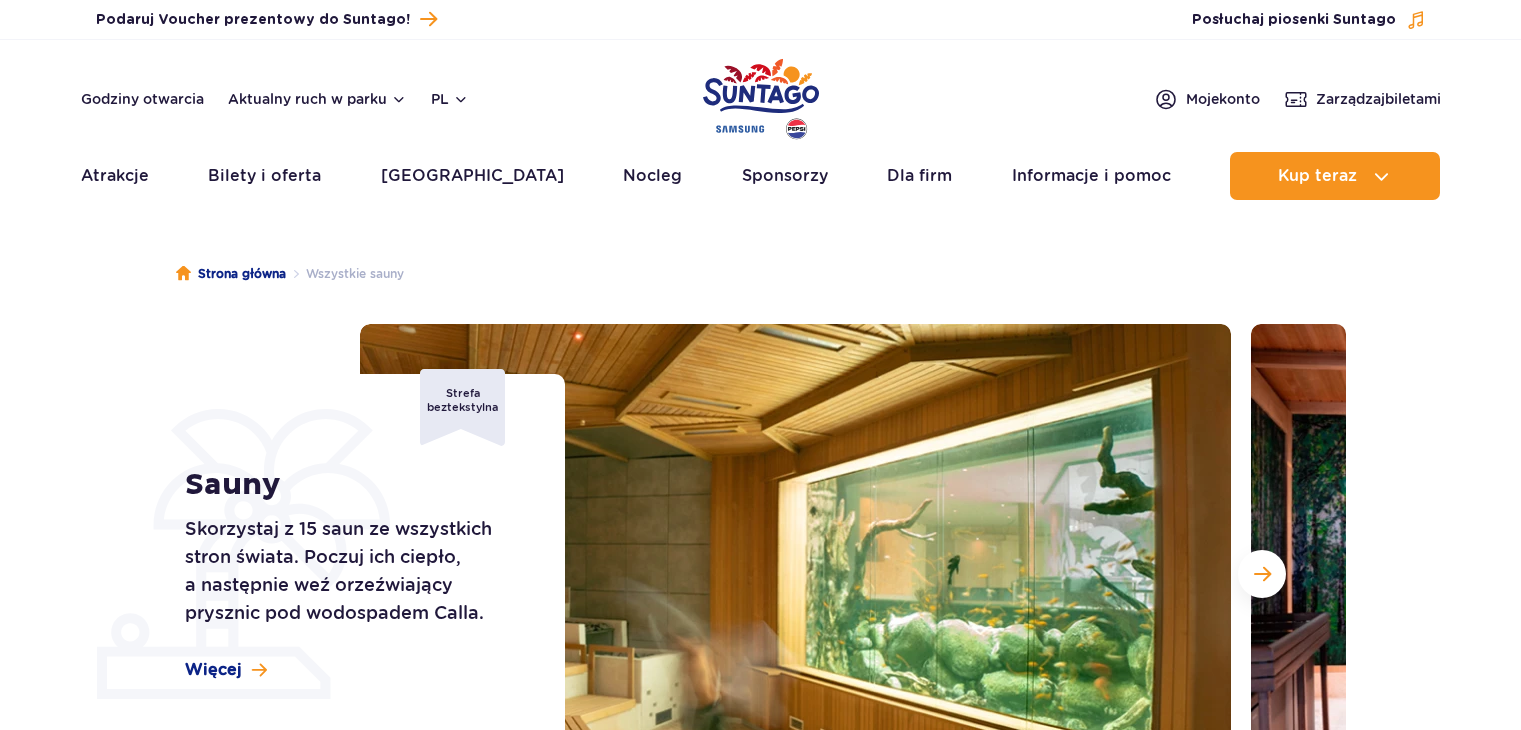scroll, scrollTop: 0, scrollLeft: 0, axis: both 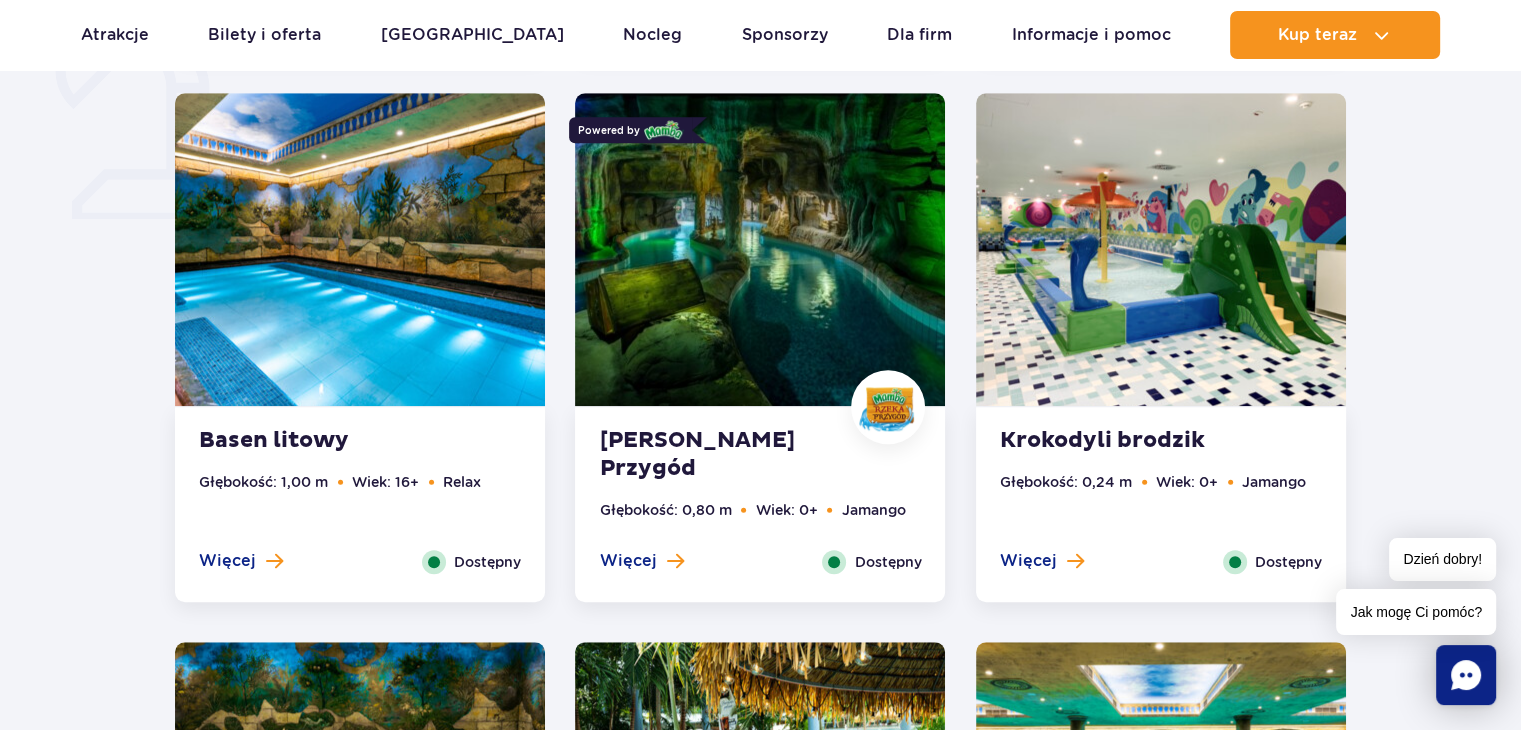 click at bounding box center (760, 249) 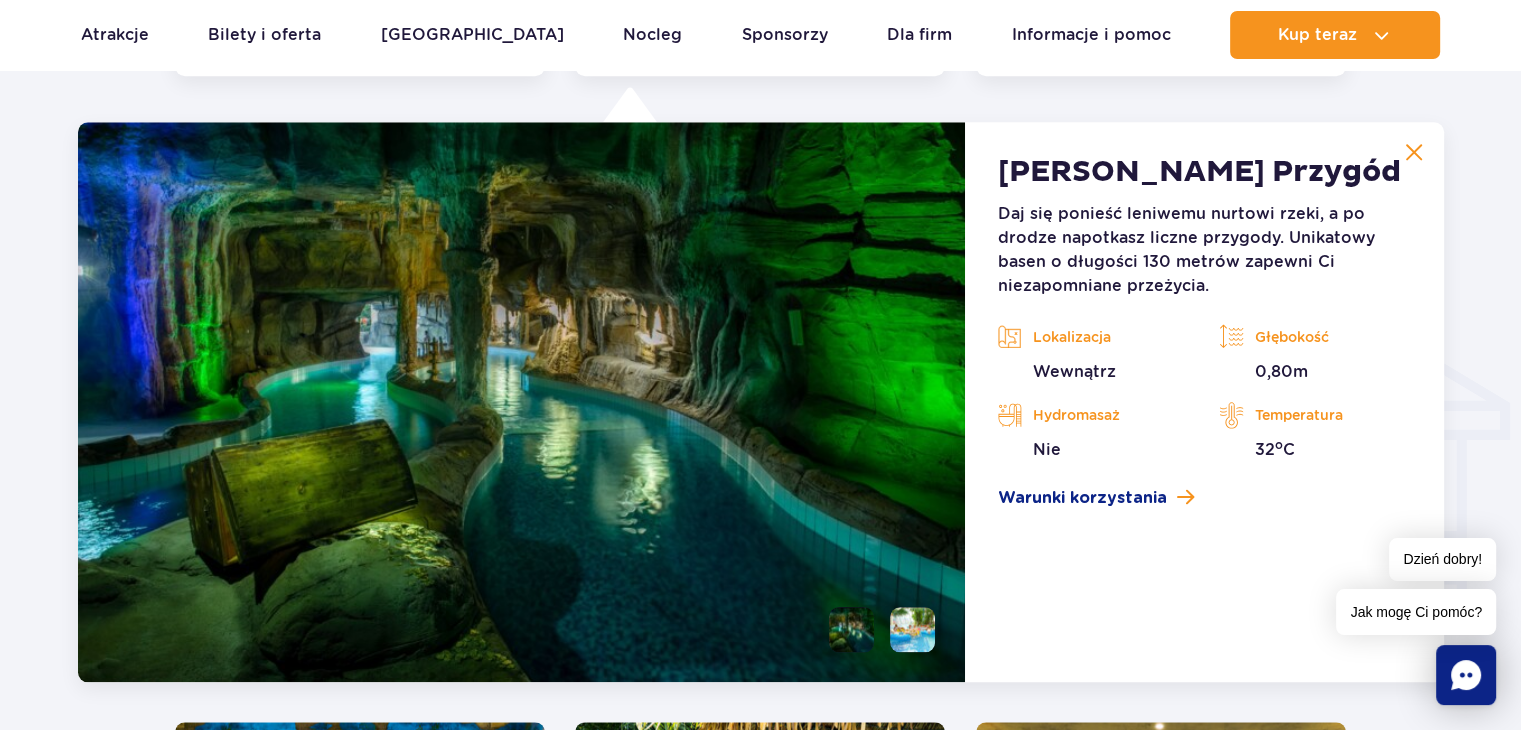 scroll, scrollTop: 2104, scrollLeft: 0, axis: vertical 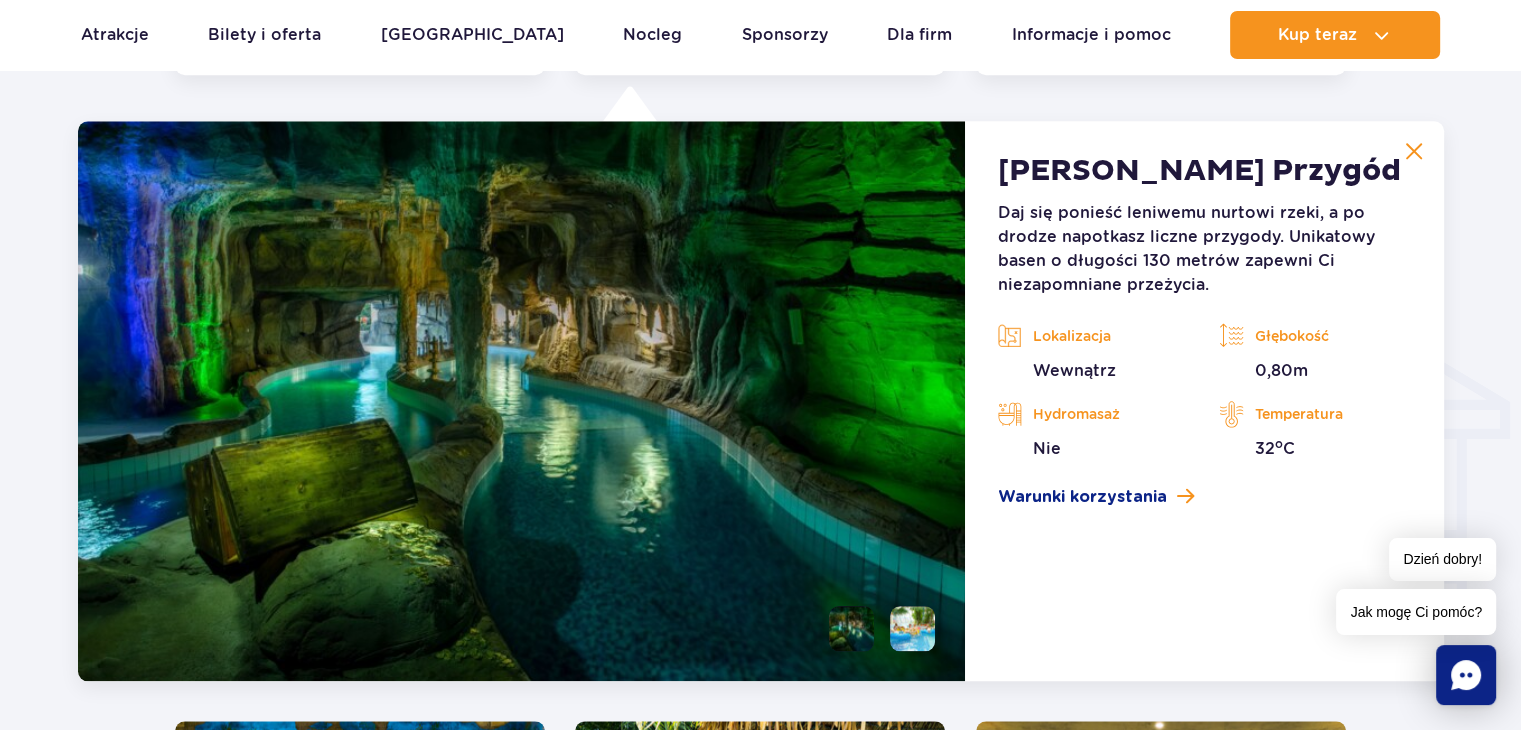 click at bounding box center [912, 628] 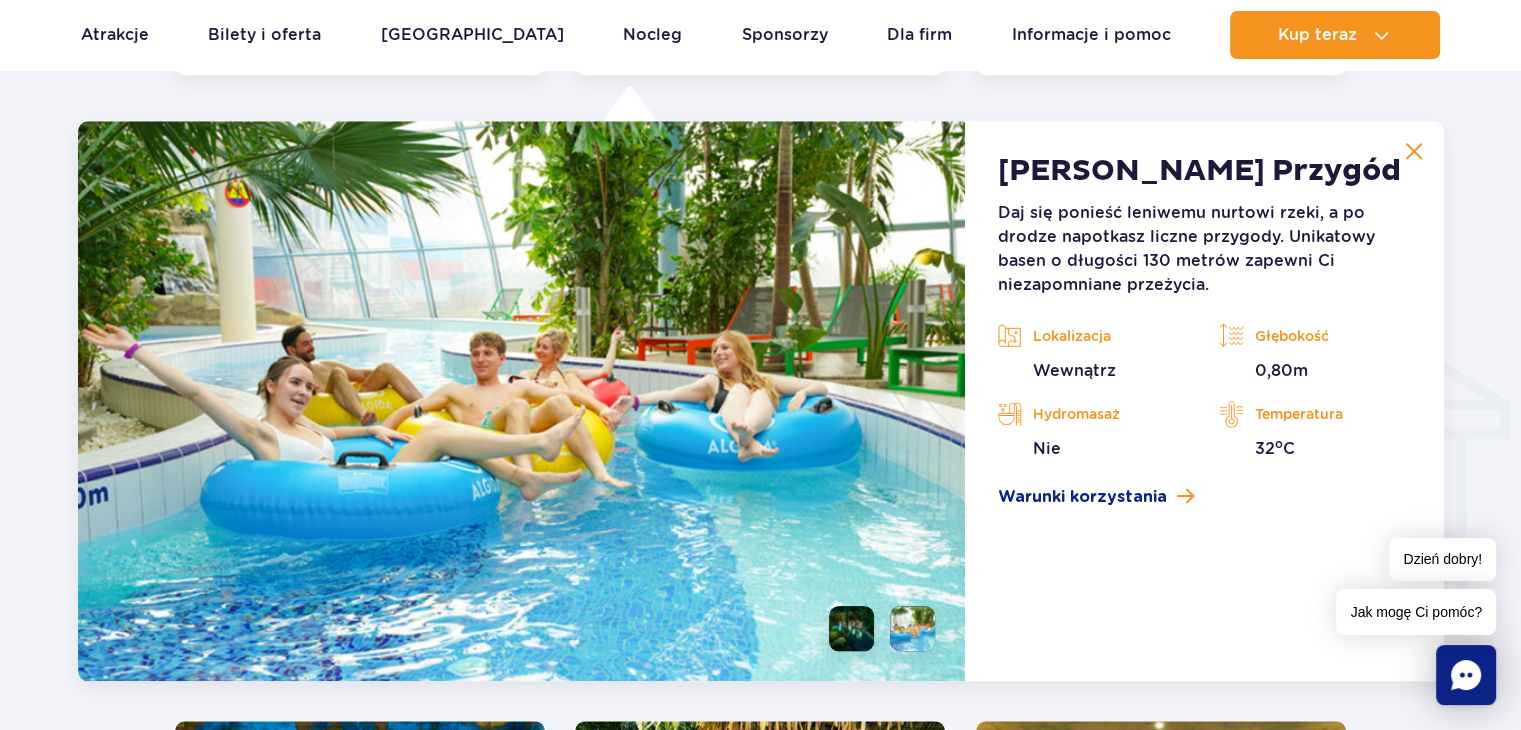 click at bounding box center (851, 628) 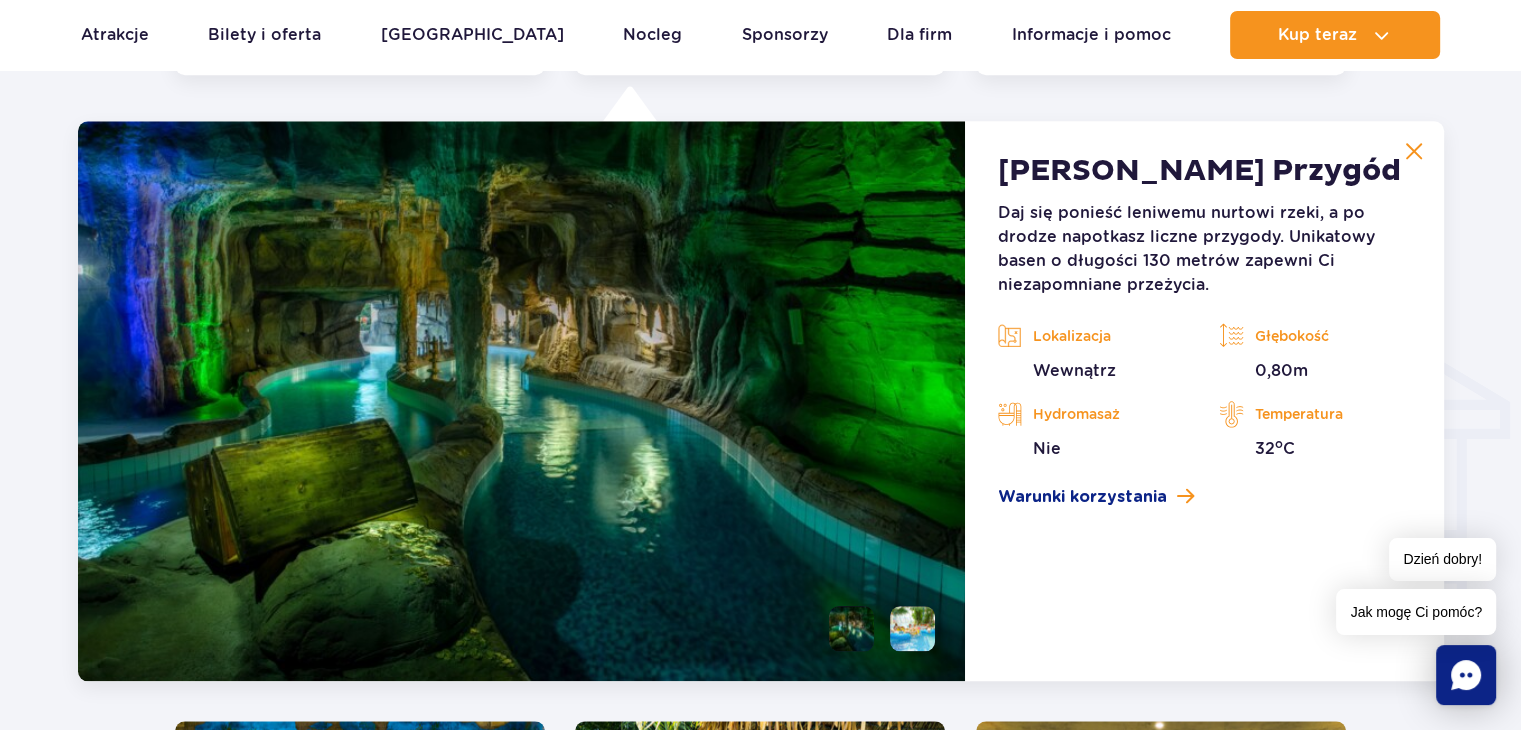 click at bounding box center [1414, 151] 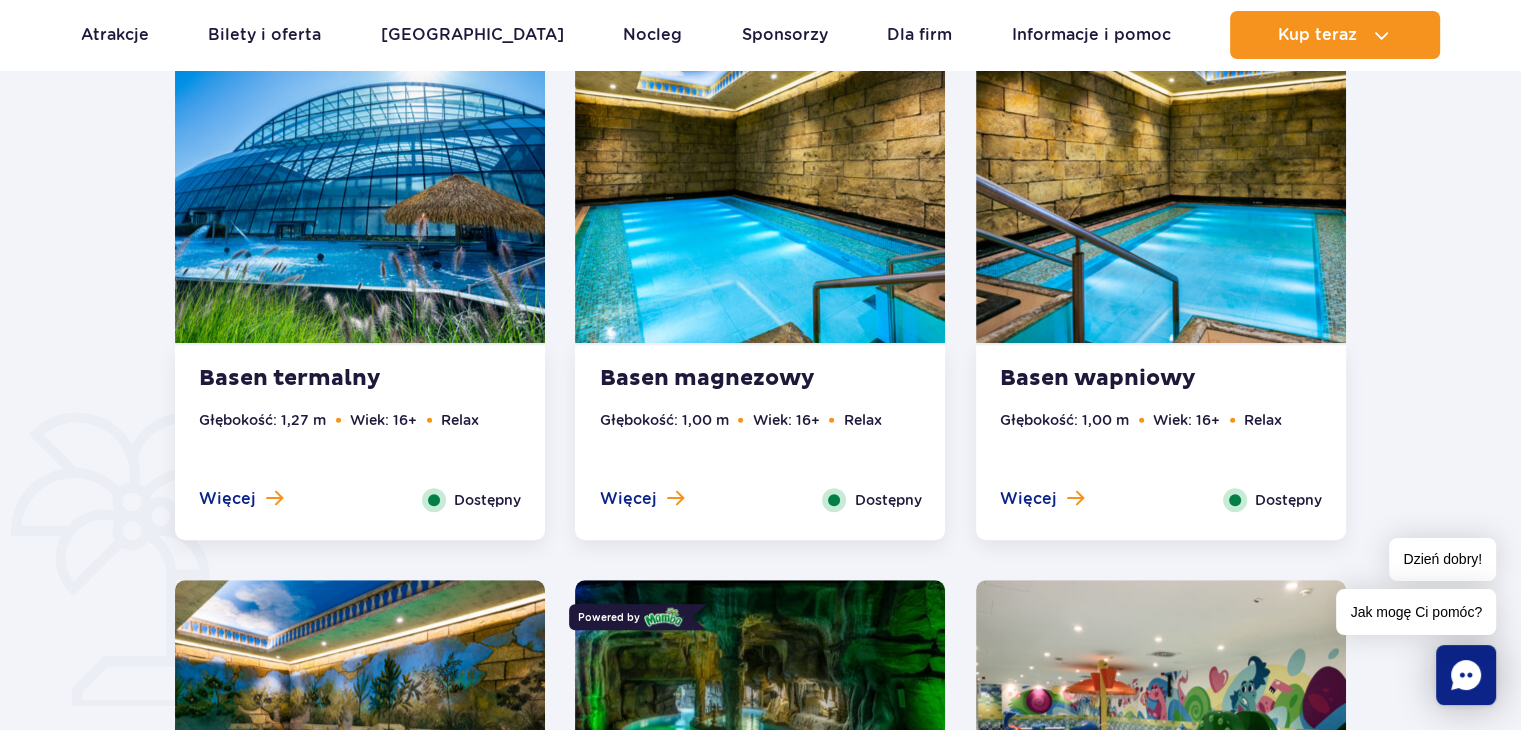 scroll, scrollTop: 1073, scrollLeft: 0, axis: vertical 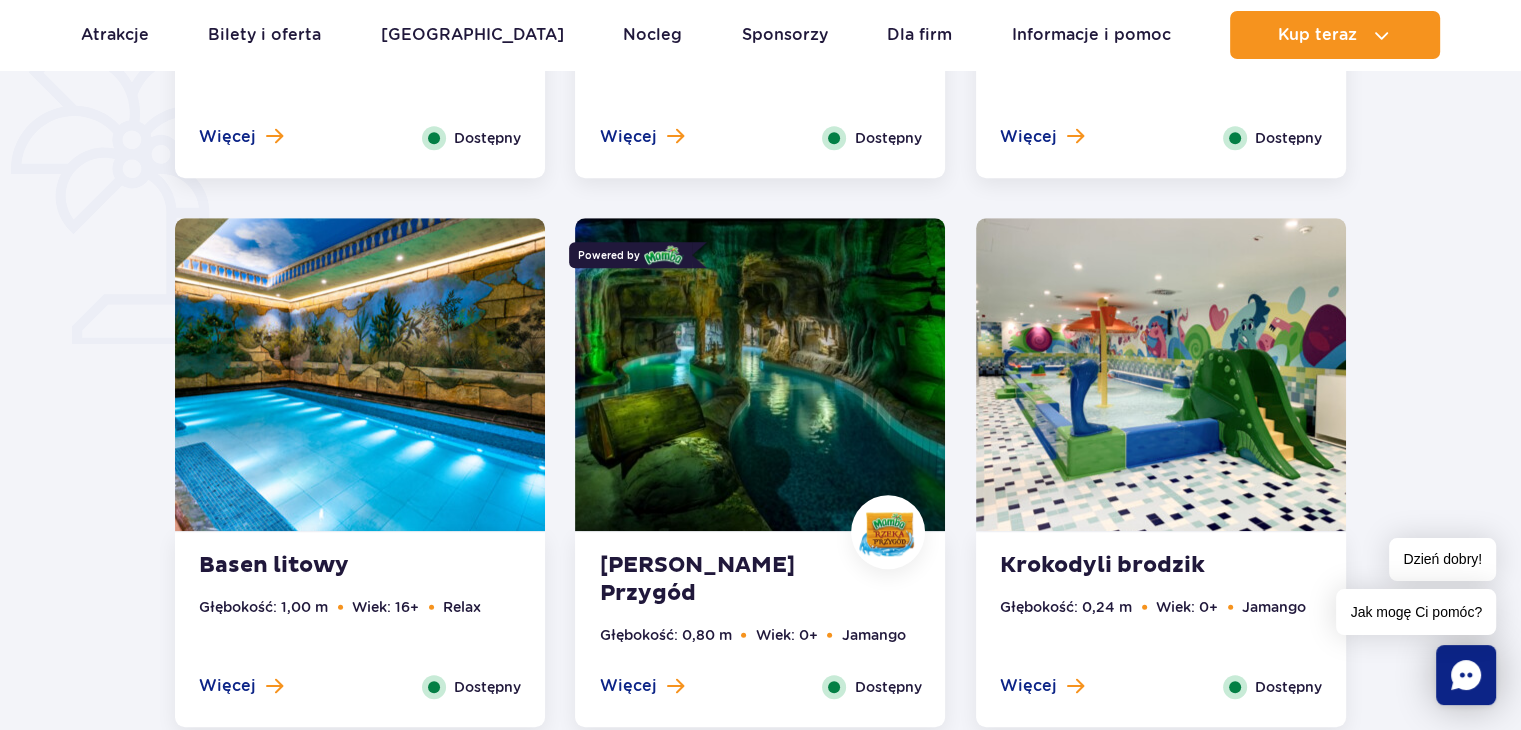 click at bounding box center [760, 374] 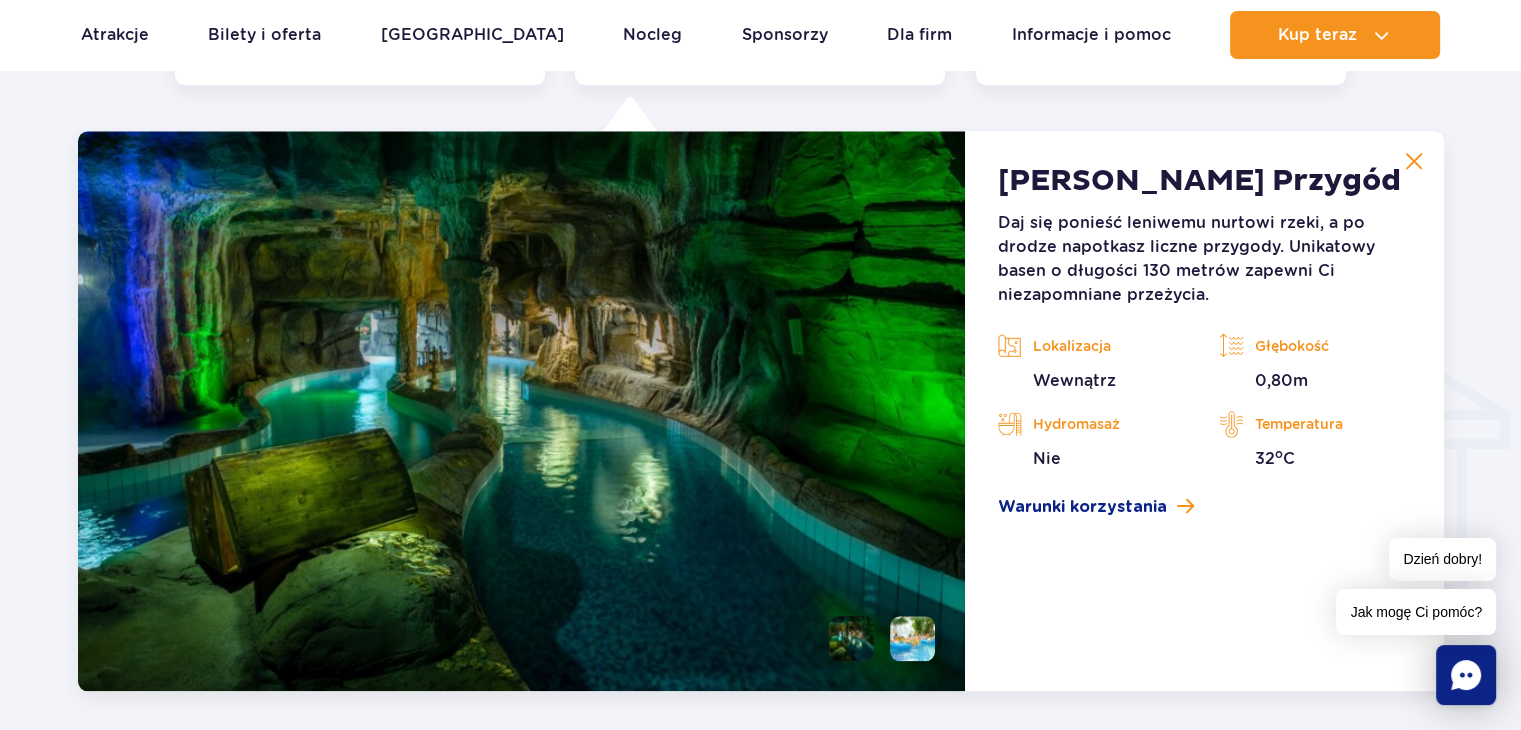 scroll, scrollTop: 2104, scrollLeft: 0, axis: vertical 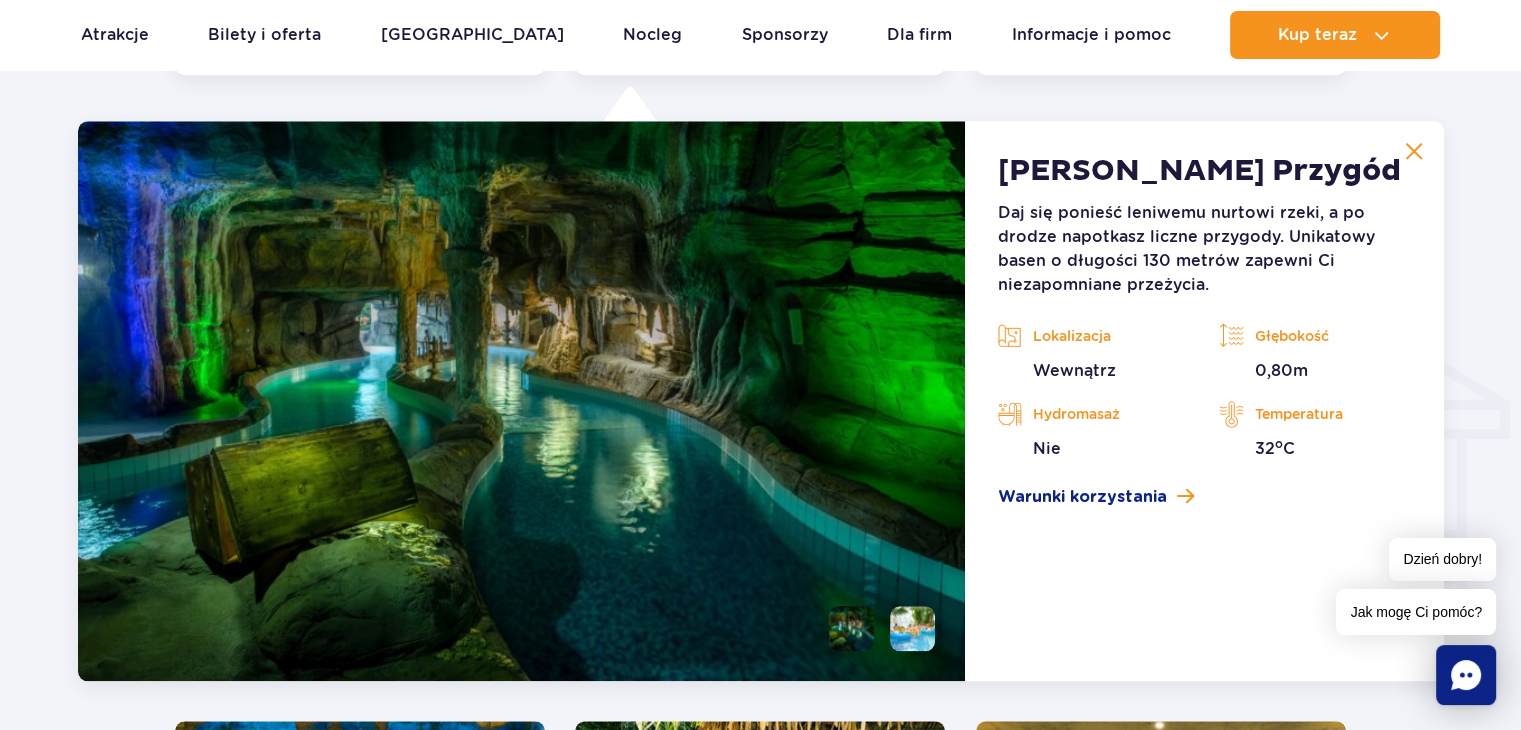 click at bounding box center [912, 628] 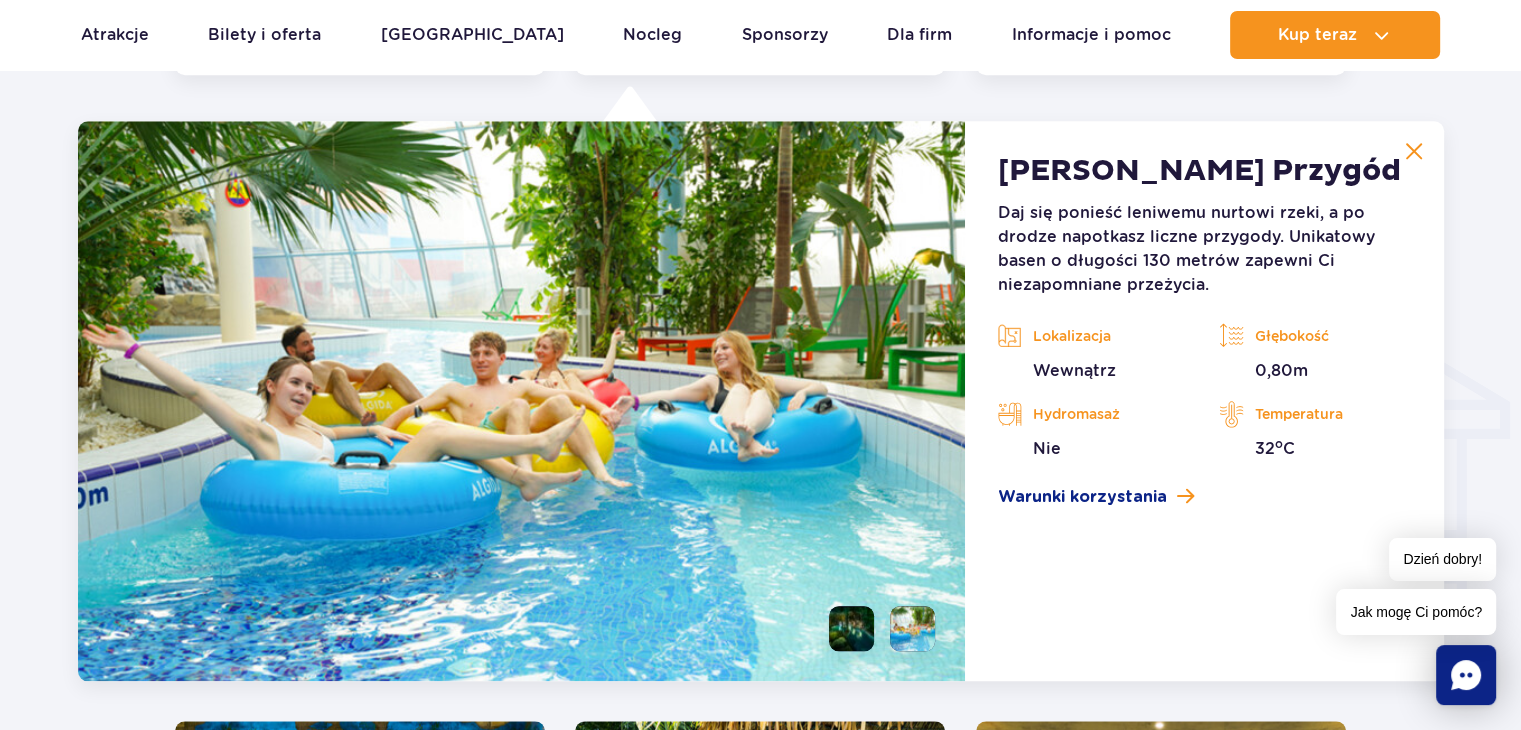 click at bounding box center [1414, 151] 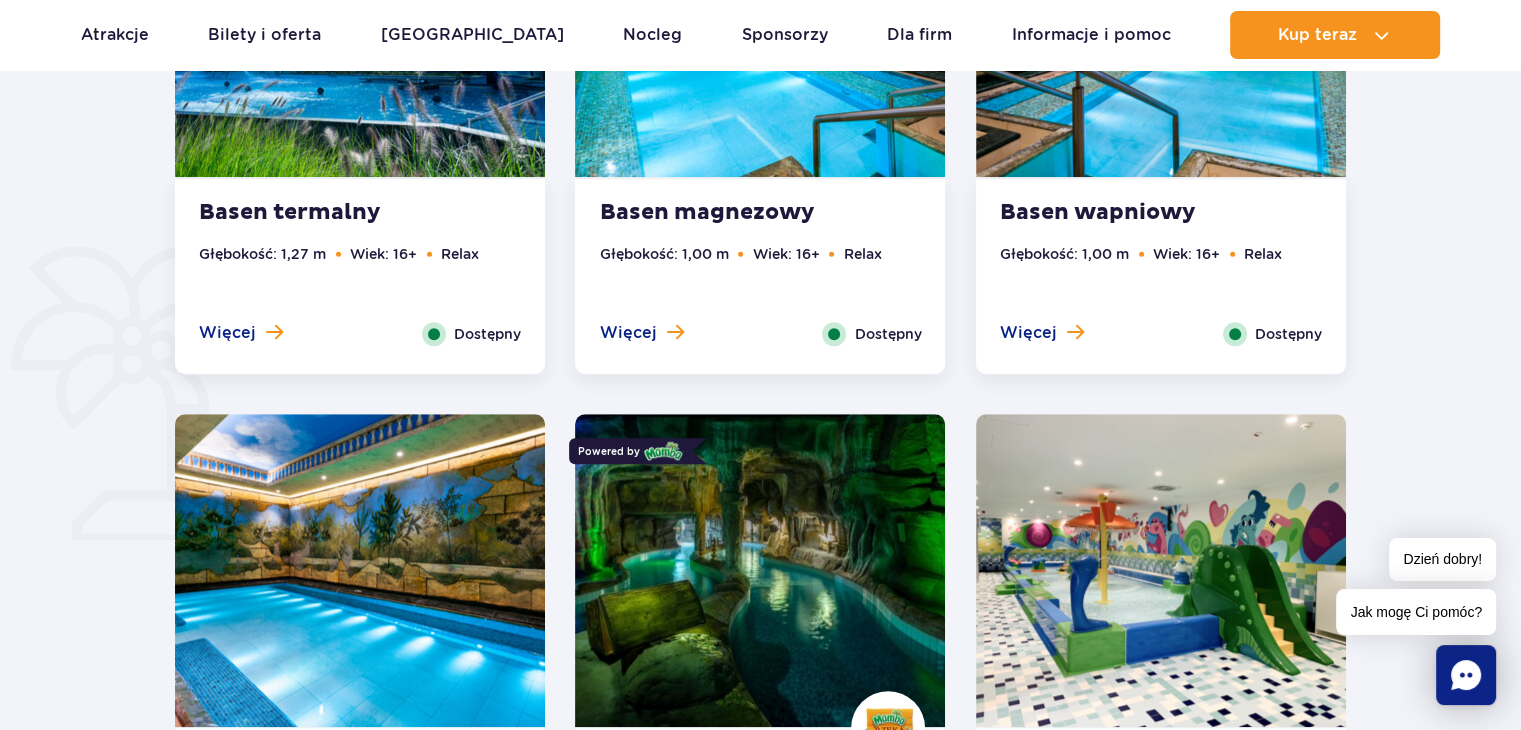scroll, scrollTop: 1206, scrollLeft: 0, axis: vertical 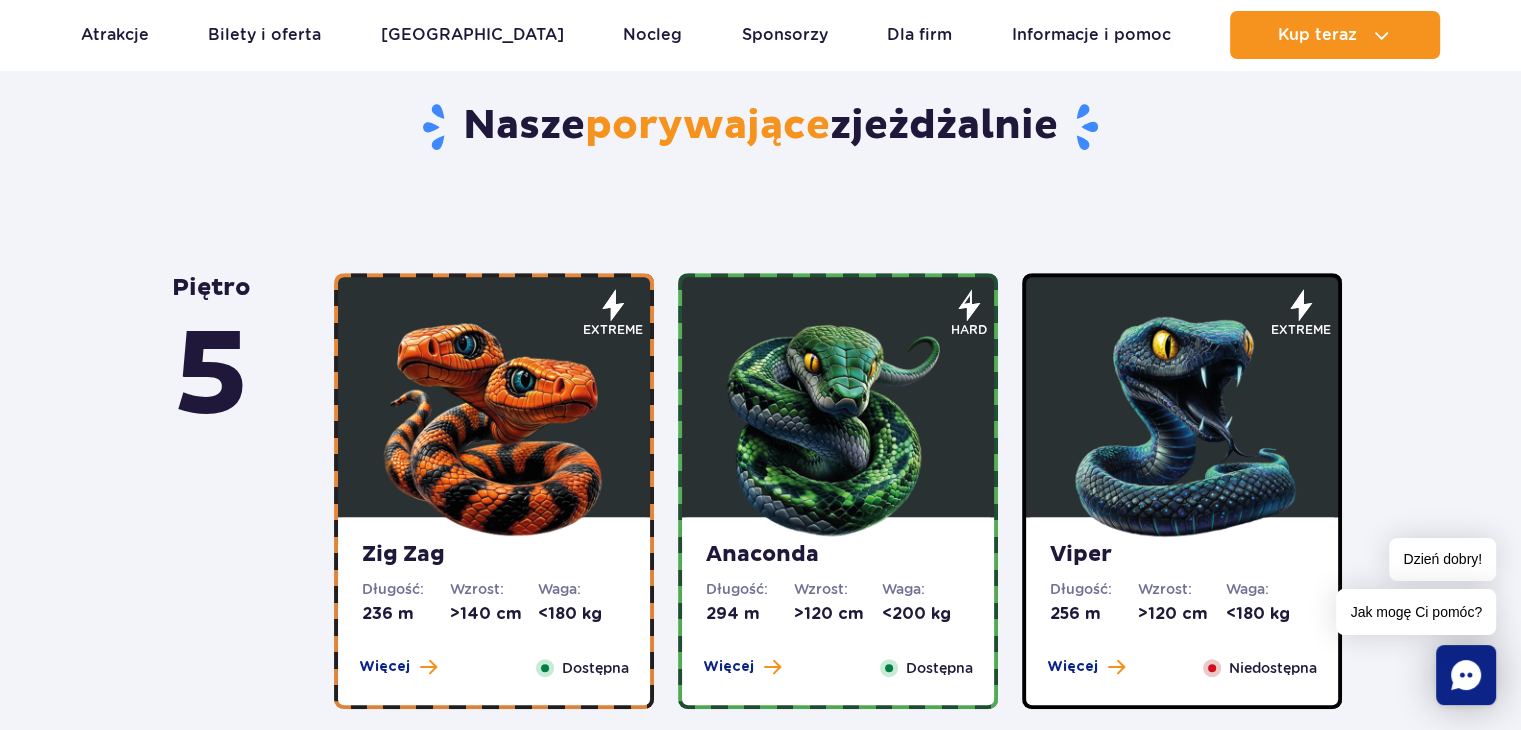 click on "Przejdź do menu
Przejdź do treści
Przejdź do stopki
Mapa serwisu
Dzień dobry! Jak mogę Ci pomóc?
Podaruj voucher
Podaruj Voucher prezentowy do Suntago!" at bounding box center [760, 3514] 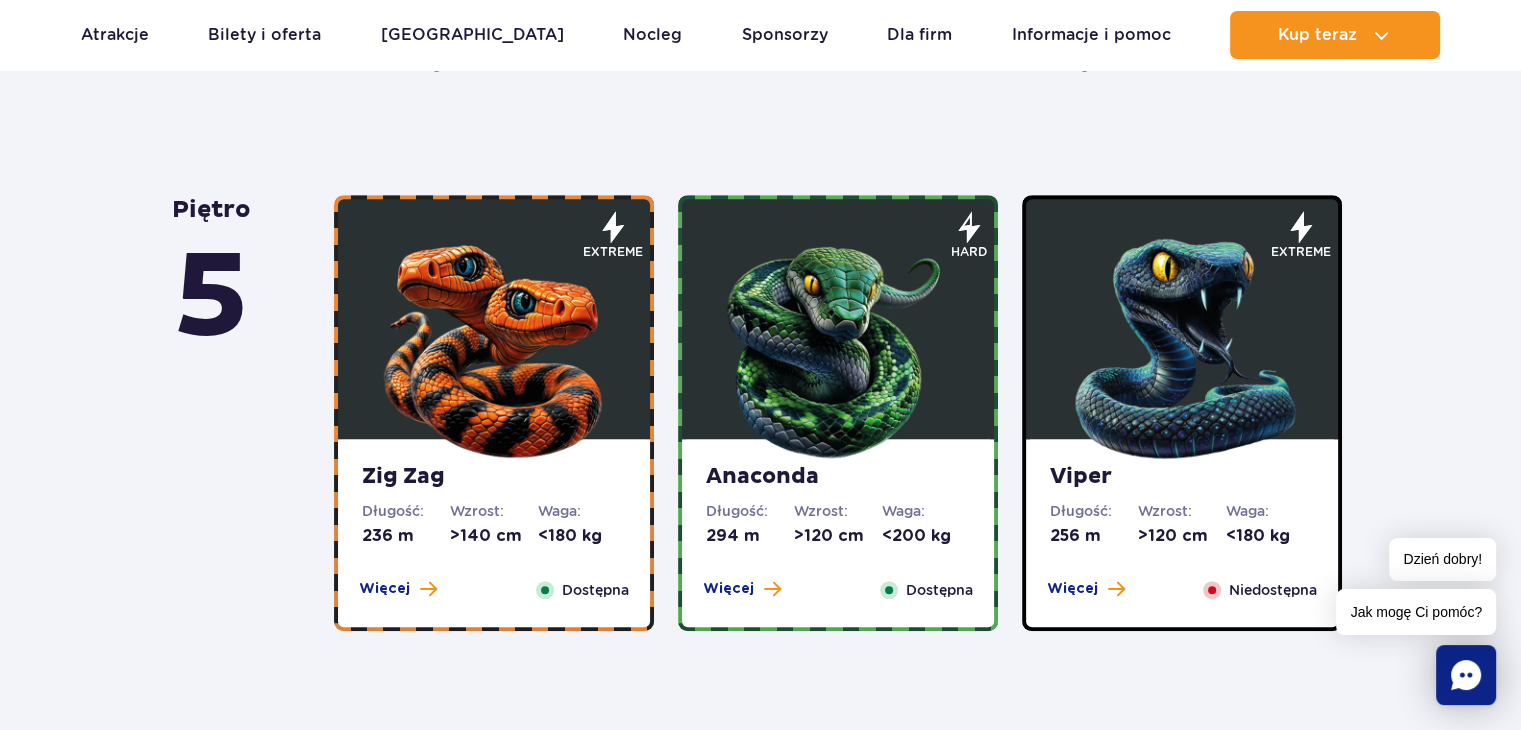 scroll, scrollTop: 965, scrollLeft: 0, axis: vertical 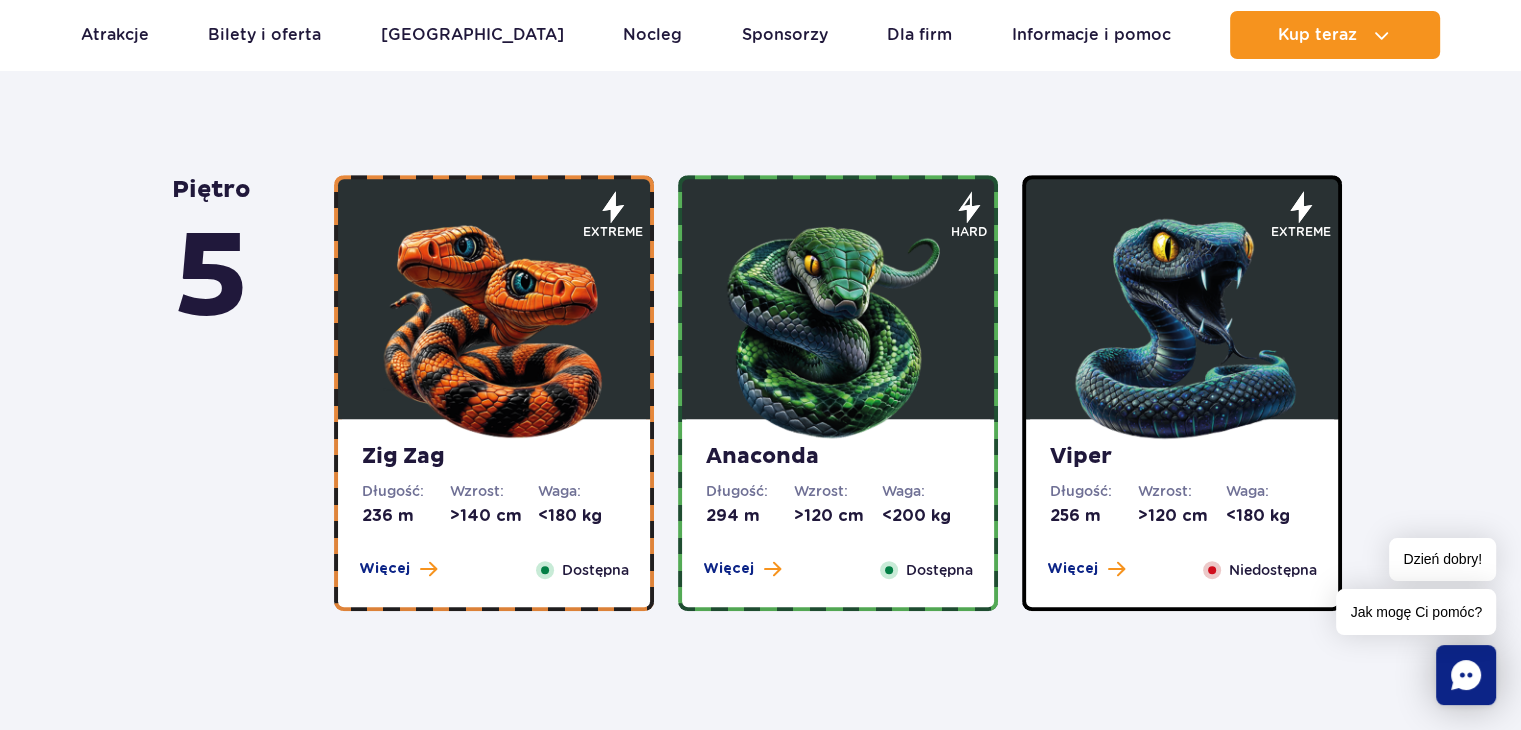 click at bounding box center (494, 324) 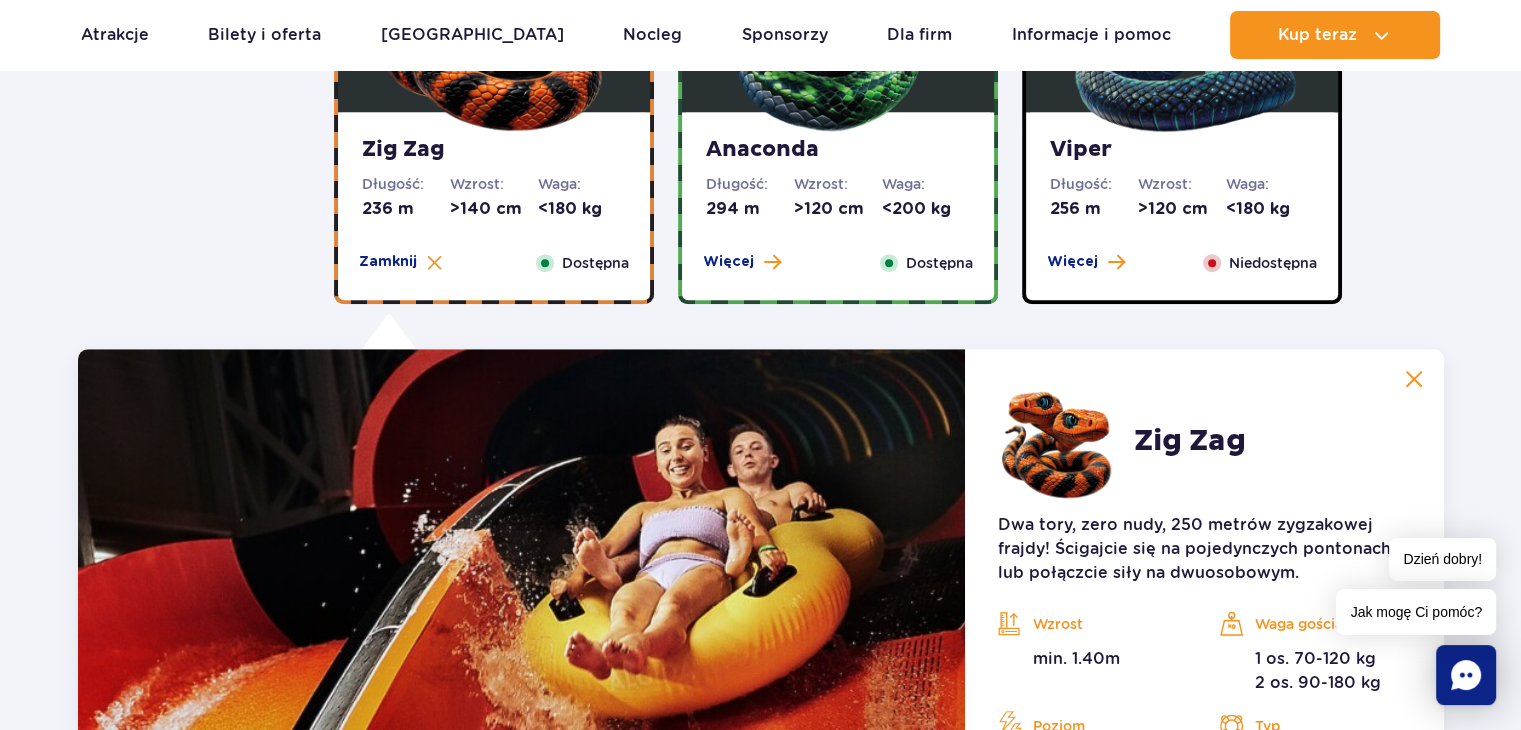scroll, scrollTop: 1500, scrollLeft: 0, axis: vertical 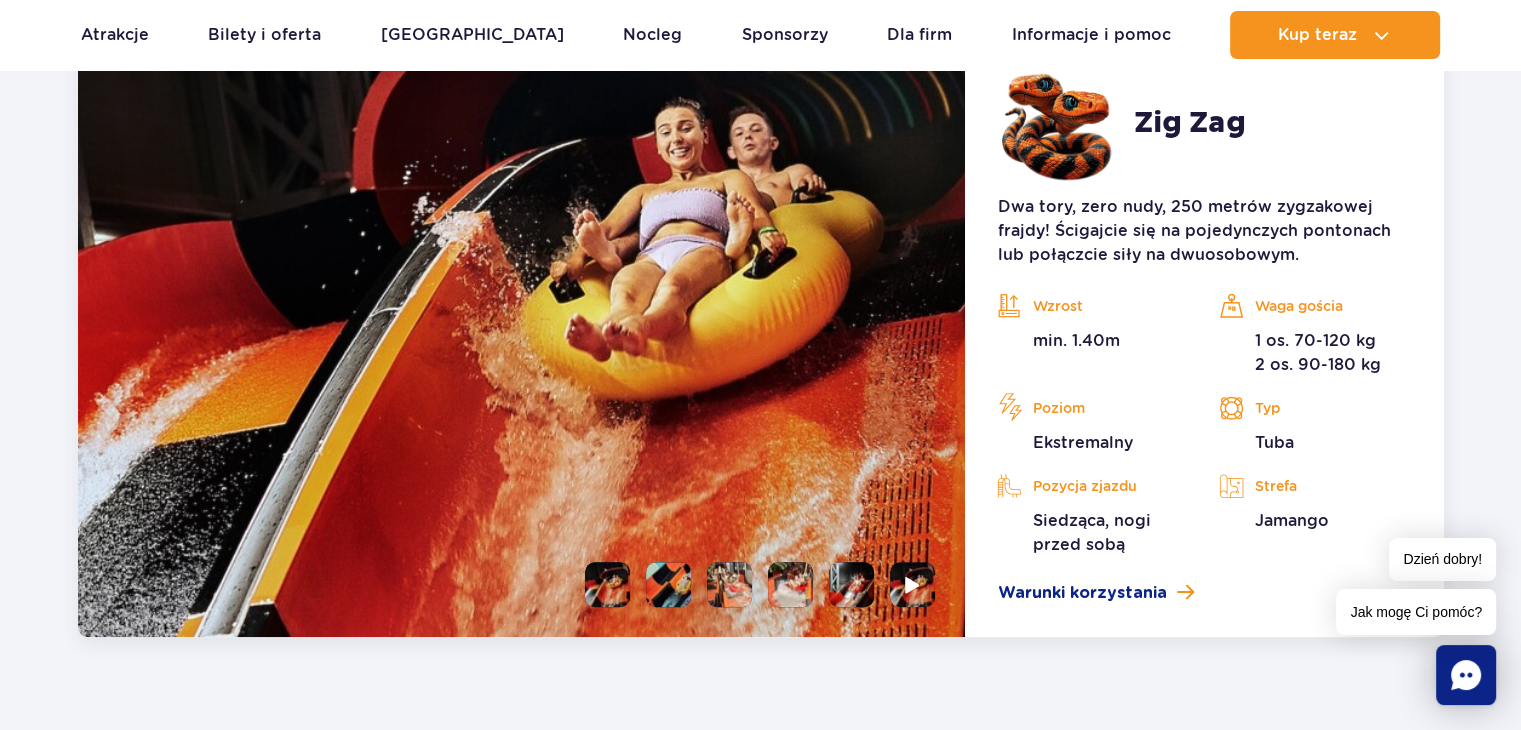 click at bounding box center [668, 584] 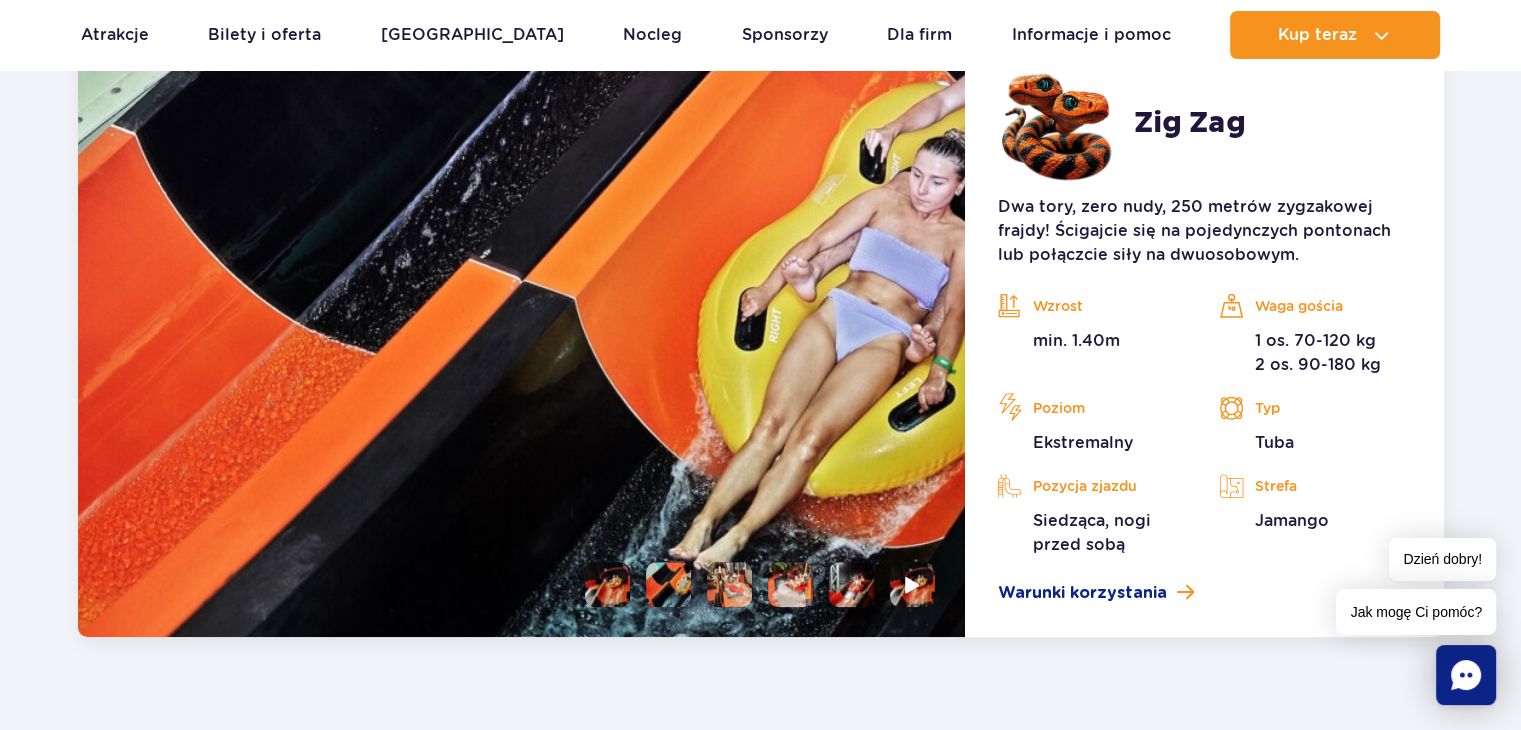 click at bounding box center [729, 584] 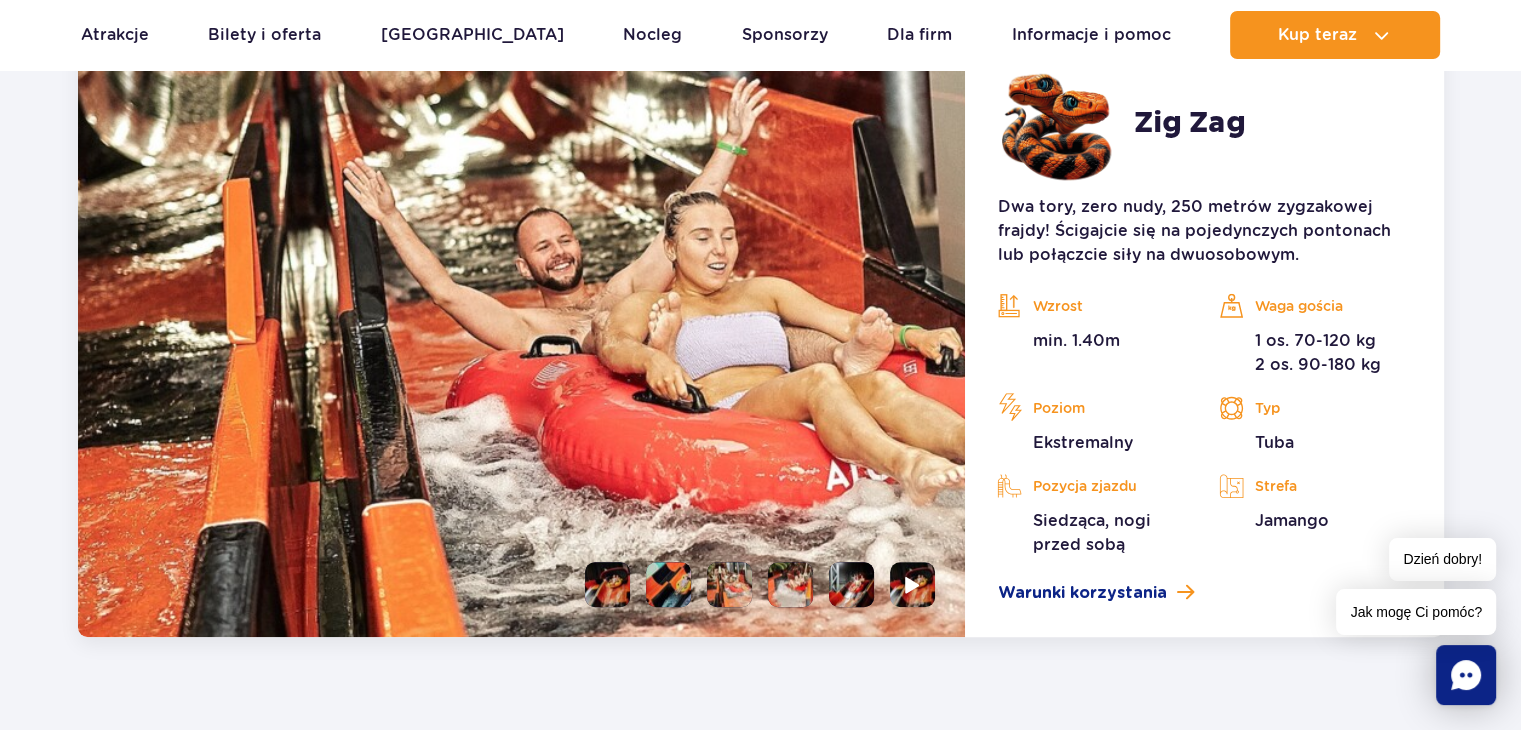 click at bounding box center (790, 584) 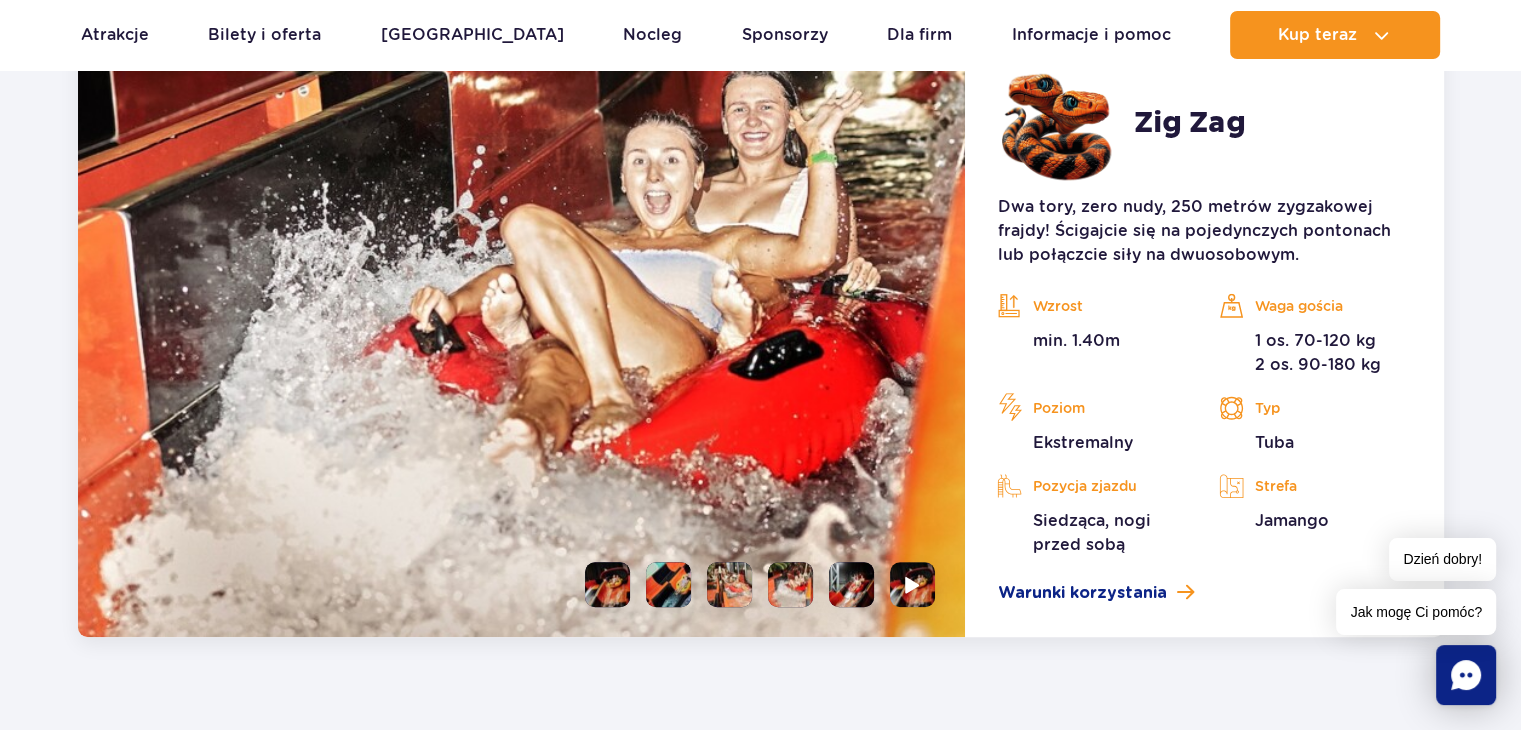 click at bounding box center [851, 584] 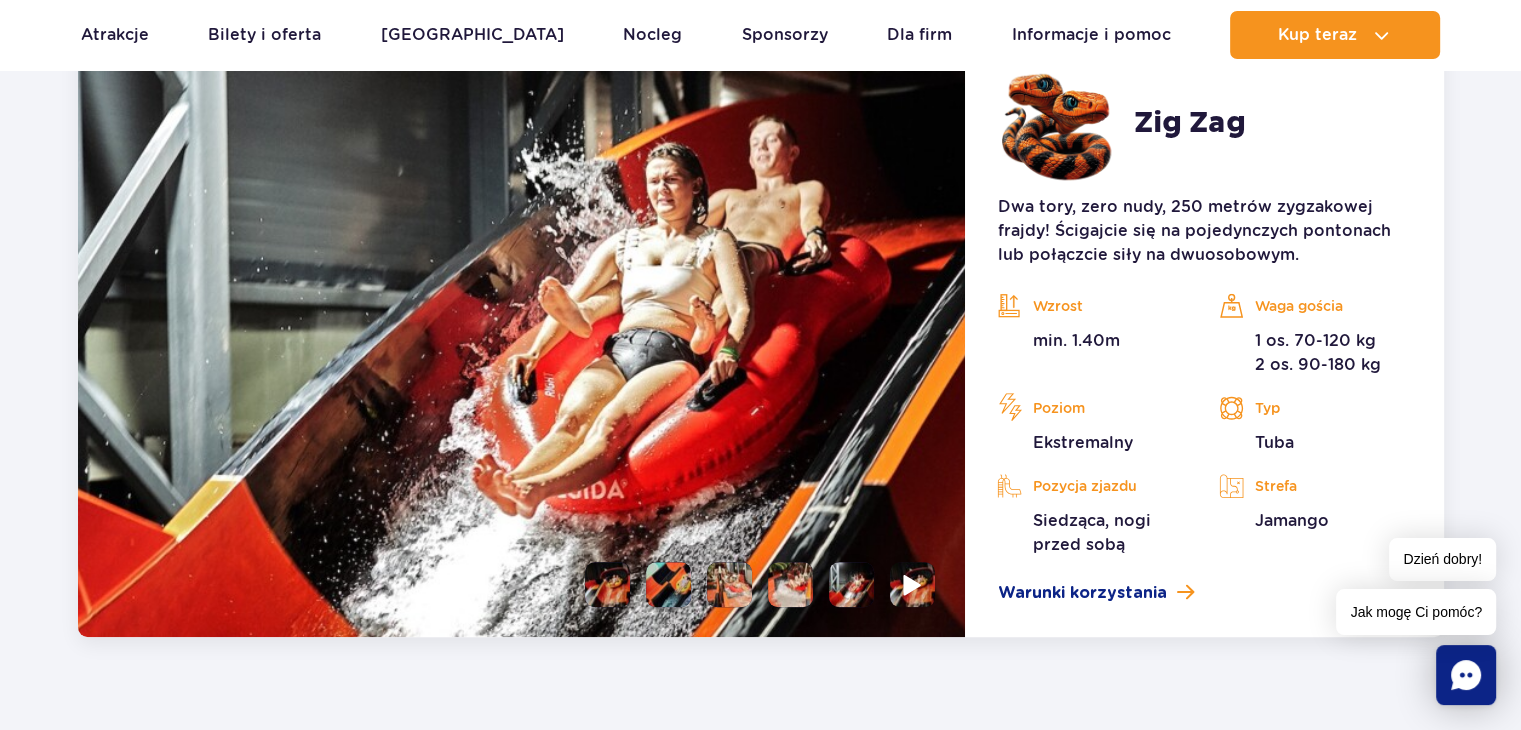click at bounding box center [913, 584] 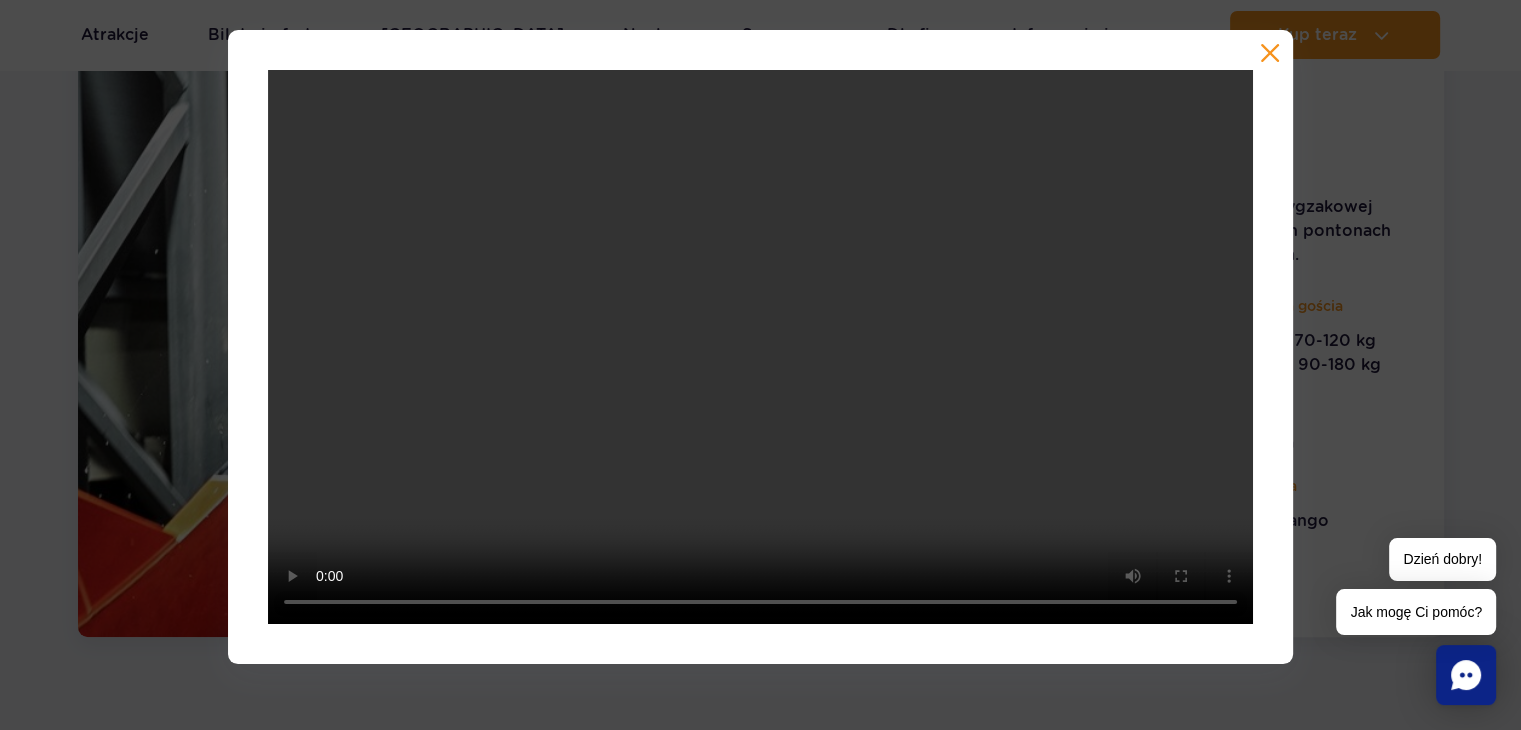 click at bounding box center (1270, 53) 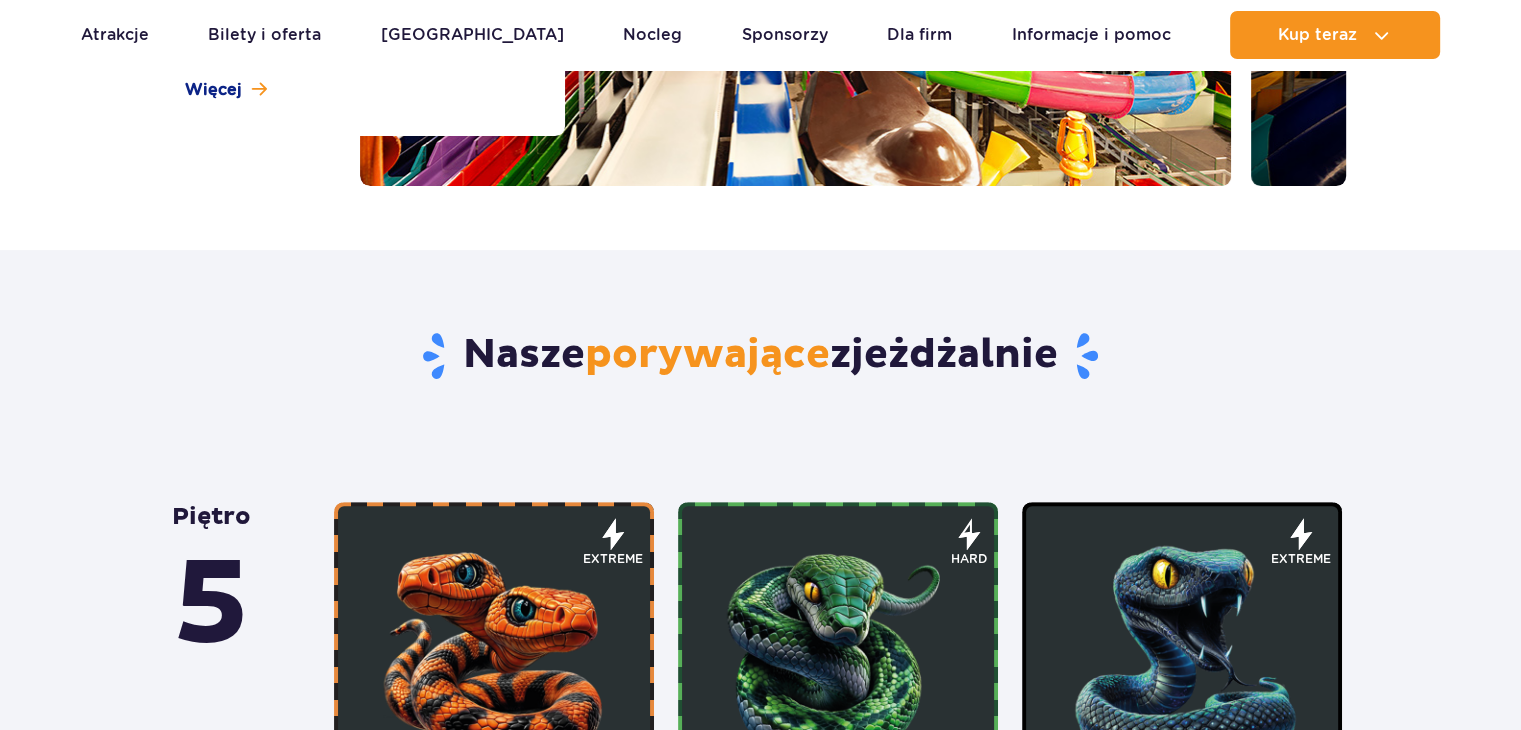 scroll, scrollTop: 1064, scrollLeft: 0, axis: vertical 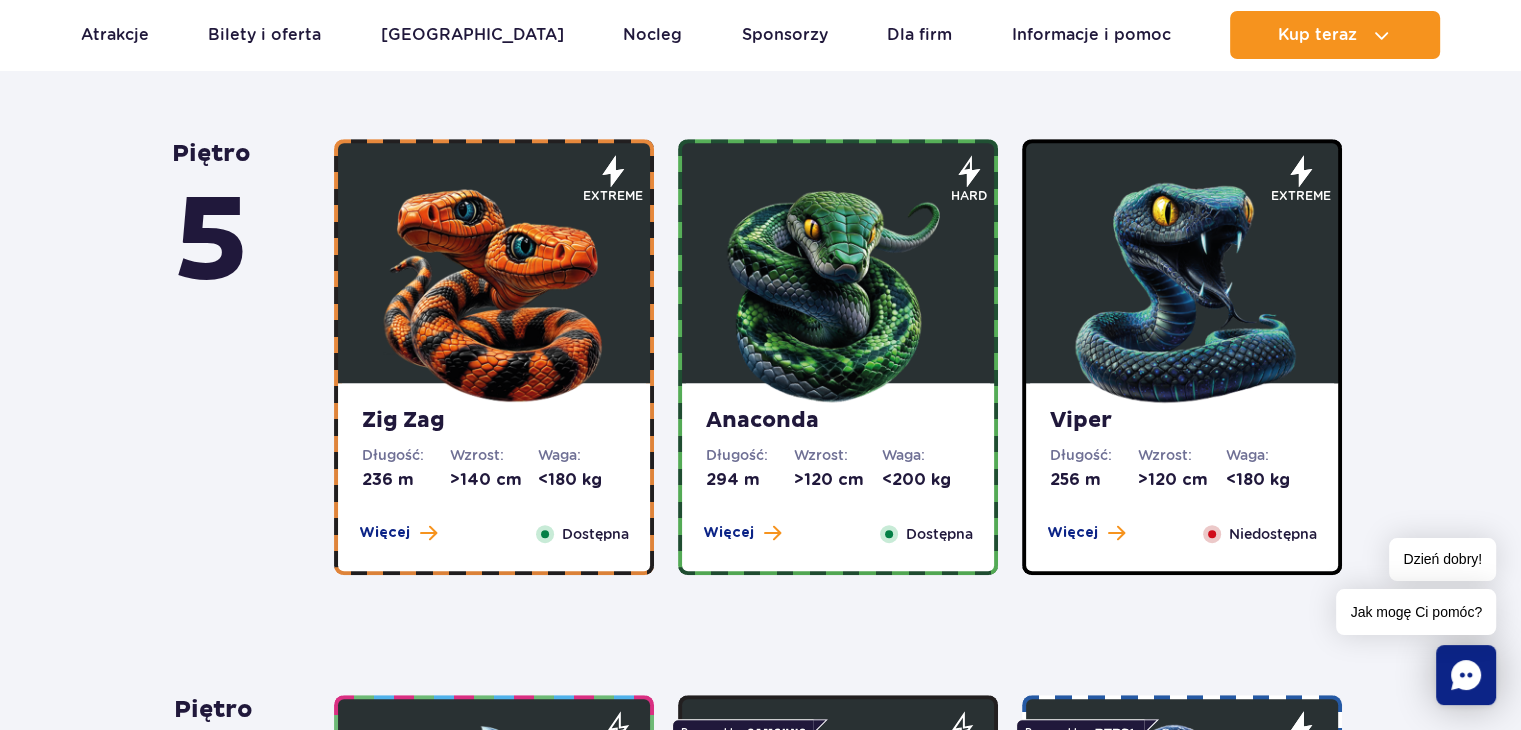 click at bounding box center (838, 288) 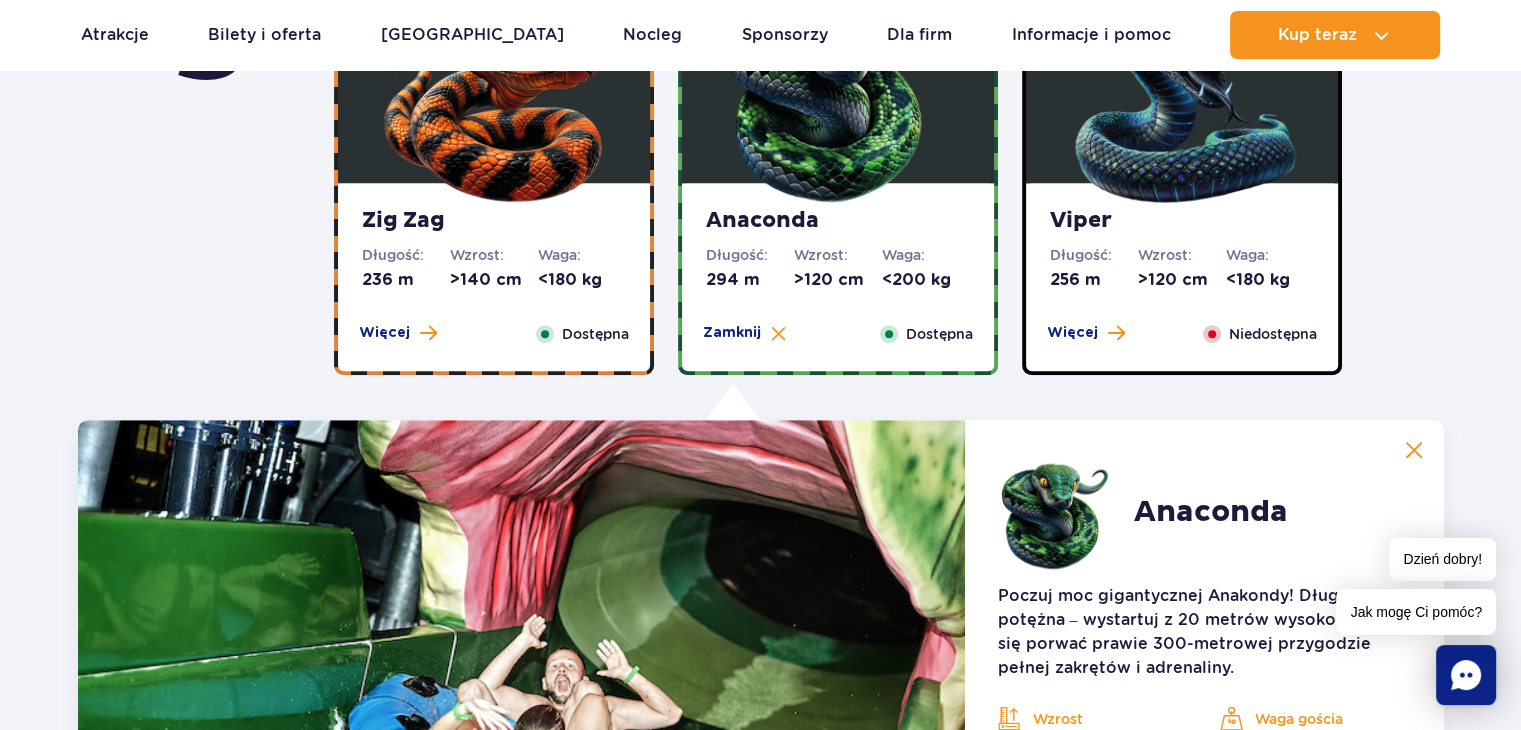 scroll, scrollTop: 1500, scrollLeft: 0, axis: vertical 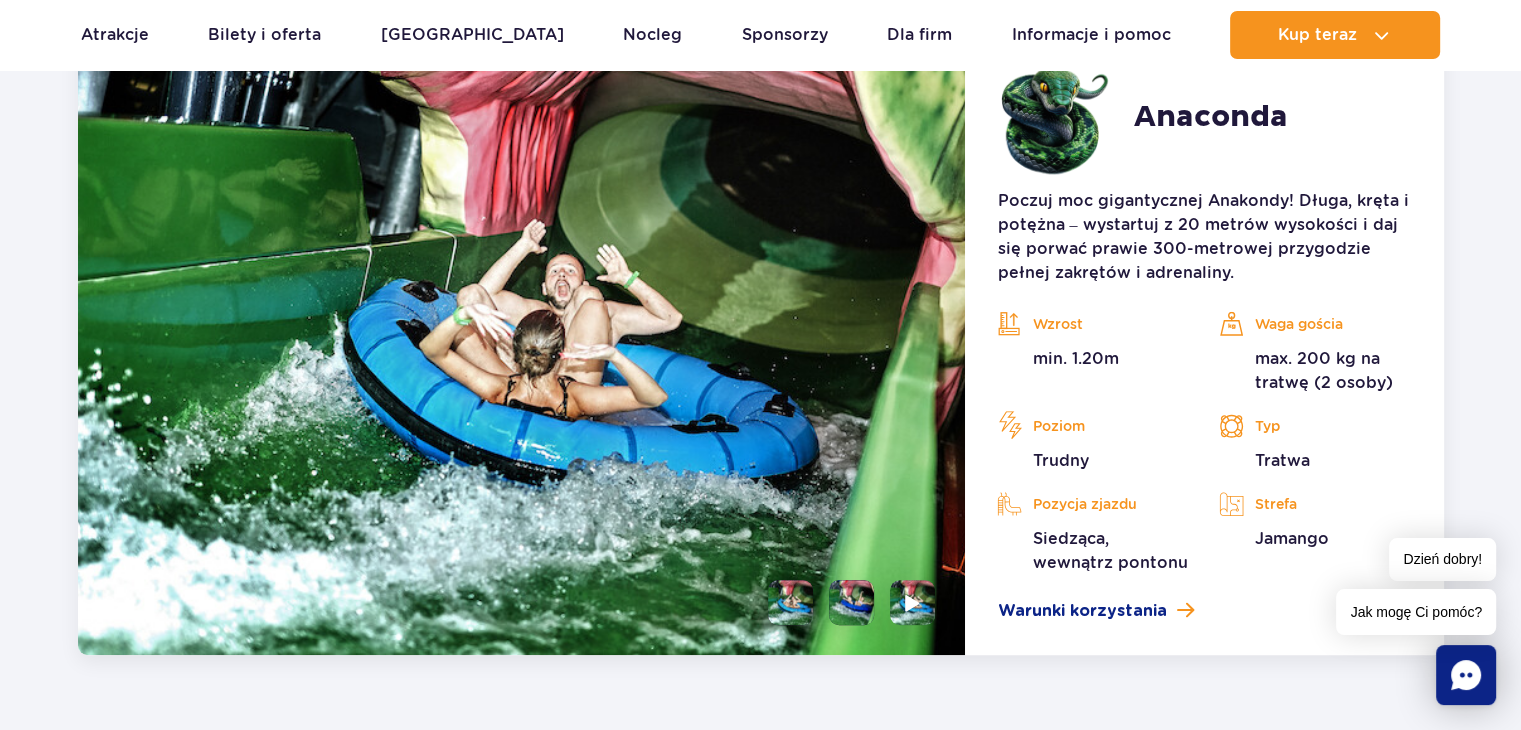 click at bounding box center [851, 602] 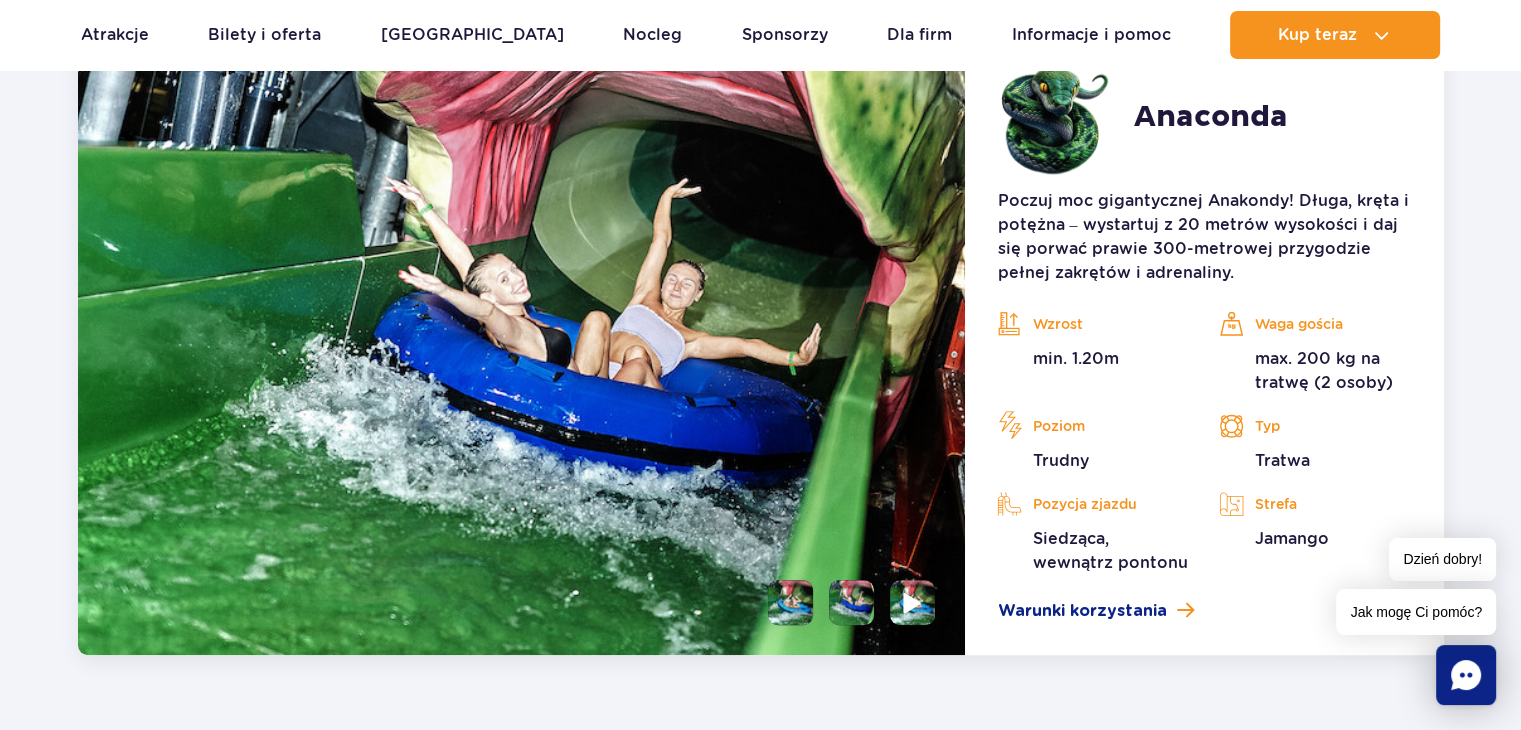 click at bounding box center (913, 602) 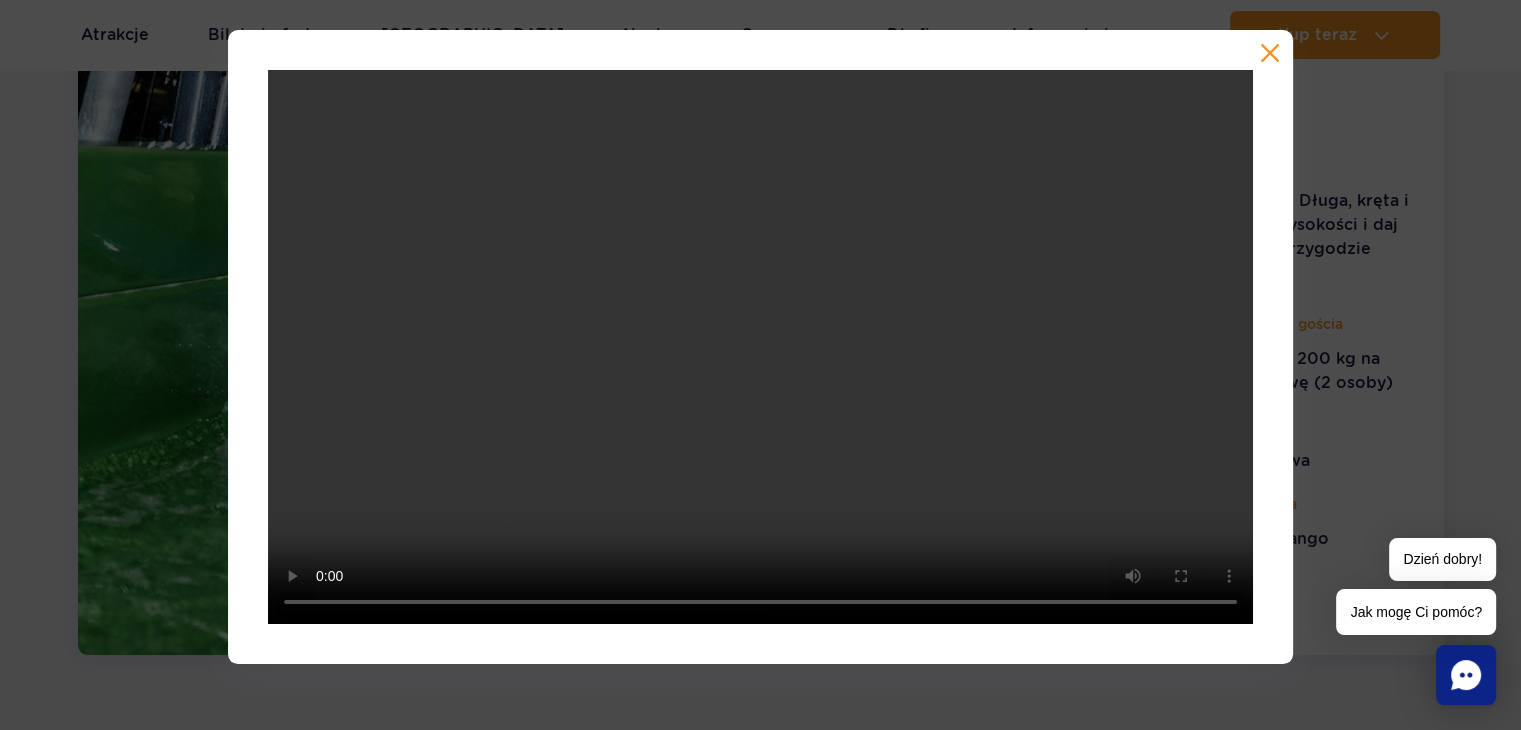 click at bounding box center (760, 347) 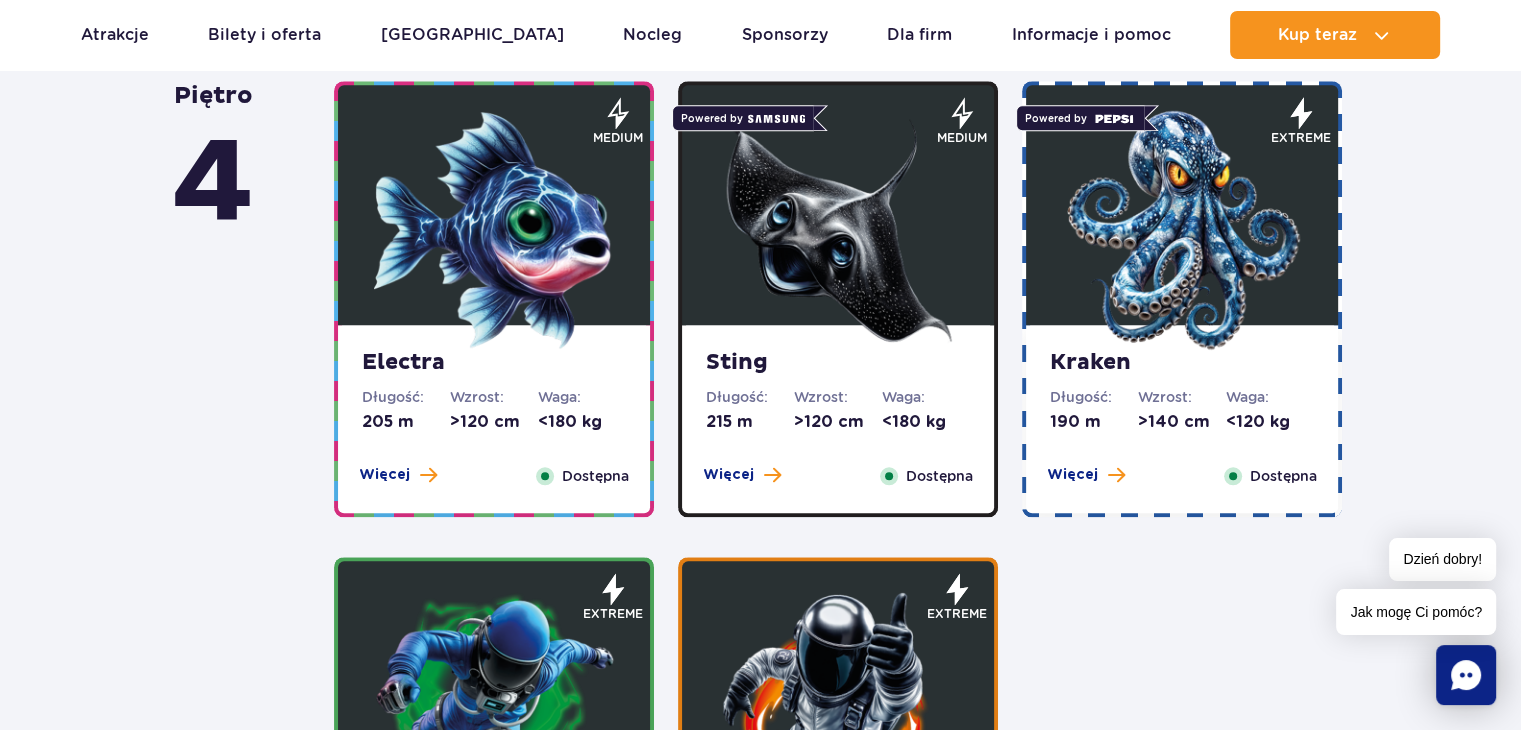 scroll, scrollTop: 2192, scrollLeft: 0, axis: vertical 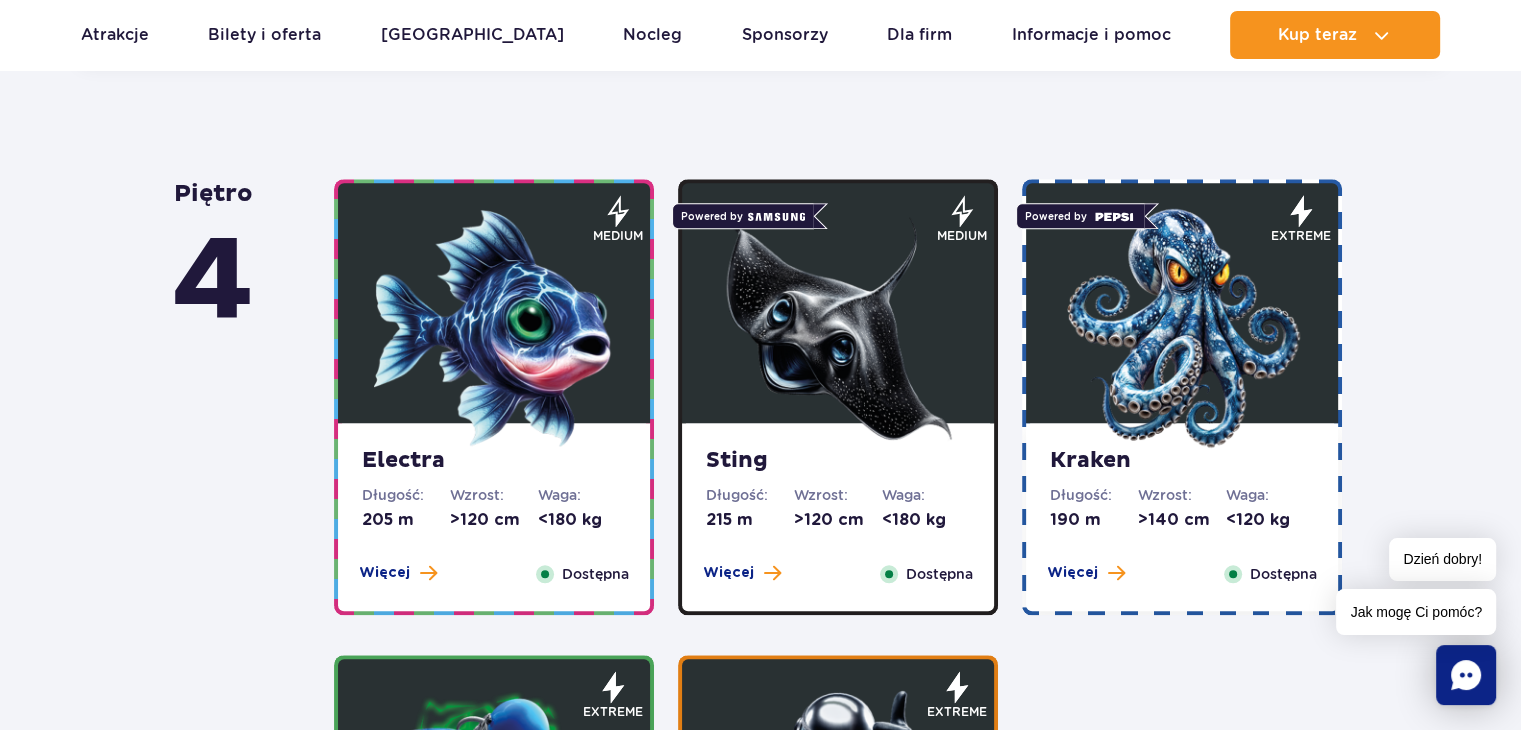 click at bounding box center [494, 328] 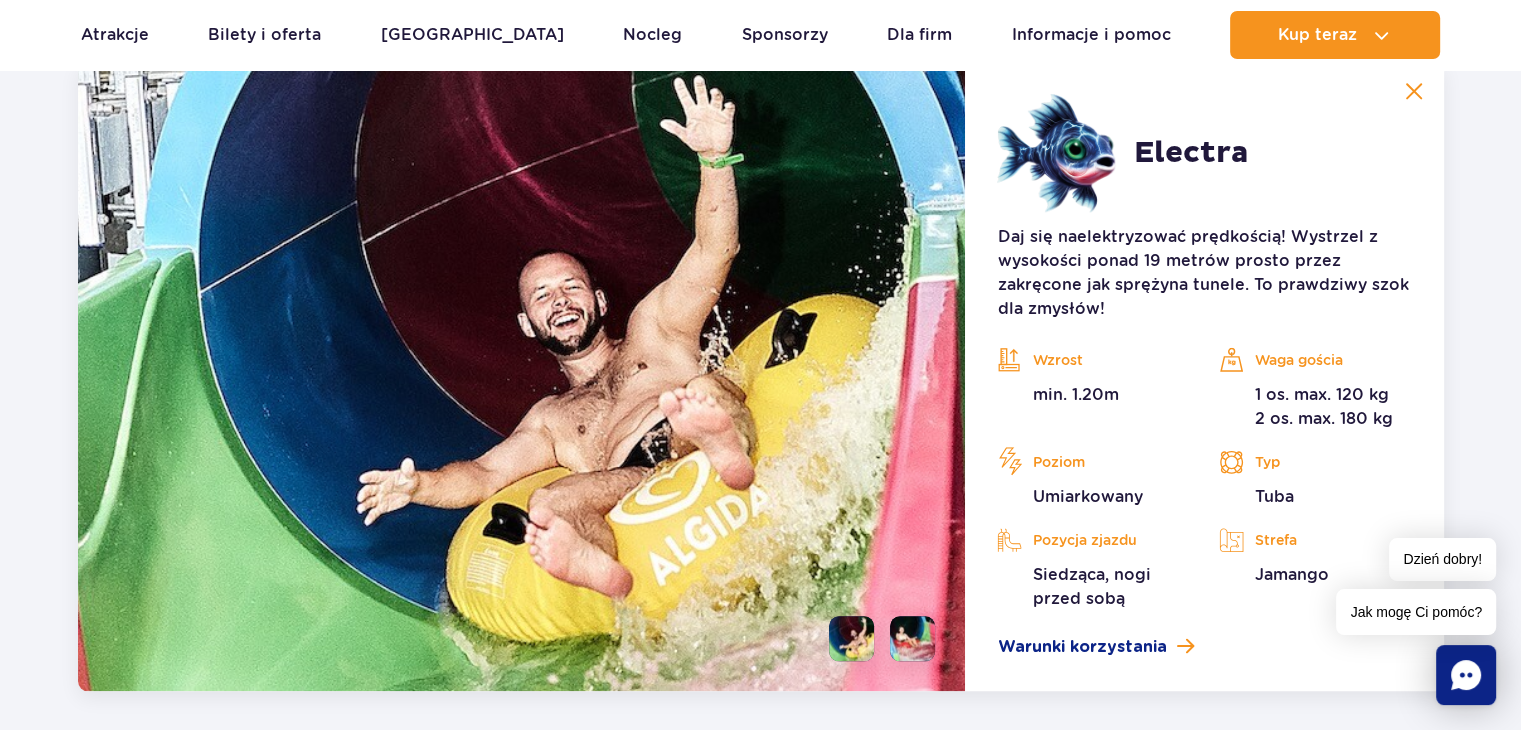 scroll, scrollTop: 2056, scrollLeft: 0, axis: vertical 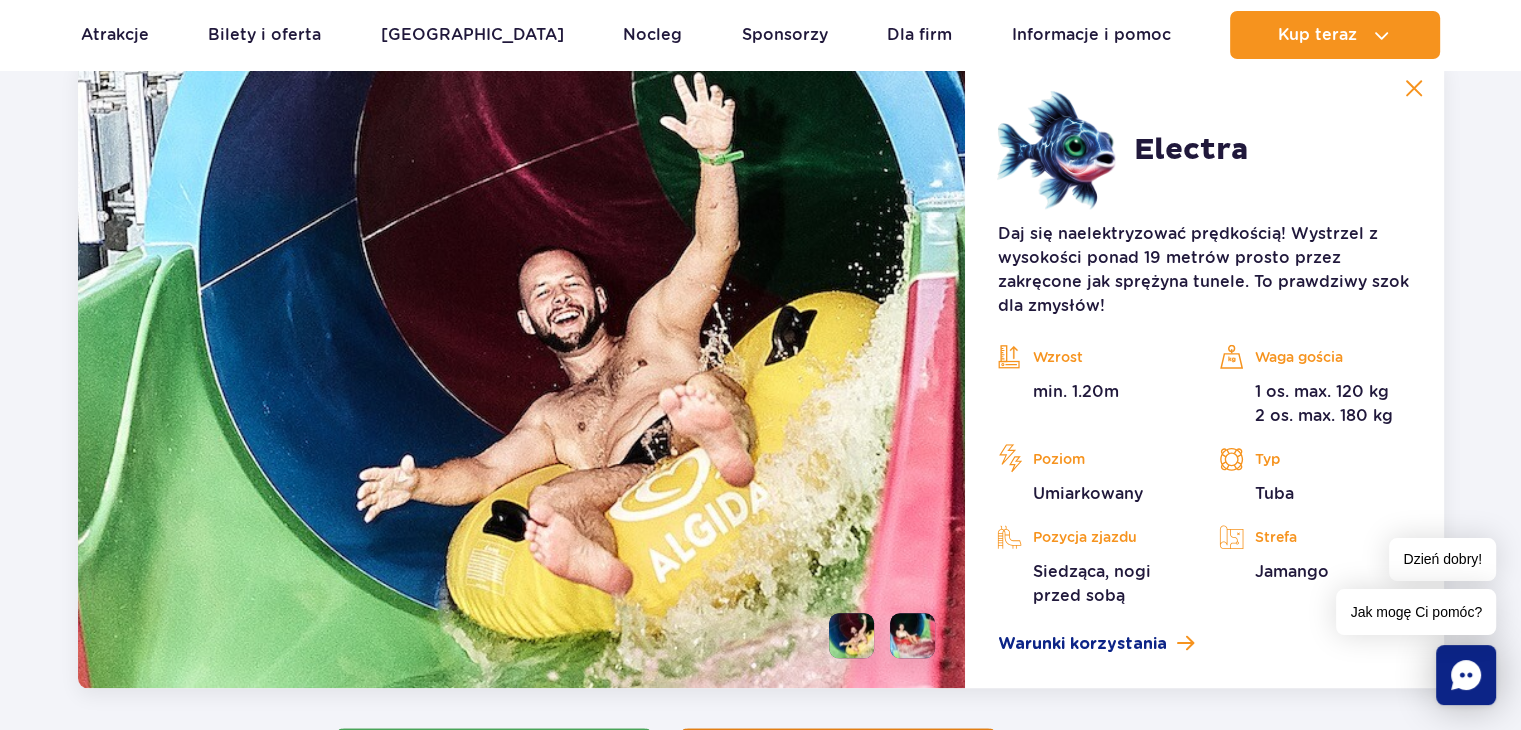 click at bounding box center [912, 635] 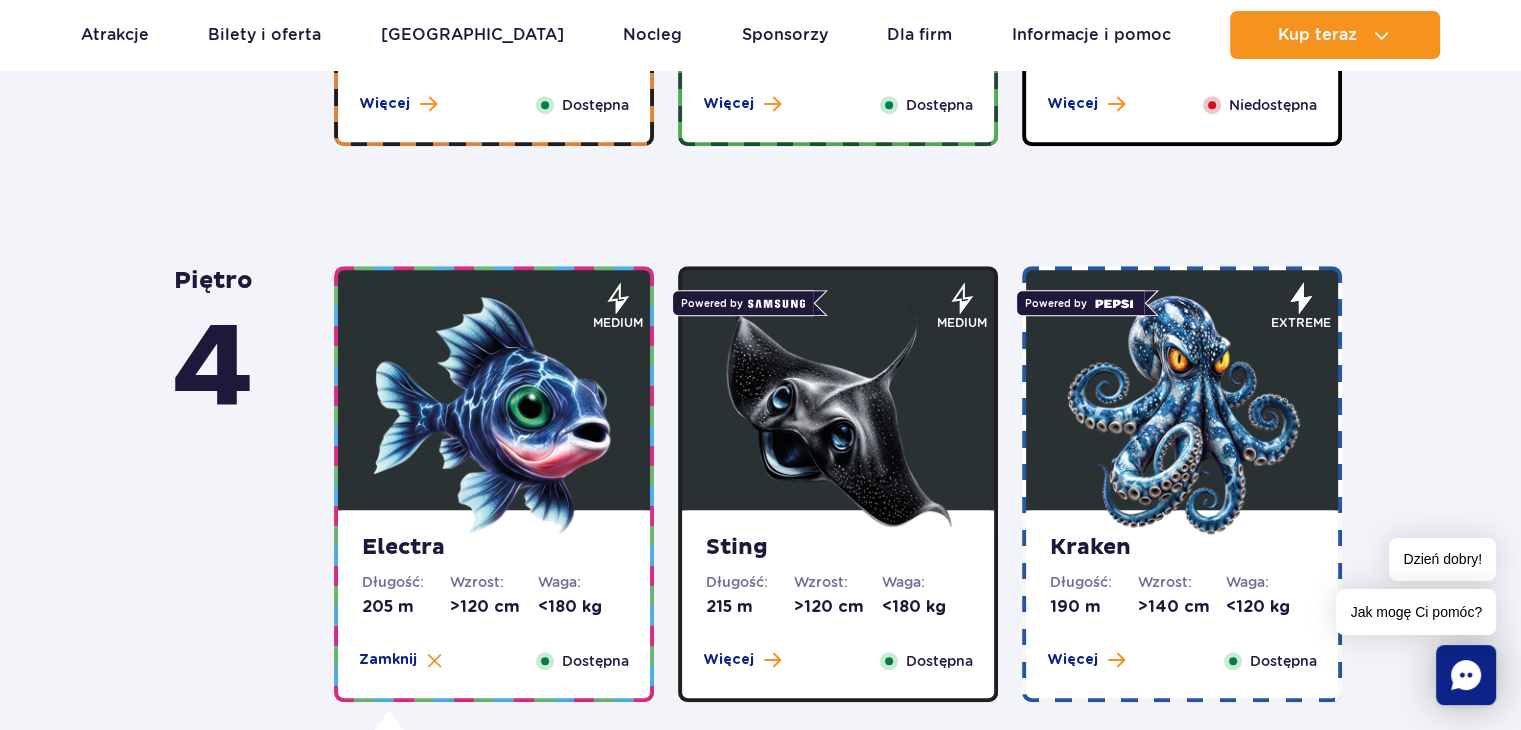 scroll, scrollTop: 1440, scrollLeft: 0, axis: vertical 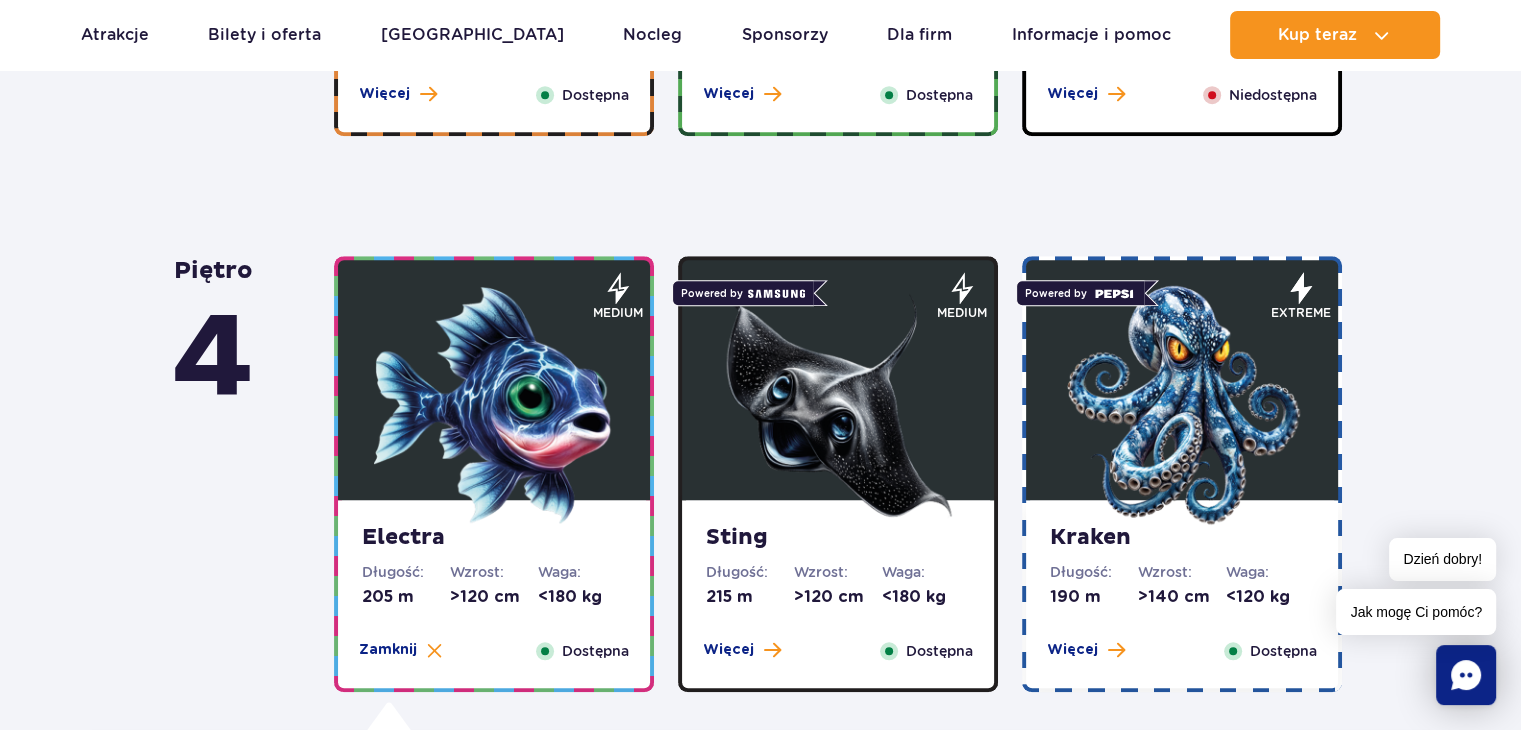 click at bounding box center (838, 405) 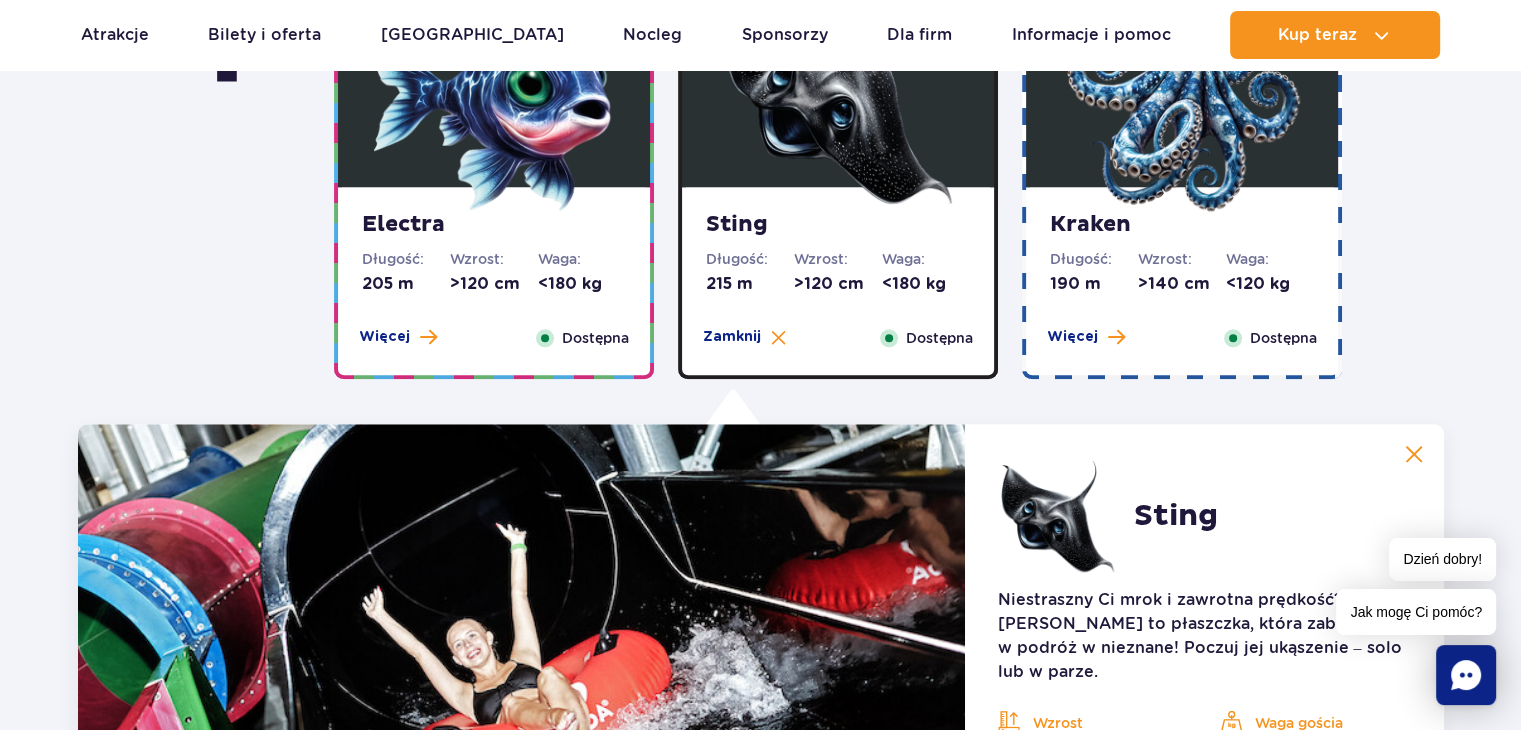 scroll, scrollTop: 2056, scrollLeft: 0, axis: vertical 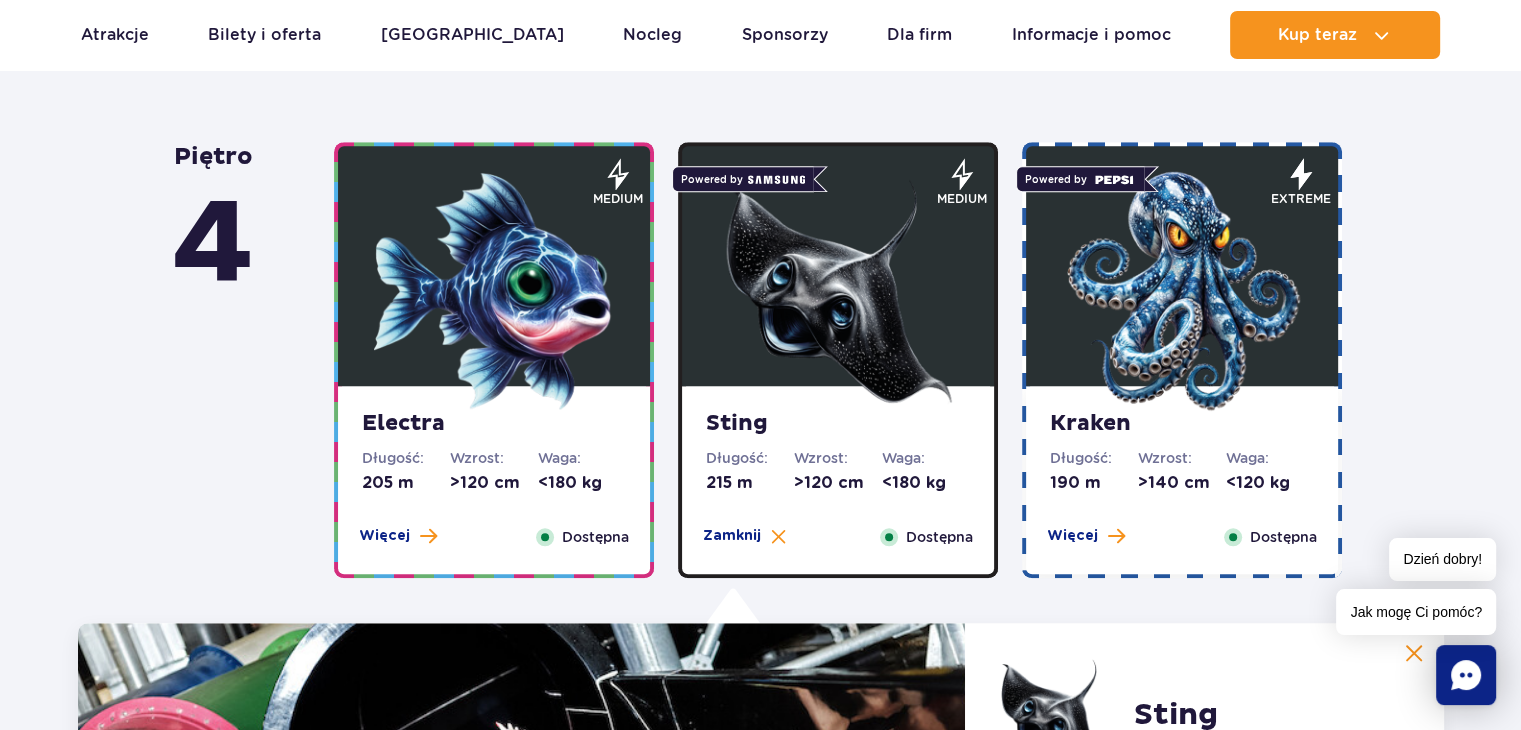 click at bounding box center [1182, 291] 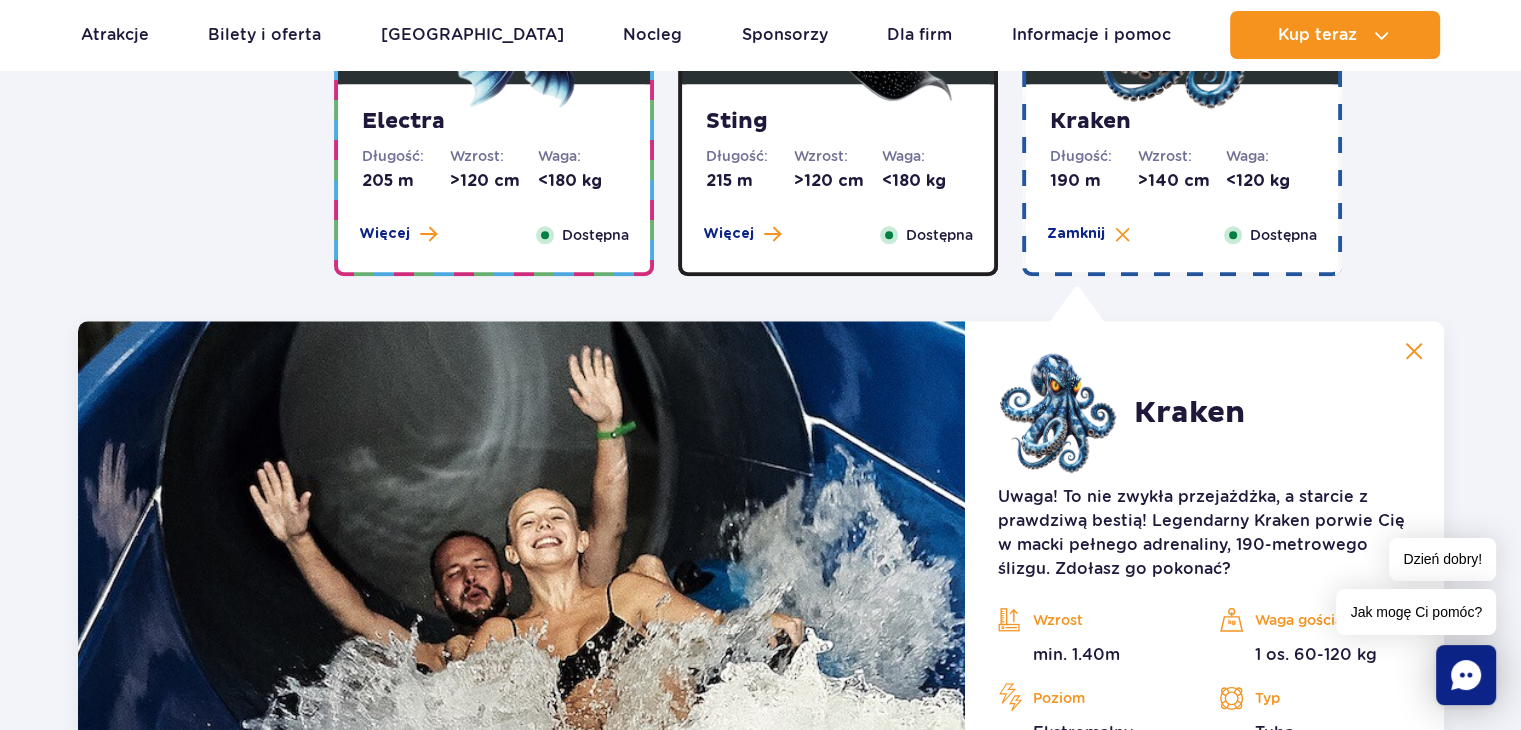 scroll, scrollTop: 2056, scrollLeft: 0, axis: vertical 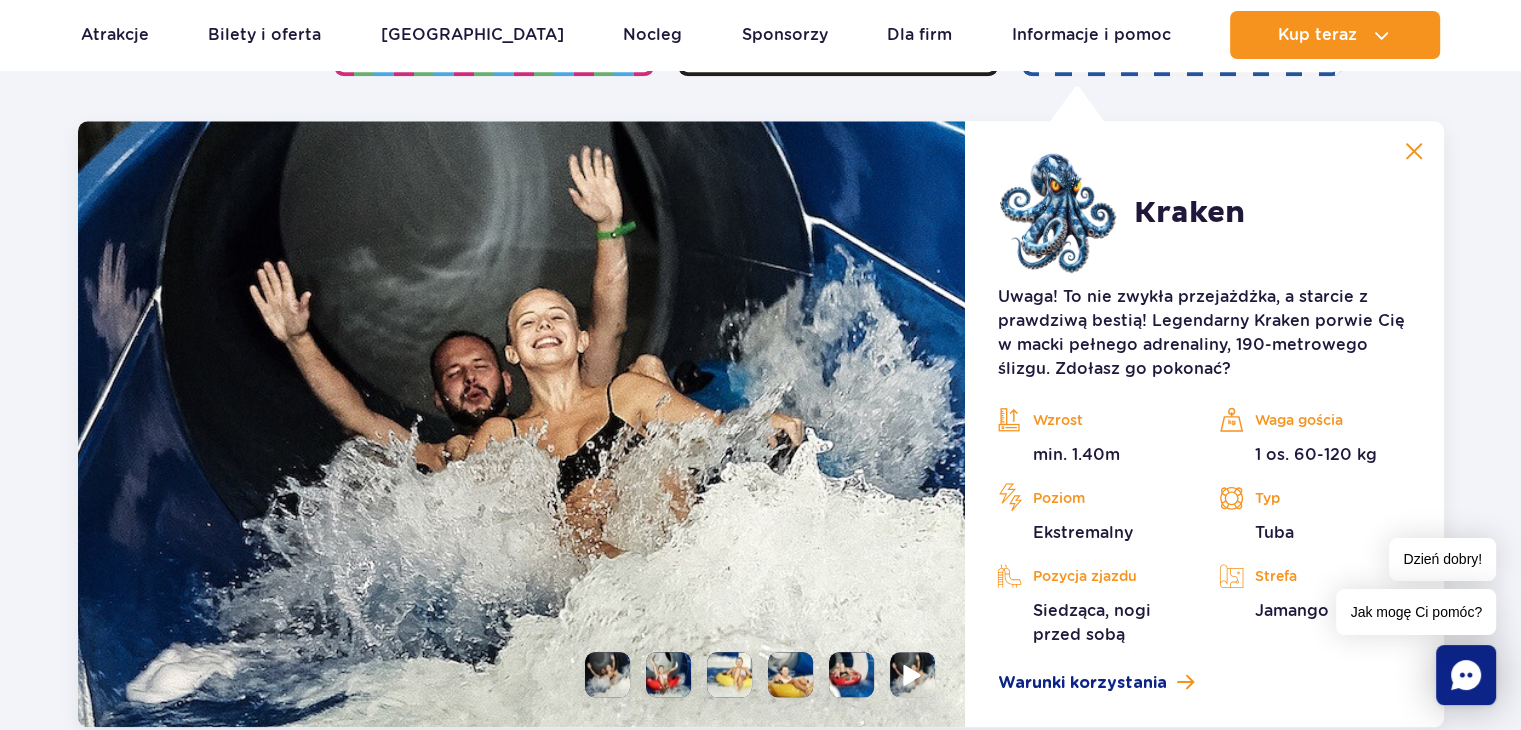 click at bounding box center [913, 674] 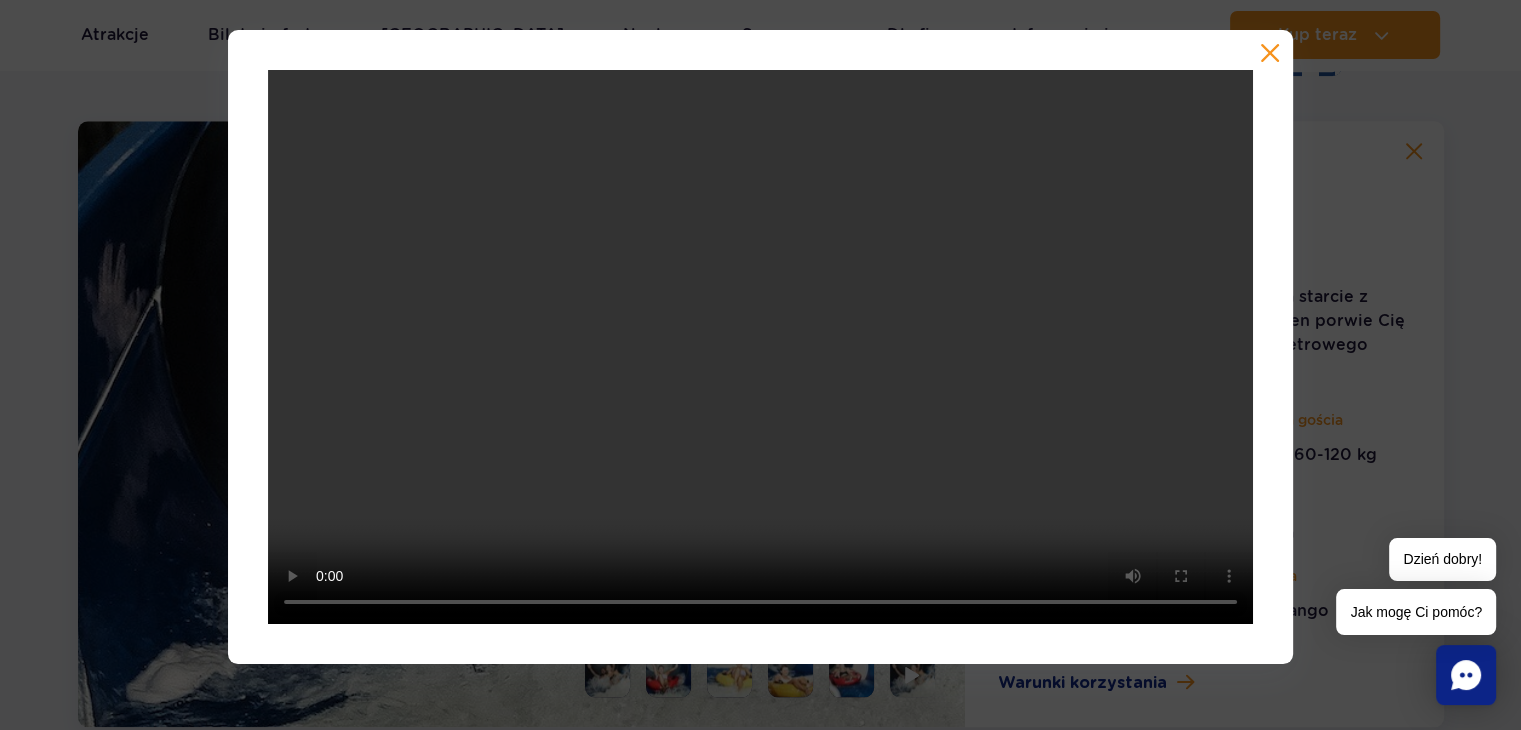 click at bounding box center [760, 347] 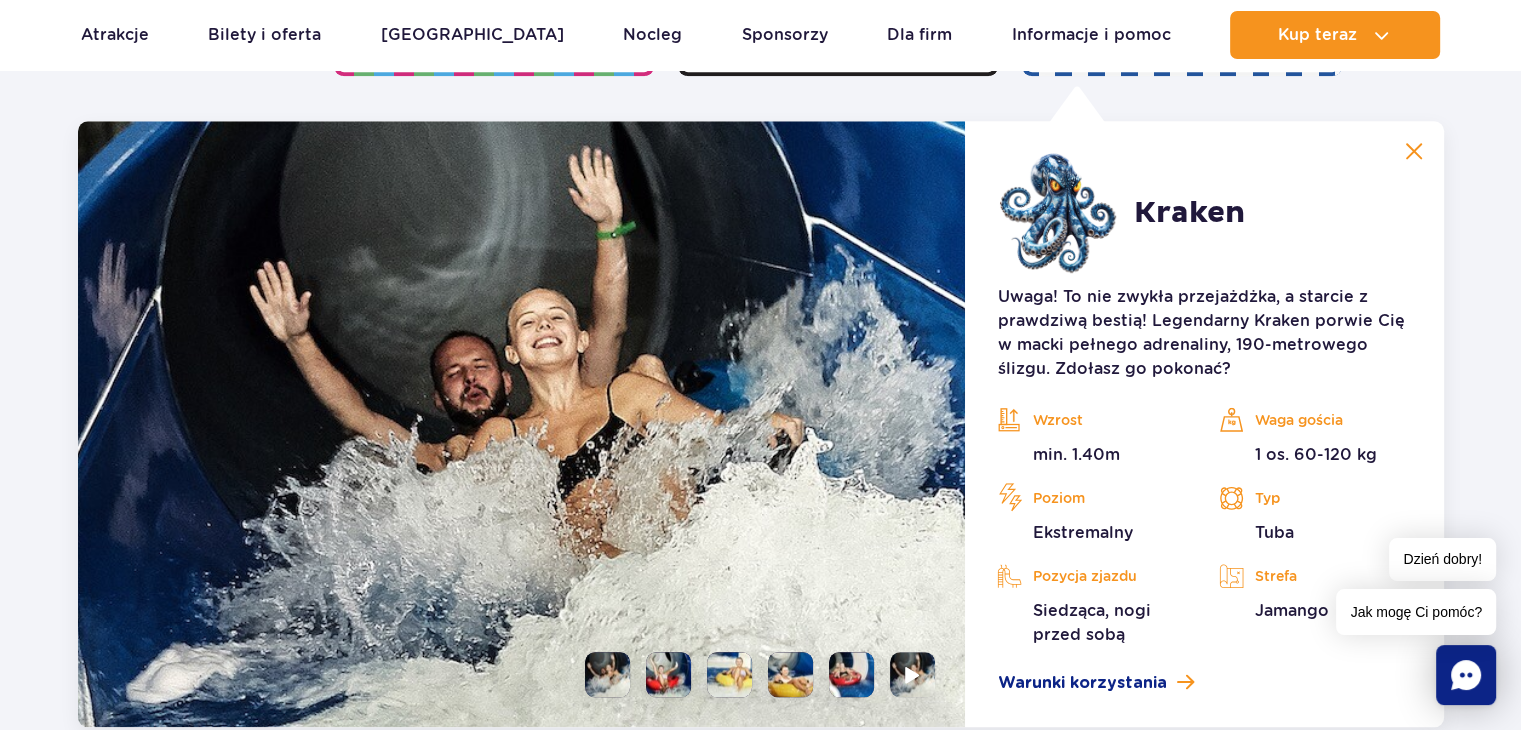 click at bounding box center [668, 674] 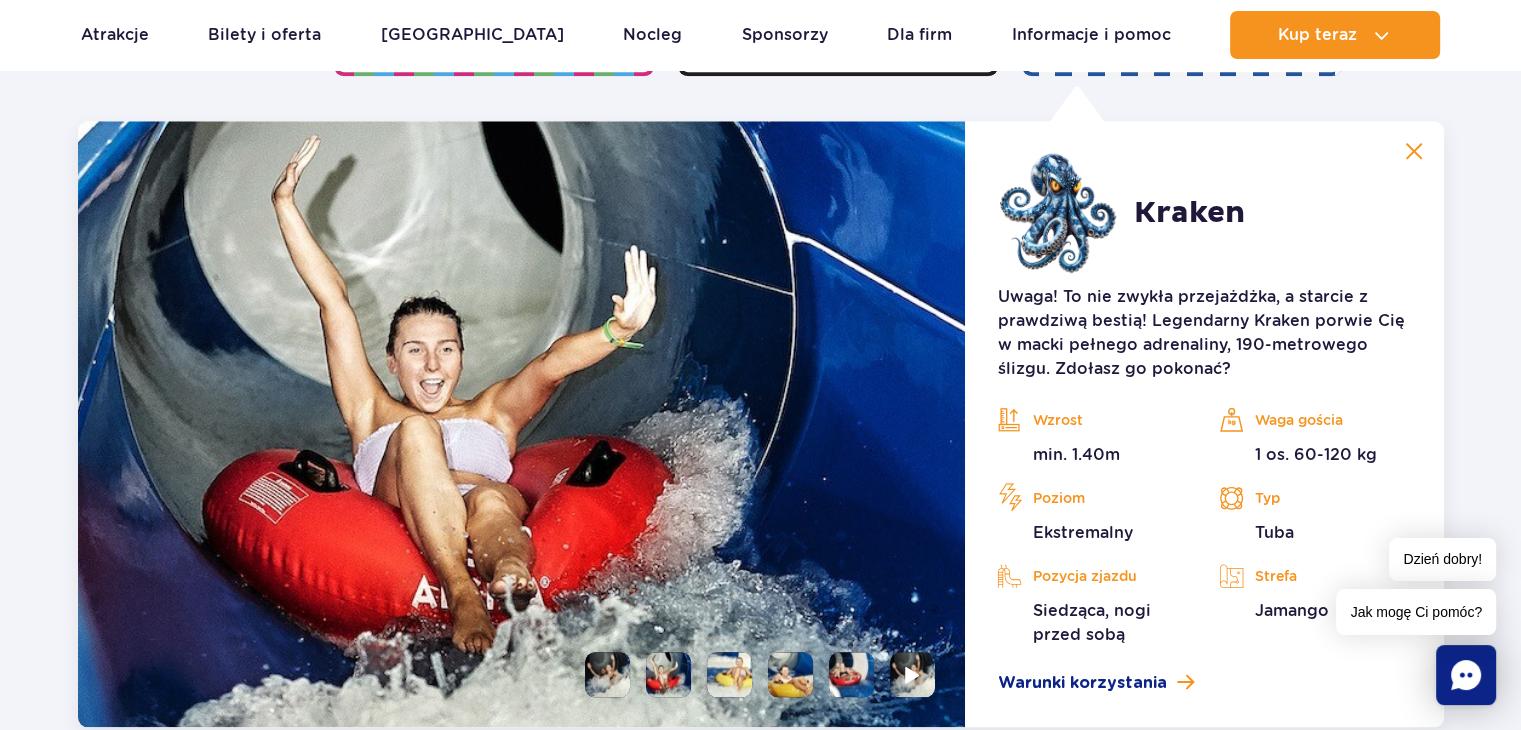 click at bounding box center (729, 674) 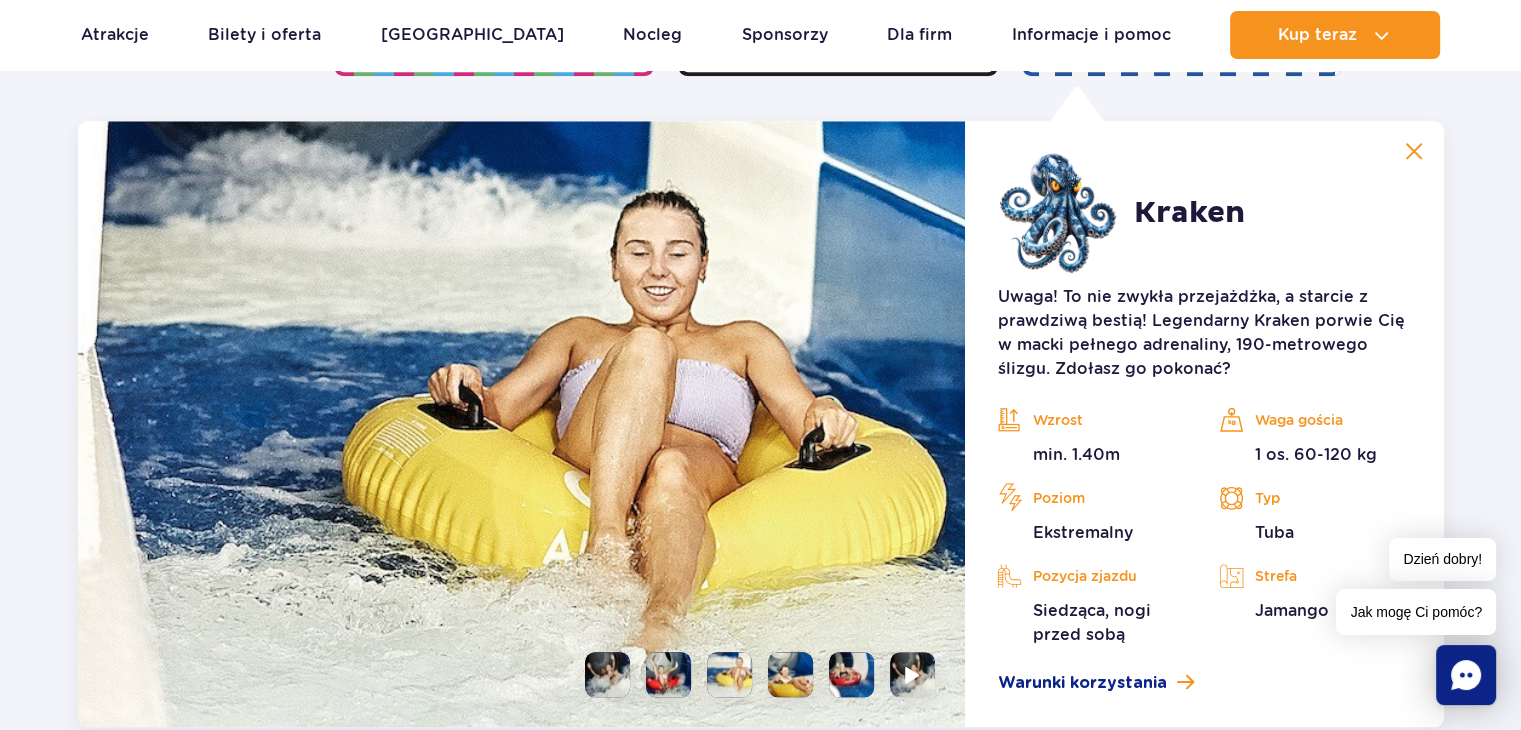click at bounding box center (790, 674) 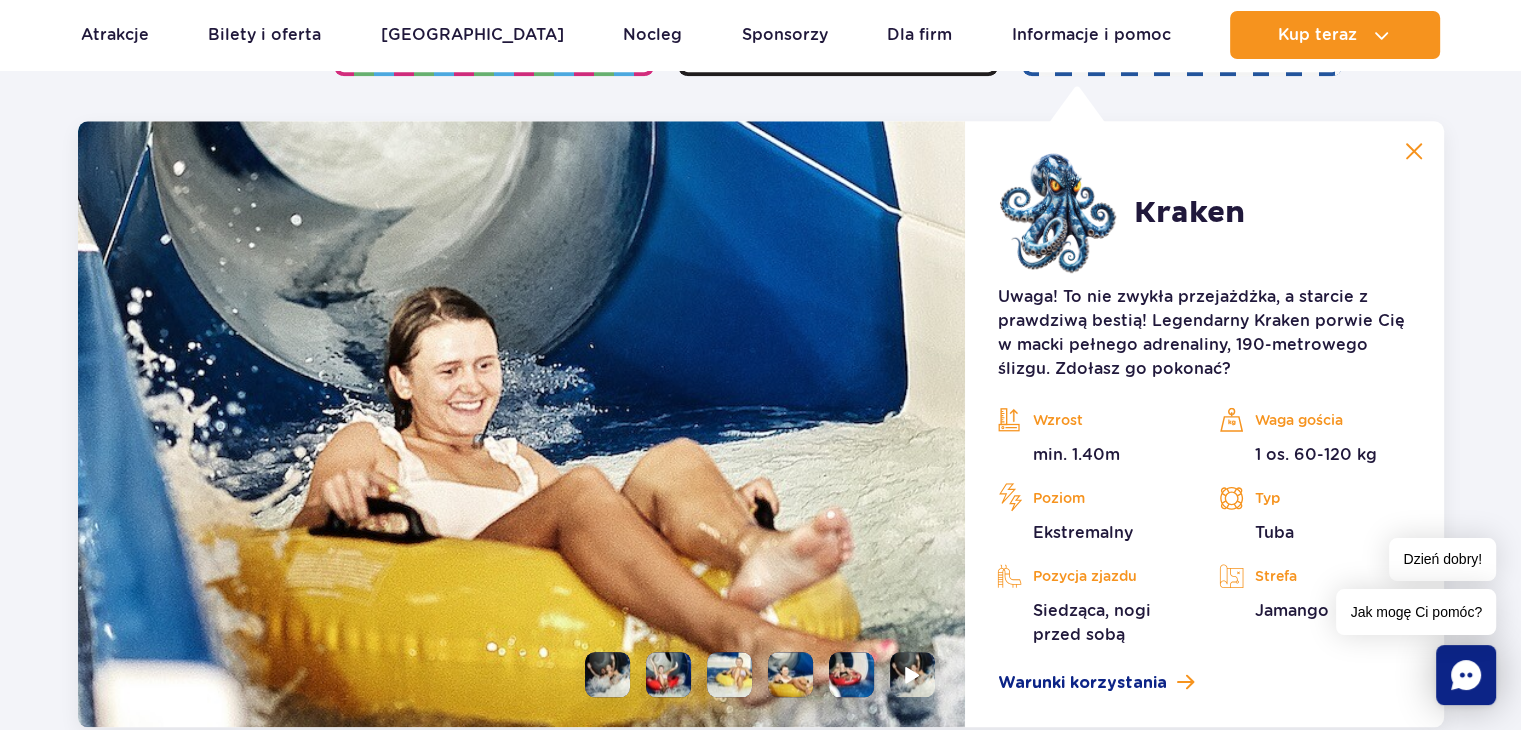 click at bounding box center (851, 674) 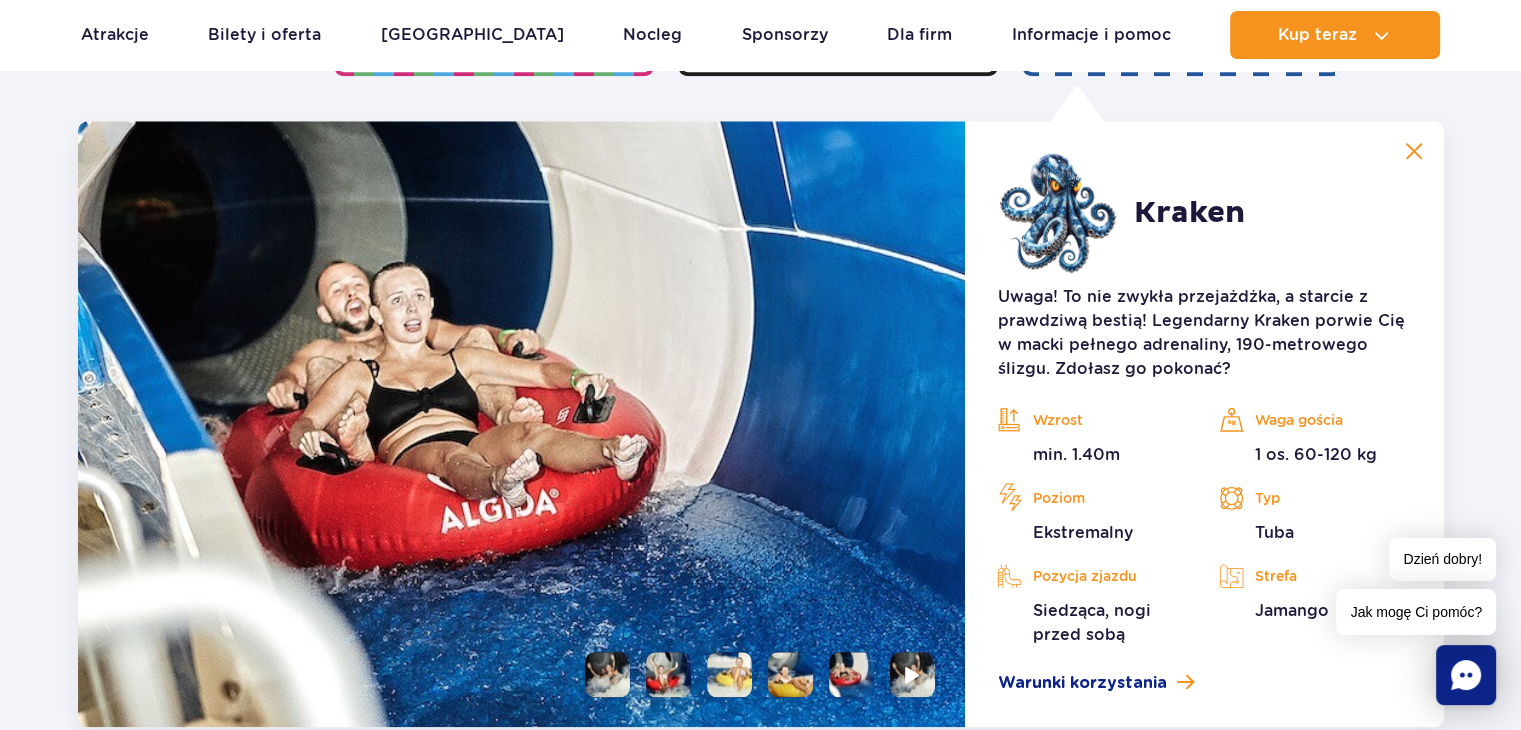 click at bounding box center (1414, 151) 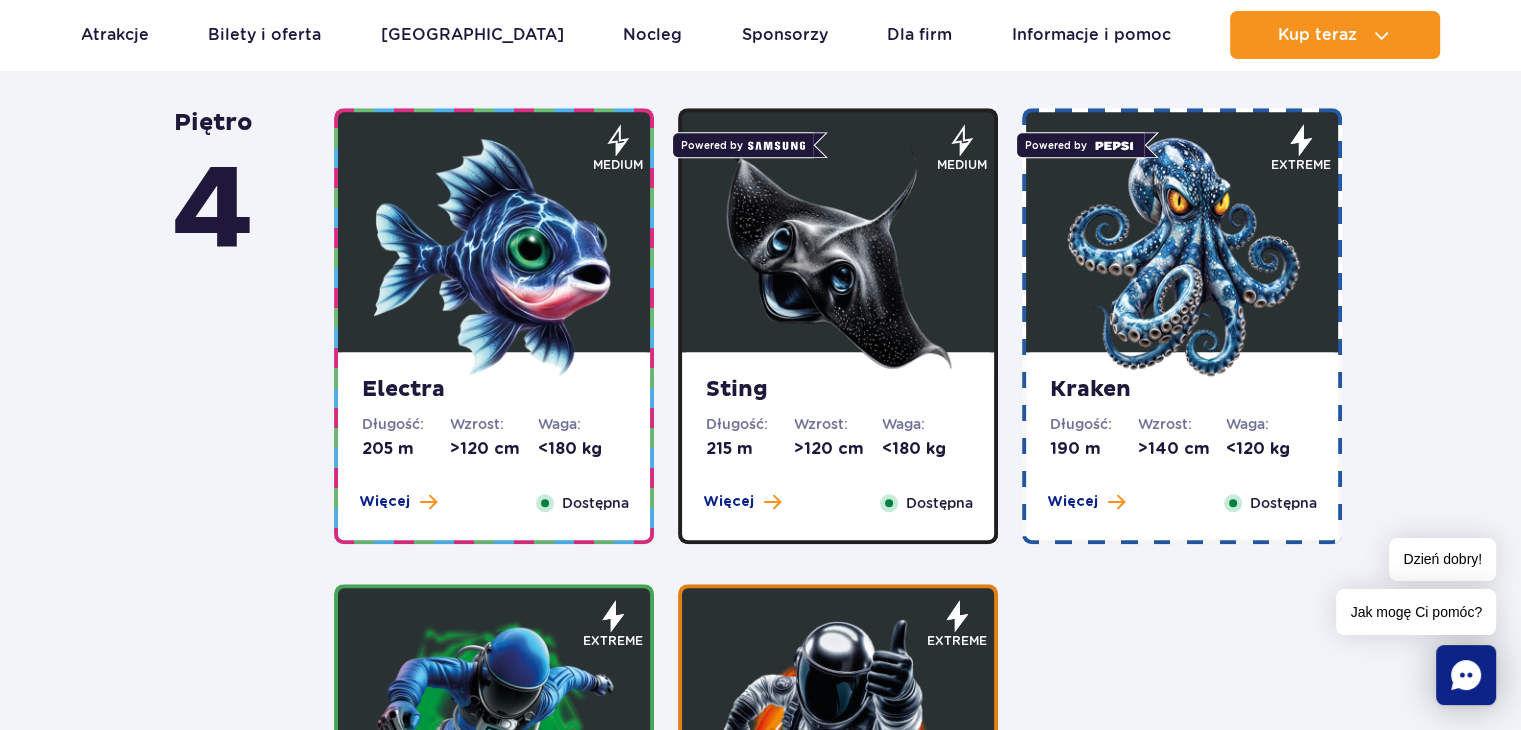 scroll, scrollTop: 1548, scrollLeft: 0, axis: vertical 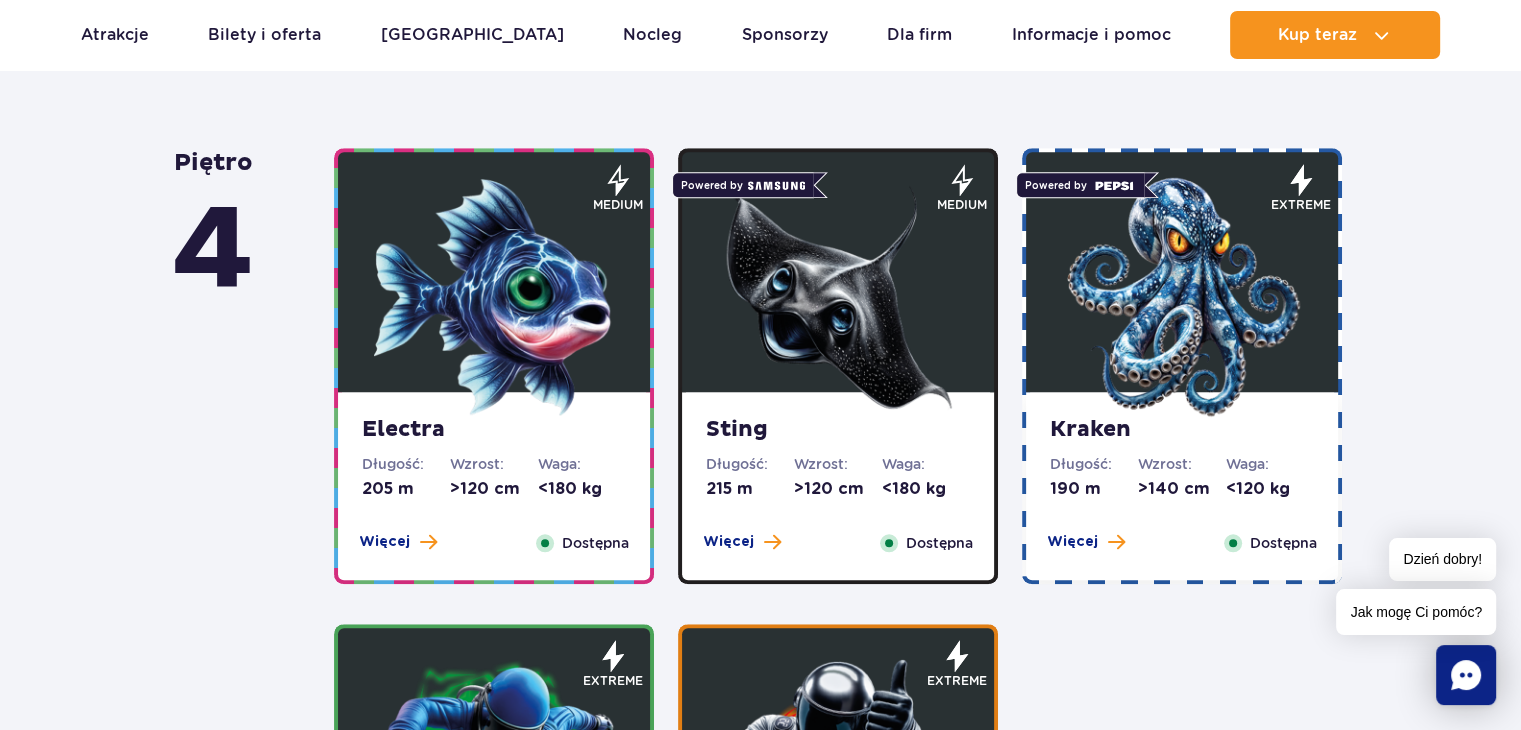 click at bounding box center (494, 297) 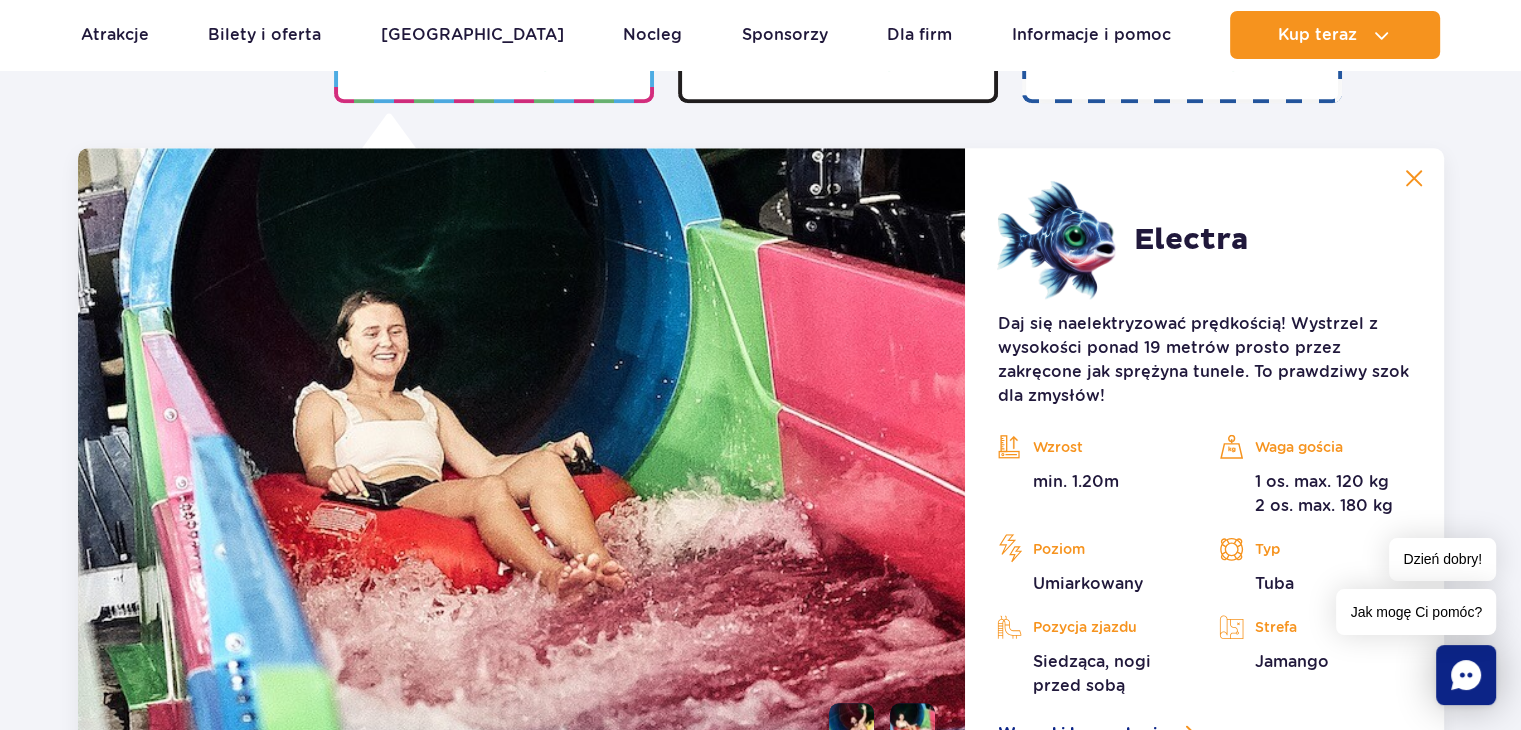 scroll, scrollTop: 2056, scrollLeft: 0, axis: vertical 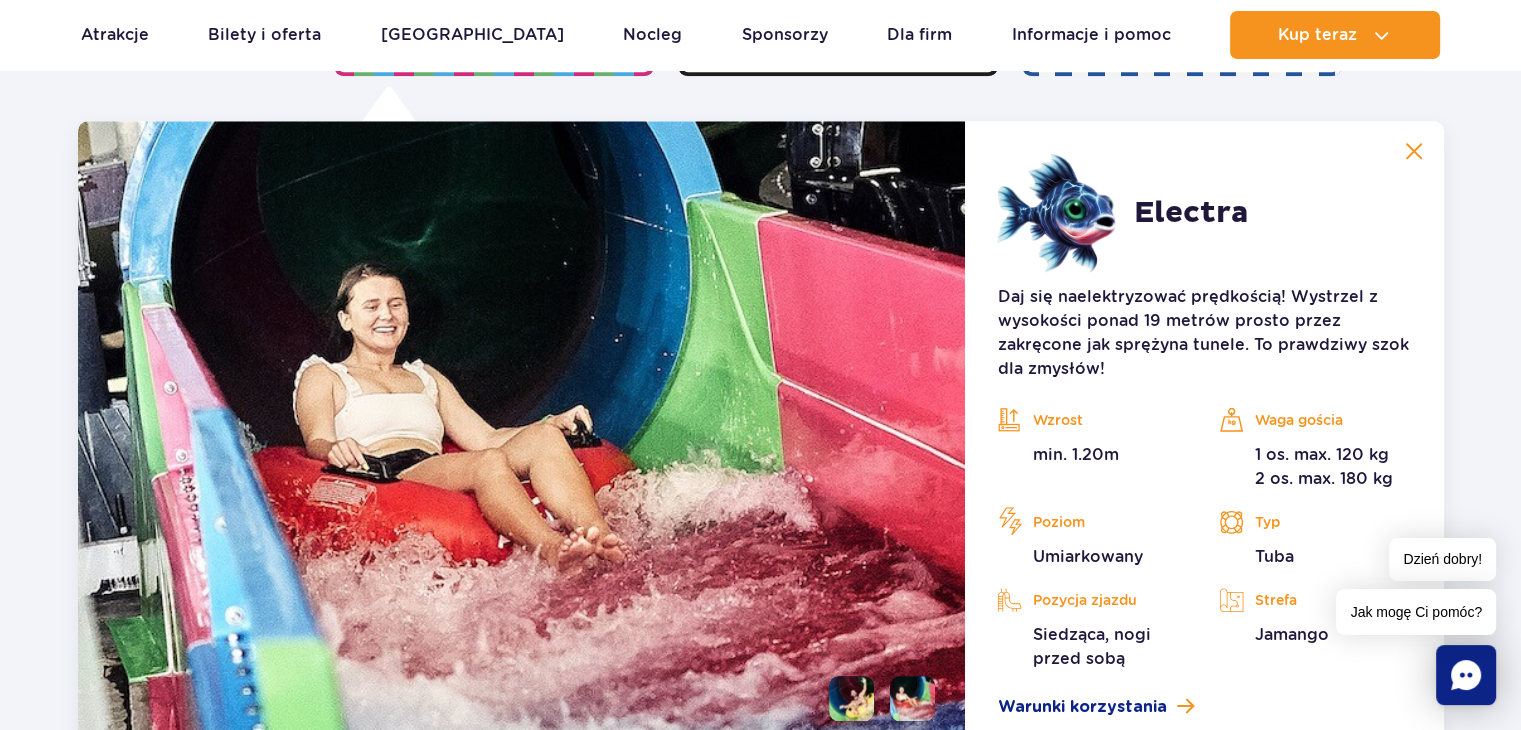 click at bounding box center [1414, 151] 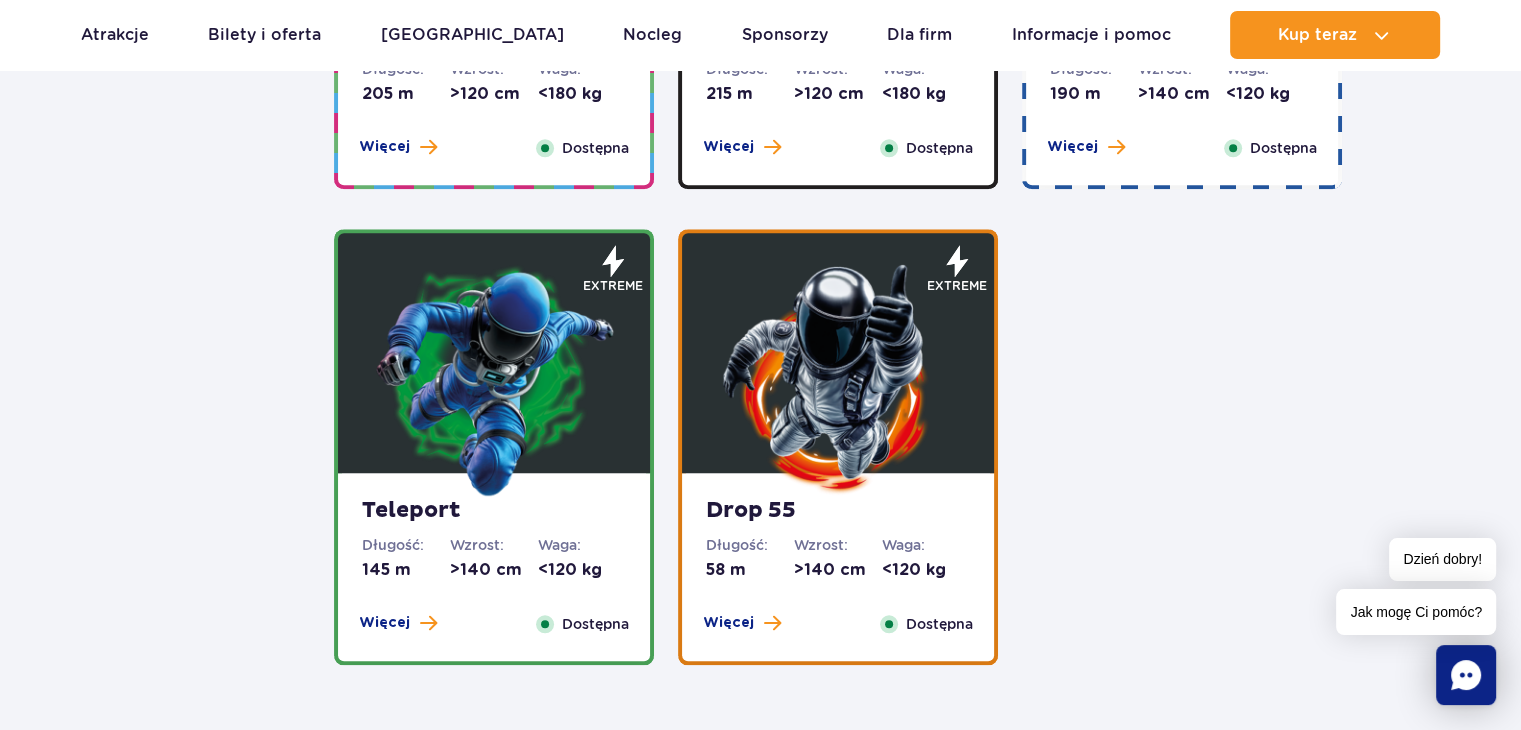 scroll, scrollTop: 1973, scrollLeft: 0, axis: vertical 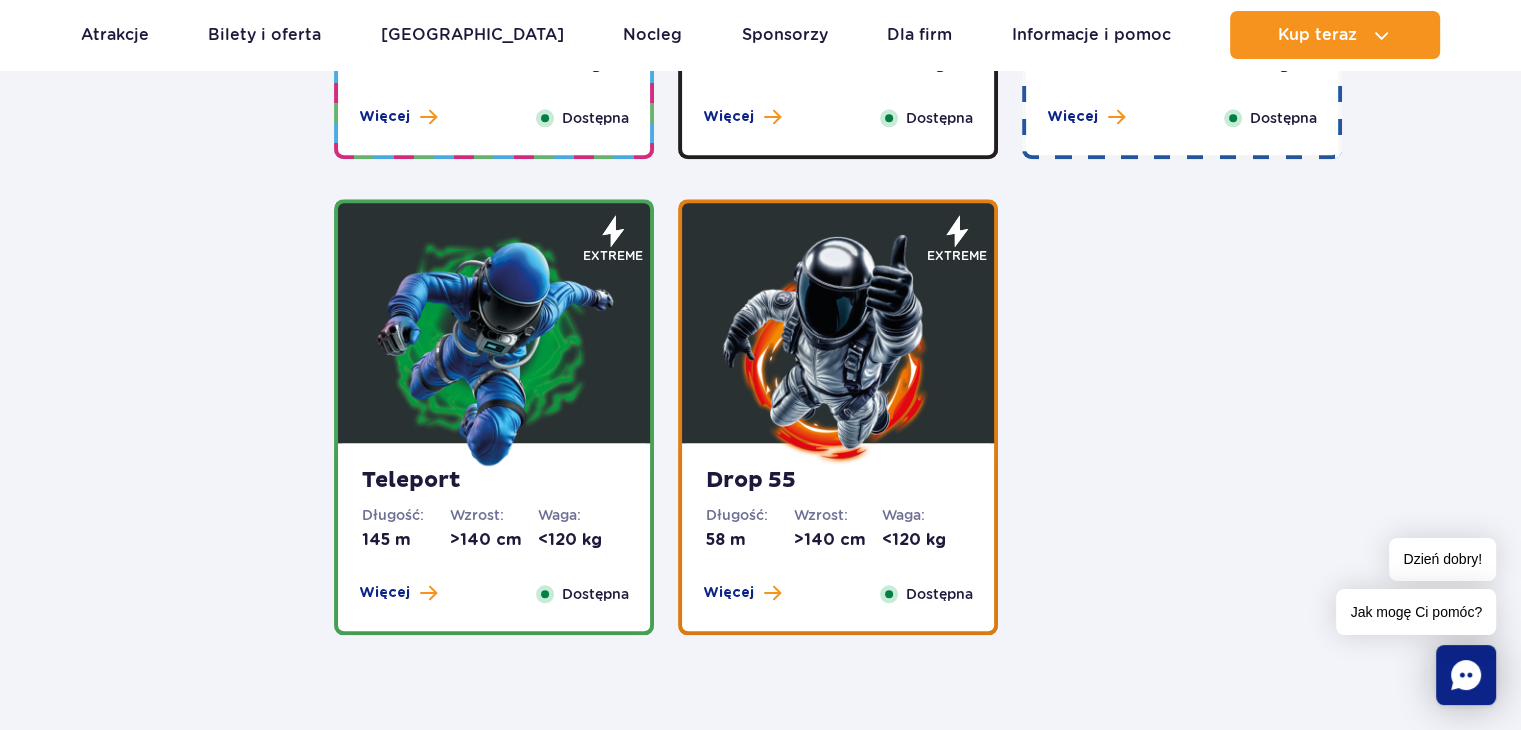 click at bounding box center [494, 348] 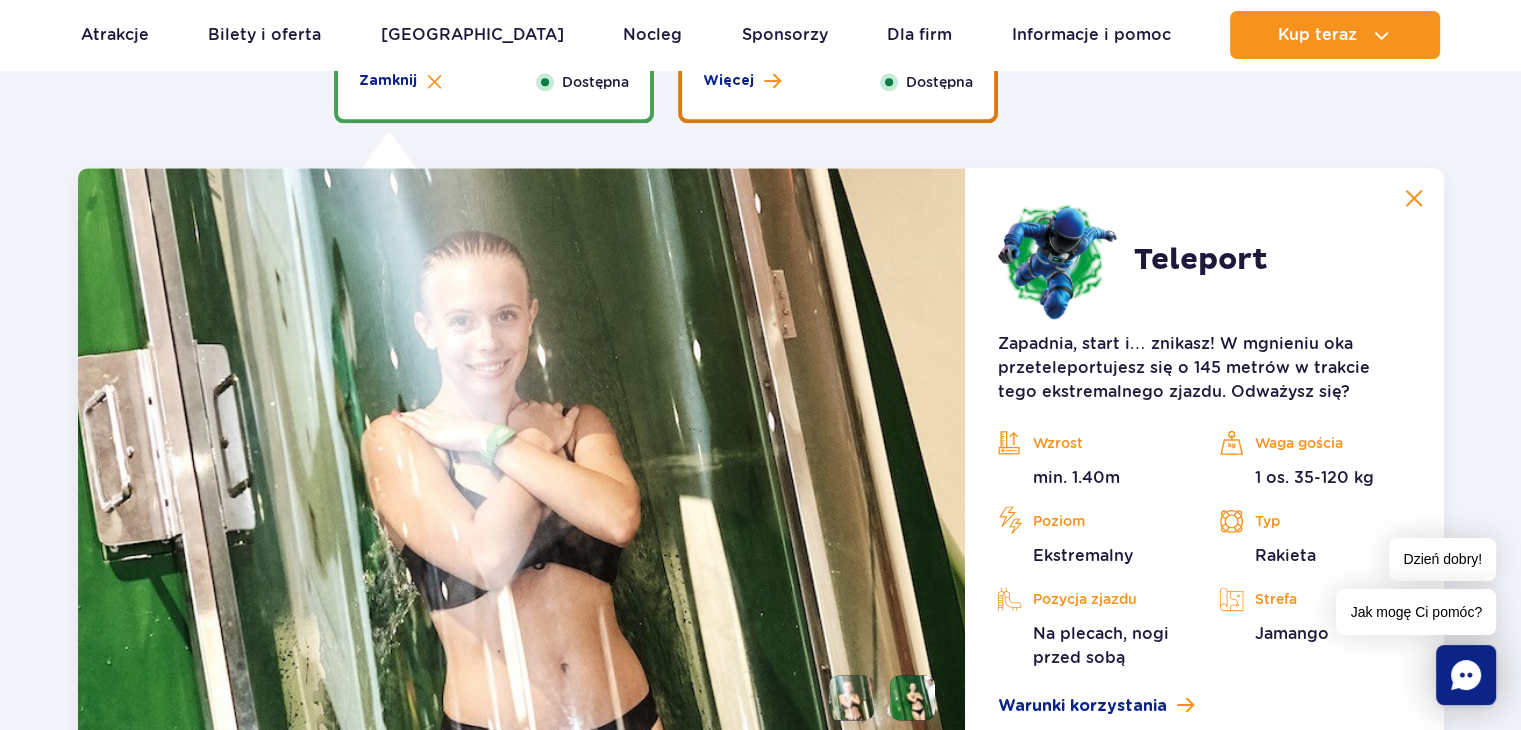 scroll, scrollTop: 2532, scrollLeft: 0, axis: vertical 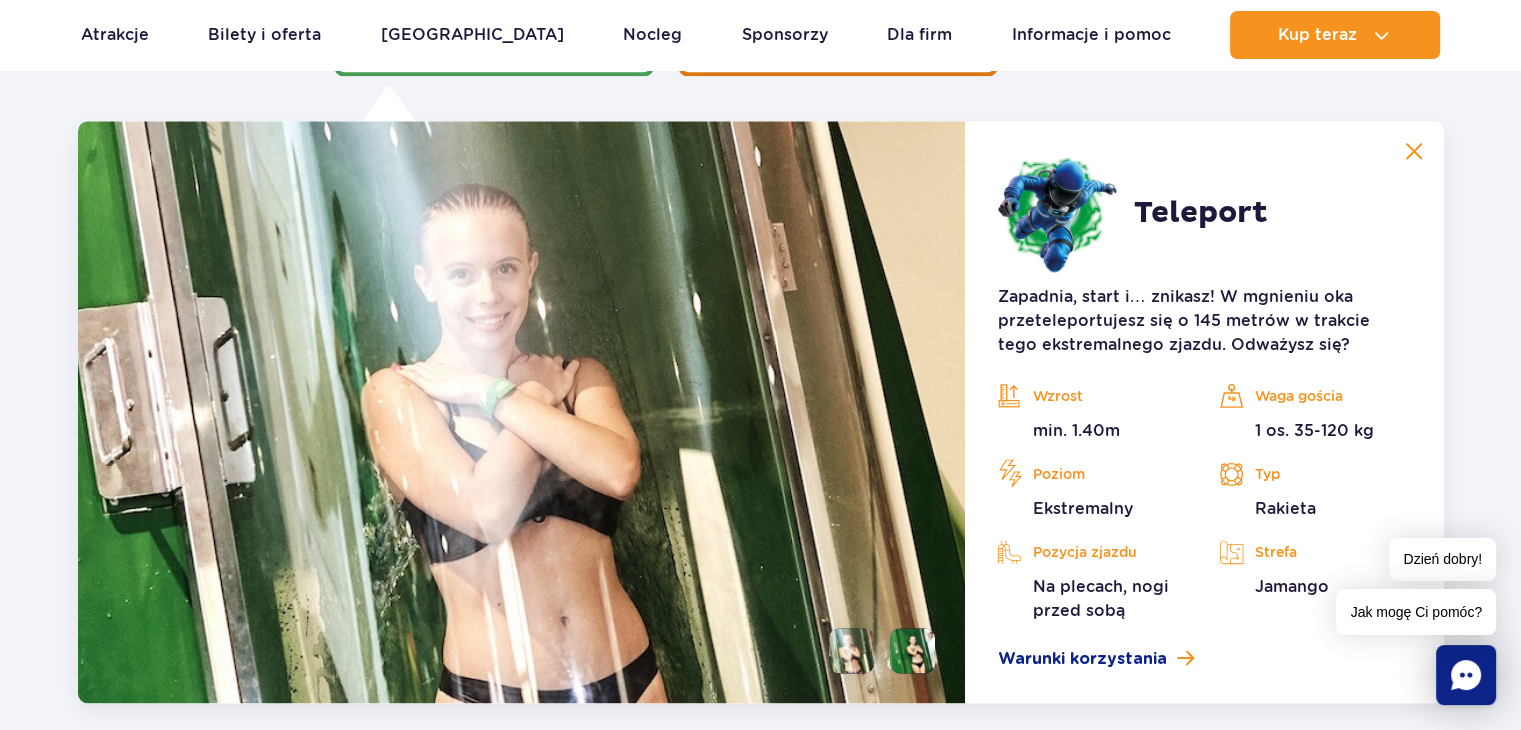 click at bounding box center [1414, 151] 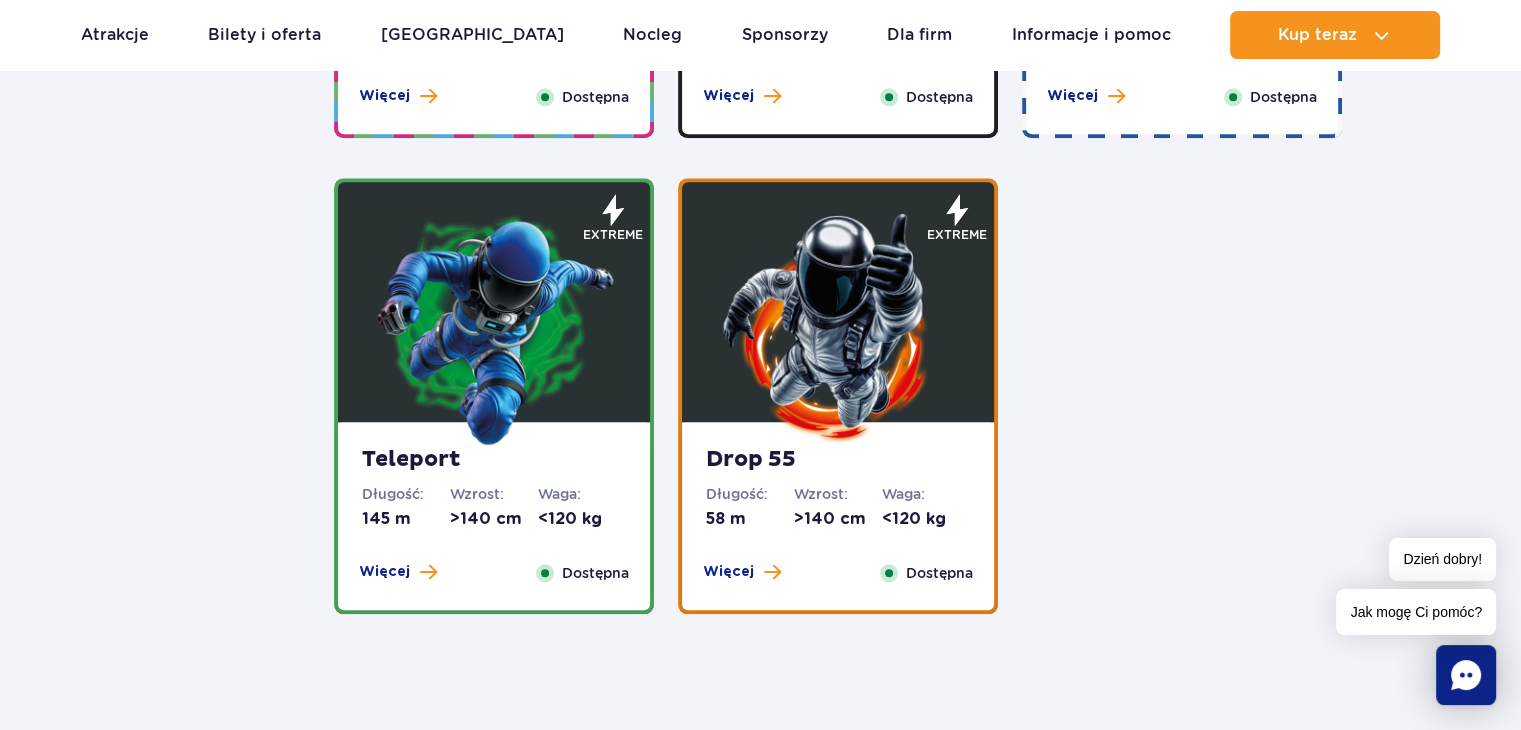 scroll, scrollTop: 1973, scrollLeft: 0, axis: vertical 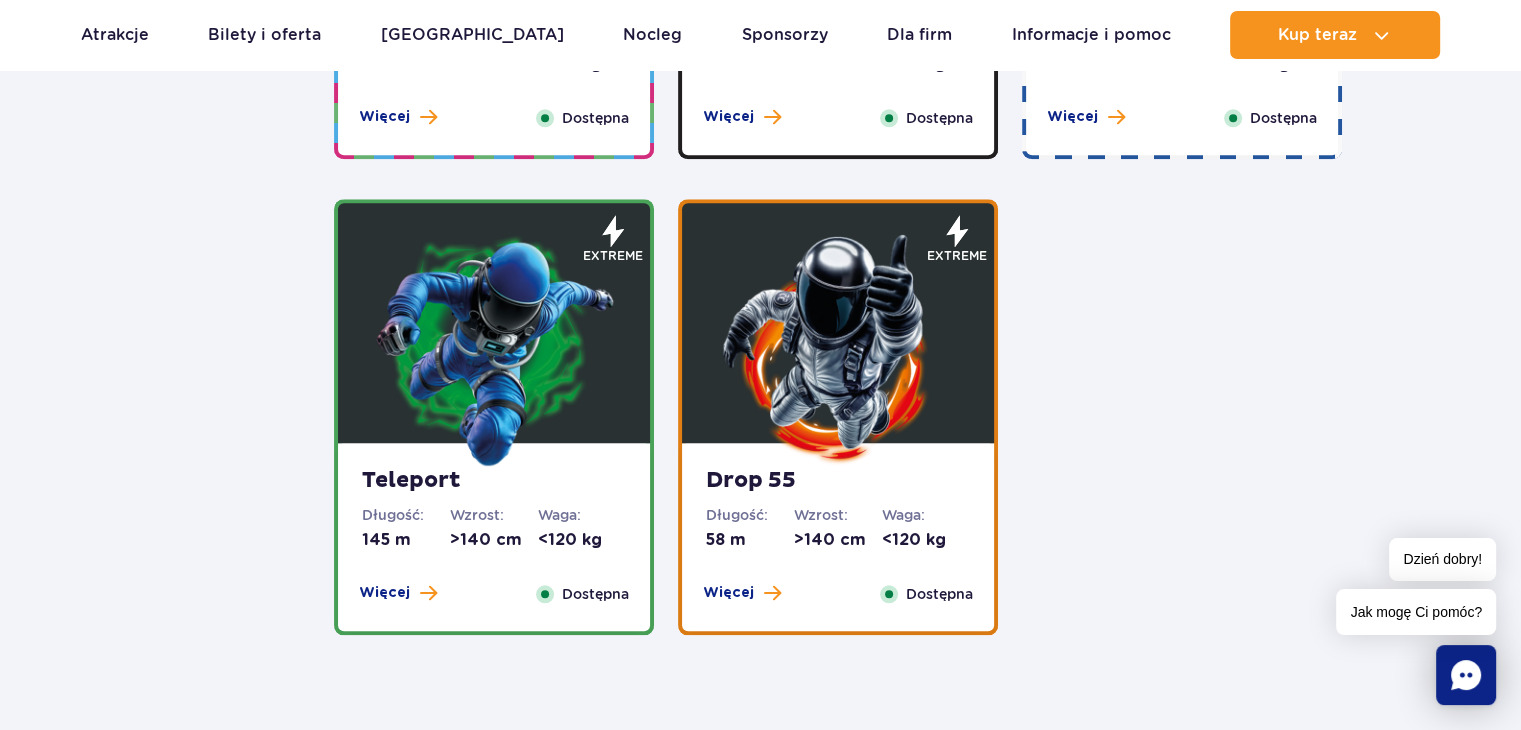 click at bounding box center [494, 323] 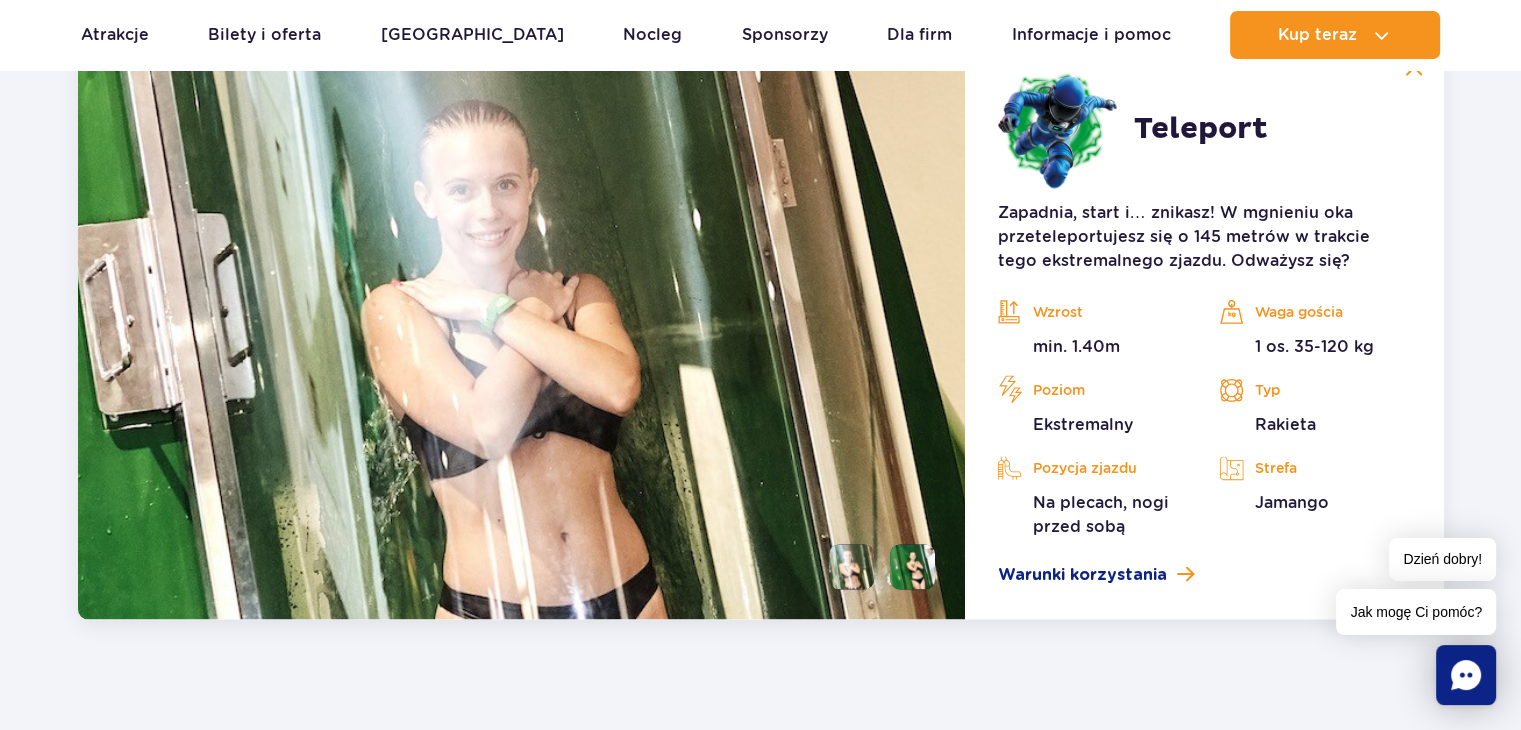 scroll, scrollTop: 2605, scrollLeft: 0, axis: vertical 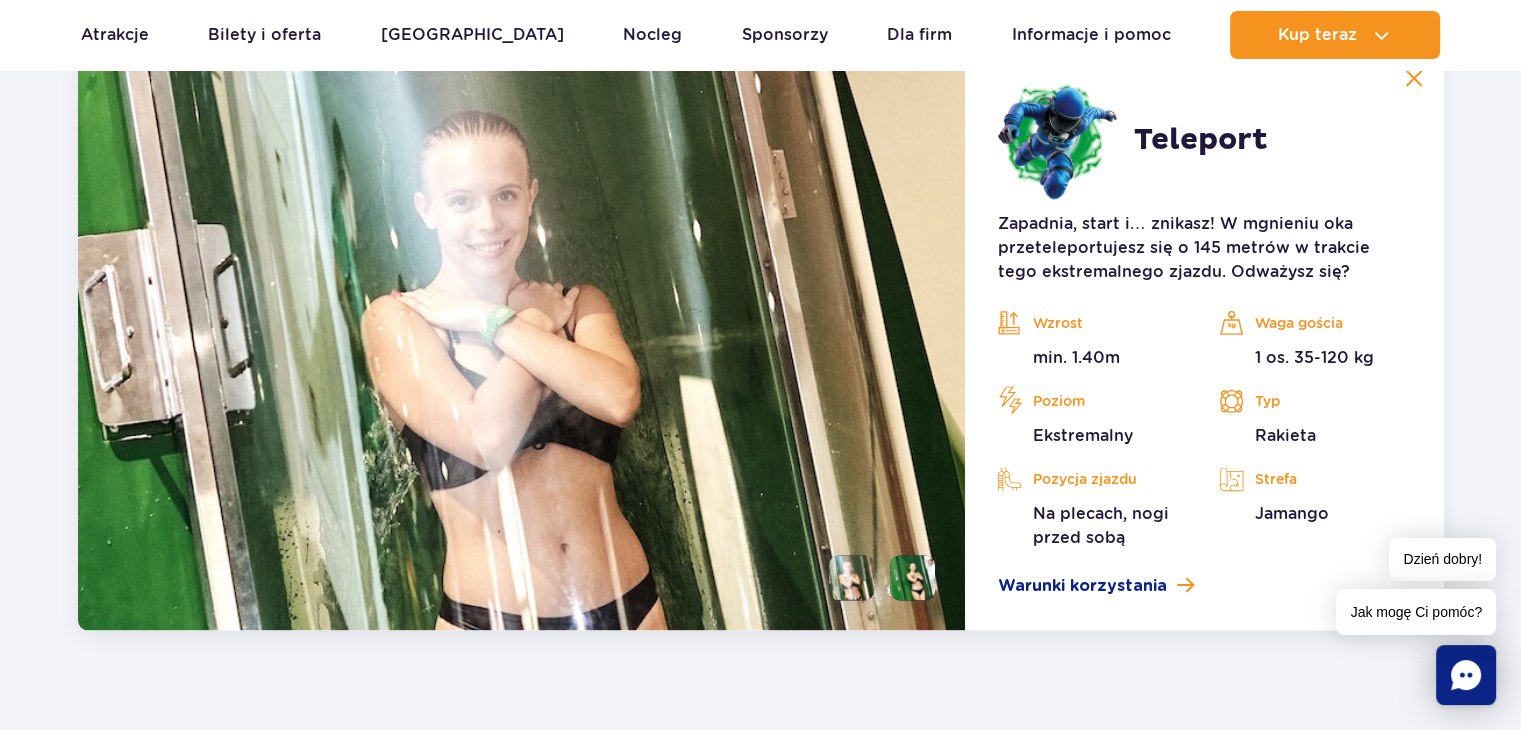 click at bounding box center (1414, 78) 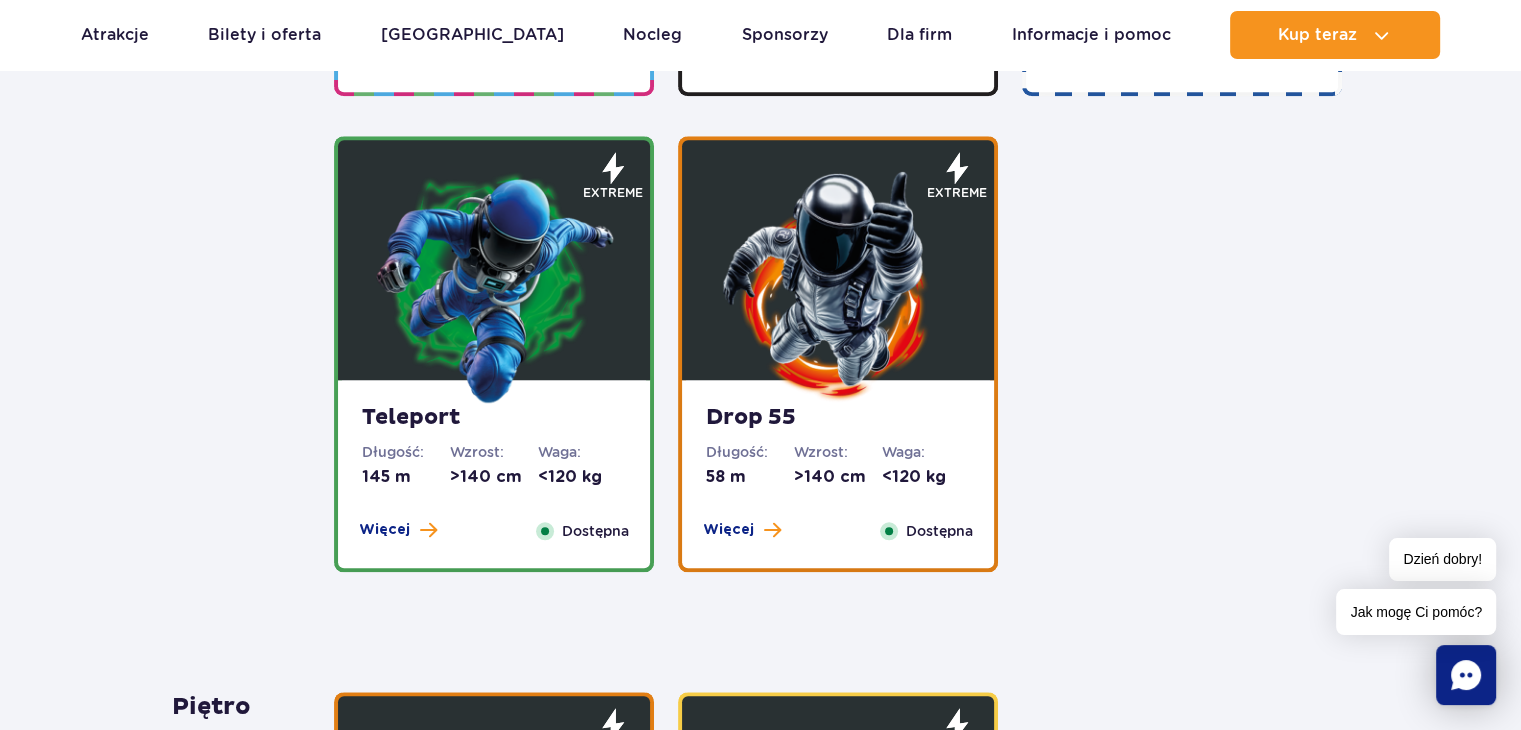 click at bounding box center [838, 285] 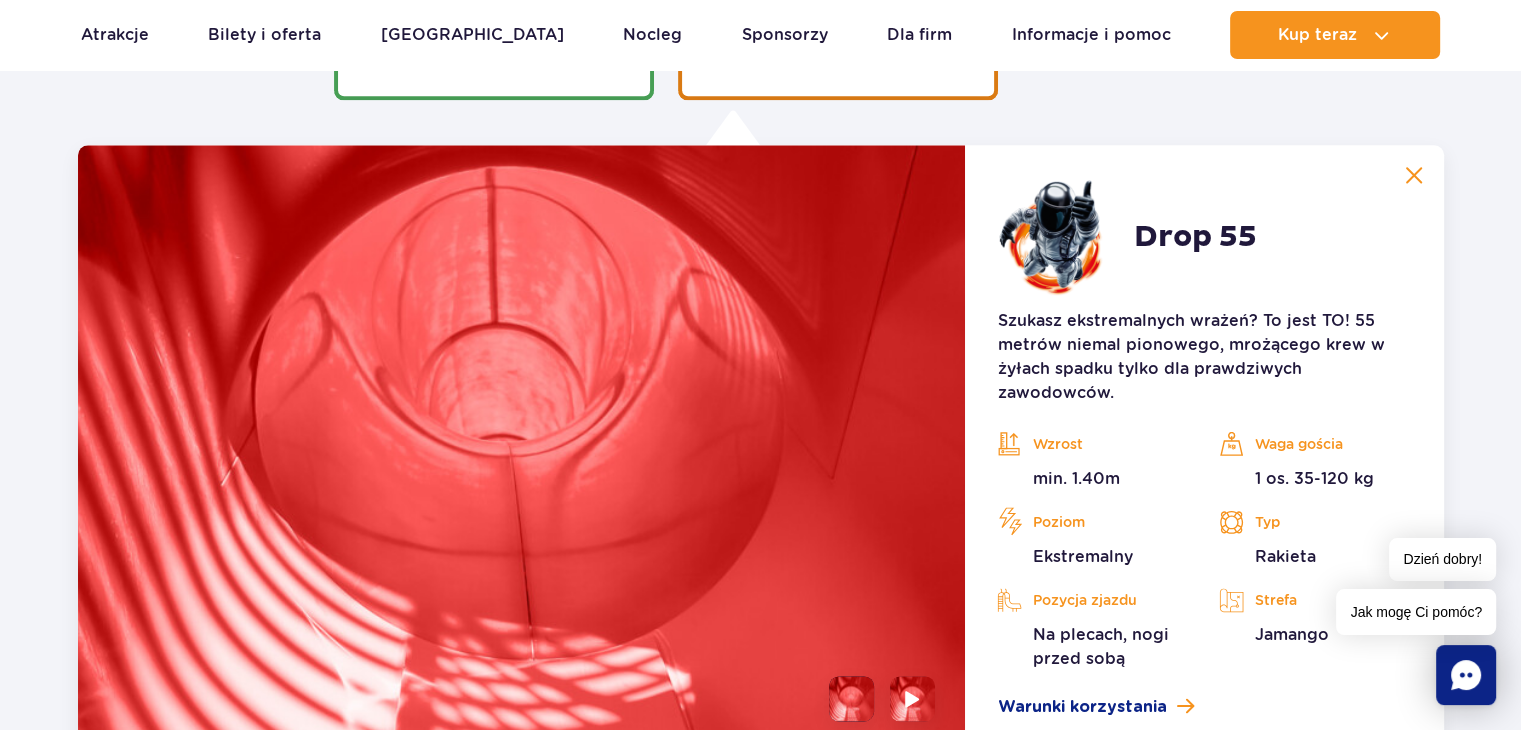 scroll, scrollTop: 2532, scrollLeft: 0, axis: vertical 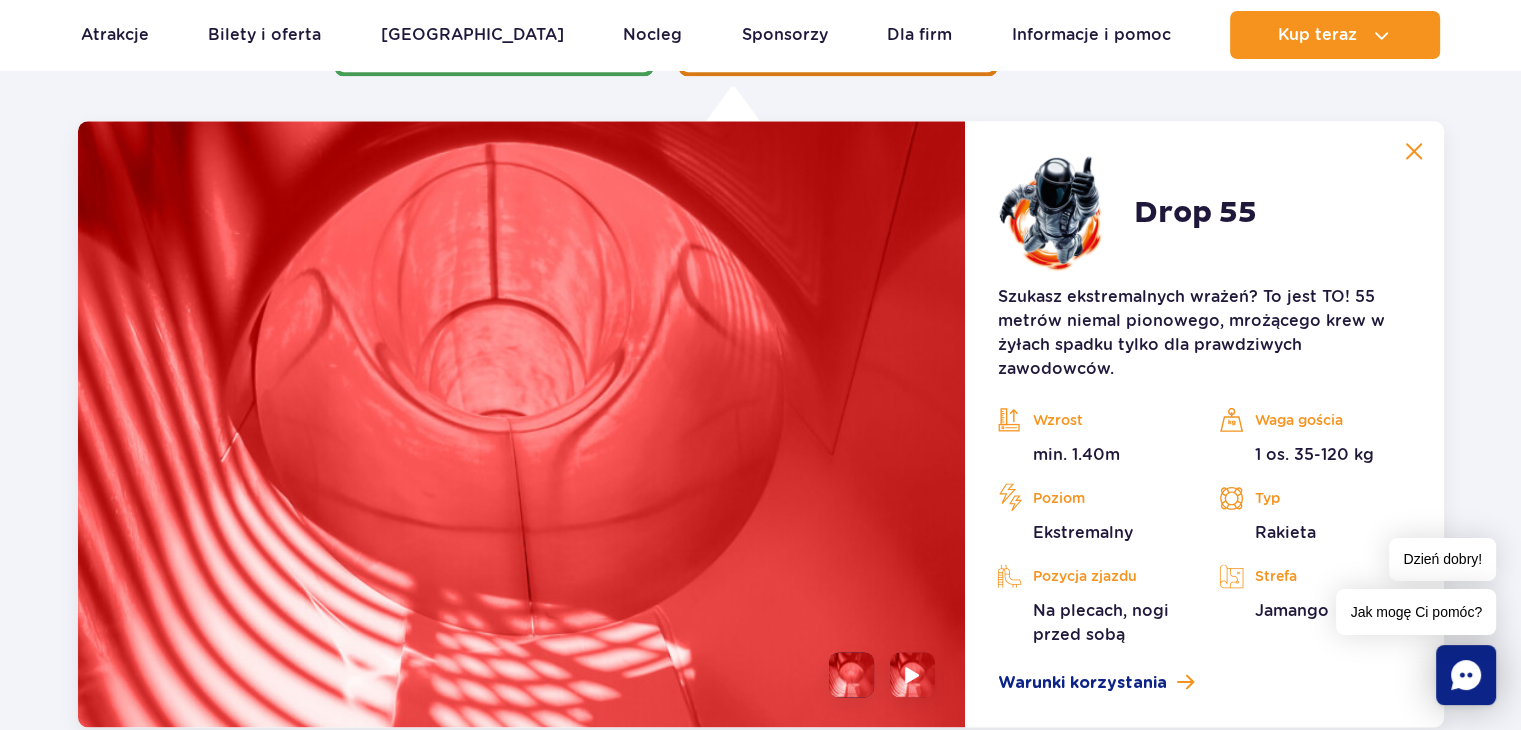 click at bounding box center (1414, 151) 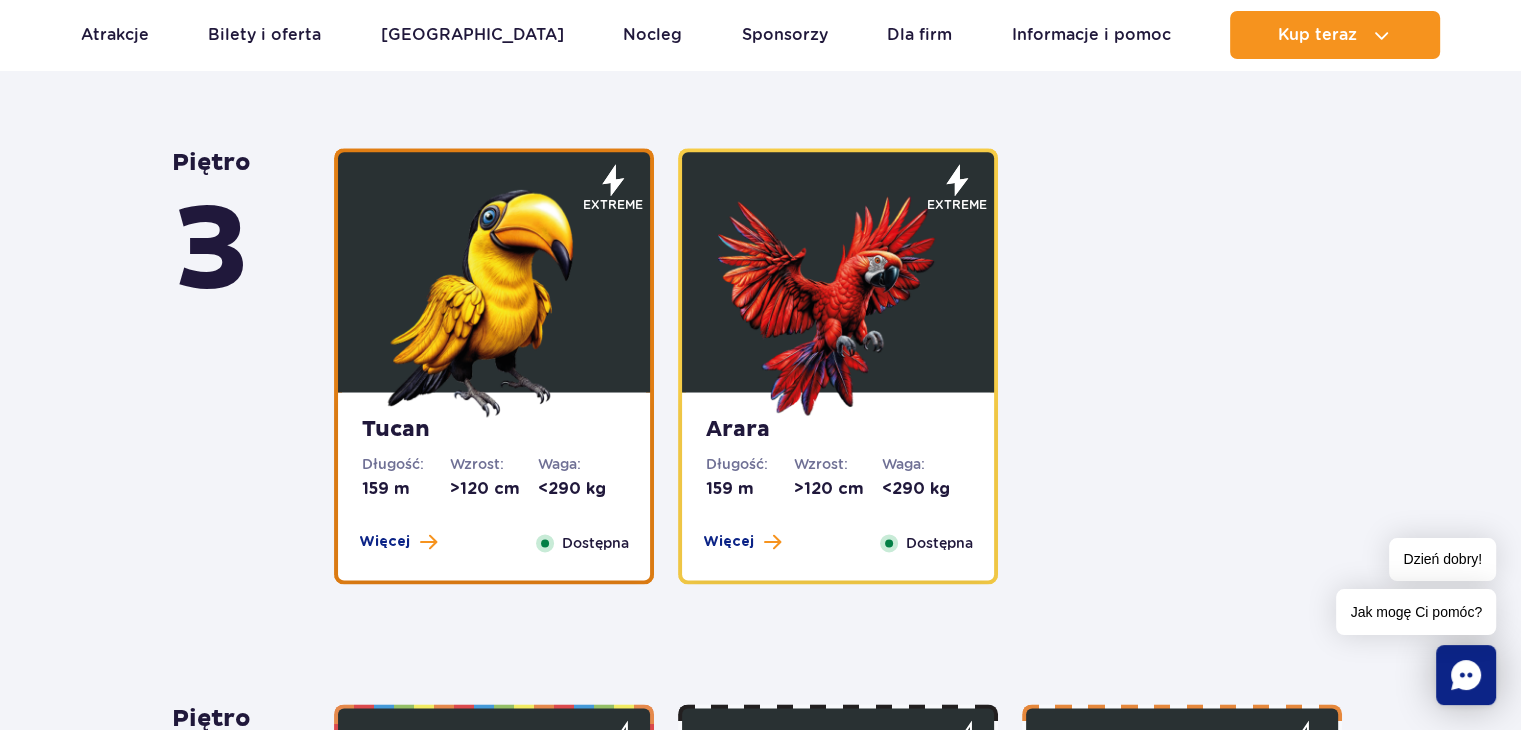 scroll, scrollTop: 2661, scrollLeft: 0, axis: vertical 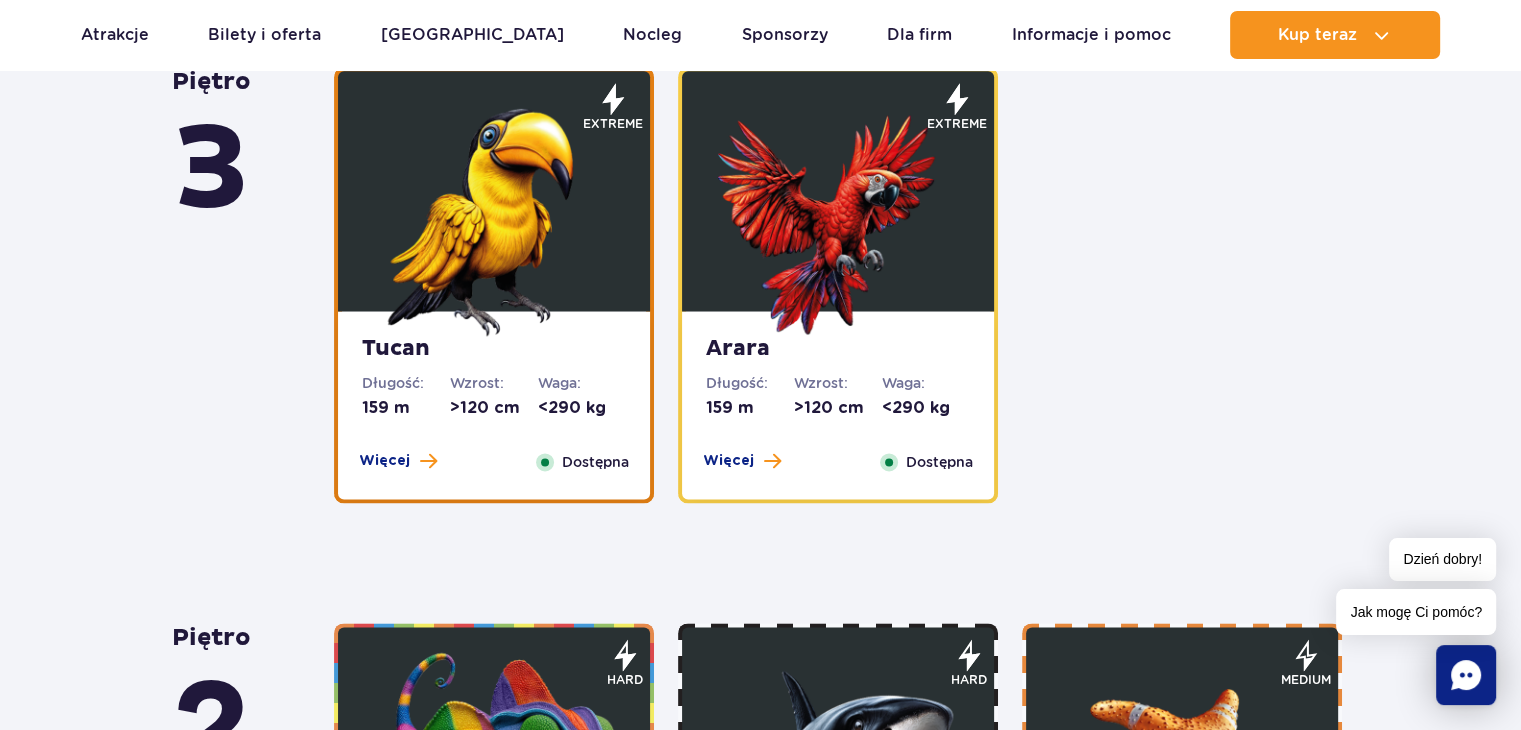 click at bounding box center [494, 216] 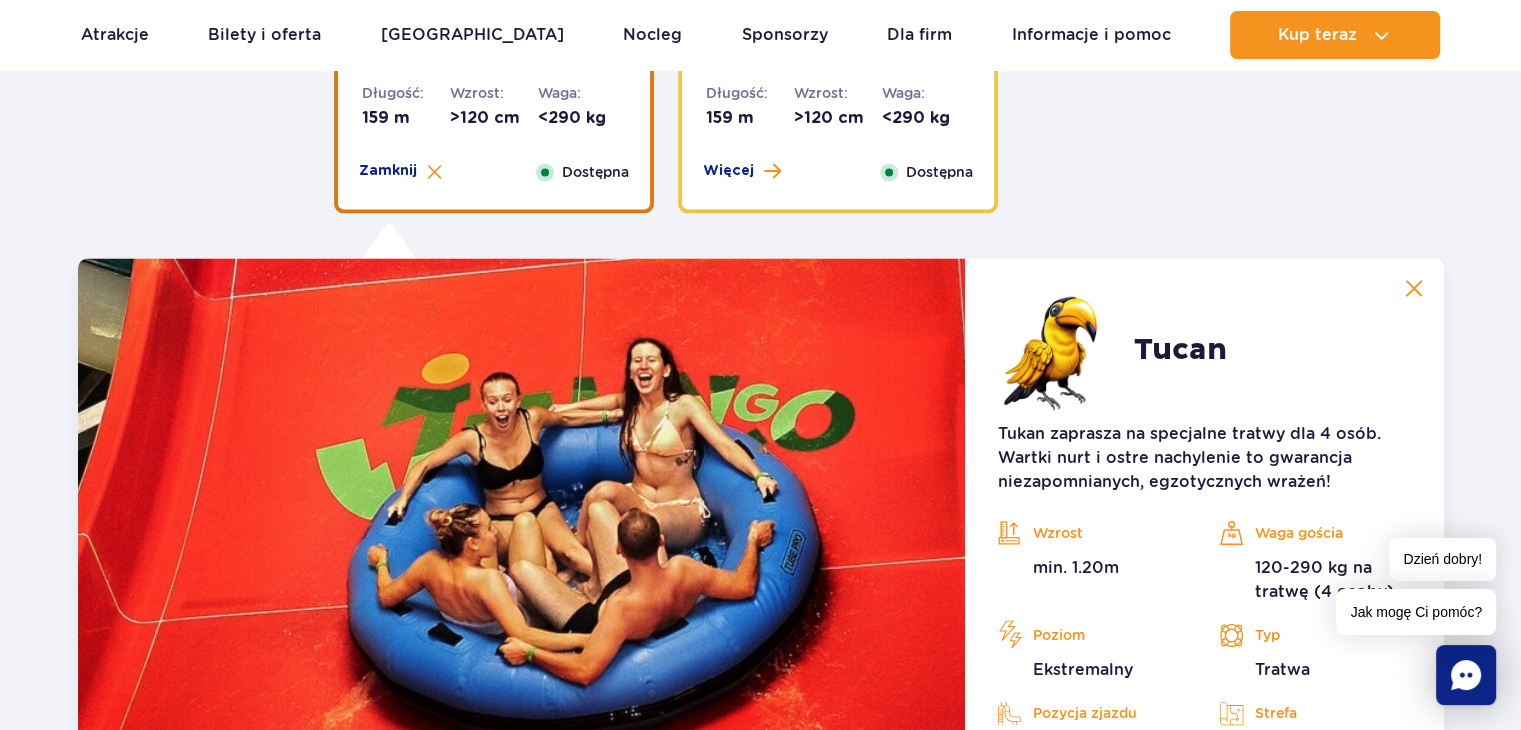 scroll, scrollTop: 3088, scrollLeft: 0, axis: vertical 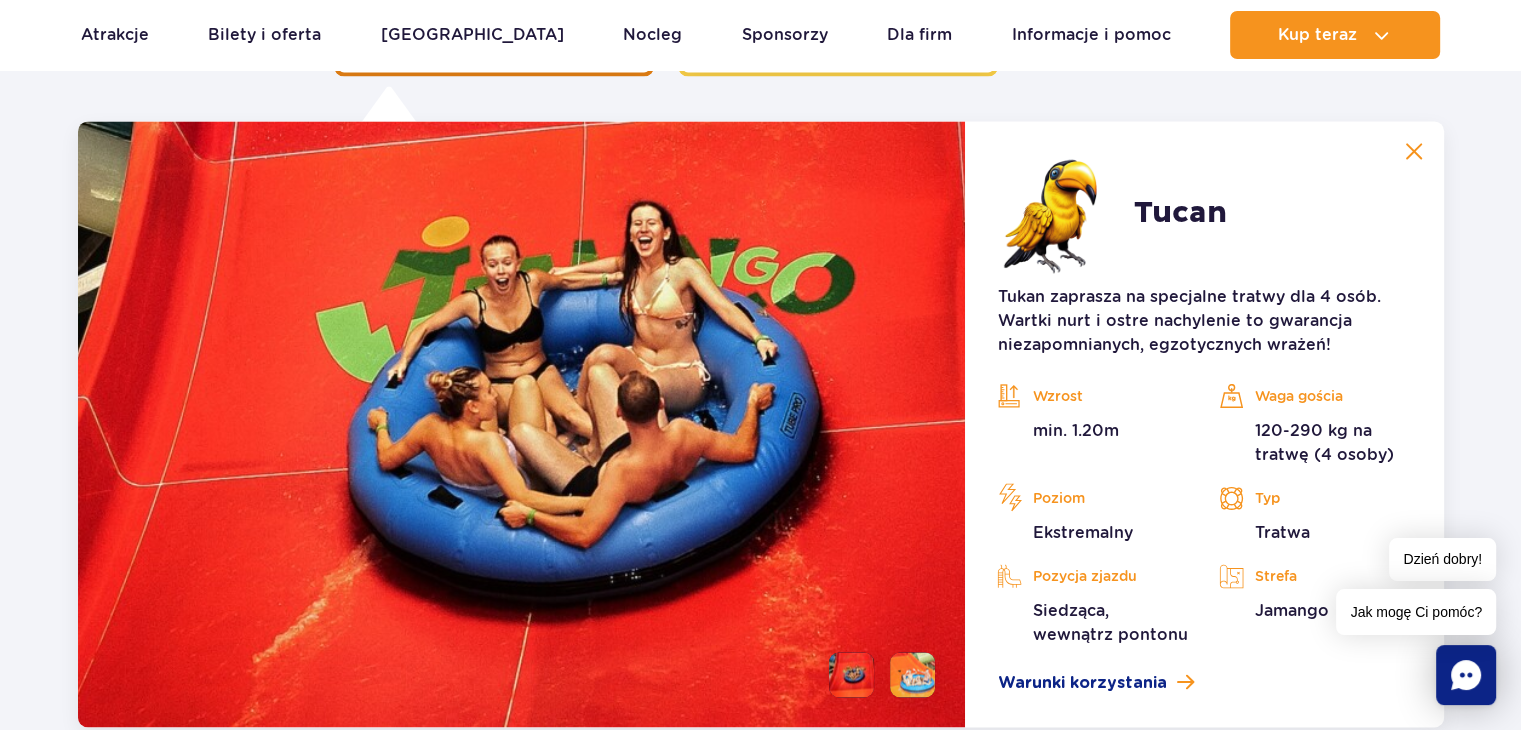 click at bounding box center (912, 674) 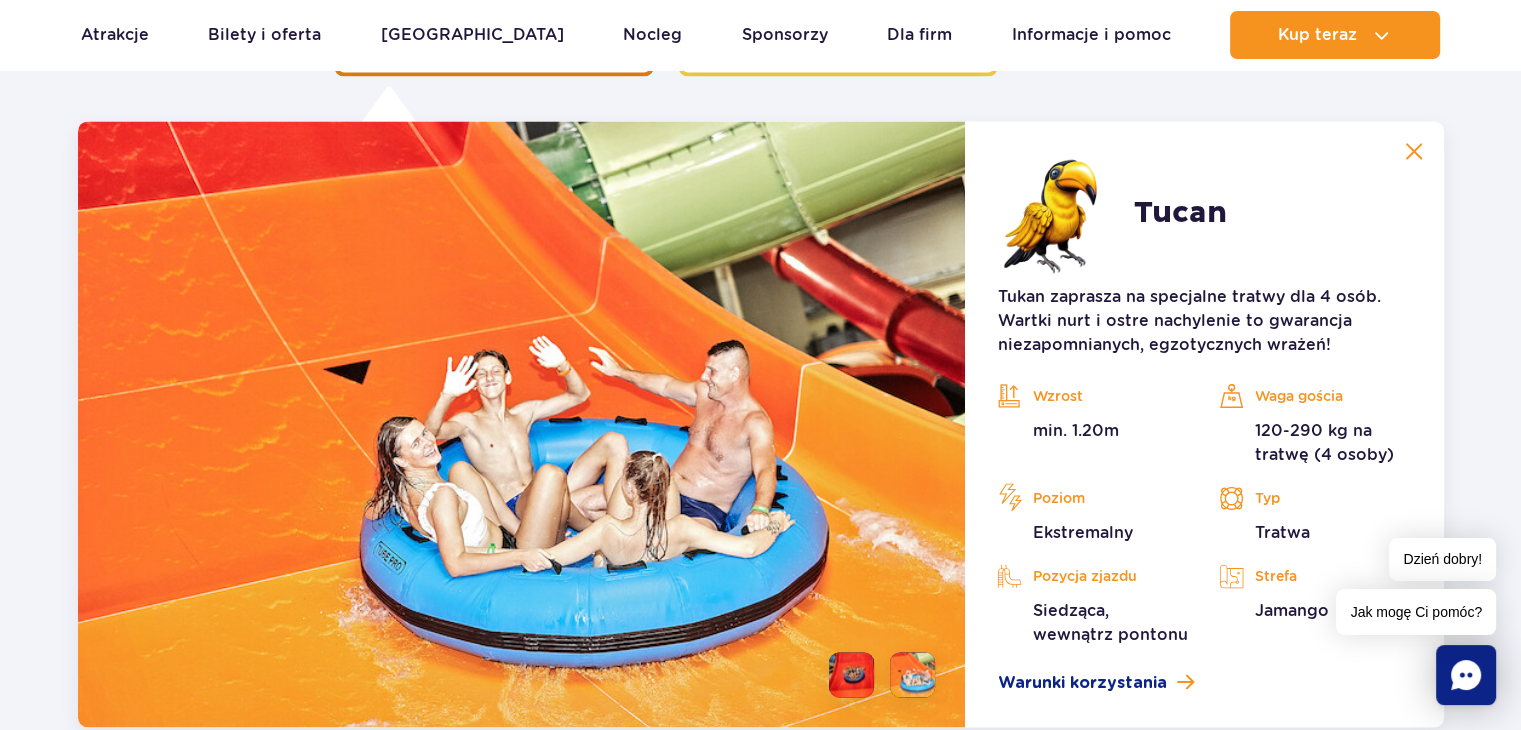 click at bounding box center (851, 674) 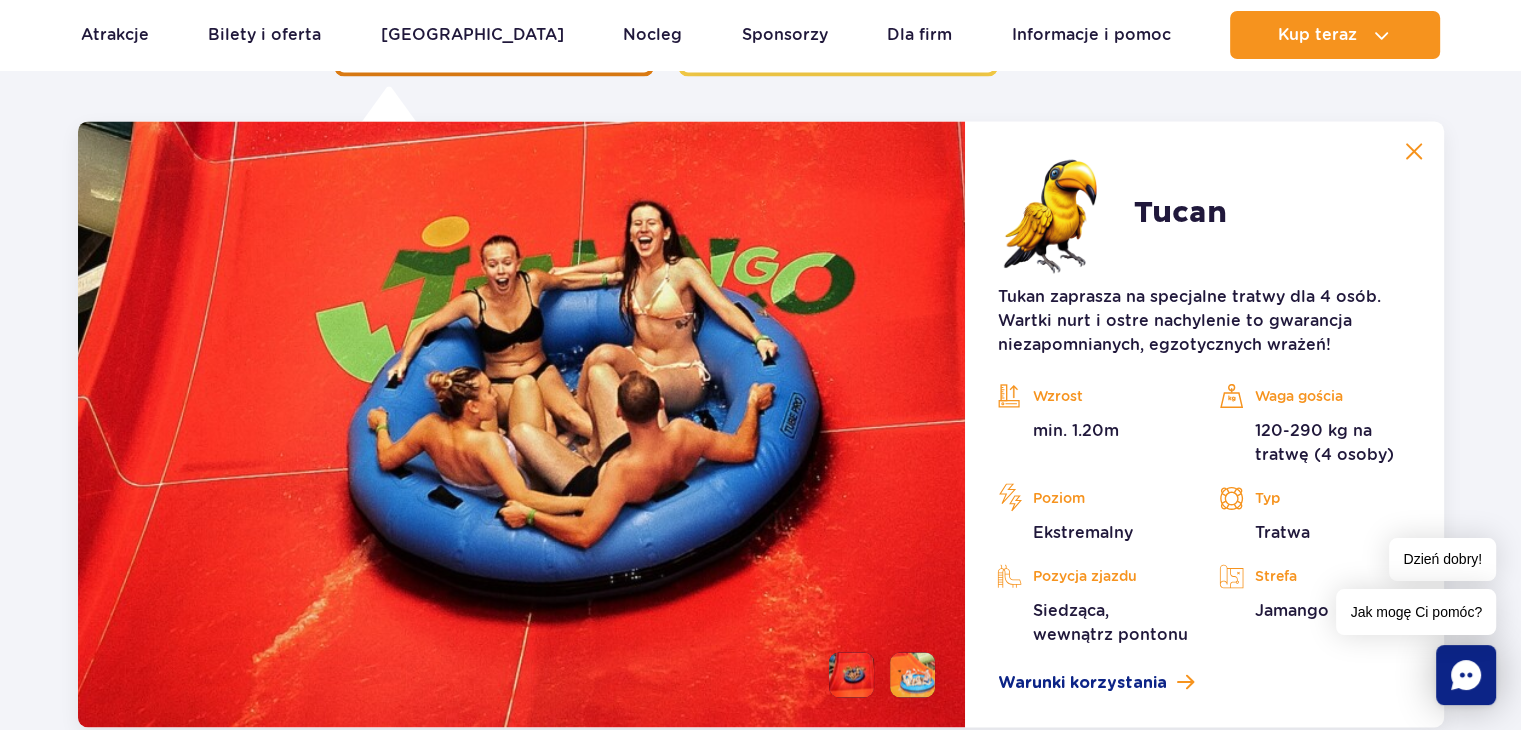 click at bounding box center [1414, 151] 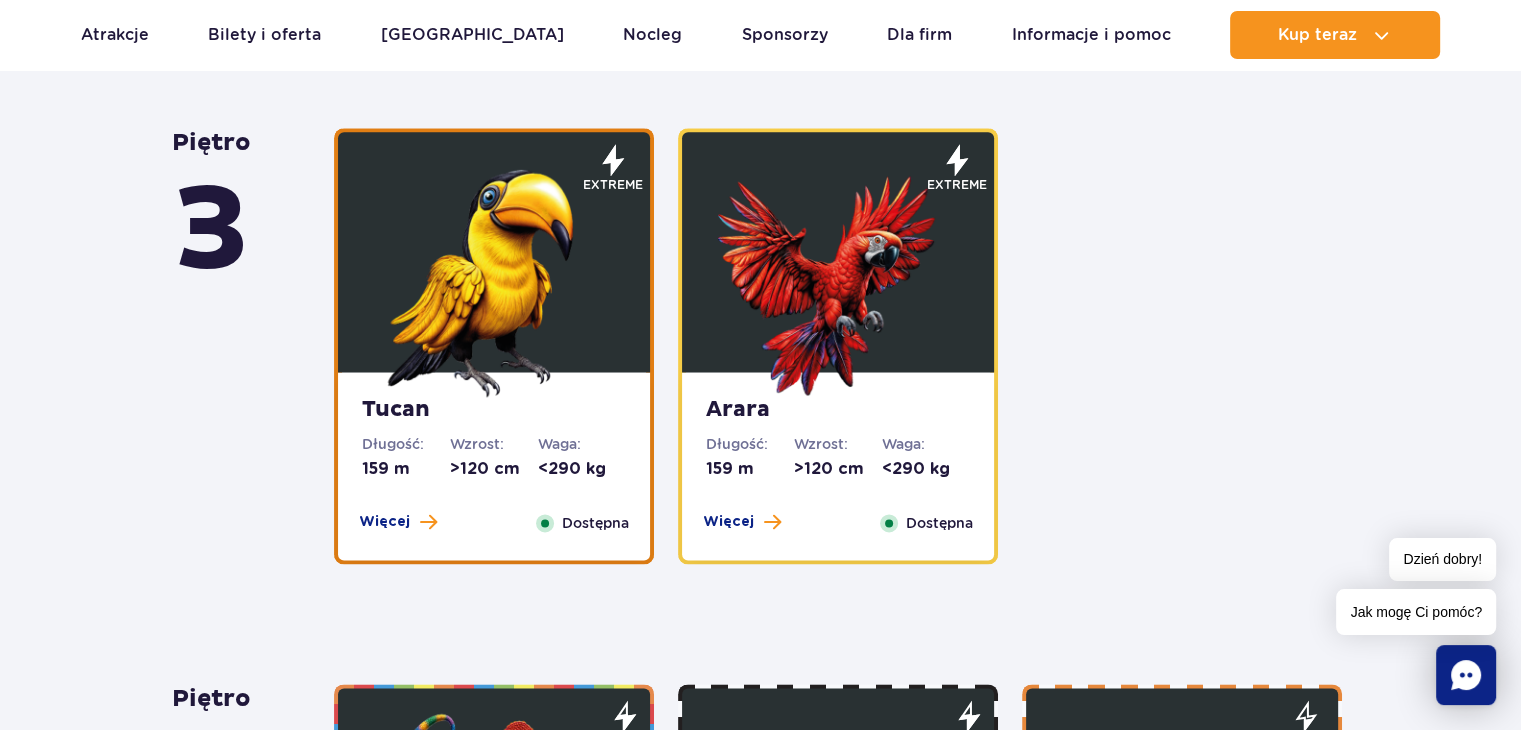 click at bounding box center (838, 277) 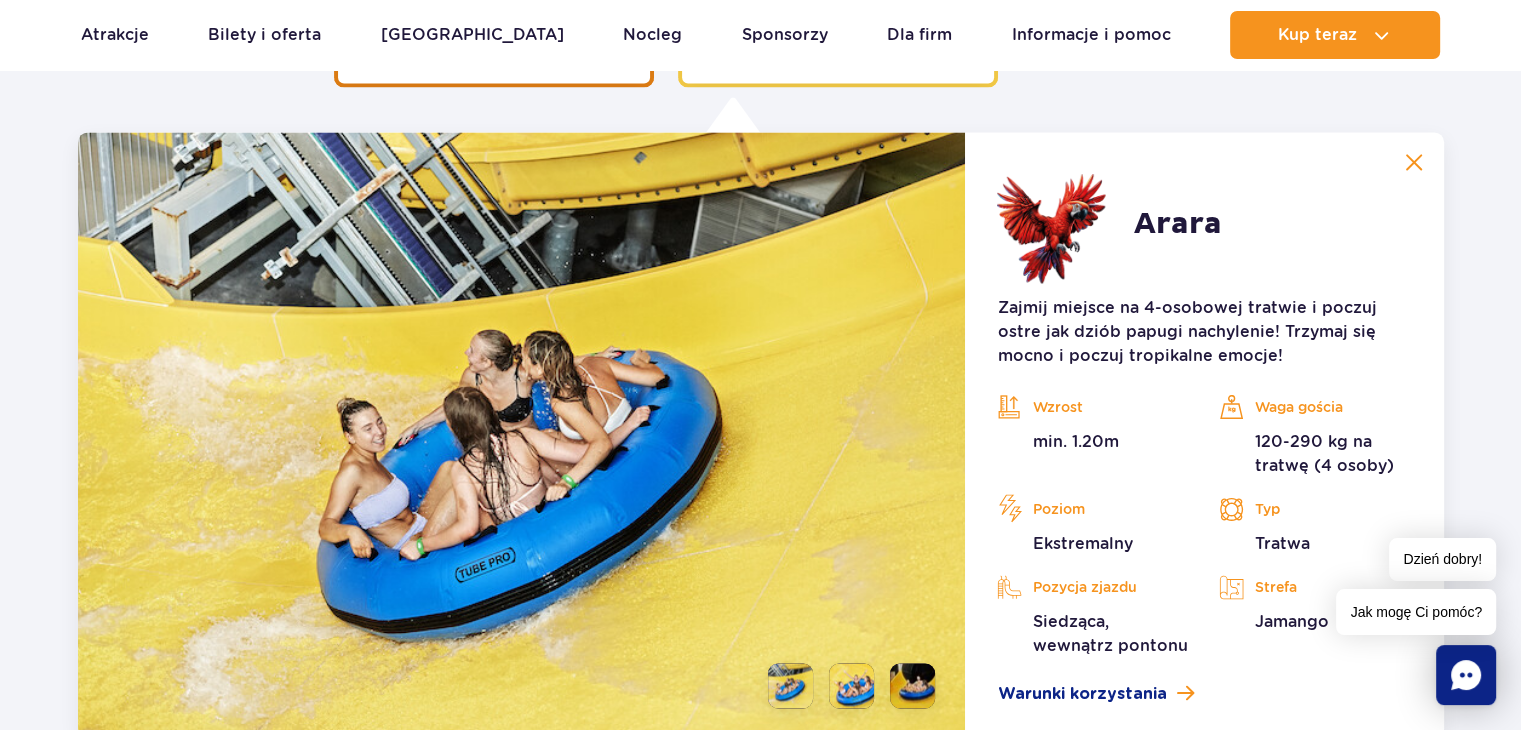 scroll, scrollTop: 3088, scrollLeft: 0, axis: vertical 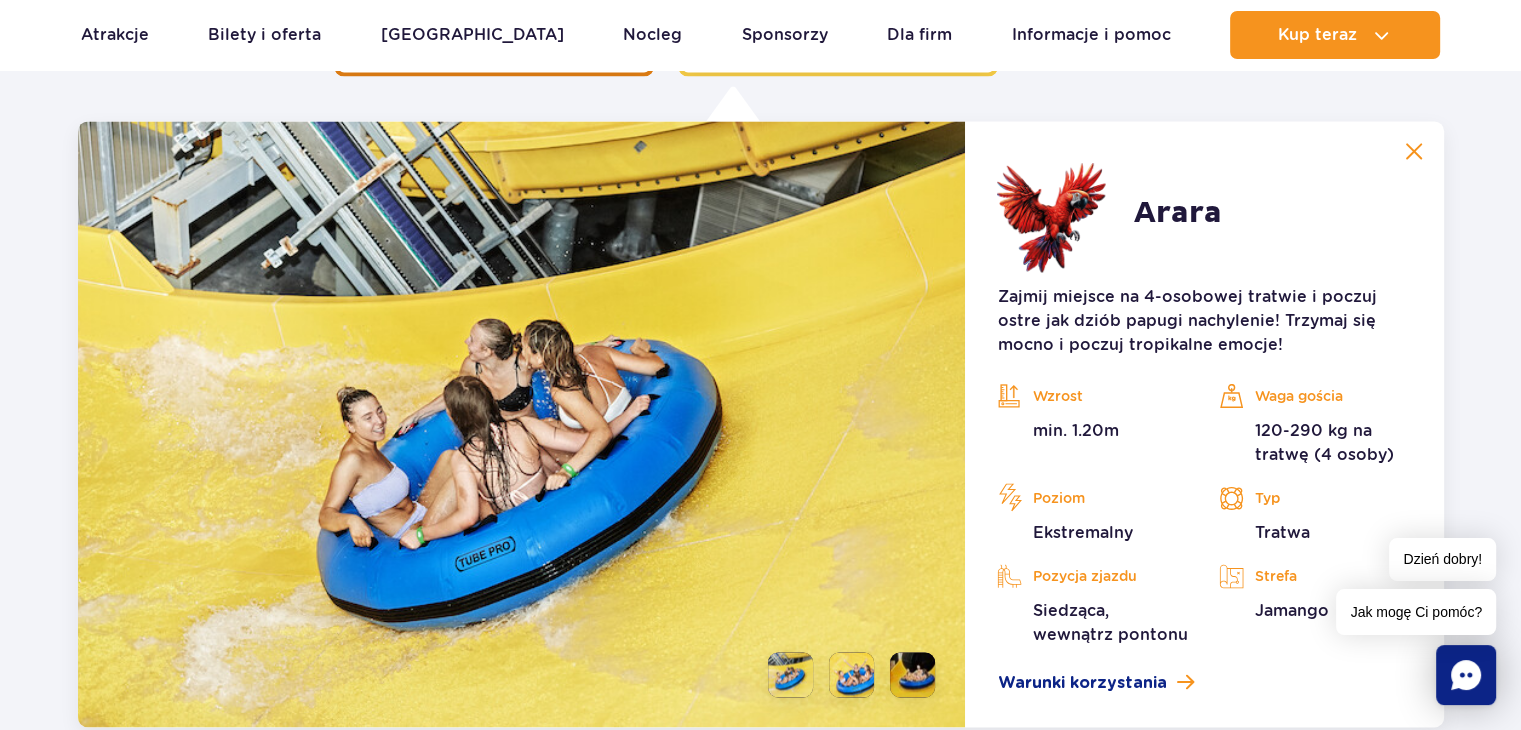 click at bounding box center (1414, 151) 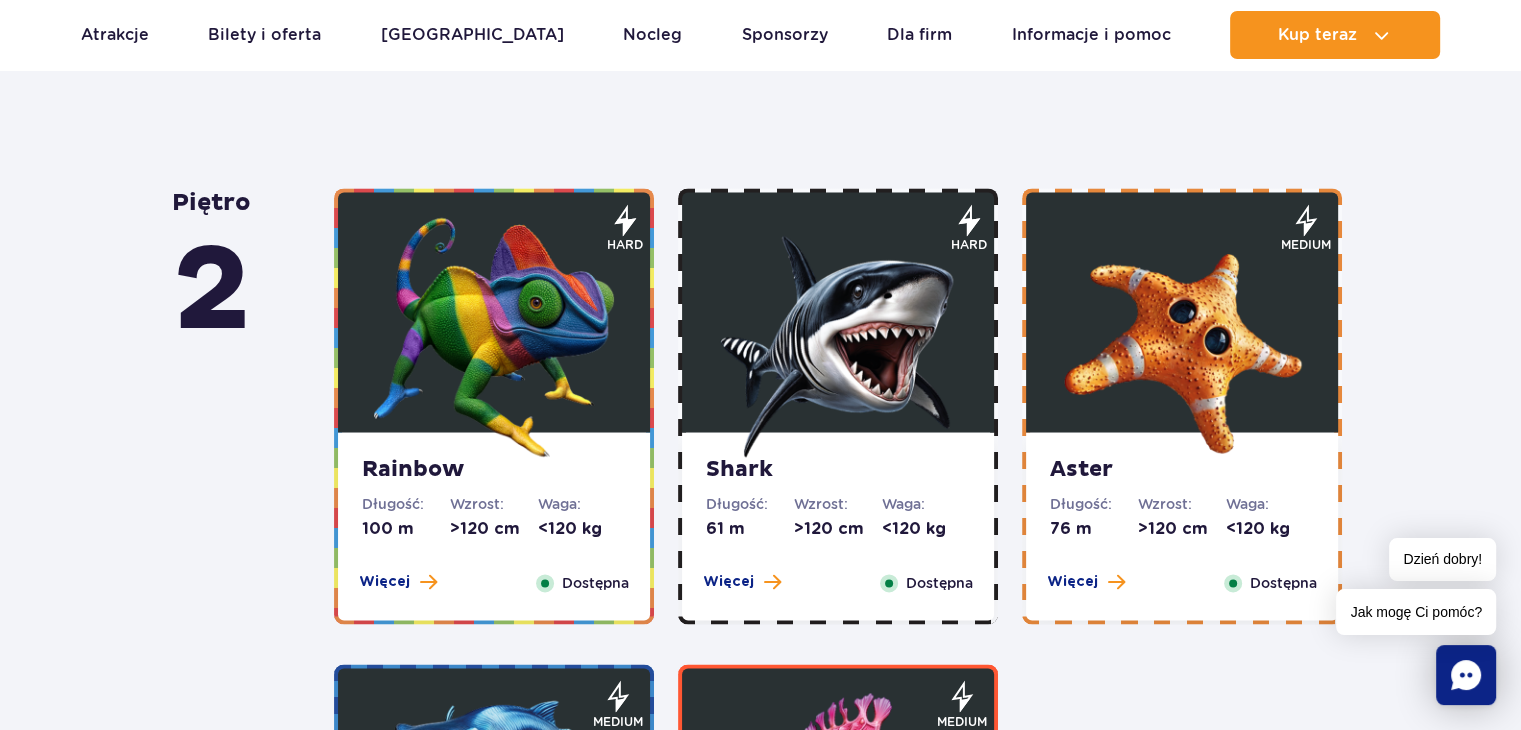 scroll, scrollTop: 3136, scrollLeft: 0, axis: vertical 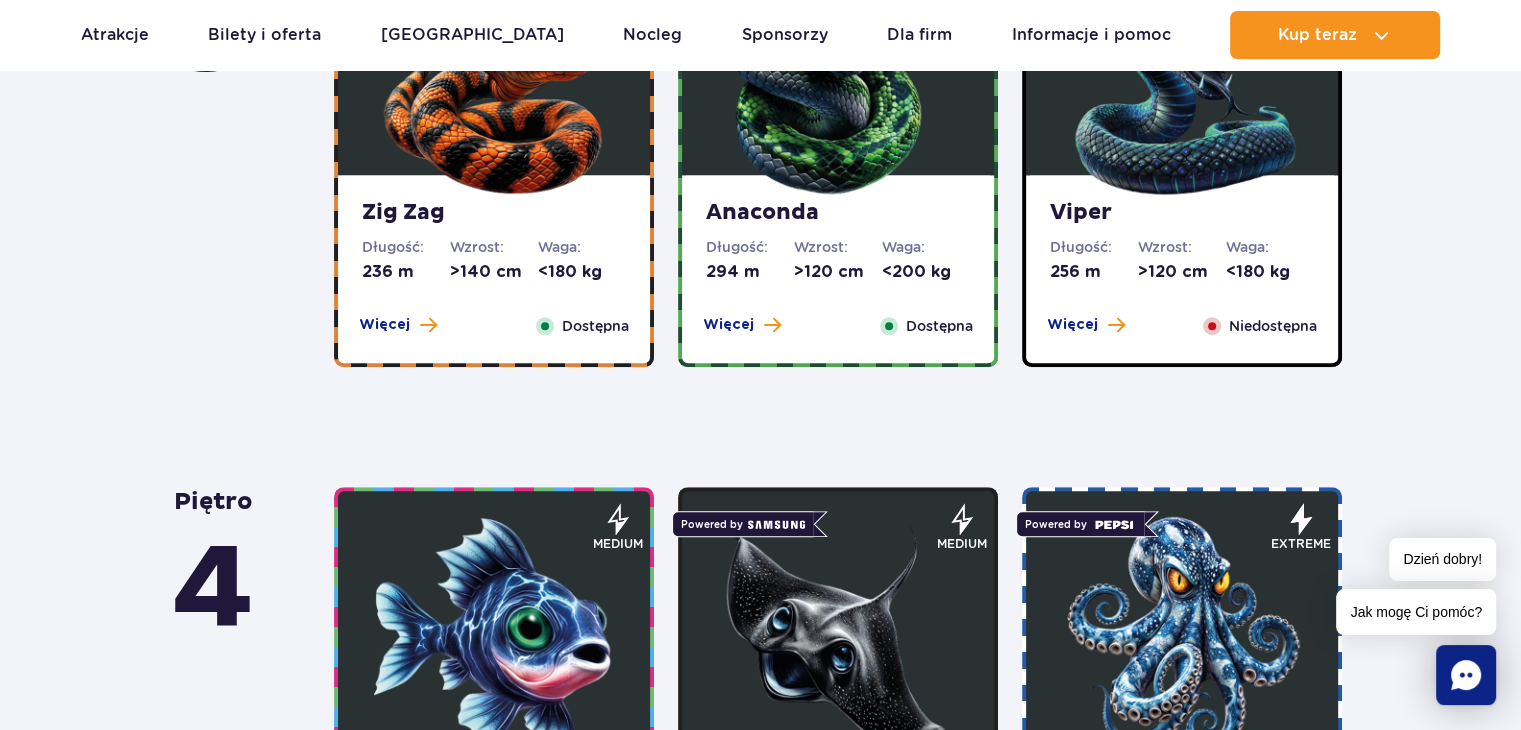 click at bounding box center (494, 80) 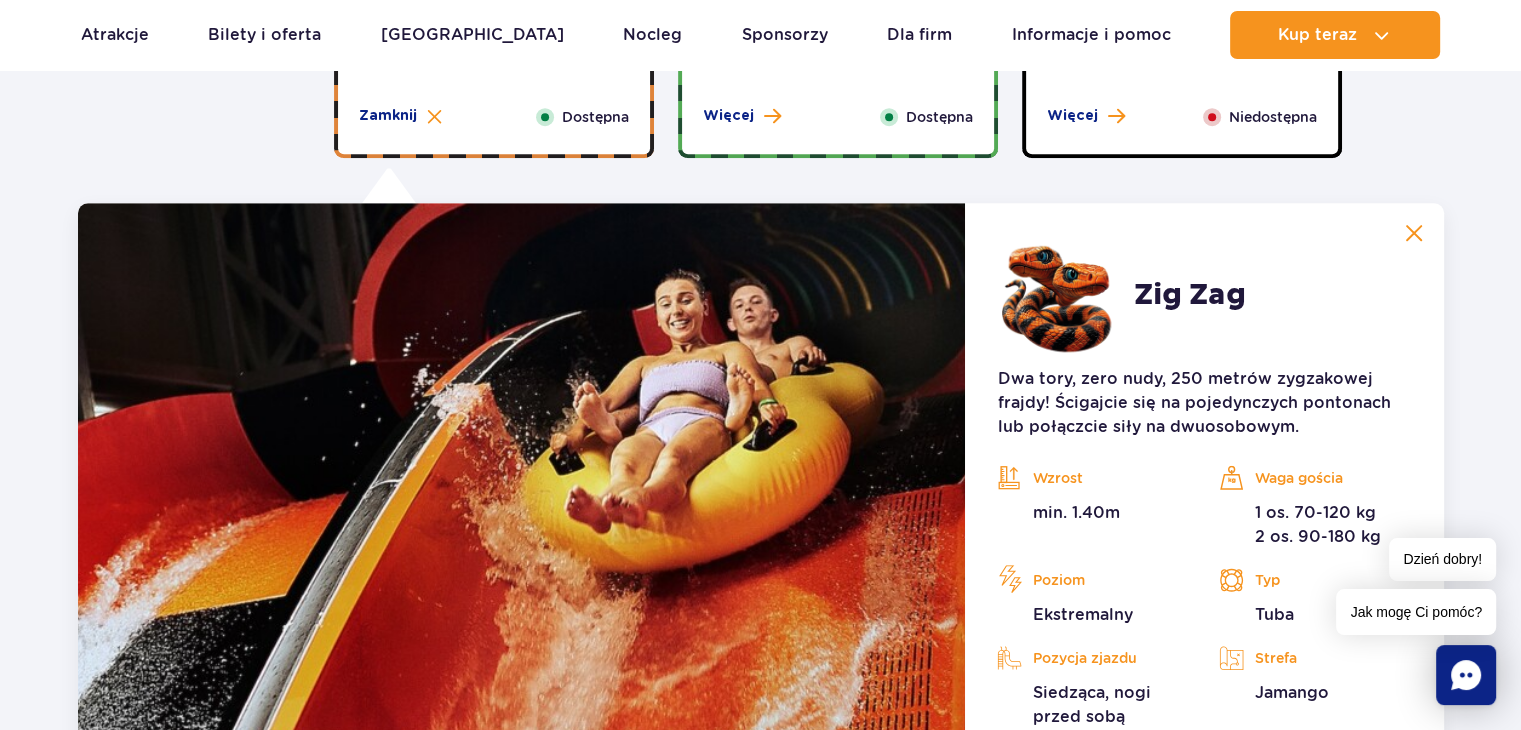 scroll, scrollTop: 1500, scrollLeft: 0, axis: vertical 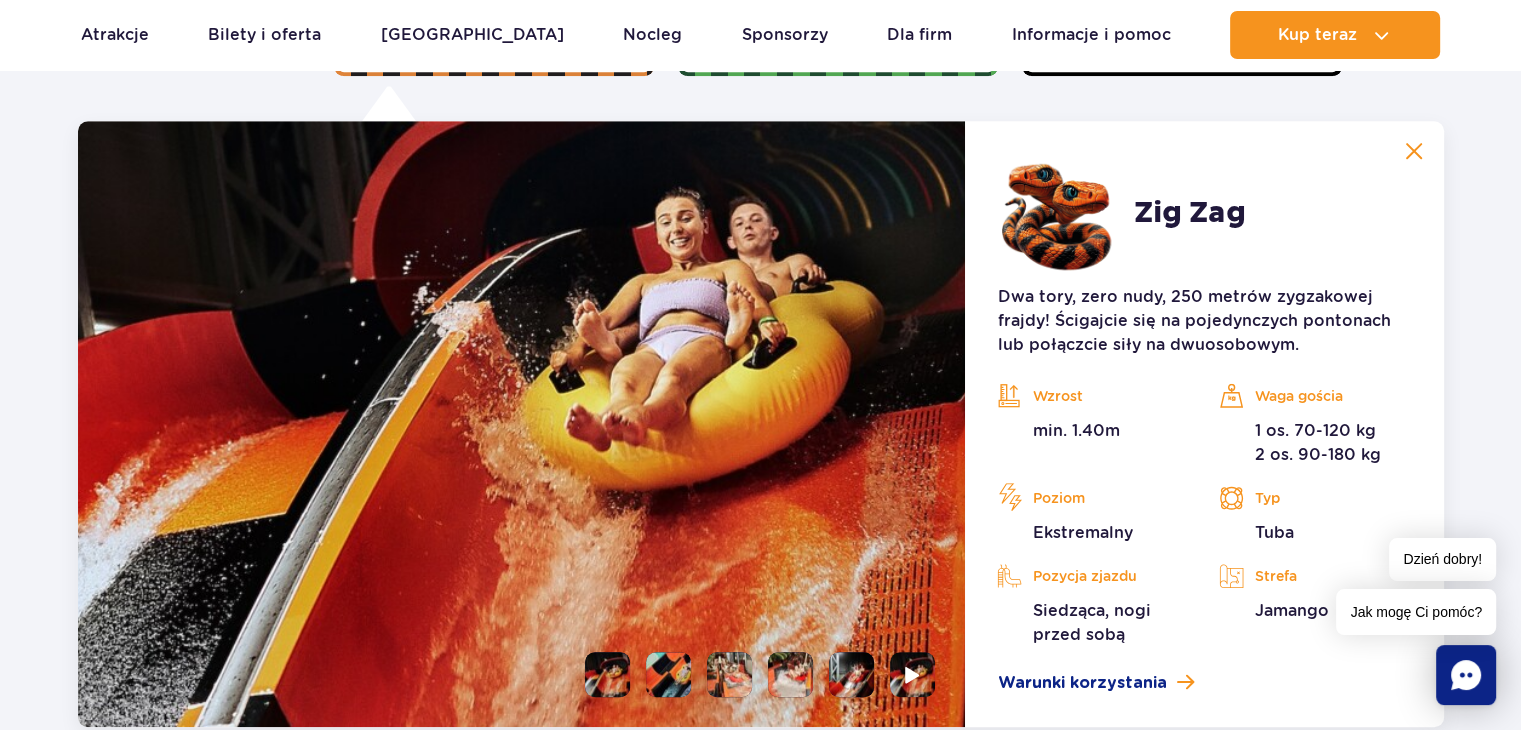 click at bounding box center (1414, 151) 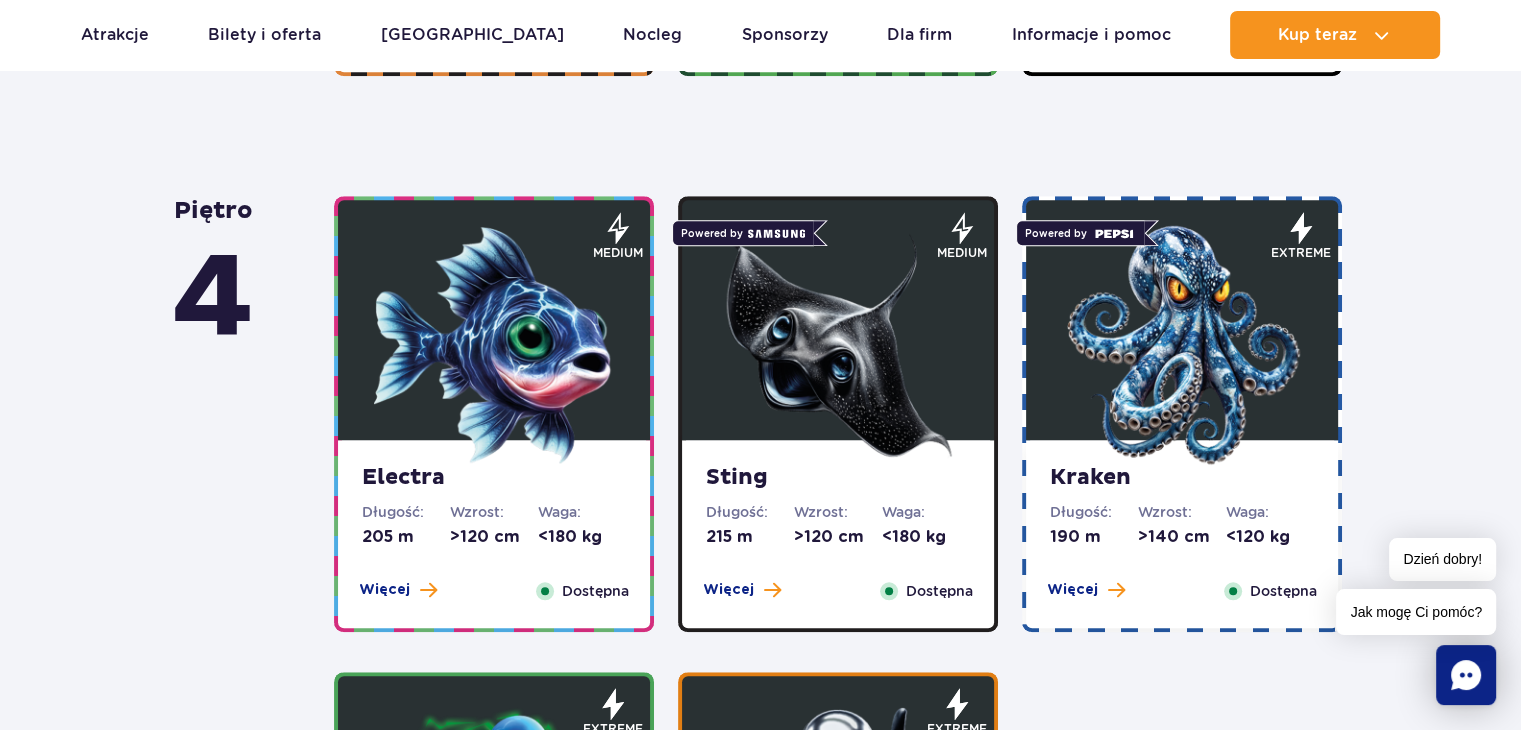 click at bounding box center (838, 345) 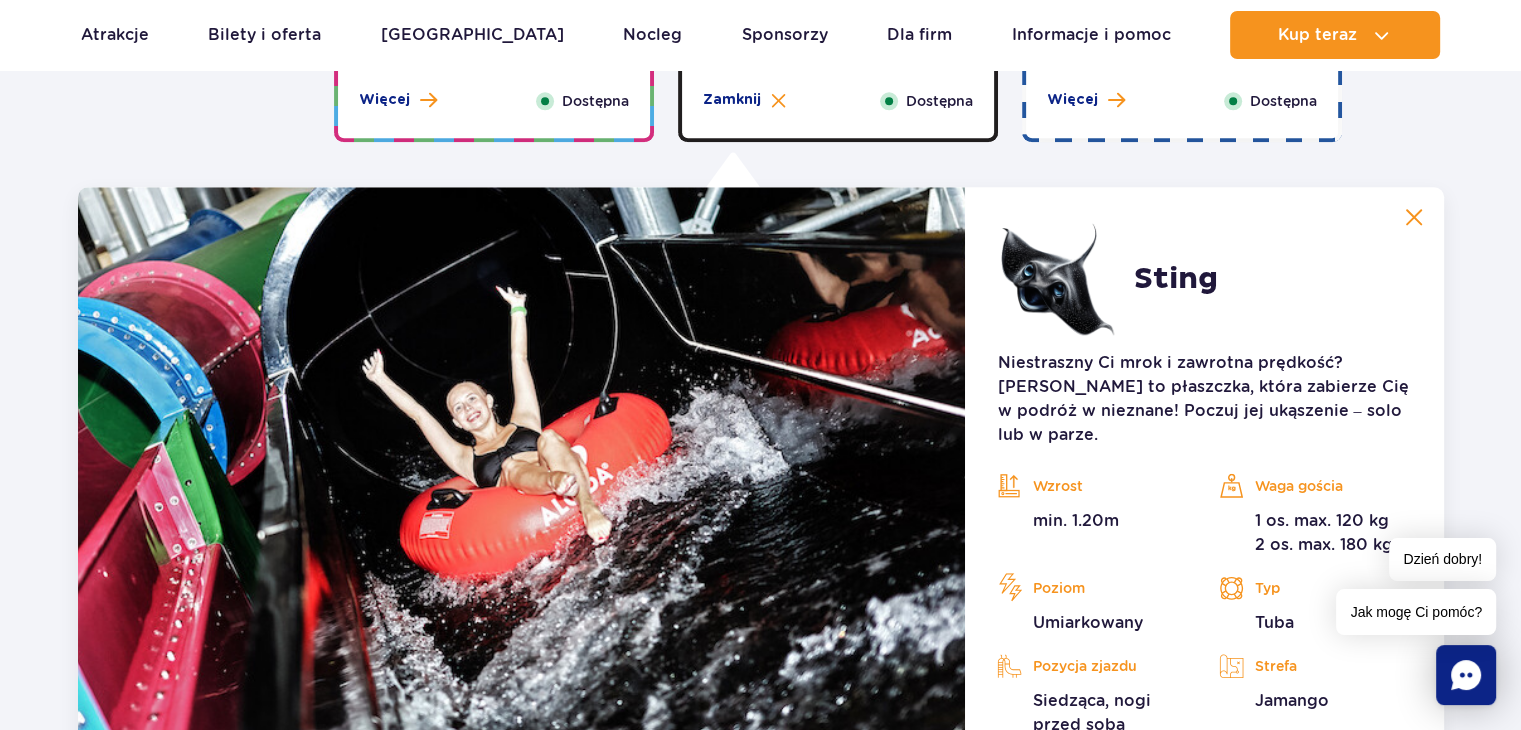 scroll, scrollTop: 2056, scrollLeft: 0, axis: vertical 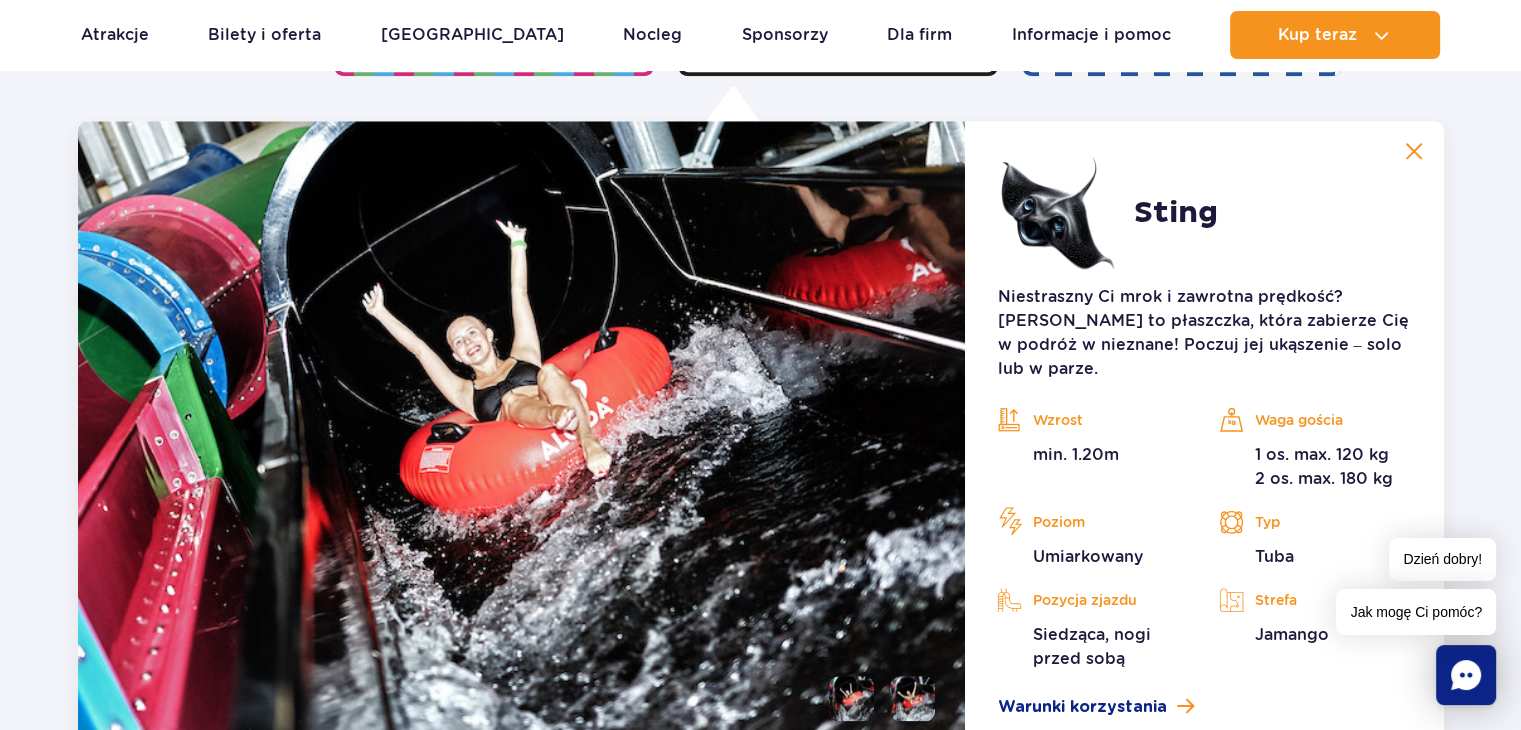 click at bounding box center (1414, 151) 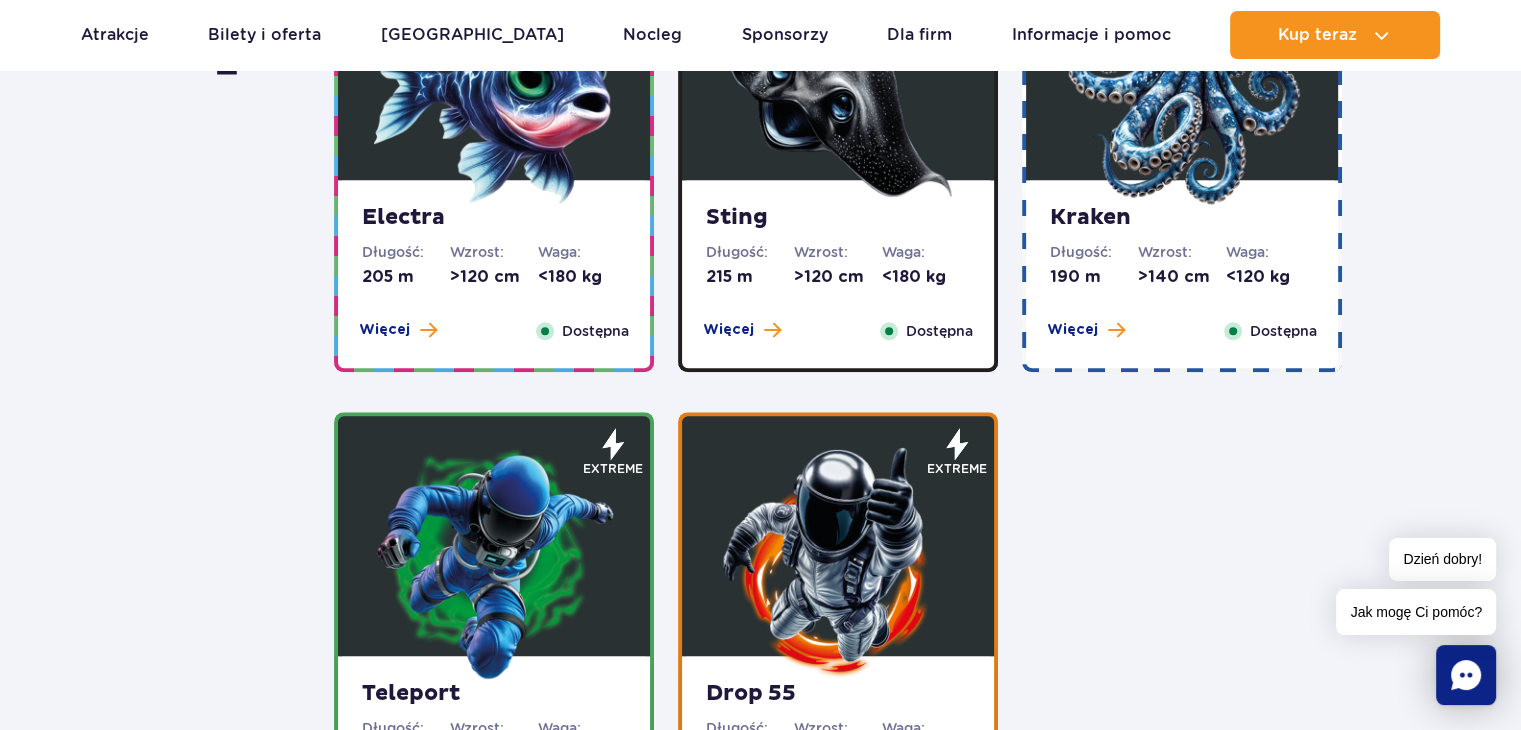 scroll, scrollTop: 1579, scrollLeft: 0, axis: vertical 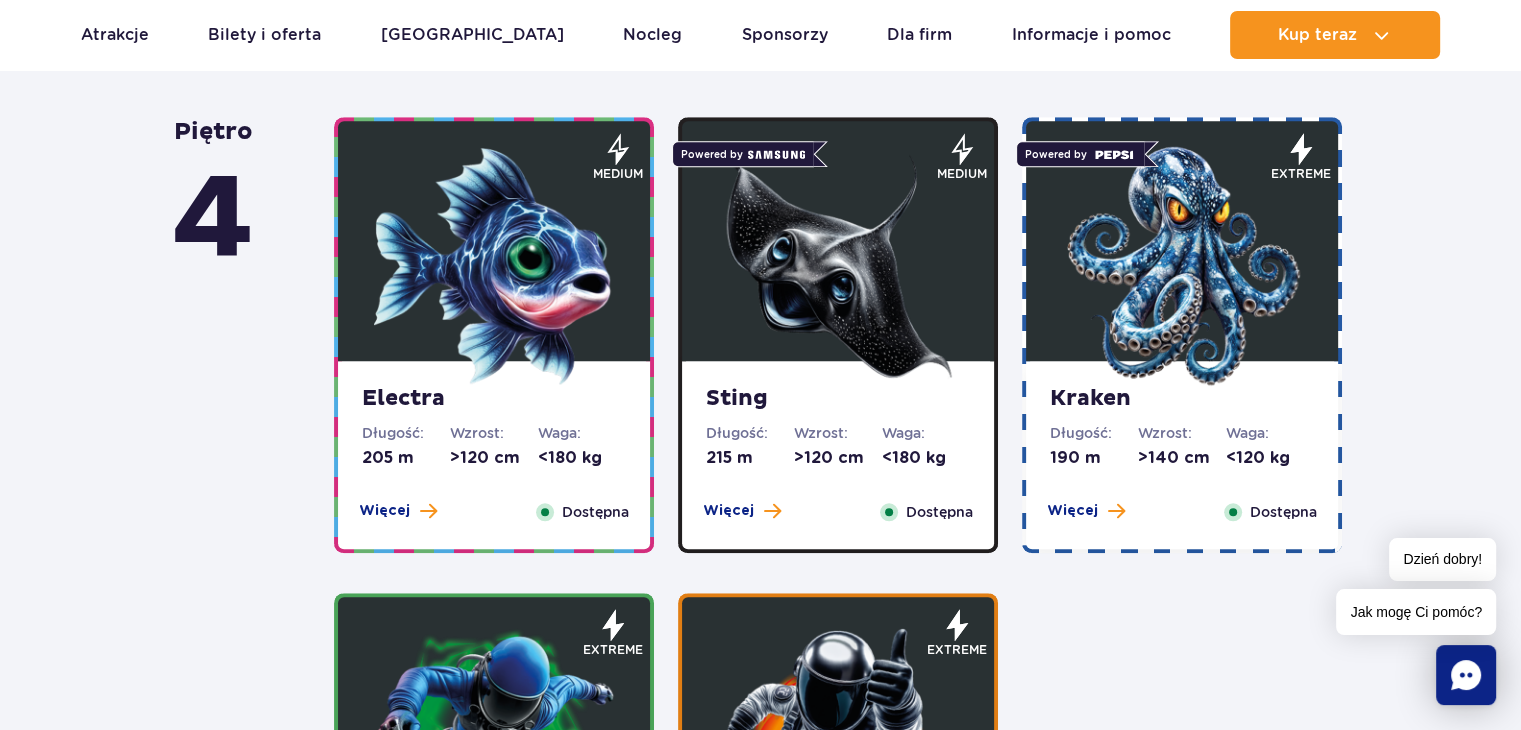 click on "Electra
Długość:
205 m
Wzrost:
>120 cm
Waga:
<180 kg
Więcej
Zamknij
Dostępna
medium
Zobacz galerię" at bounding box center (841, 573) 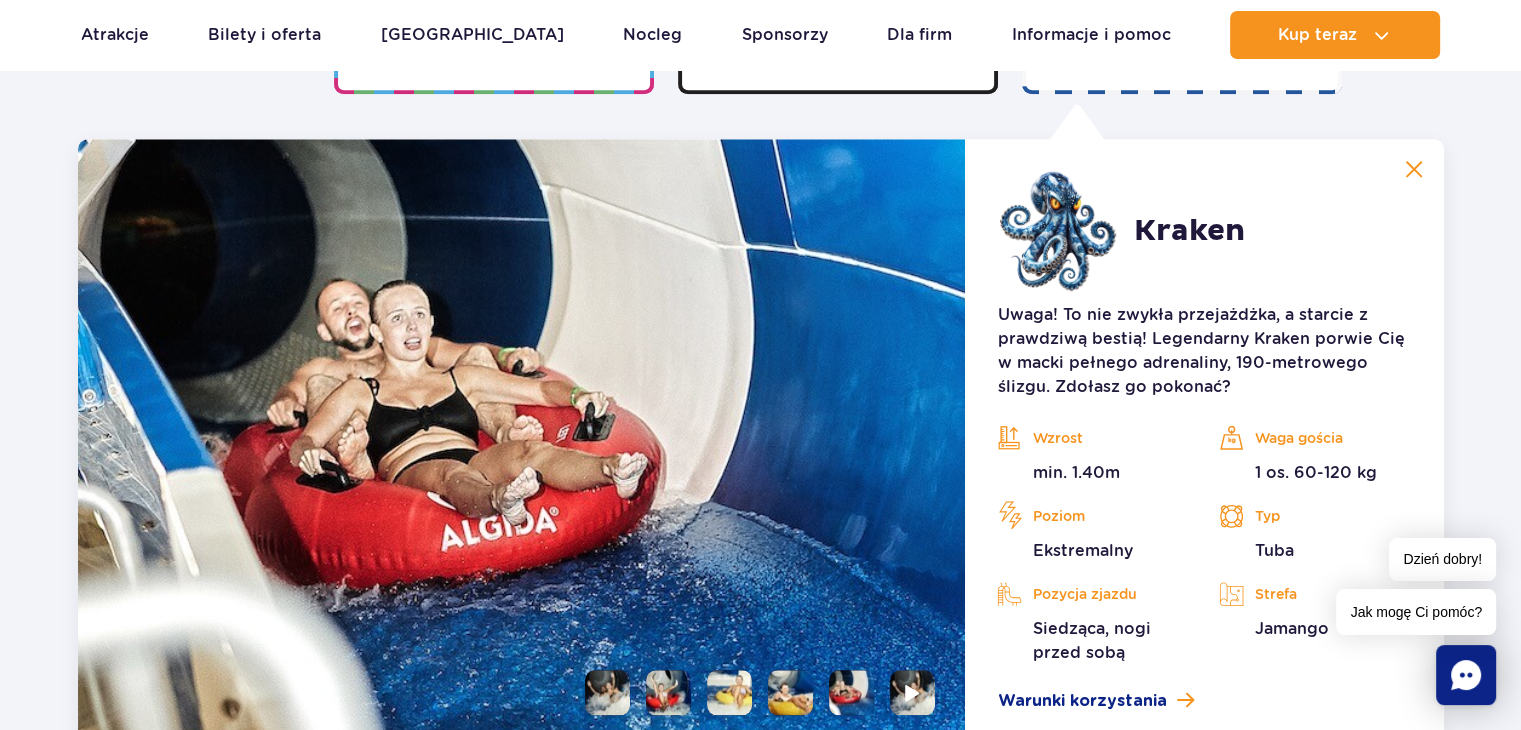 scroll, scrollTop: 2056, scrollLeft: 0, axis: vertical 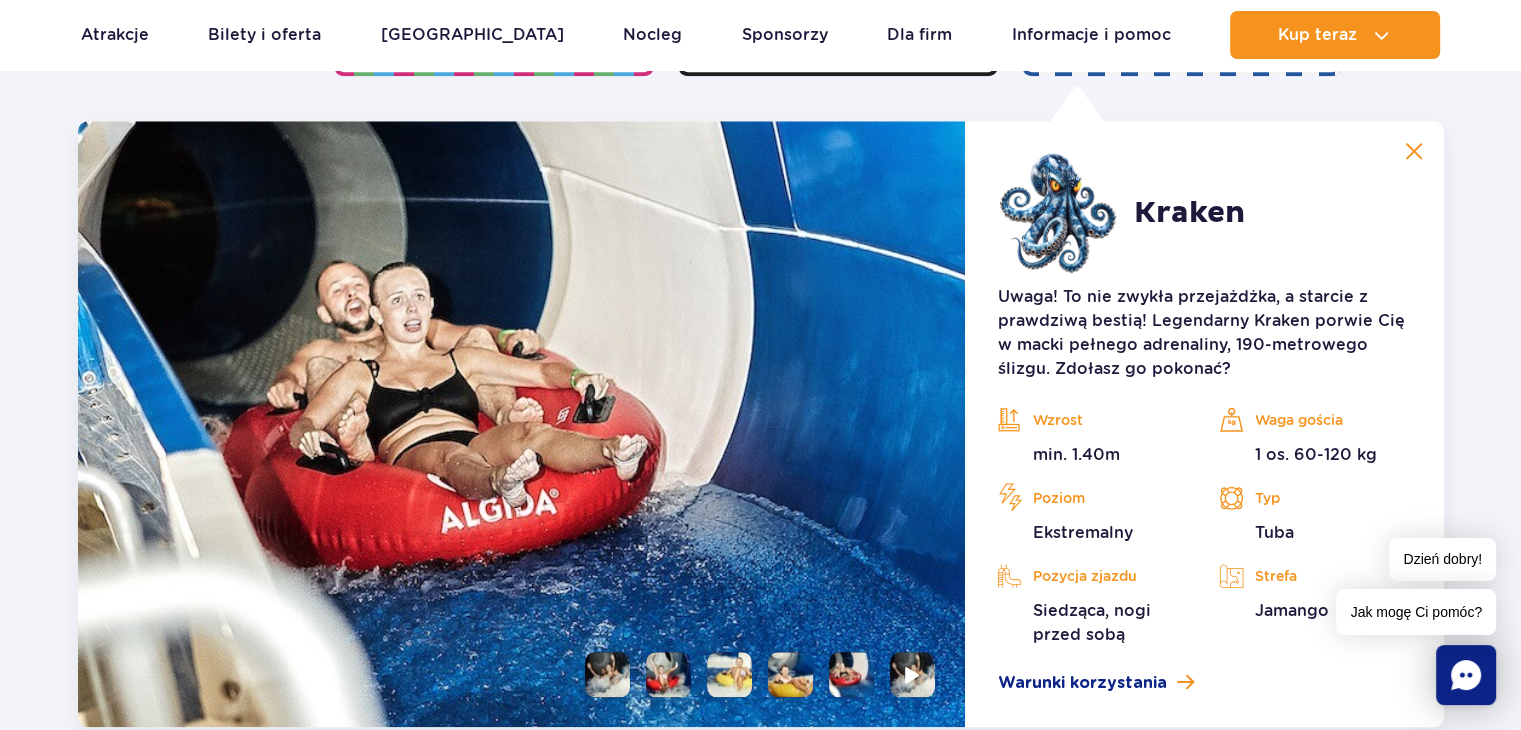 click at bounding box center (1414, 151) 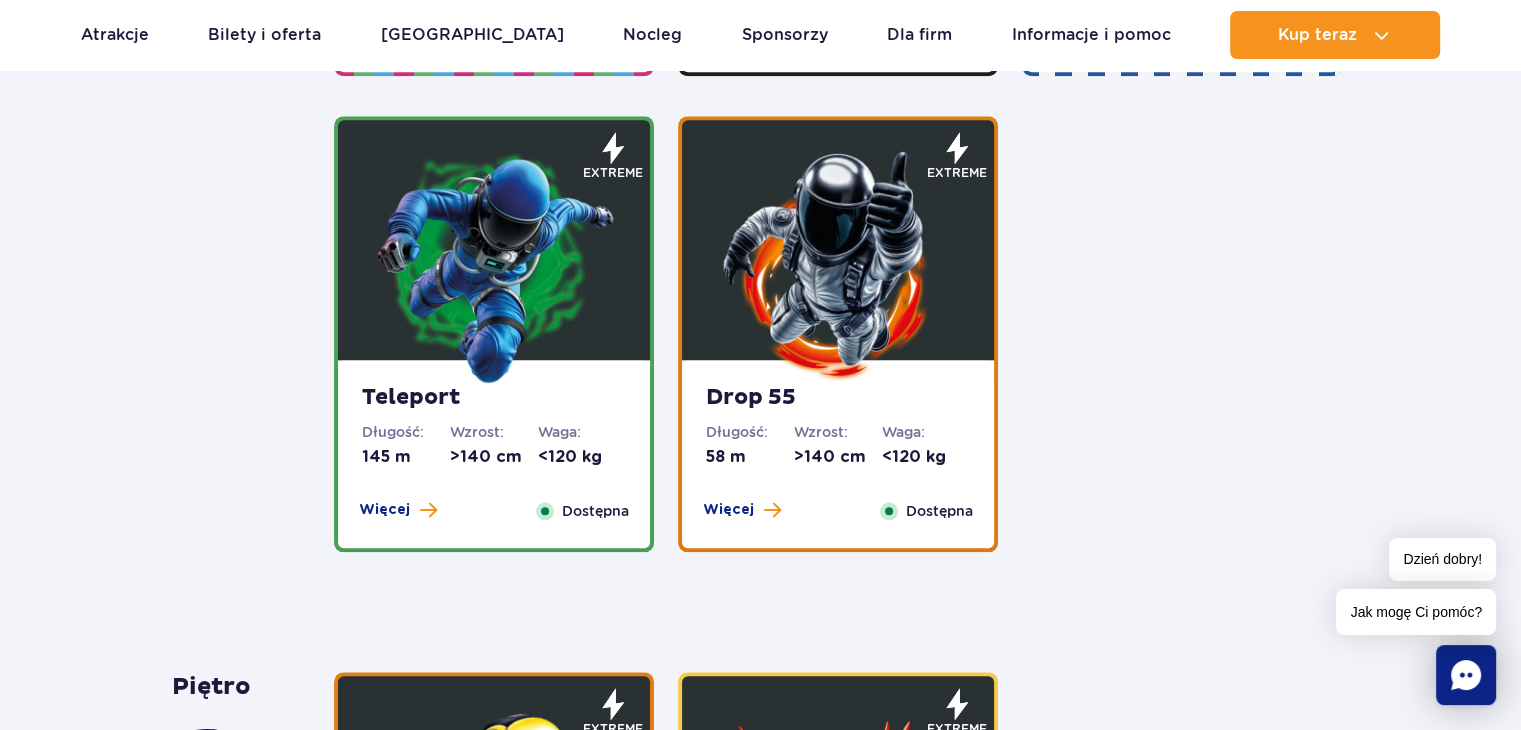 scroll, scrollTop: 2695, scrollLeft: 0, axis: vertical 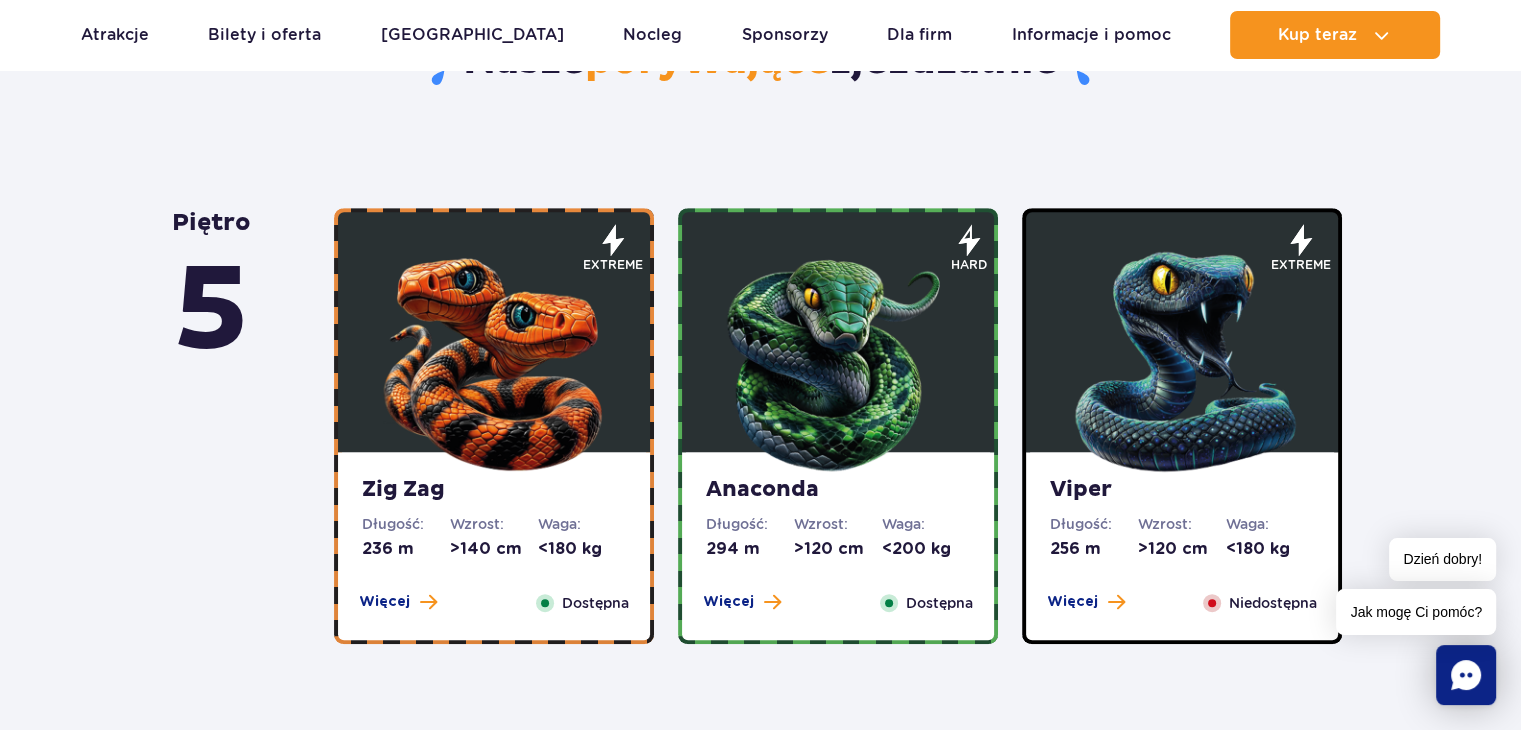 click at bounding box center [494, 357] 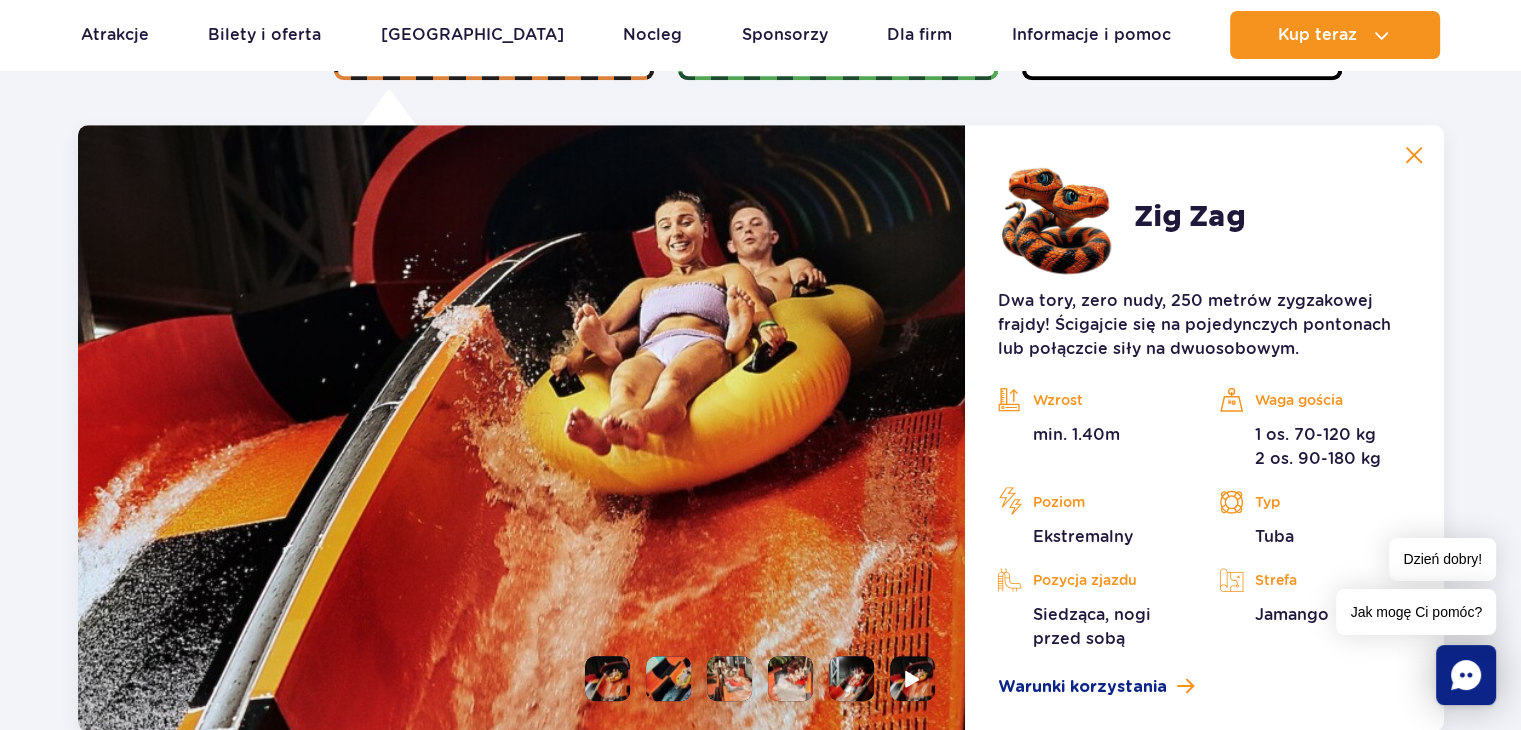 scroll, scrollTop: 1500, scrollLeft: 0, axis: vertical 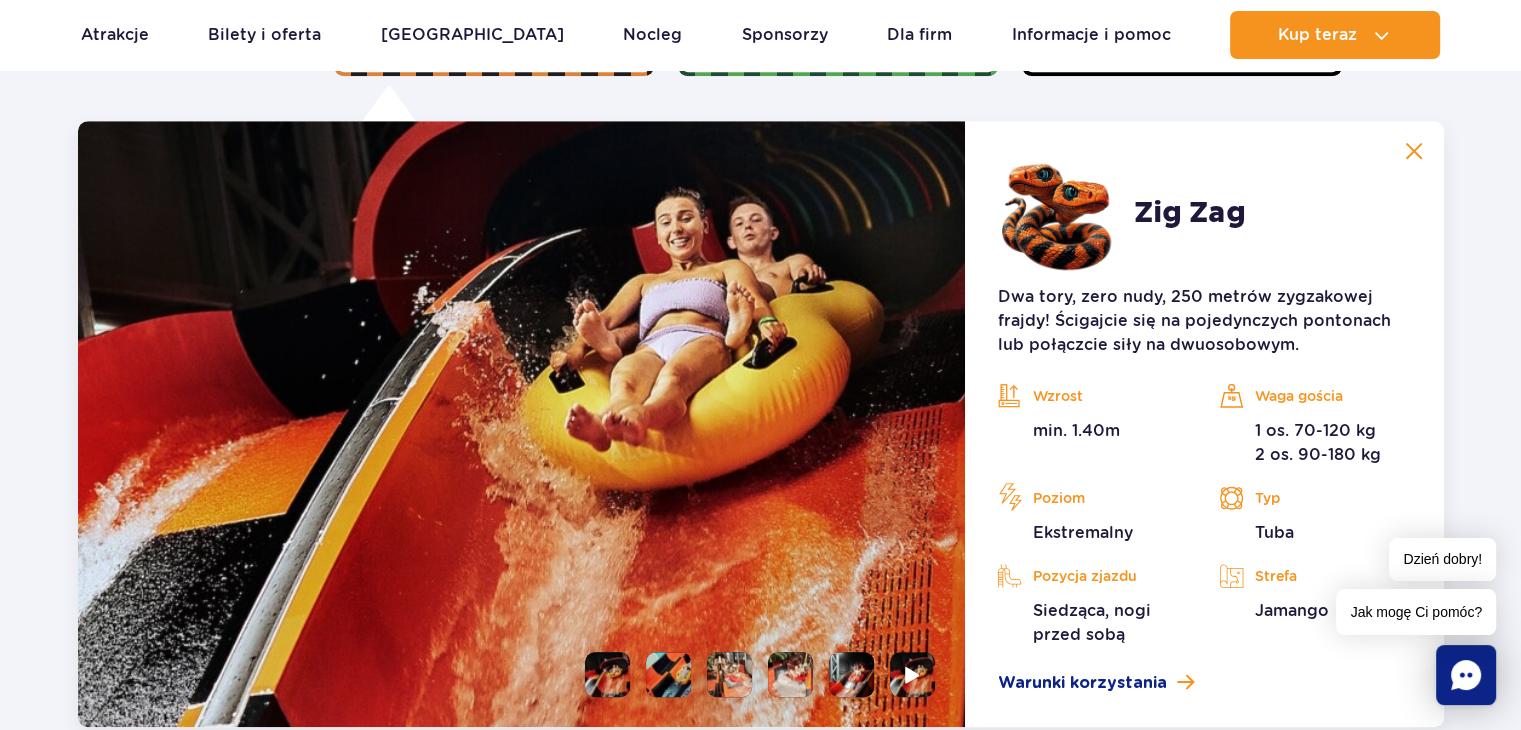 click at bounding box center [1414, 151] 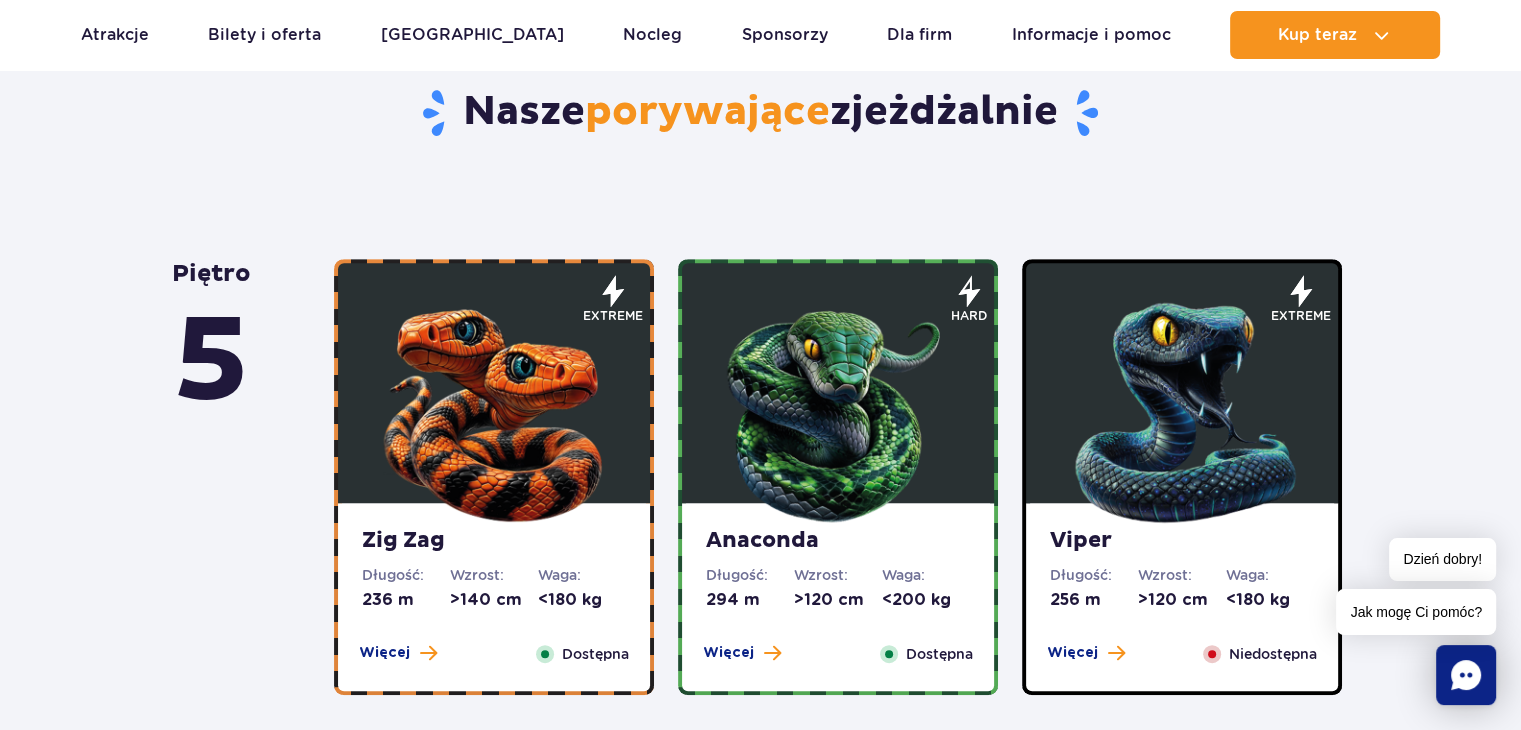 click at bounding box center [838, 408] 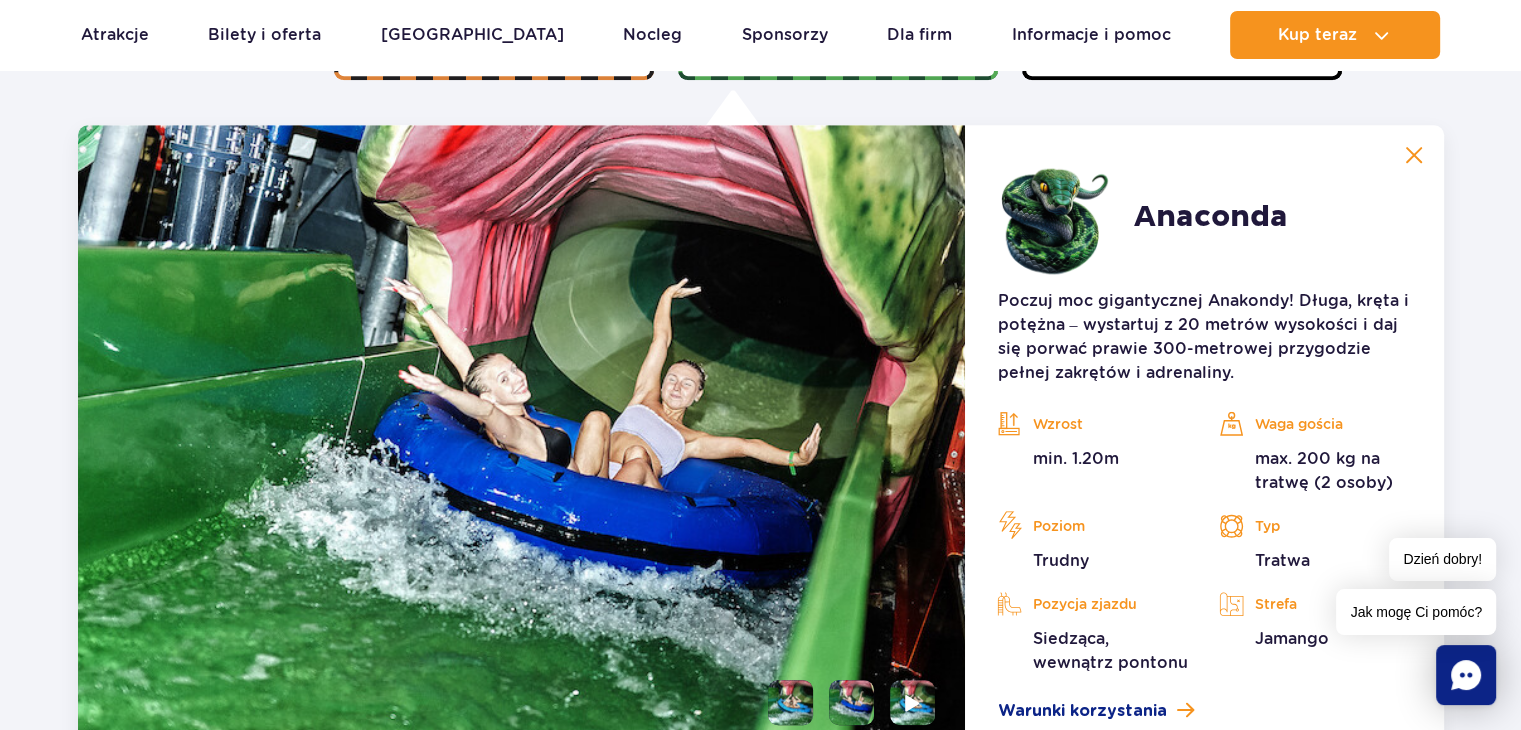 scroll, scrollTop: 1500, scrollLeft: 0, axis: vertical 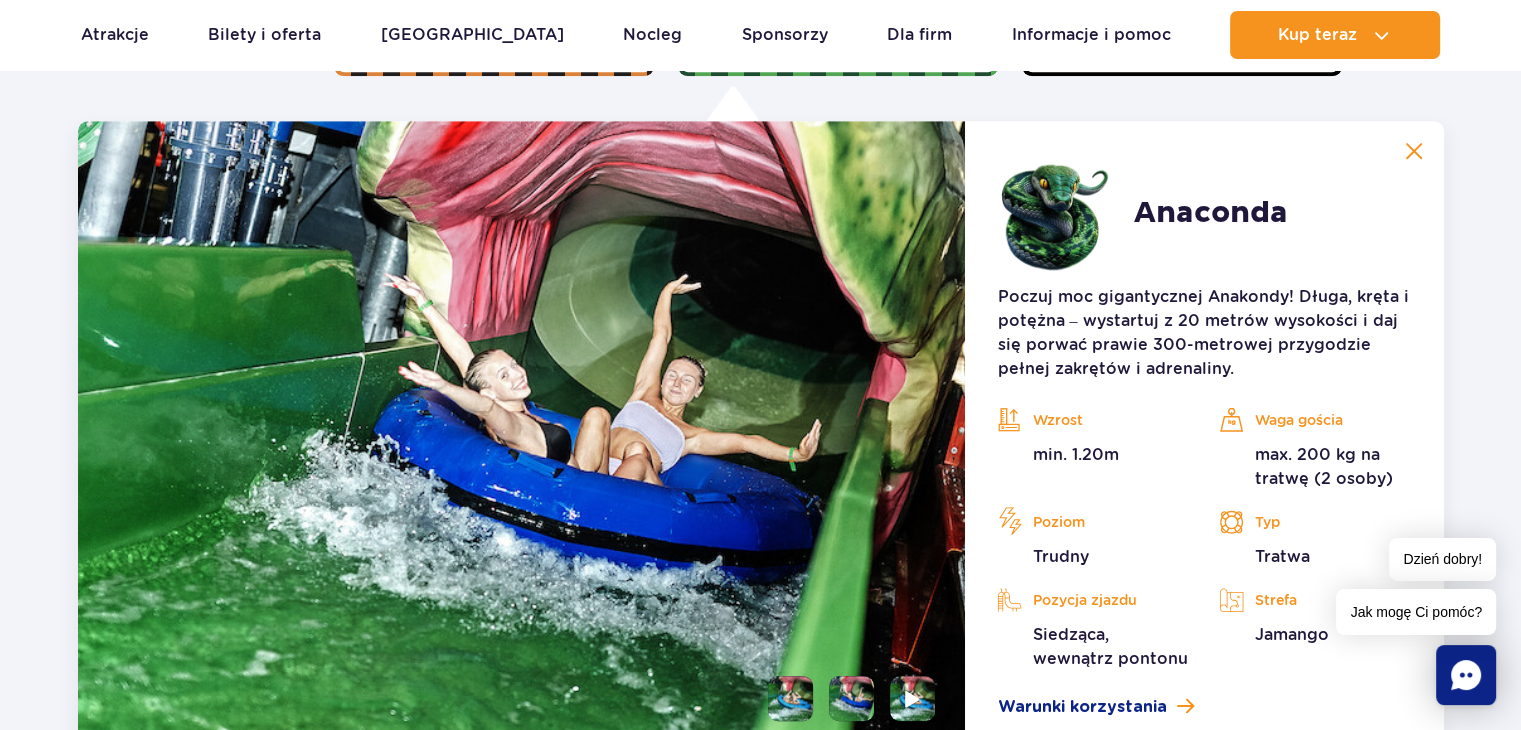 click at bounding box center (1414, 151) 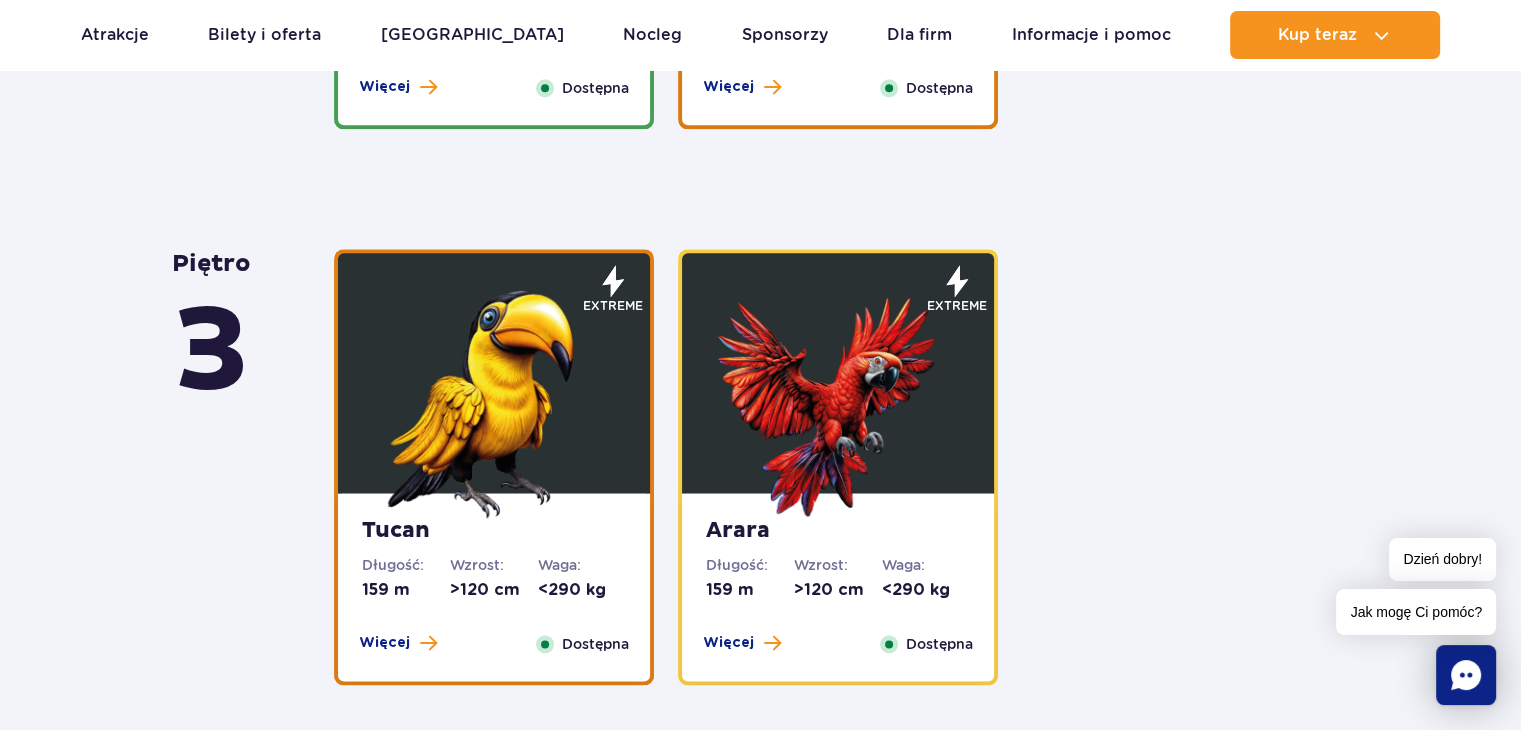 scroll, scrollTop: 2520, scrollLeft: 0, axis: vertical 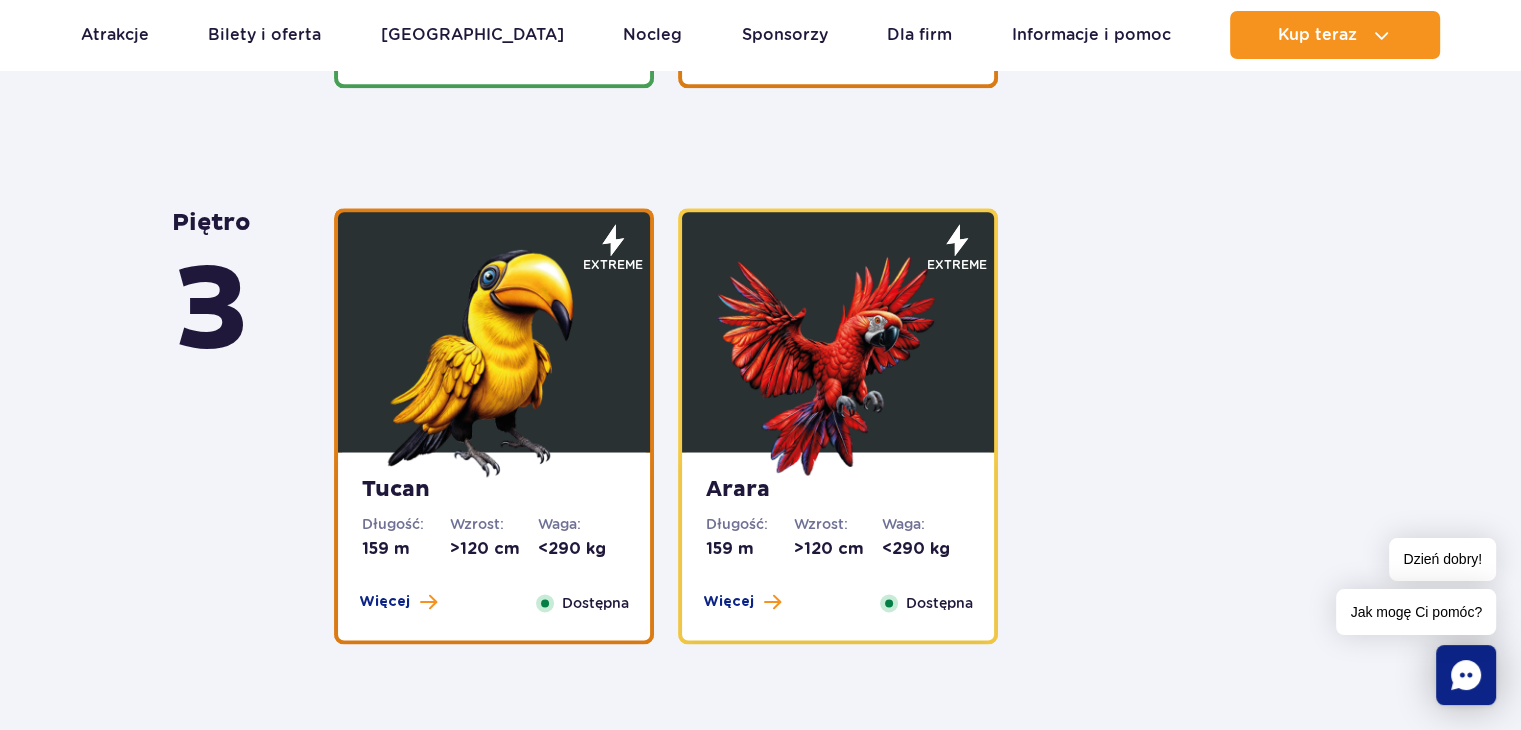 click at bounding box center [494, 332] 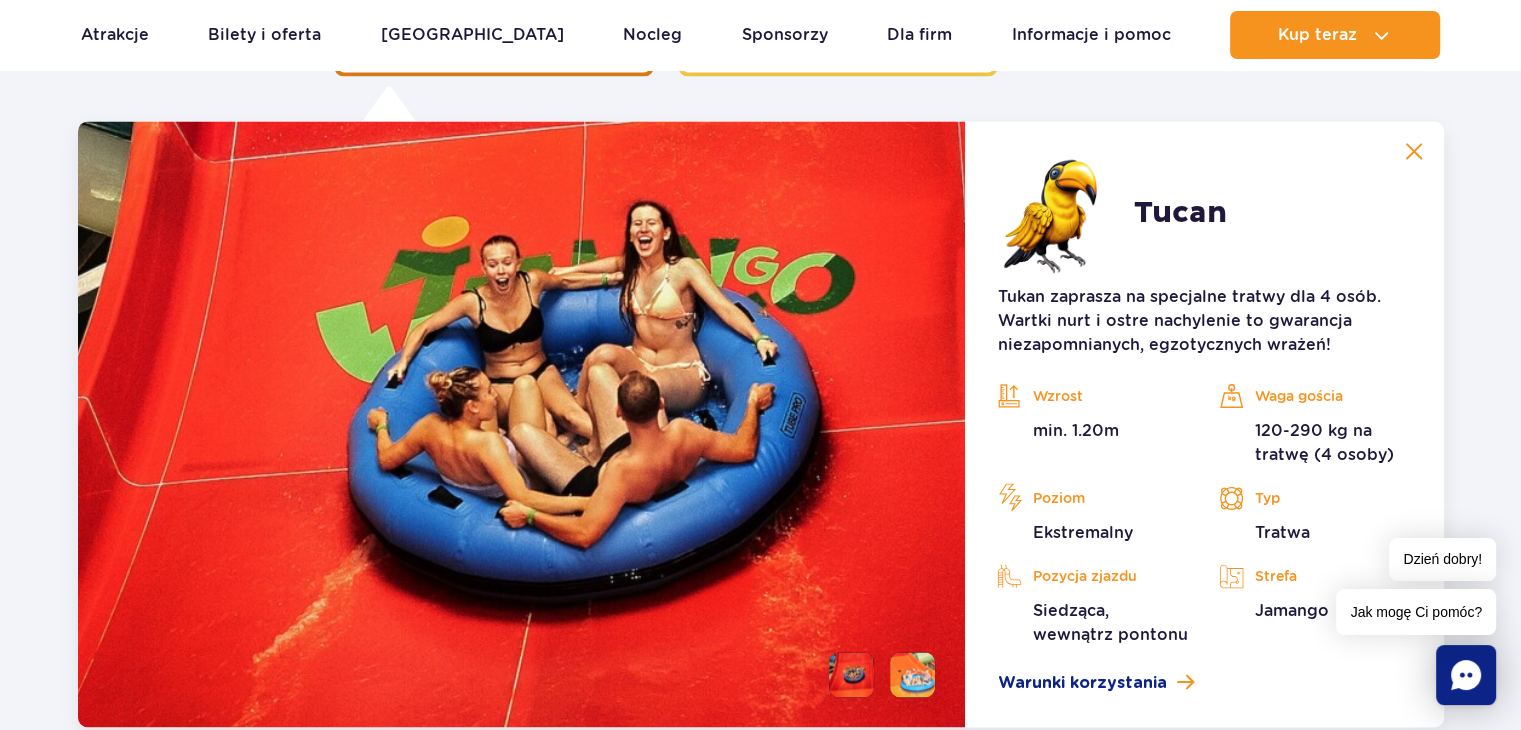 scroll, scrollTop: 3088, scrollLeft: 0, axis: vertical 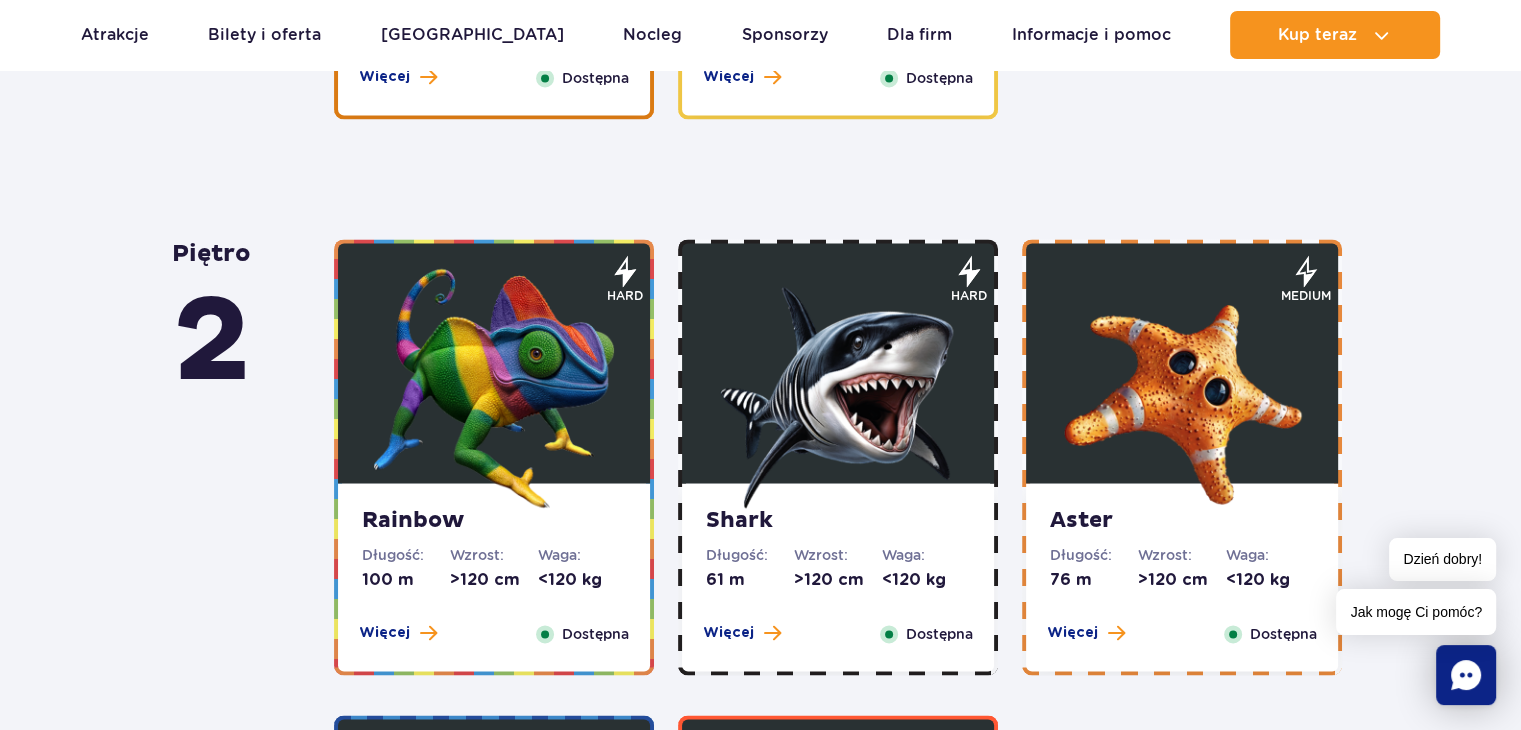 click at bounding box center [494, 388] 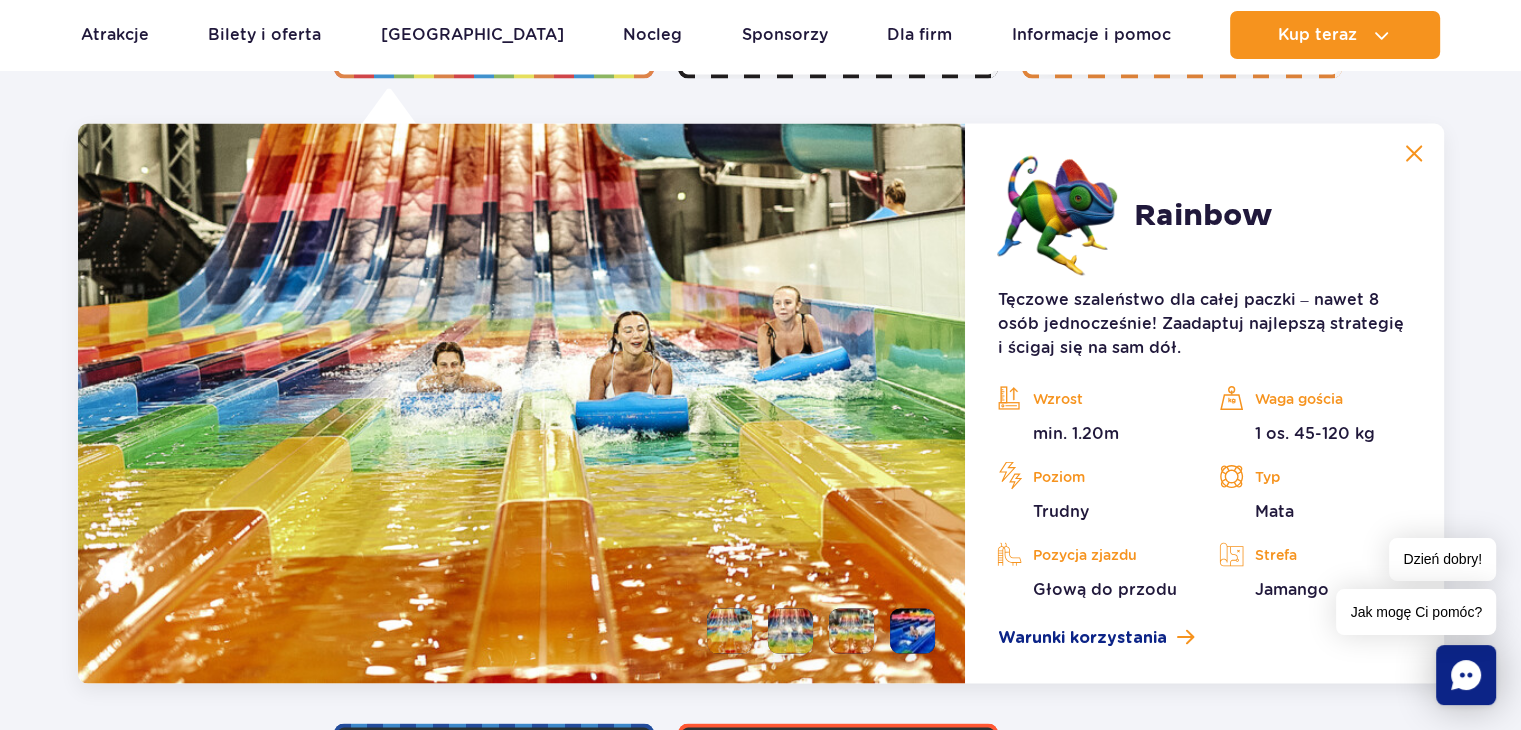 scroll, scrollTop: 3644, scrollLeft: 0, axis: vertical 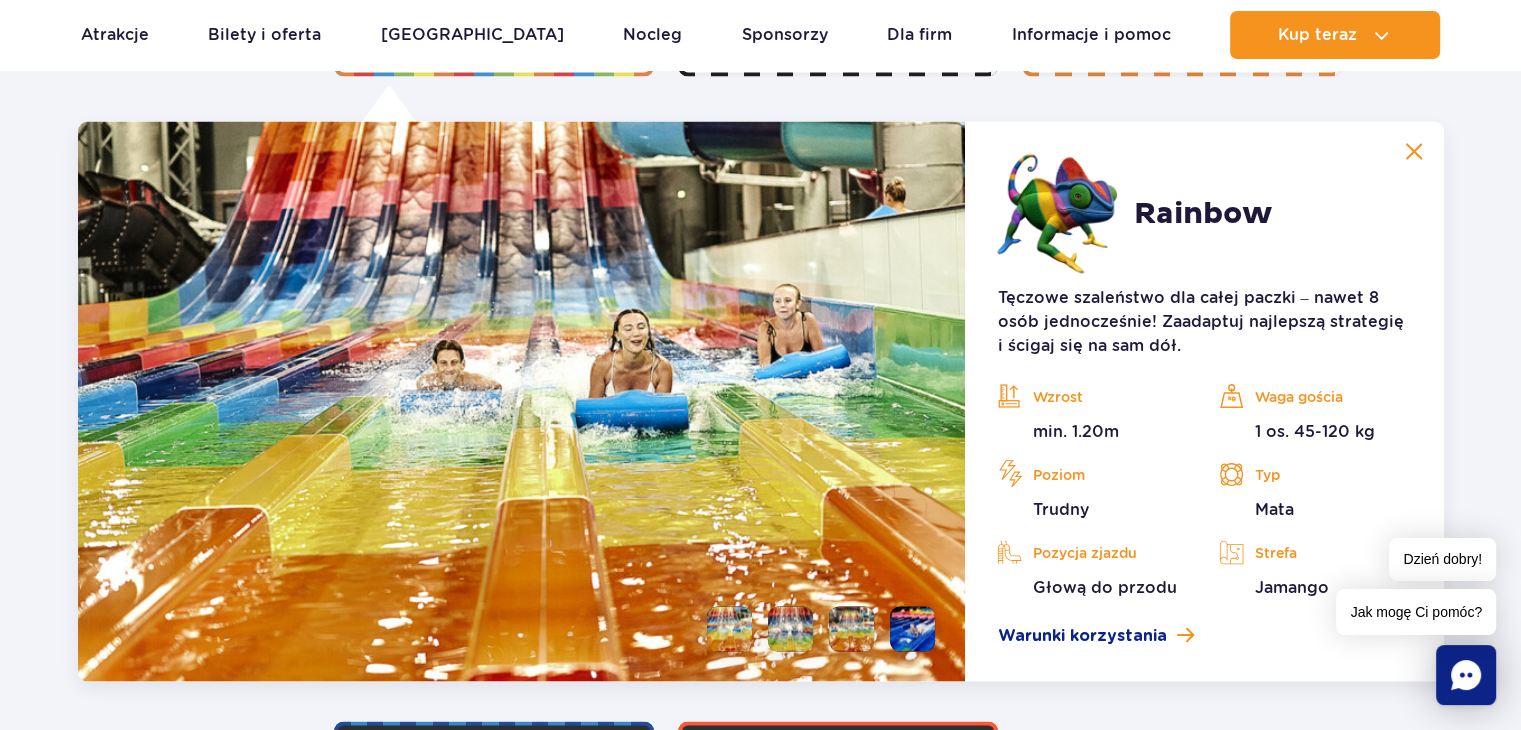 click at bounding box center [912, 628] 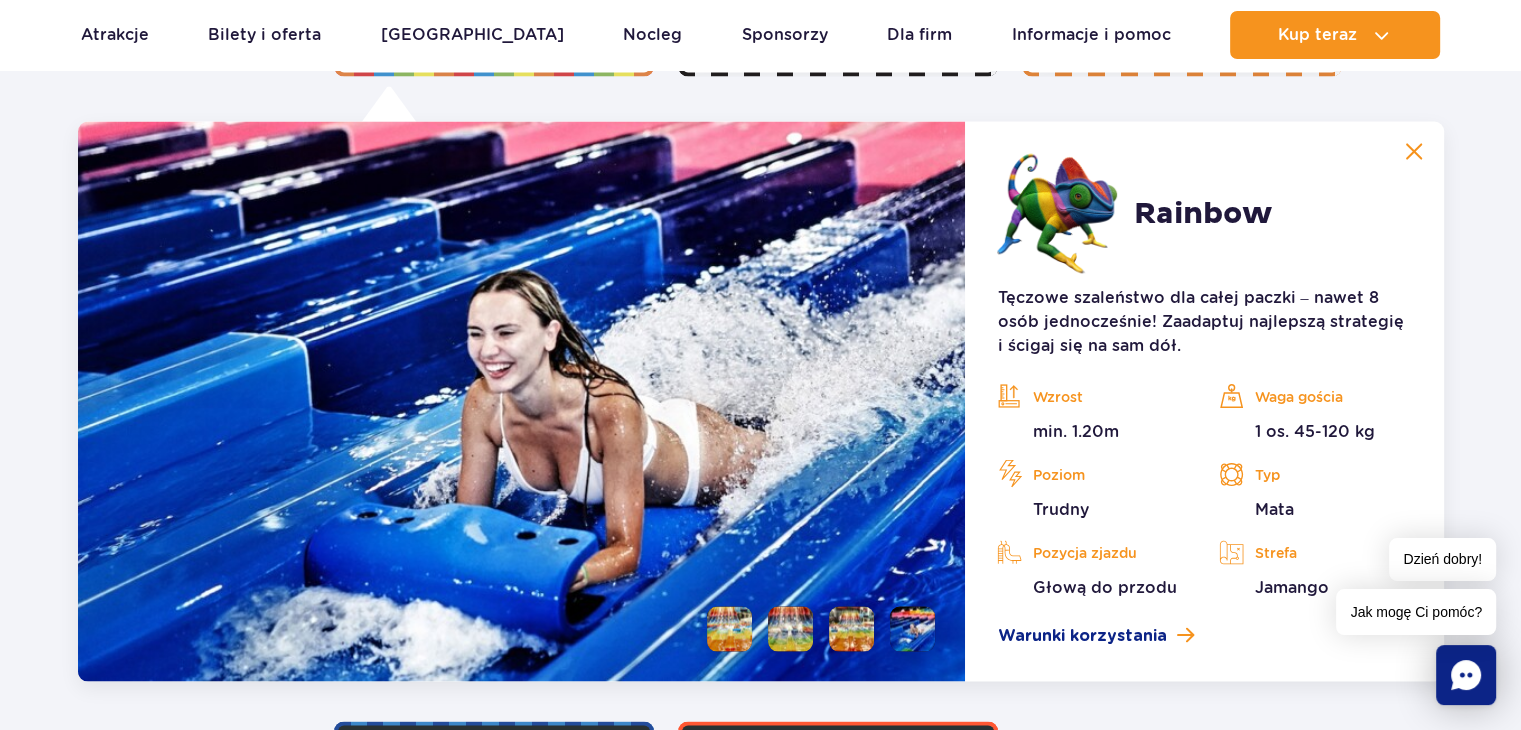 click at bounding box center [790, 628] 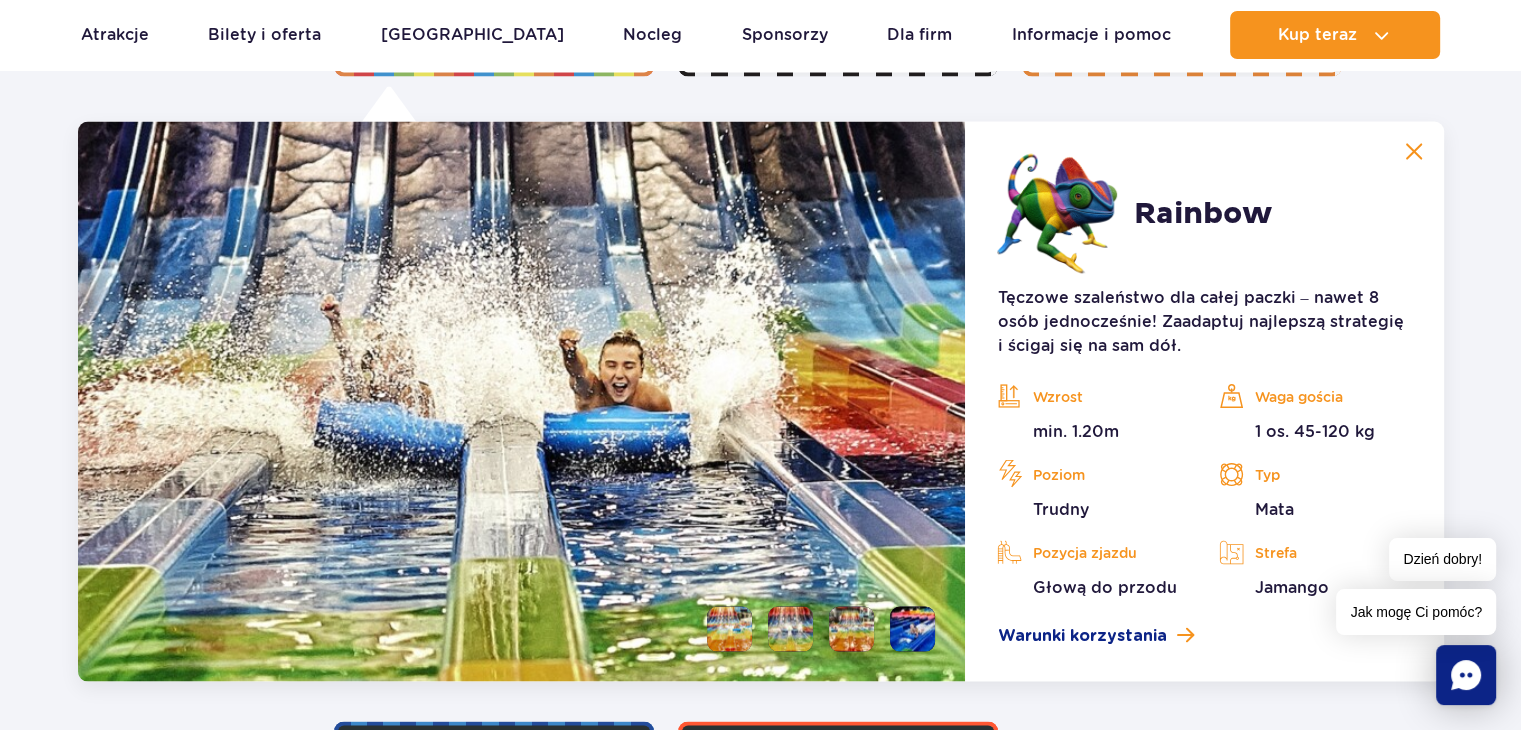 click at bounding box center [1414, 151] 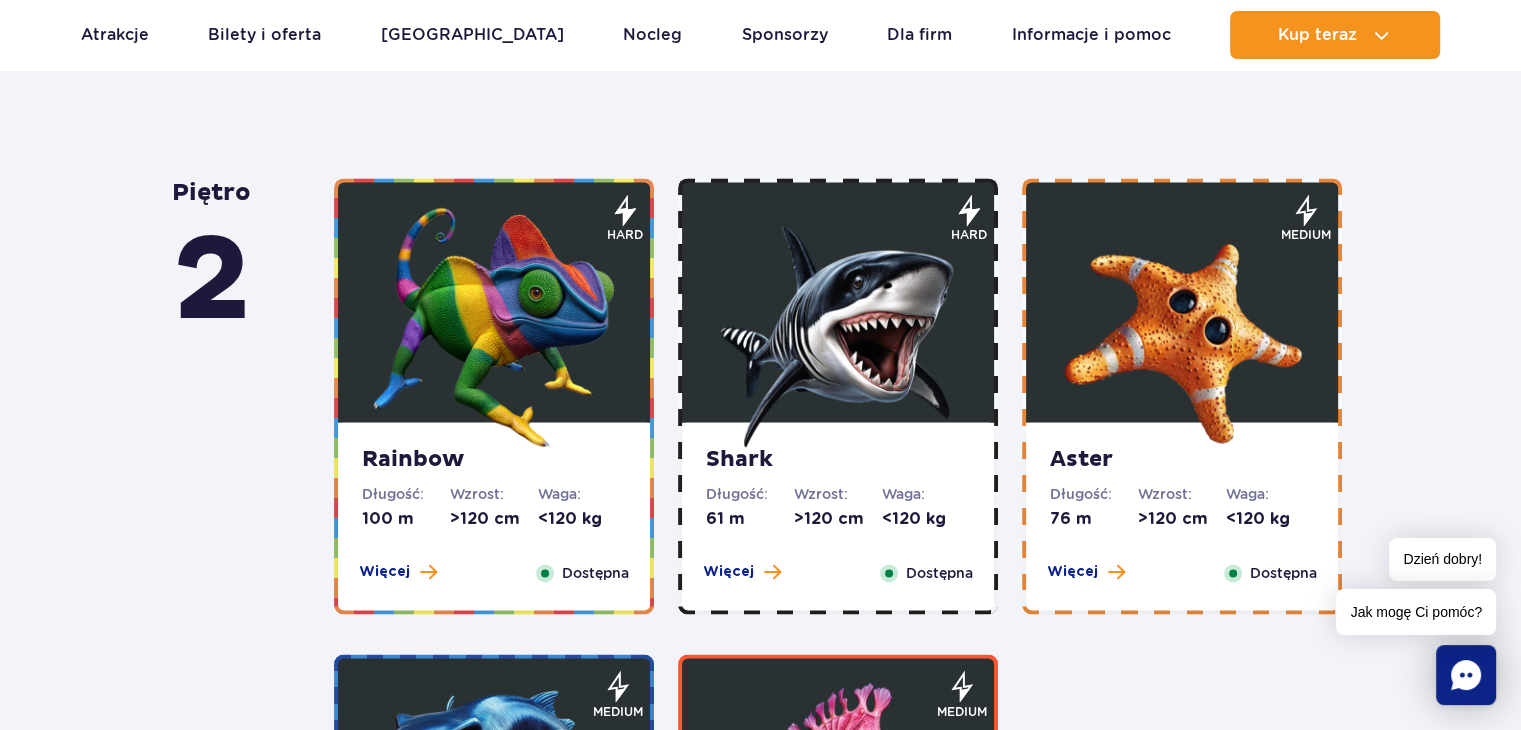 click at bounding box center [838, 327] 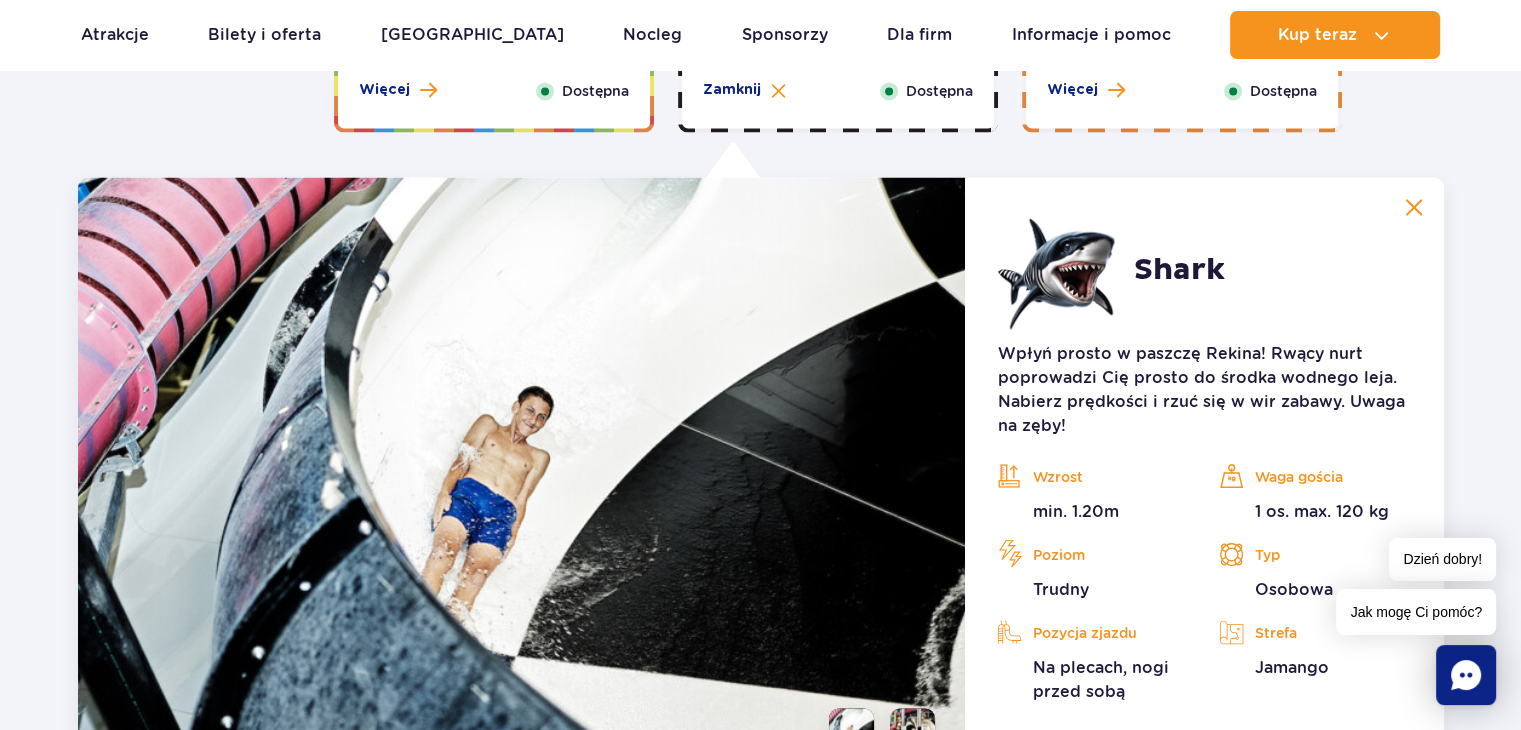 scroll, scrollTop: 3644, scrollLeft: 0, axis: vertical 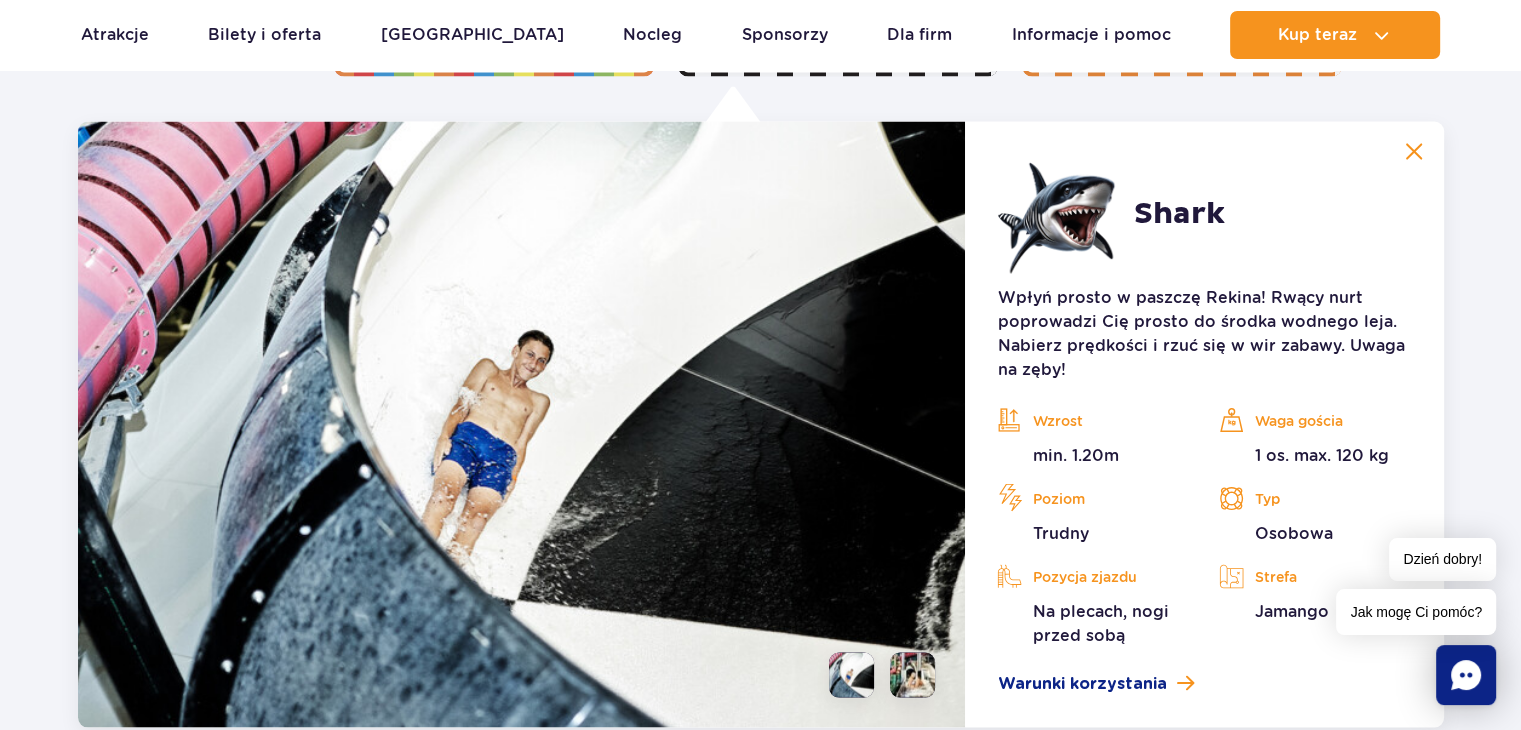 click at bounding box center (1414, 151) 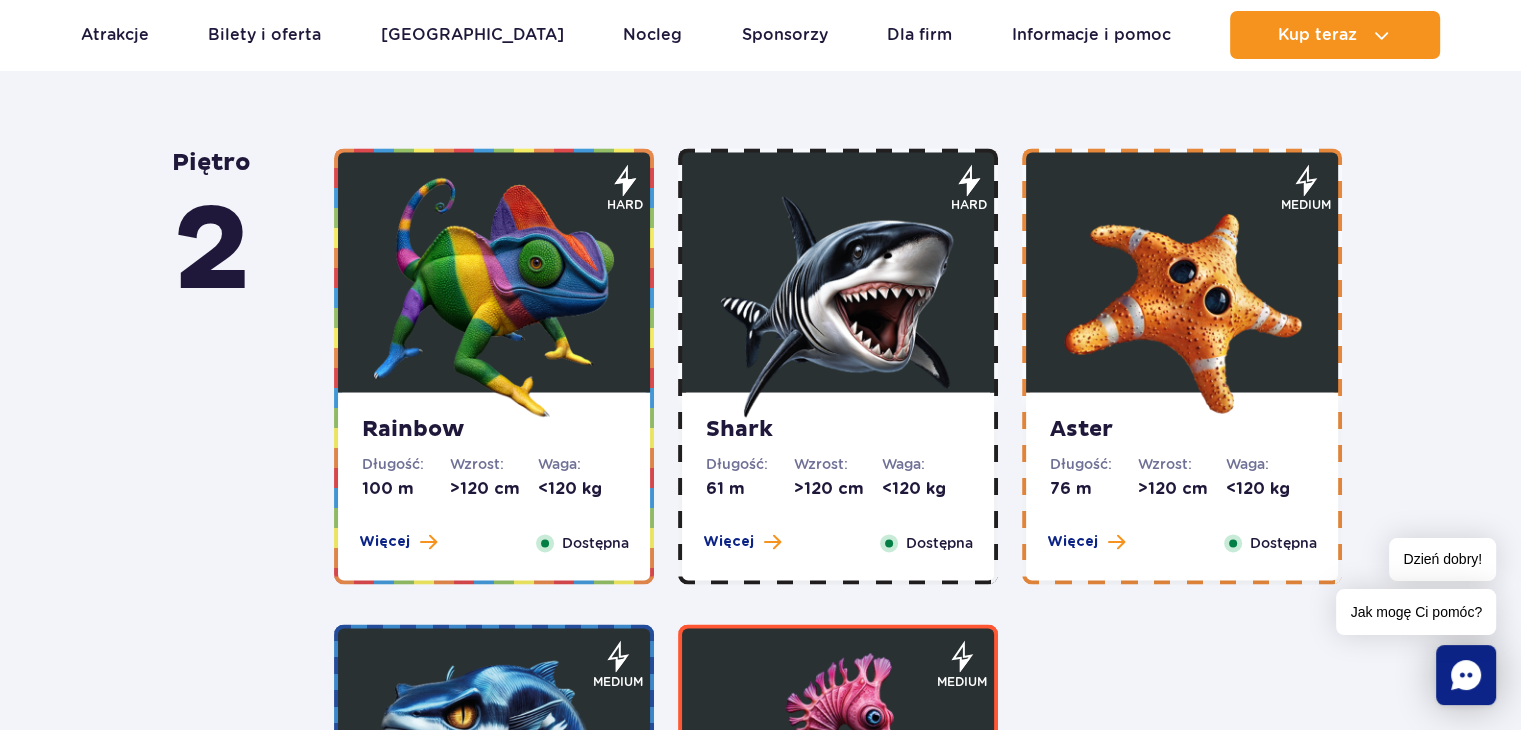 click at bounding box center (1182, 297) 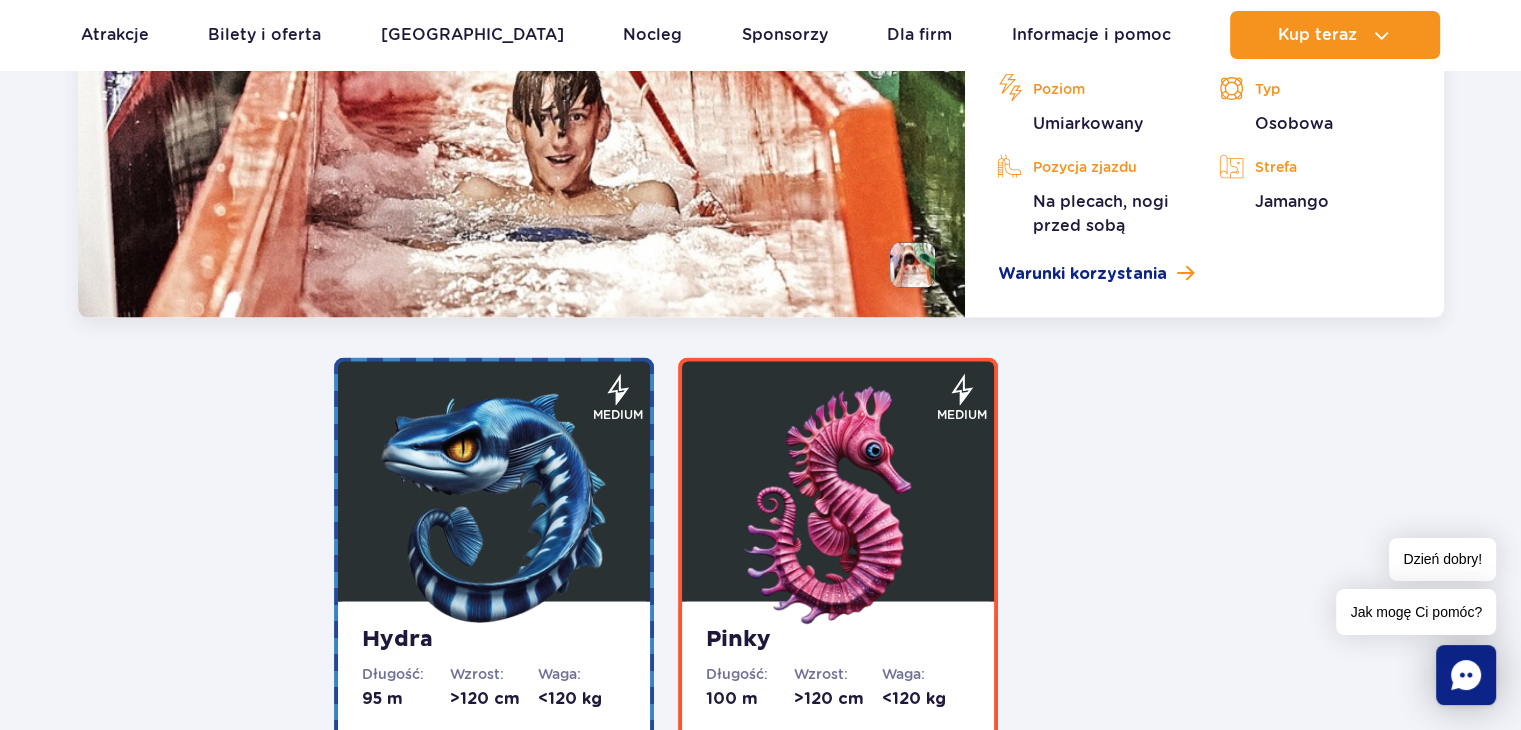 scroll, scrollTop: 4105, scrollLeft: 0, axis: vertical 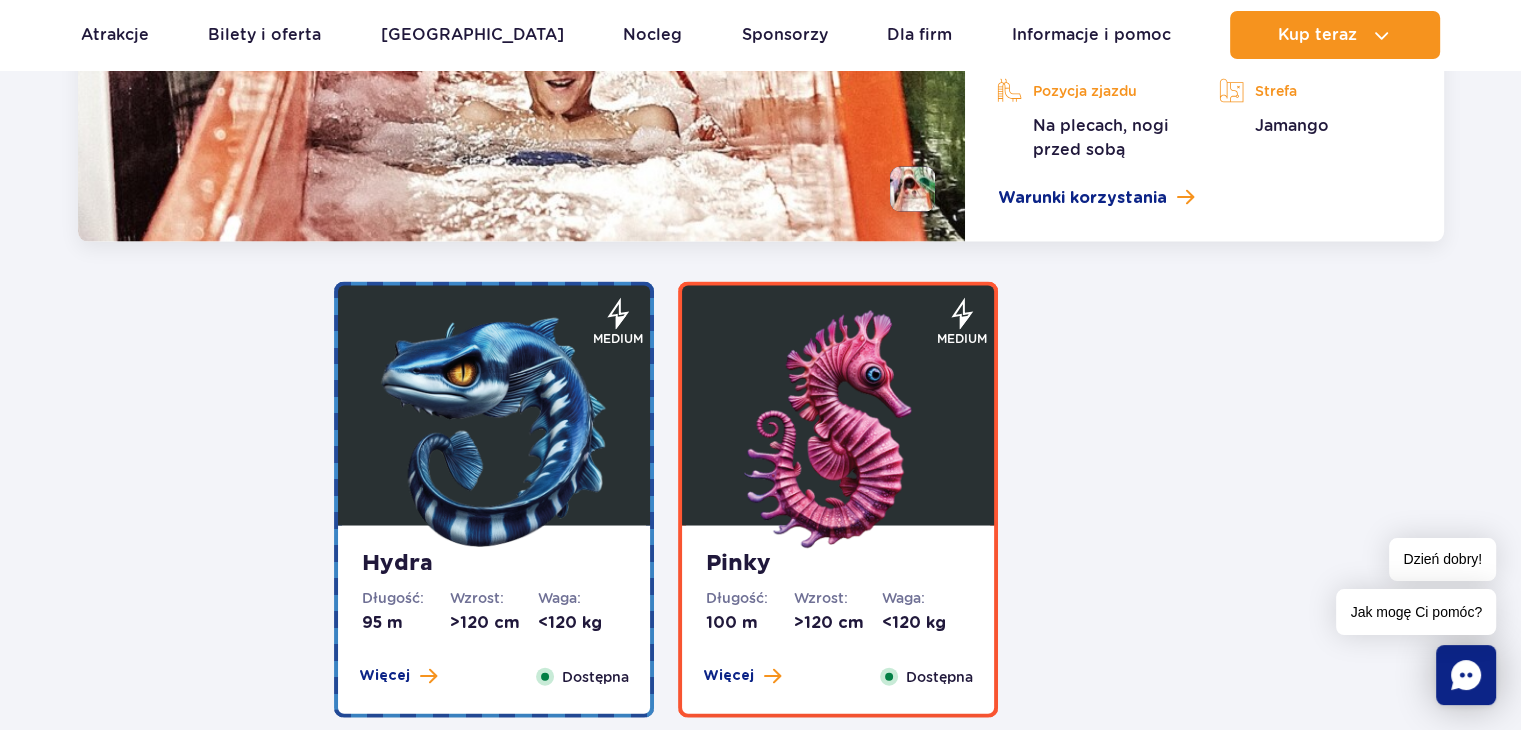 click at bounding box center [494, 406] 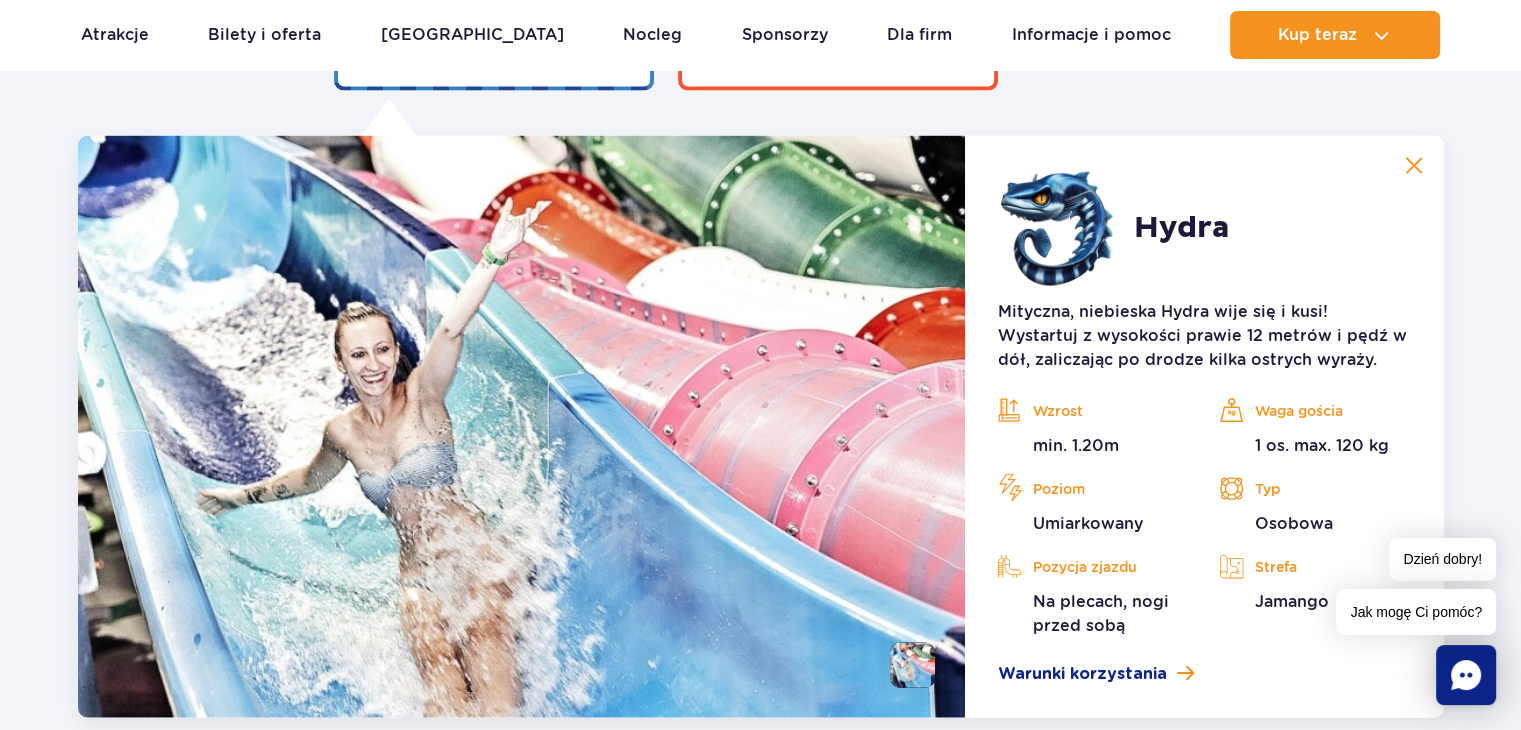 scroll, scrollTop: 4120, scrollLeft: 0, axis: vertical 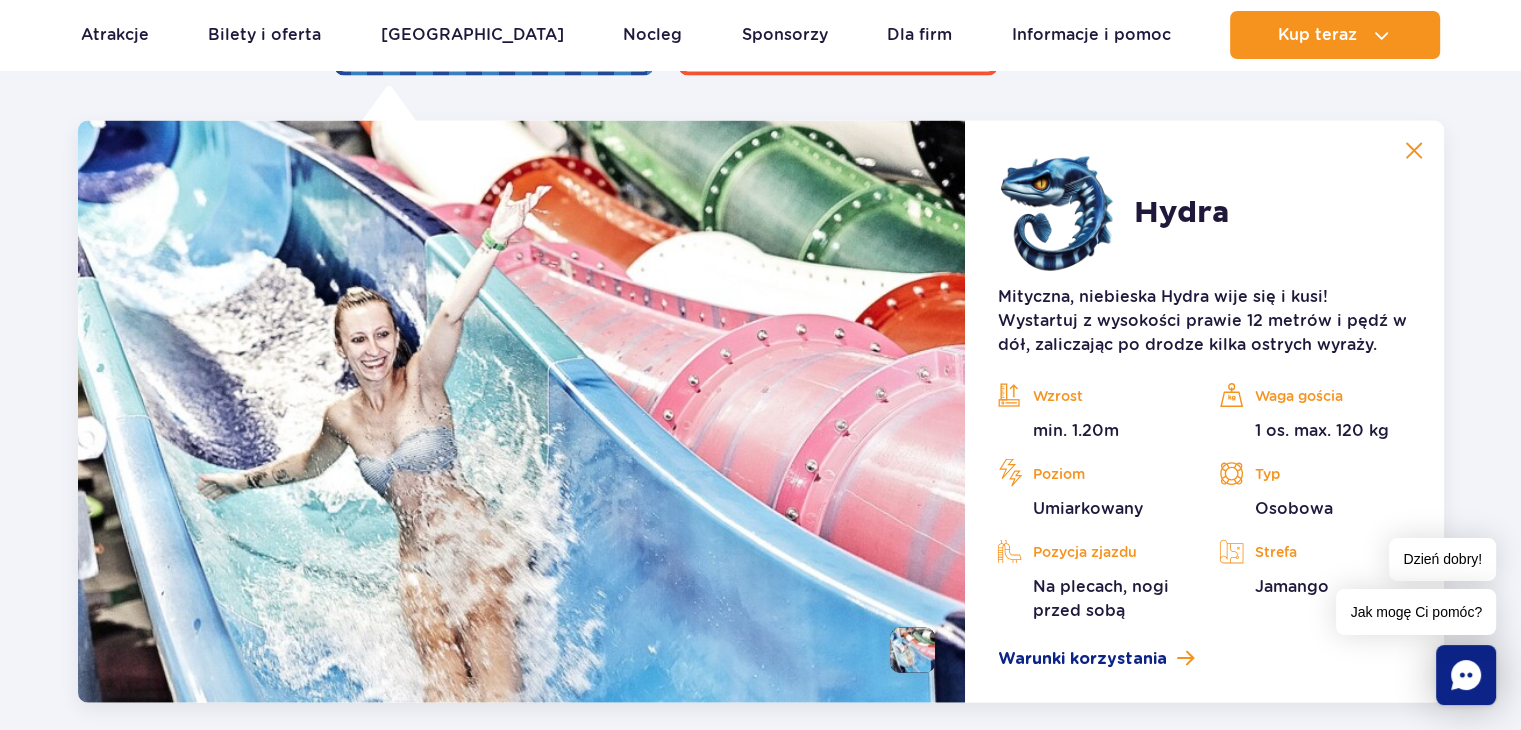 click at bounding box center [1414, 151] 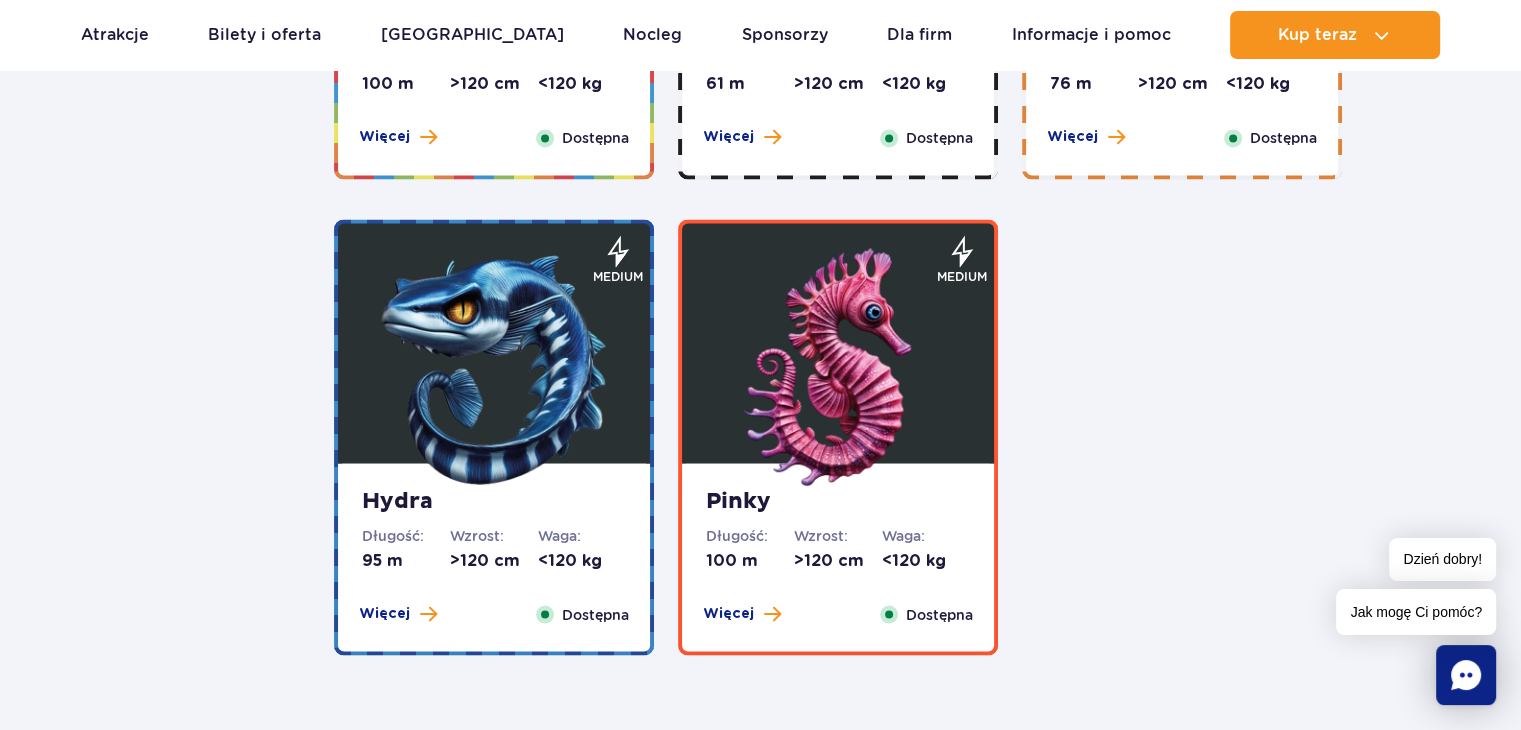 scroll, scrollTop: 3471, scrollLeft: 0, axis: vertical 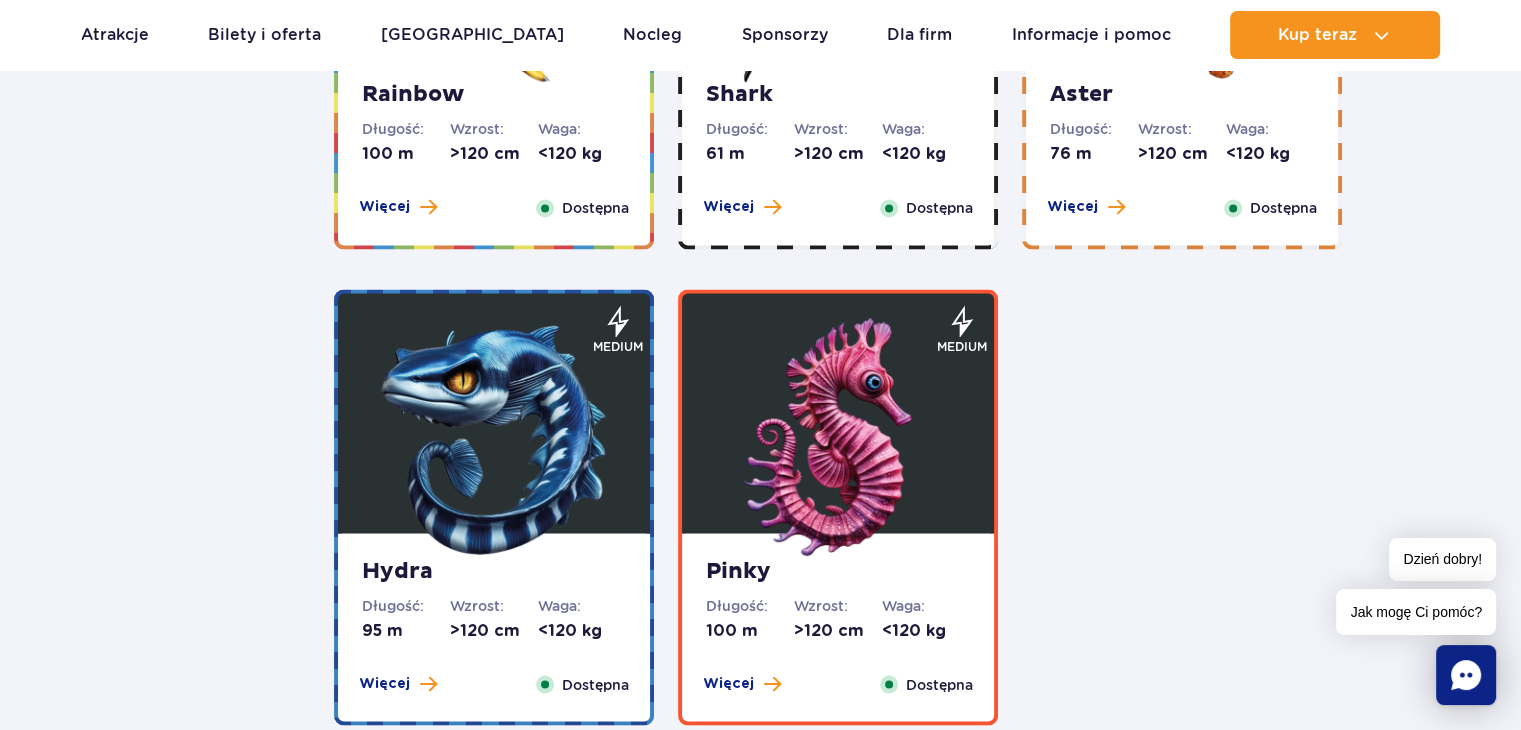 click at bounding box center (838, 413) 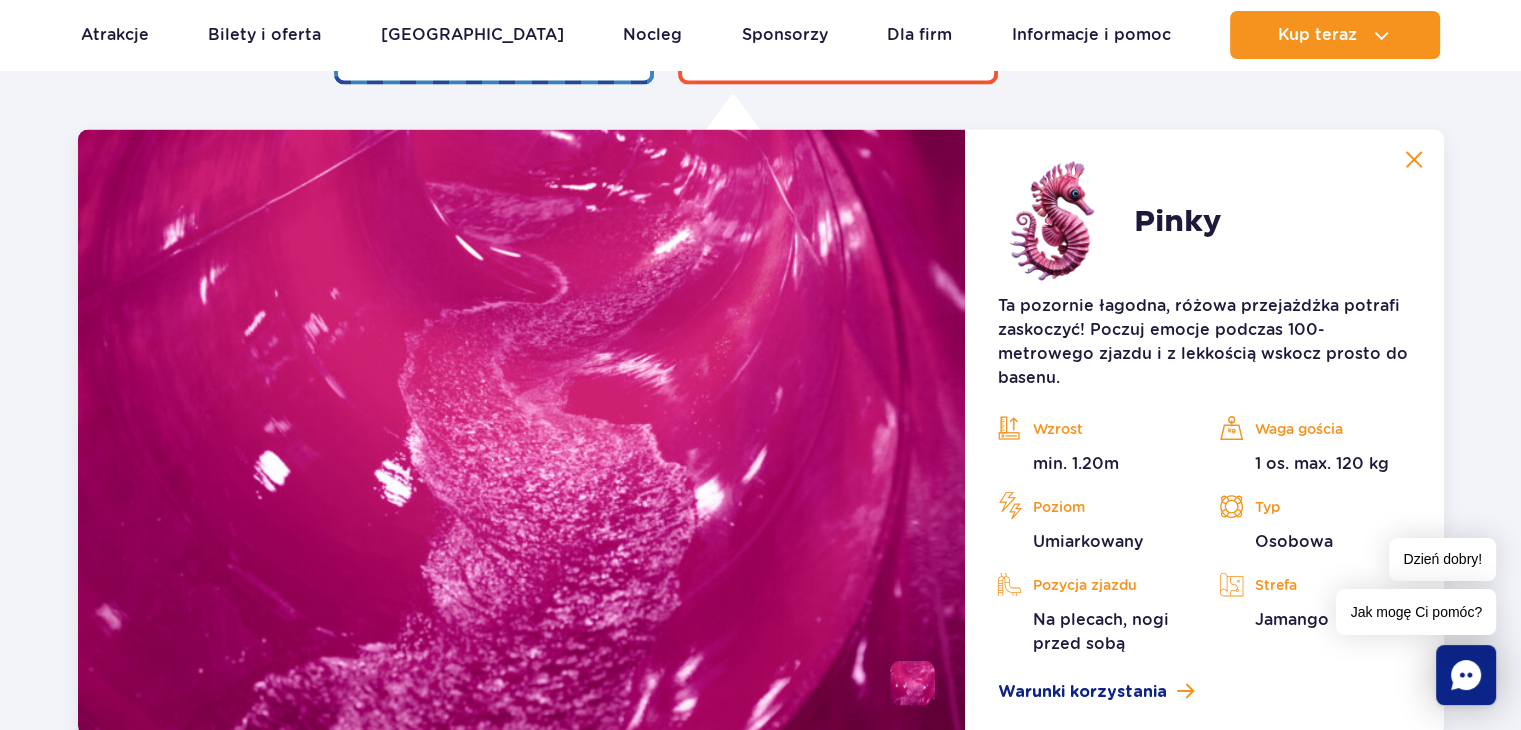 scroll, scrollTop: 4120, scrollLeft: 0, axis: vertical 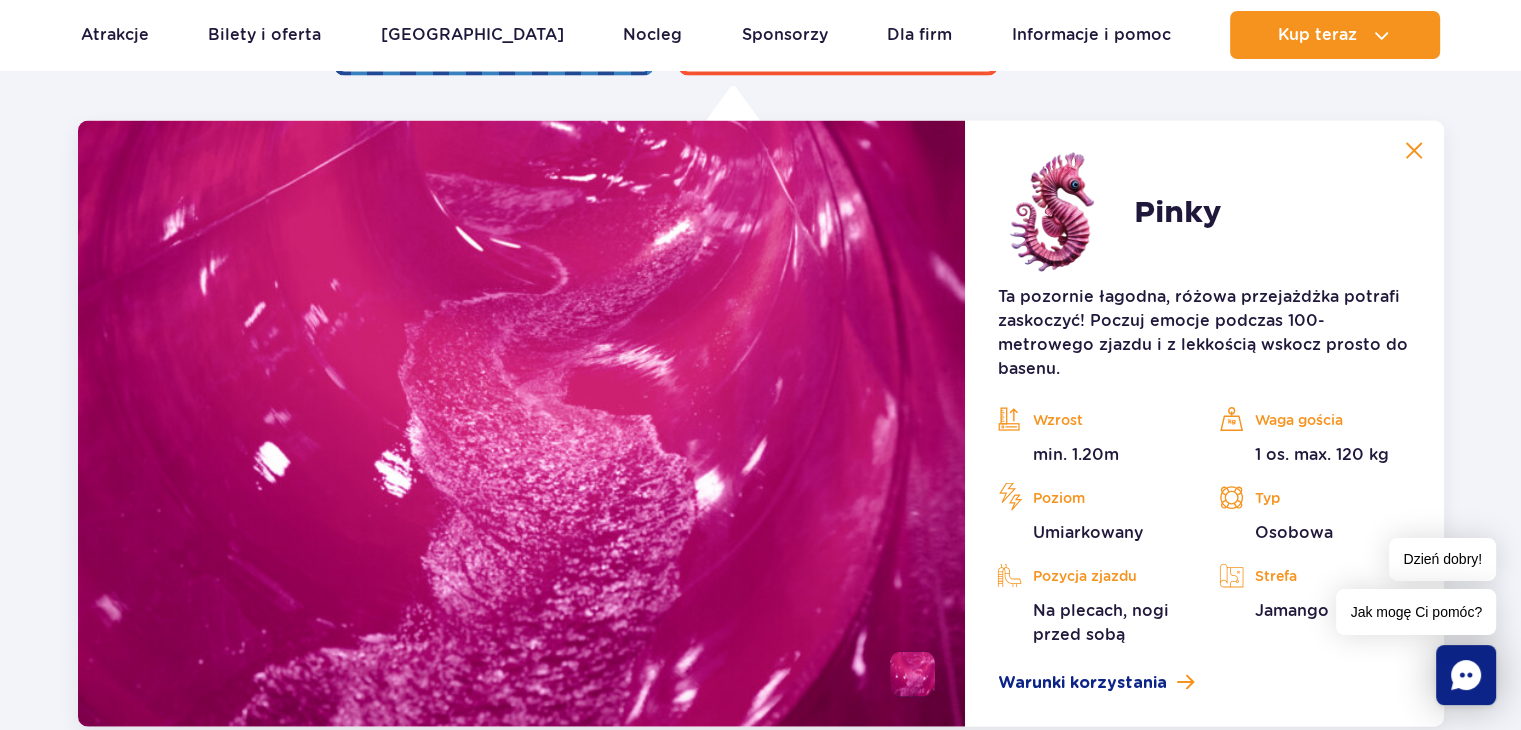 click at bounding box center (1414, 151) 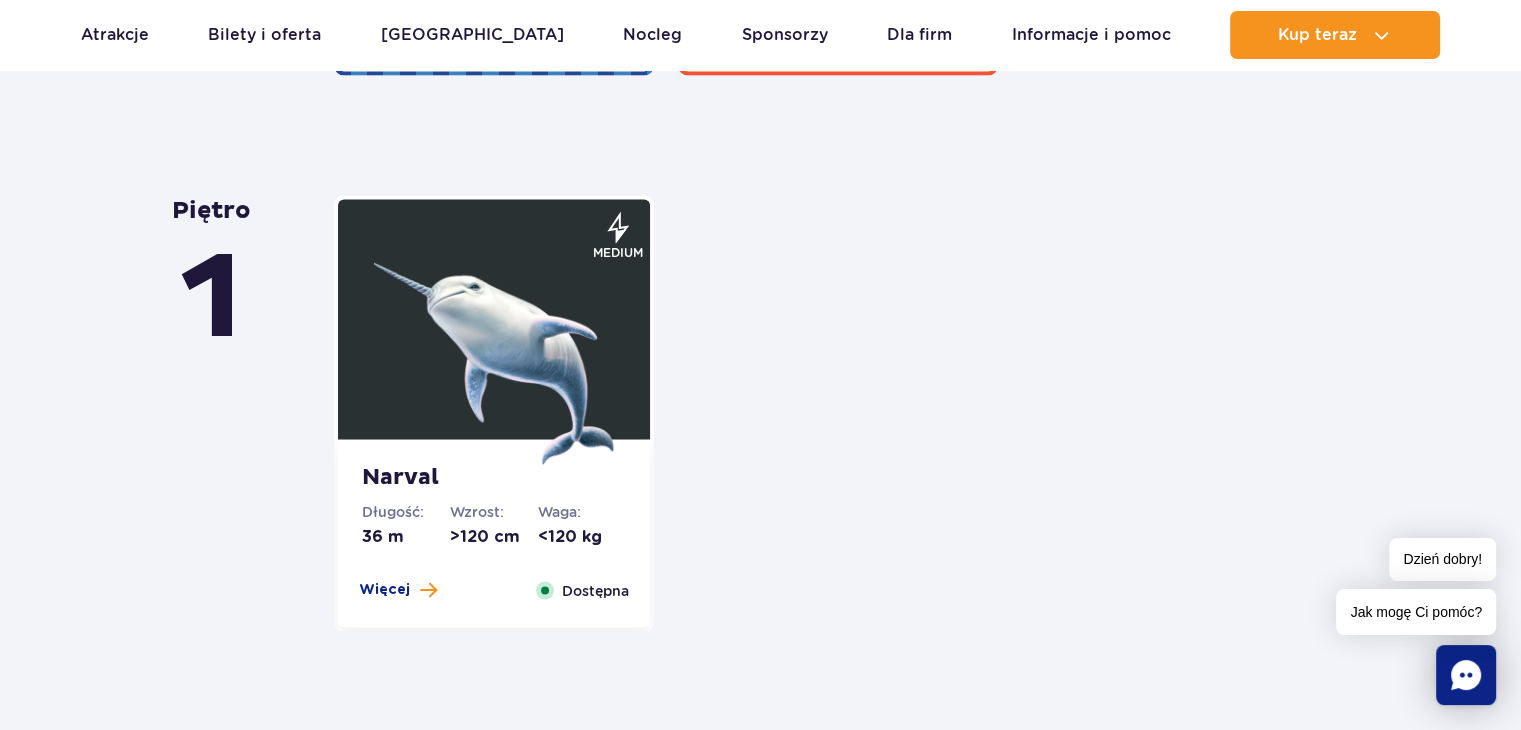 scroll, scrollTop: 4320, scrollLeft: 0, axis: vertical 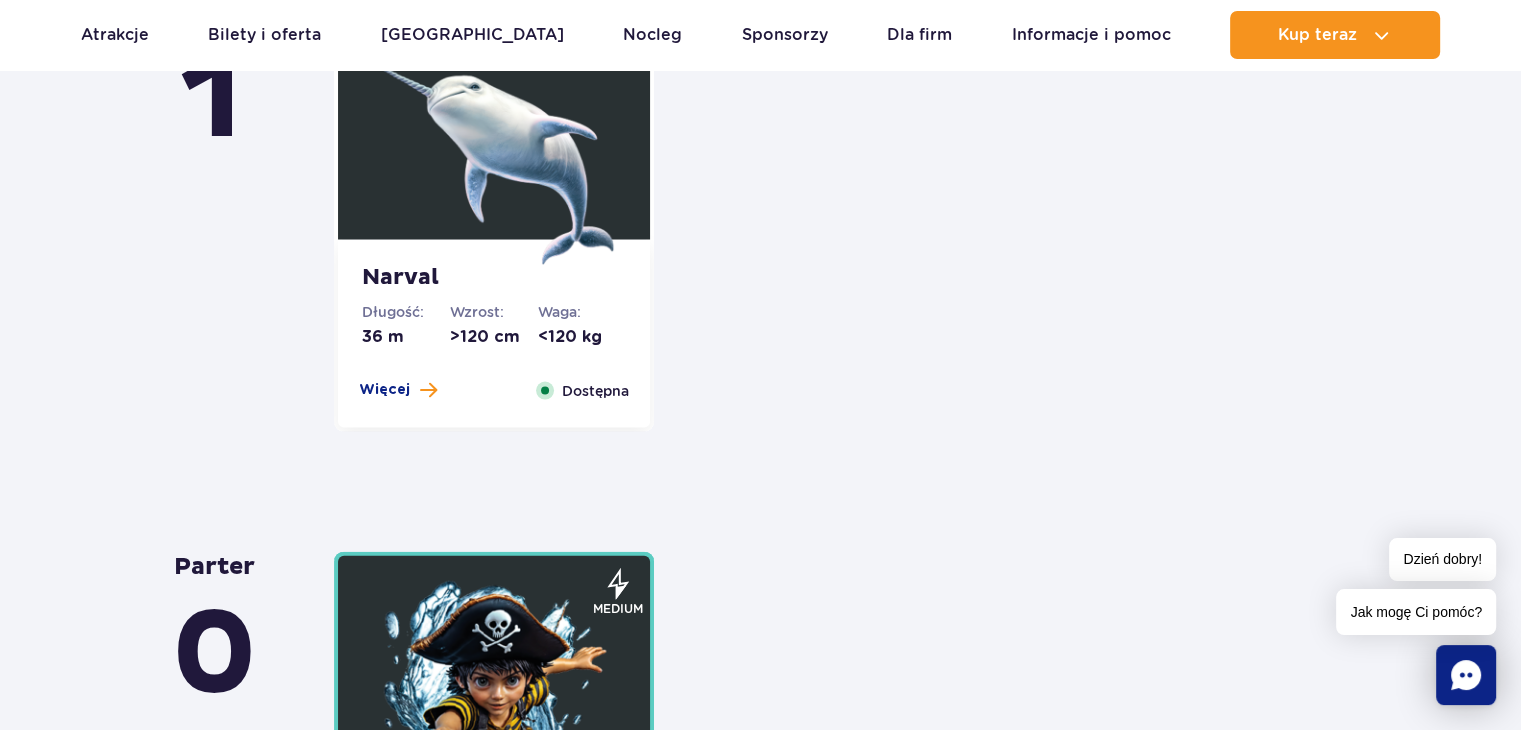 click at bounding box center [494, 145] 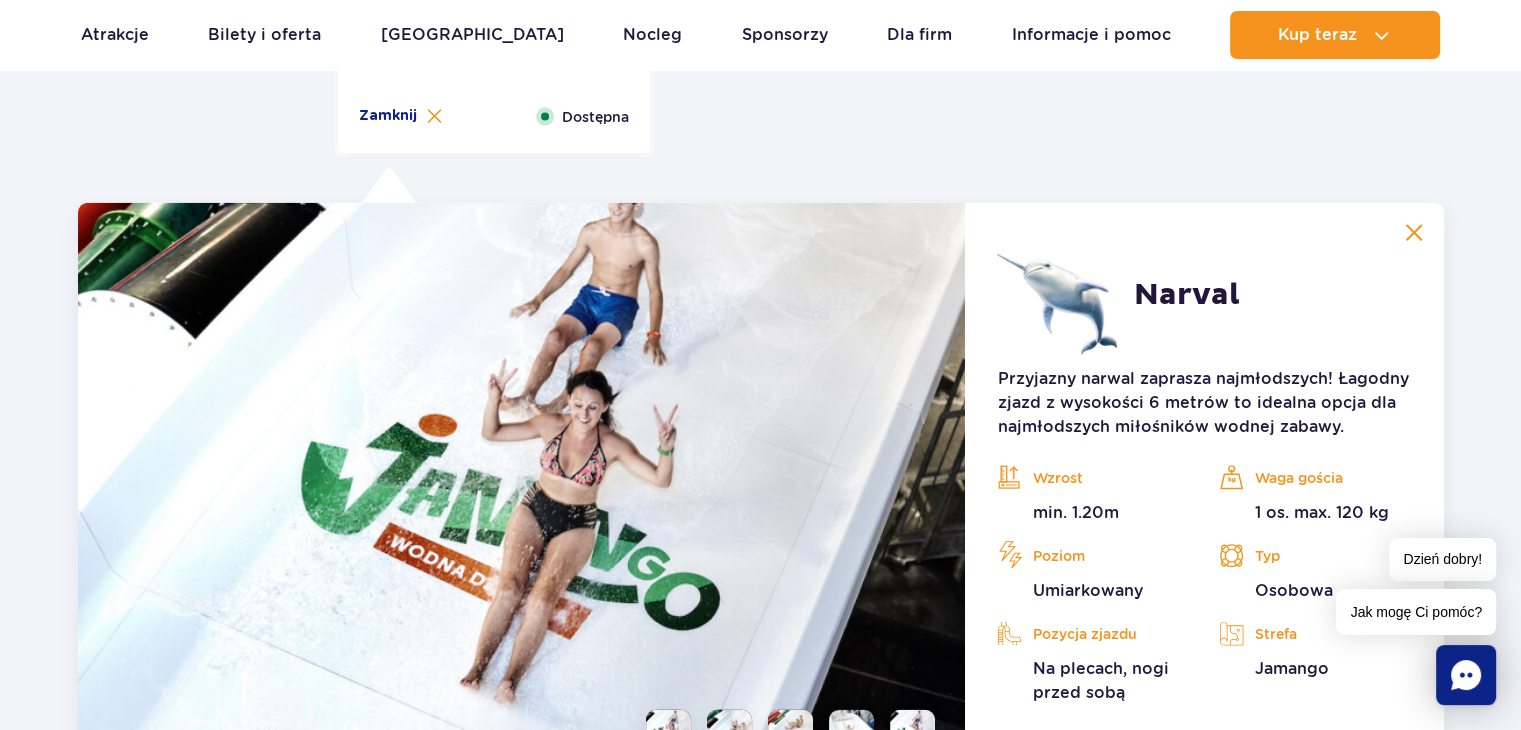 scroll, scrollTop: 4676, scrollLeft: 0, axis: vertical 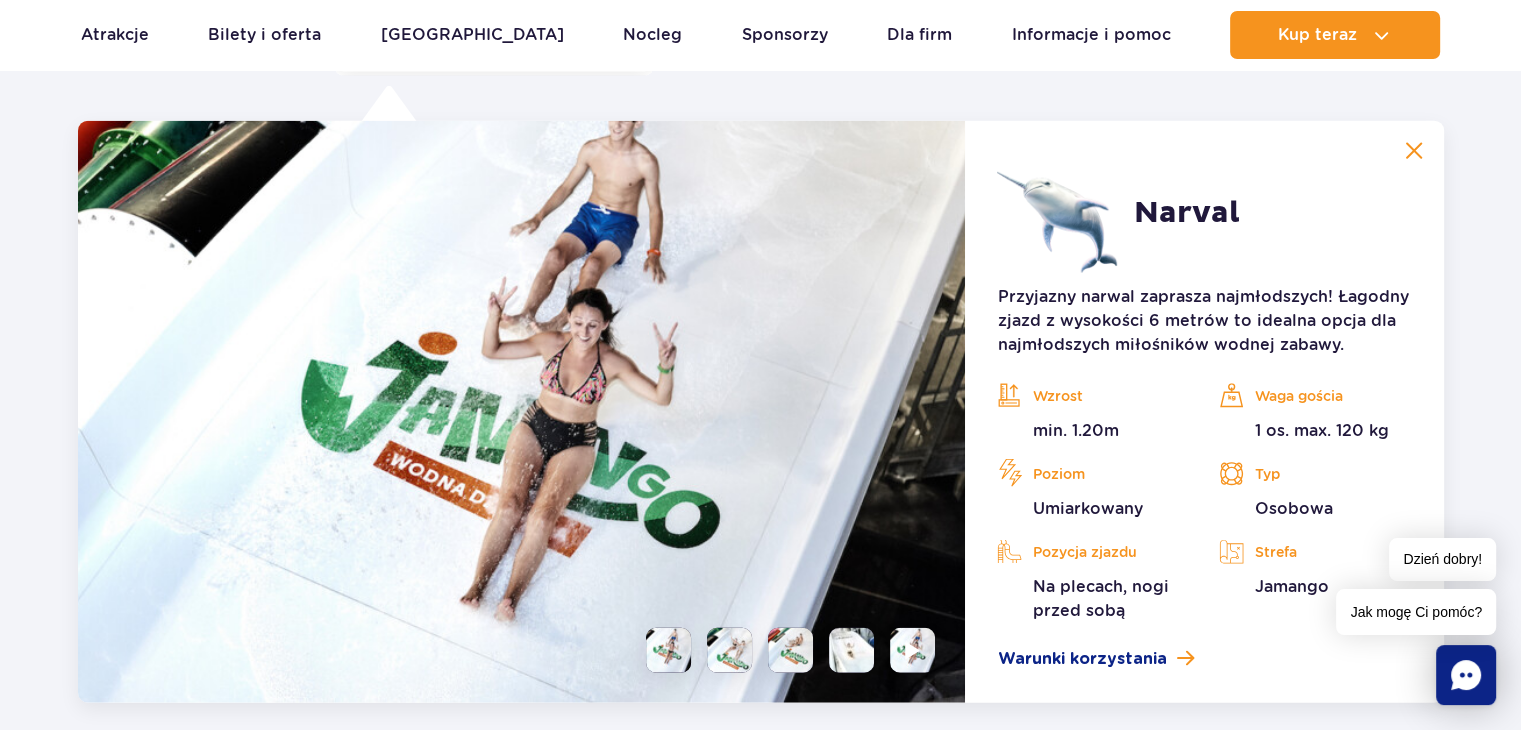click at bounding box center (1414, 151) 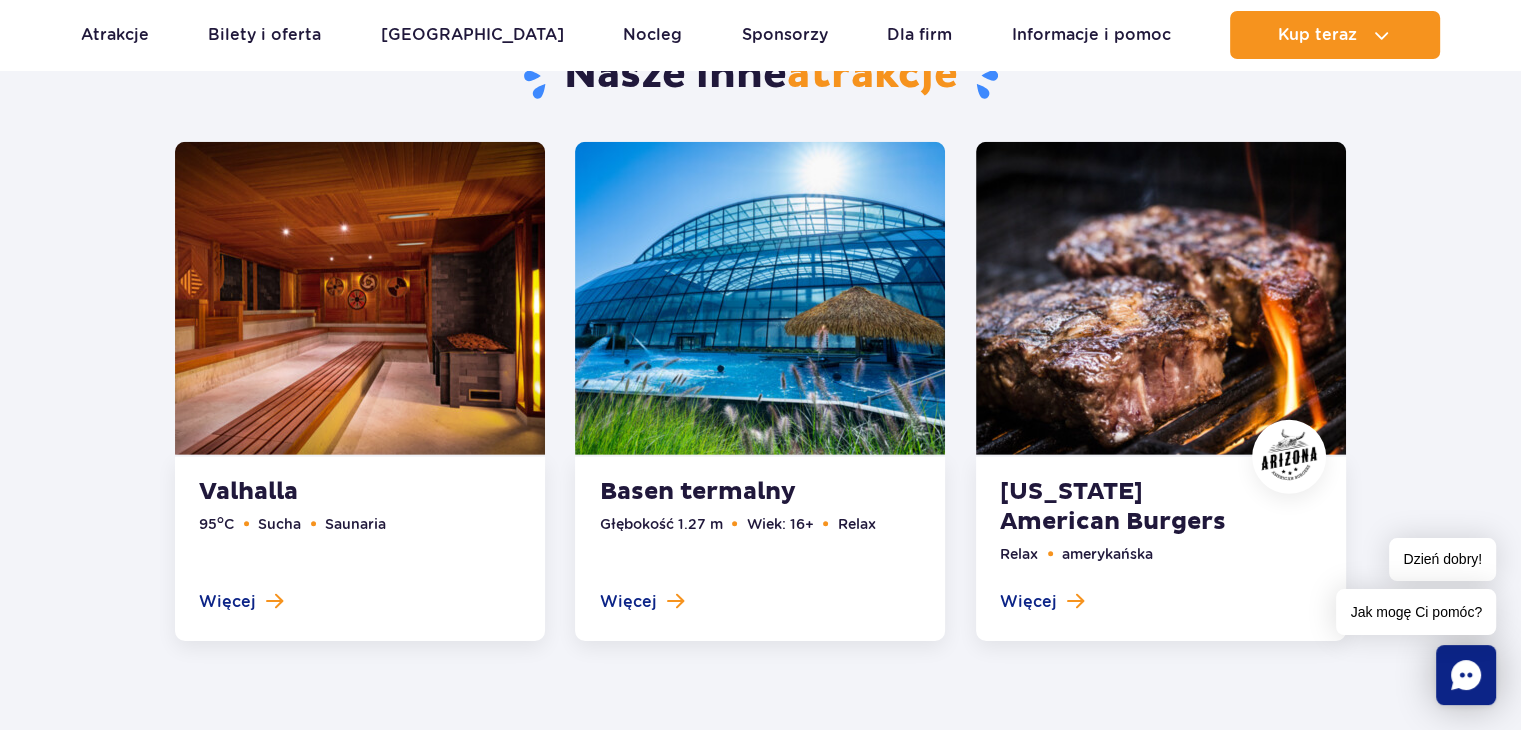 scroll, scrollTop: 0, scrollLeft: 0, axis: both 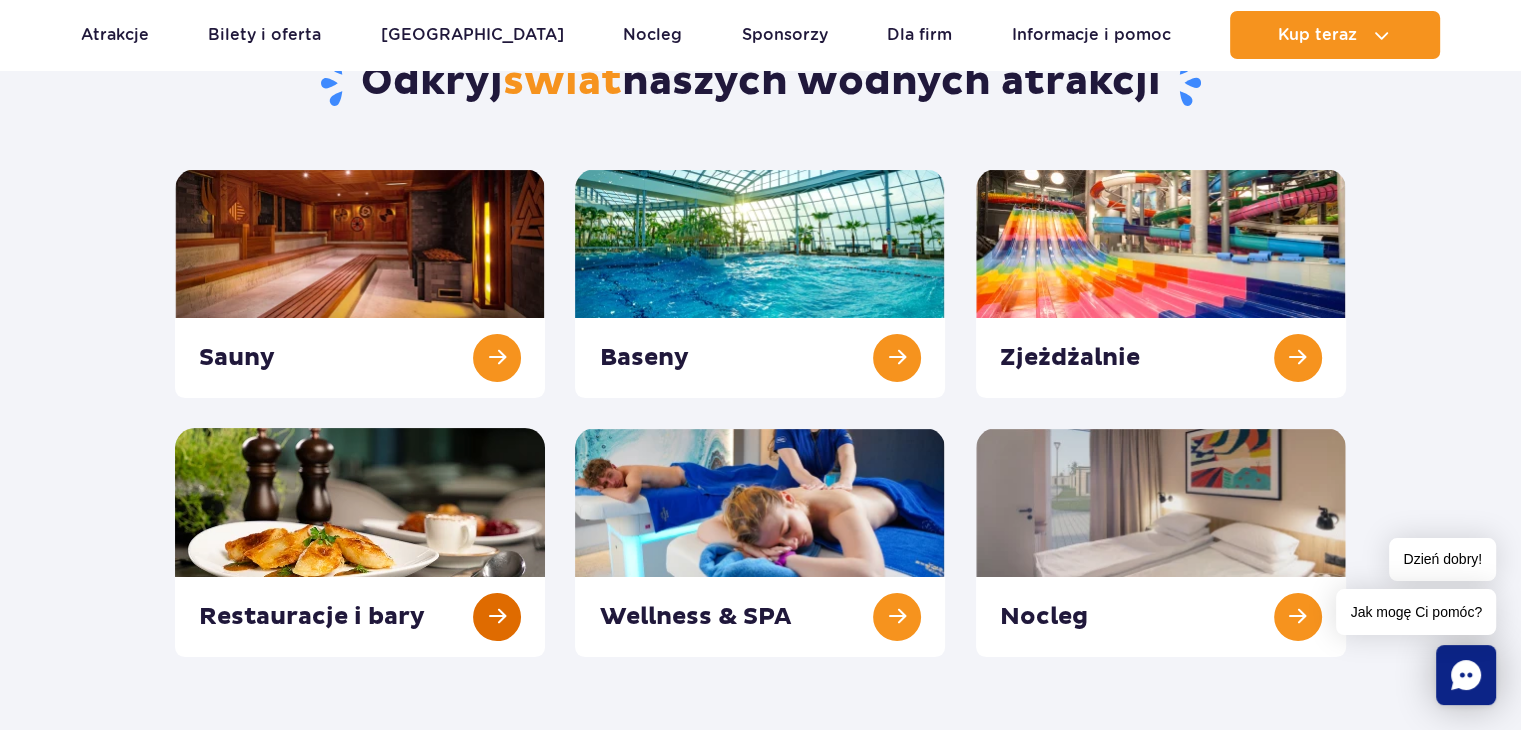 click at bounding box center [360, 542] 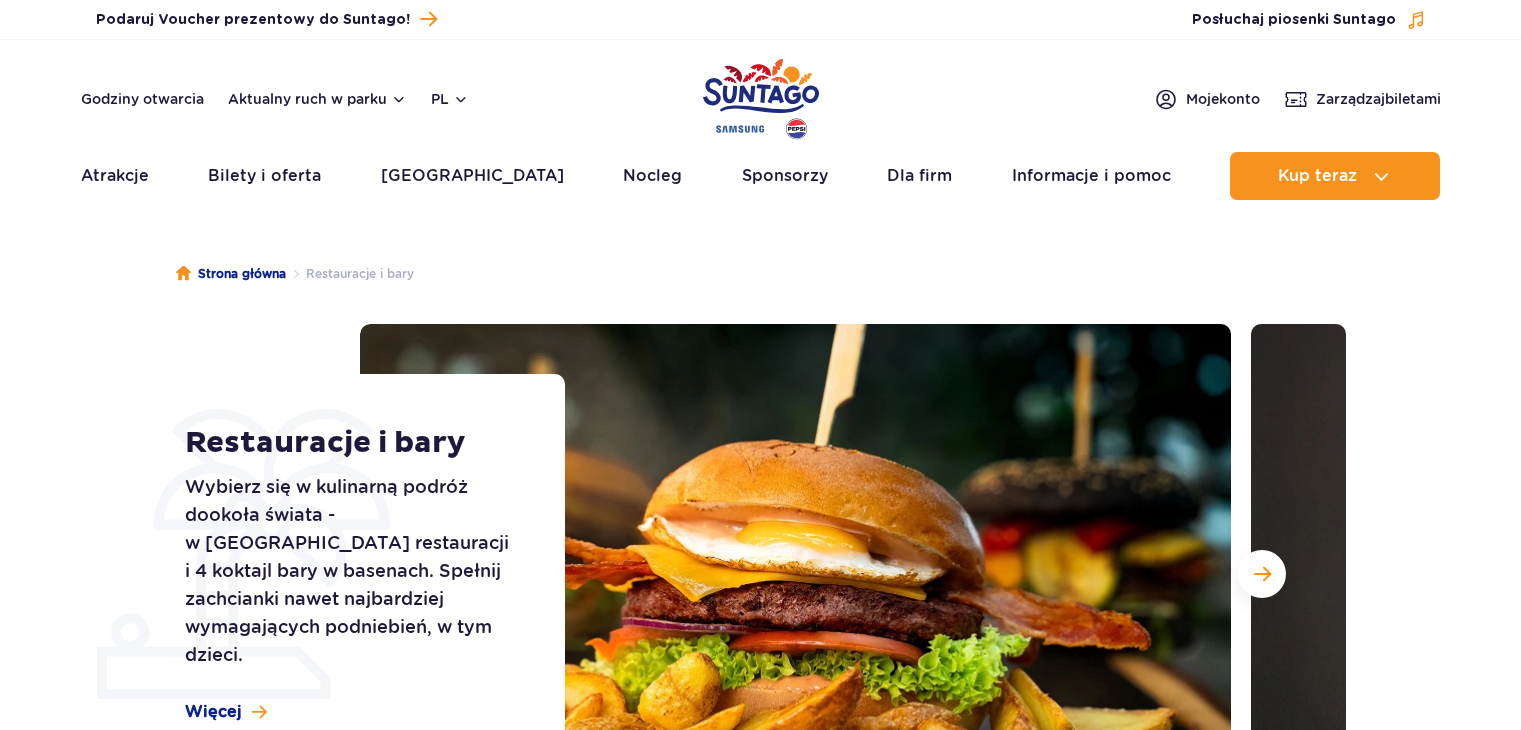 scroll, scrollTop: 0, scrollLeft: 0, axis: both 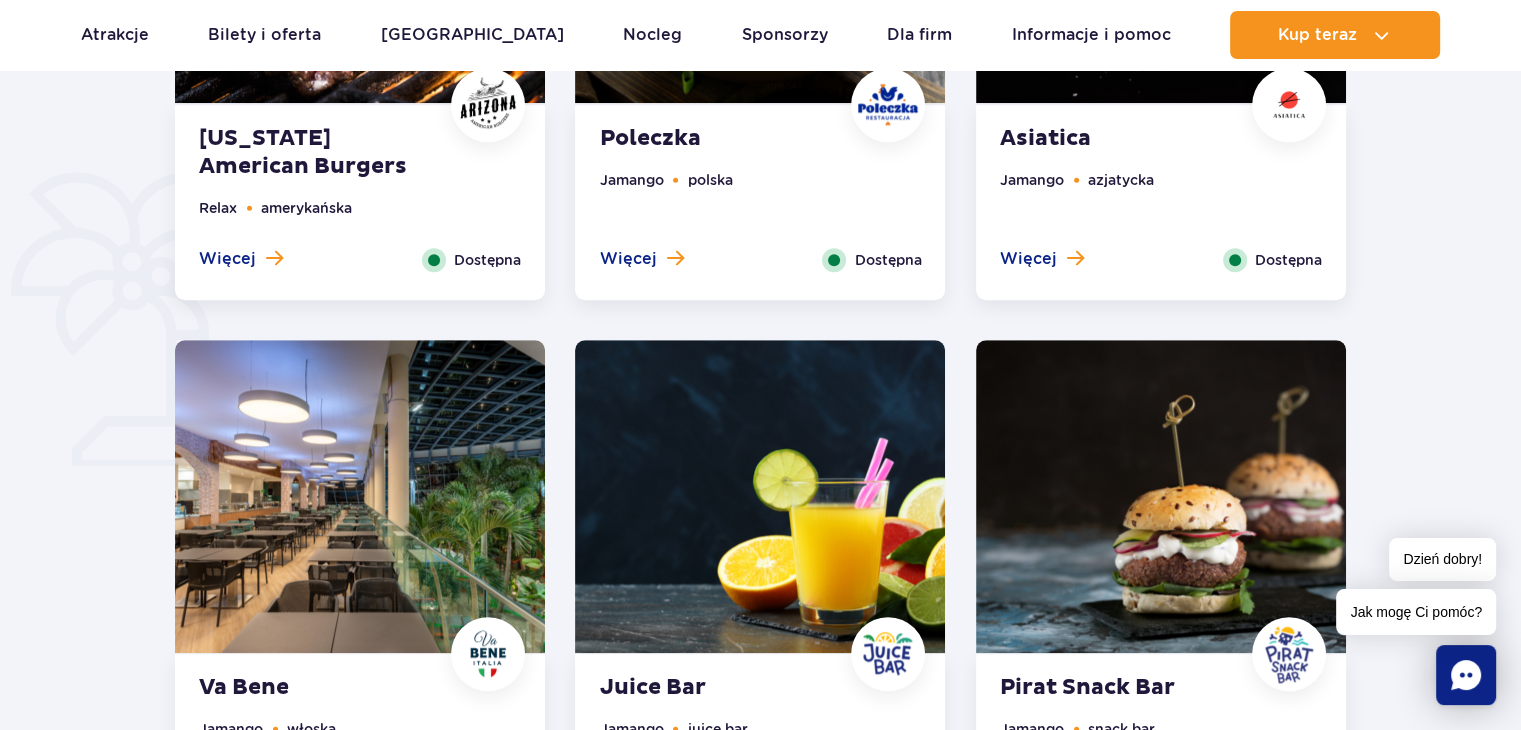 click at bounding box center [360, 496] 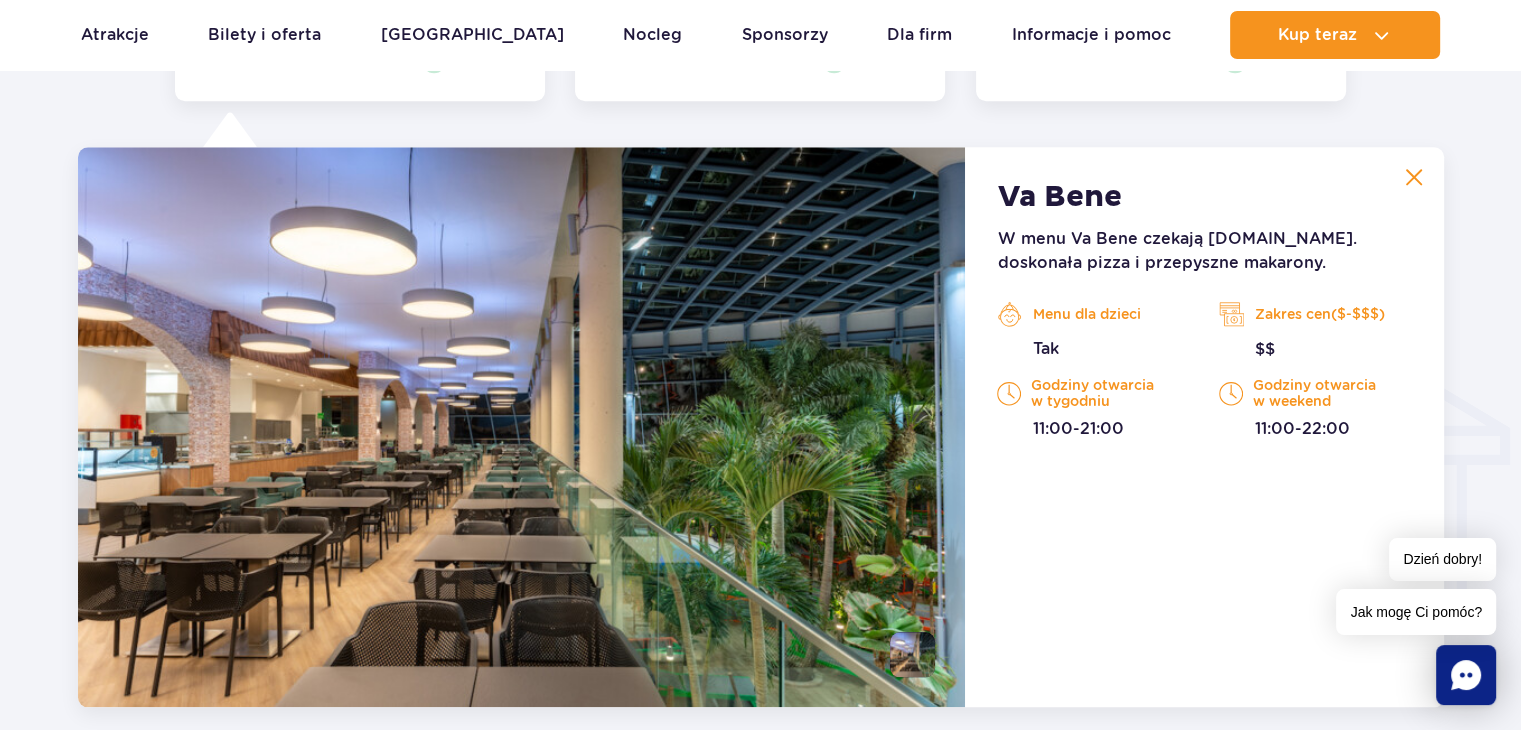 scroll, scrollTop: 2104, scrollLeft: 0, axis: vertical 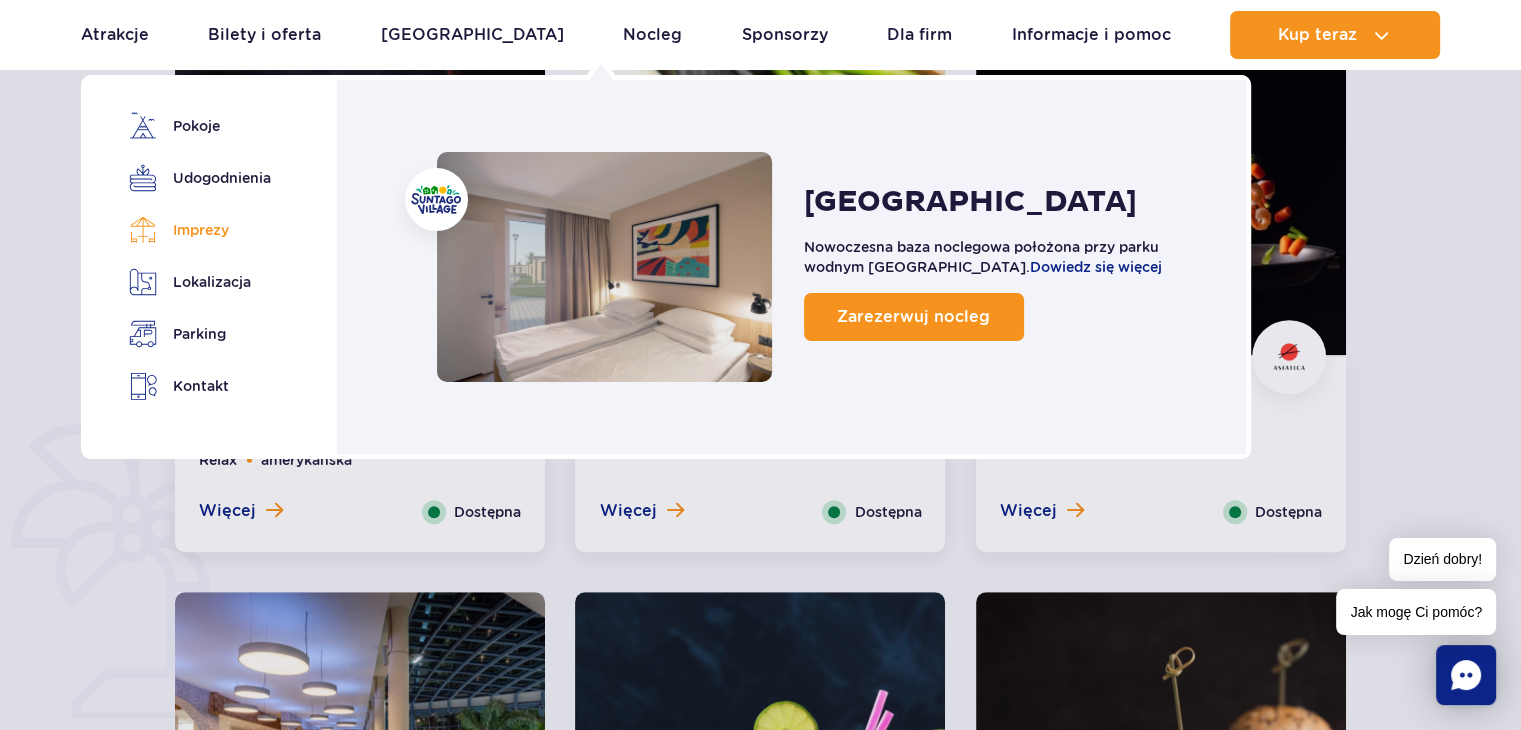 click on "Imprezy" at bounding box center (196, 230) 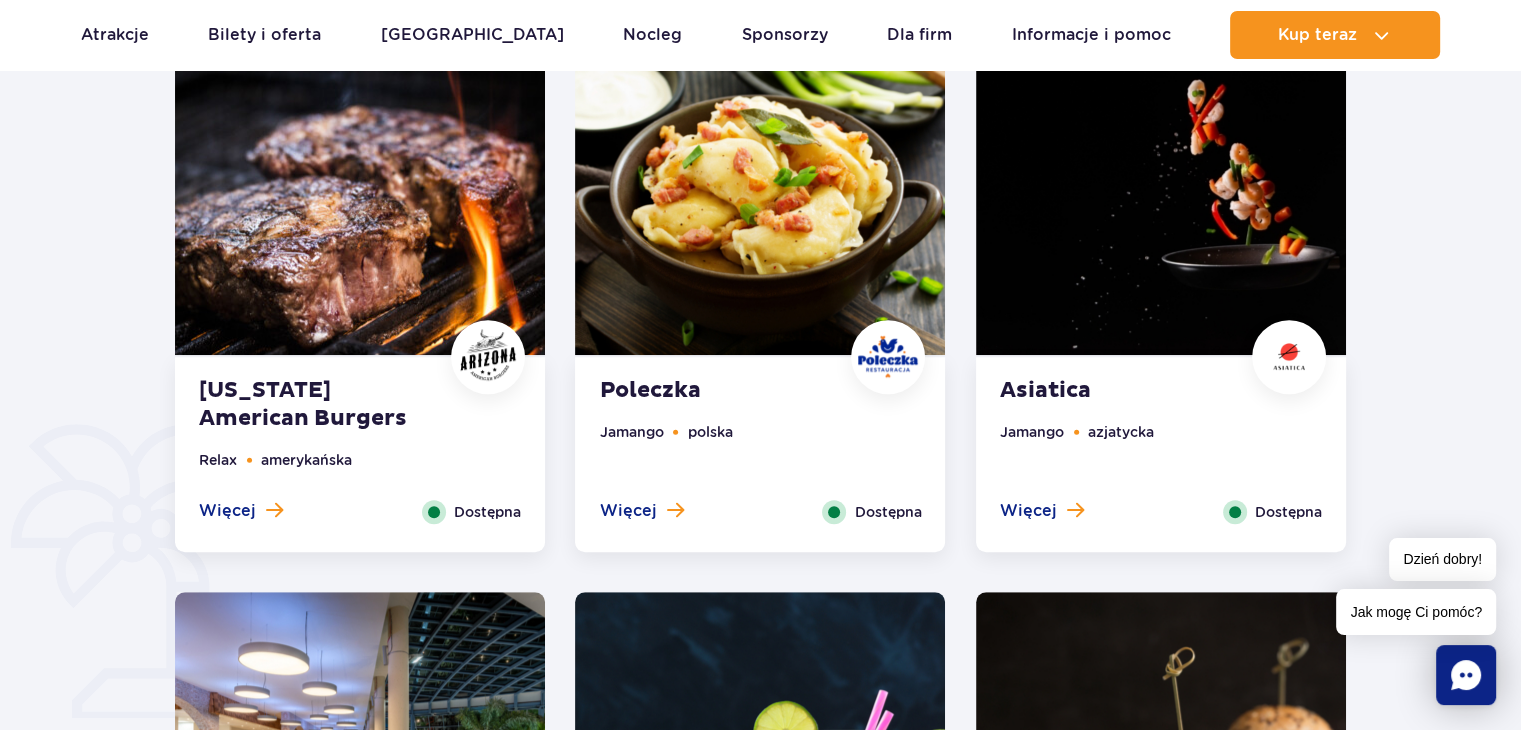 click at bounding box center (360, 198) 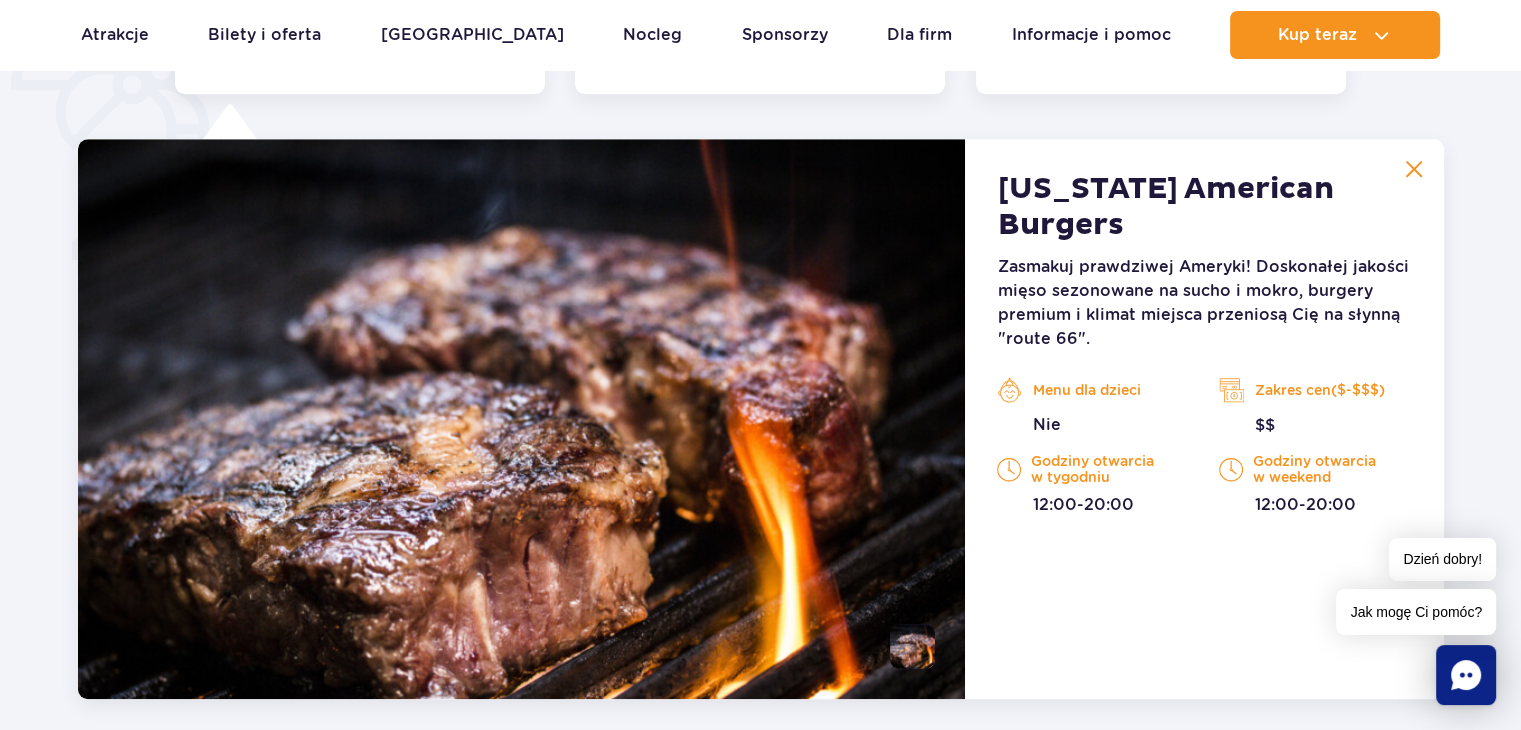 scroll, scrollTop: 1555, scrollLeft: 0, axis: vertical 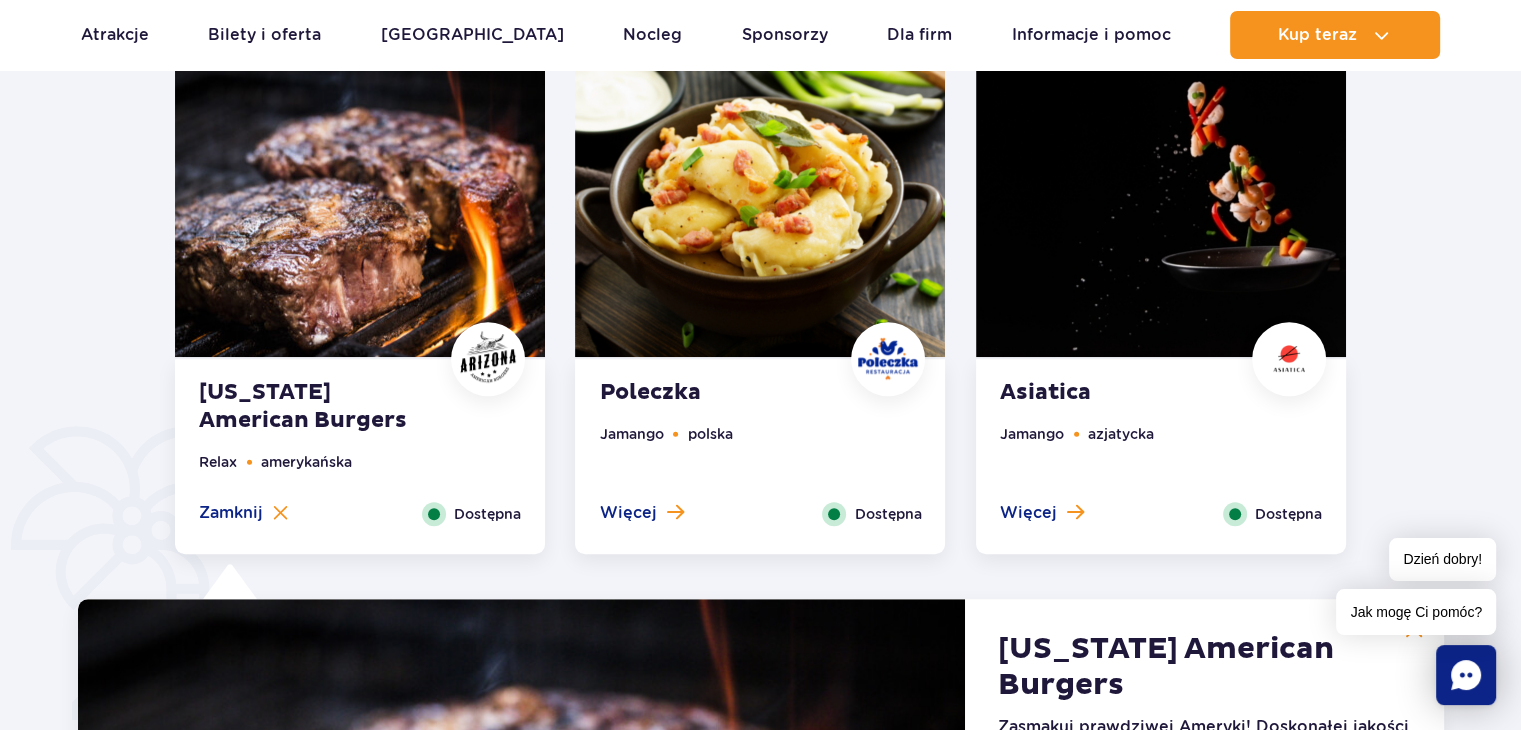 click at bounding box center [760, 200] 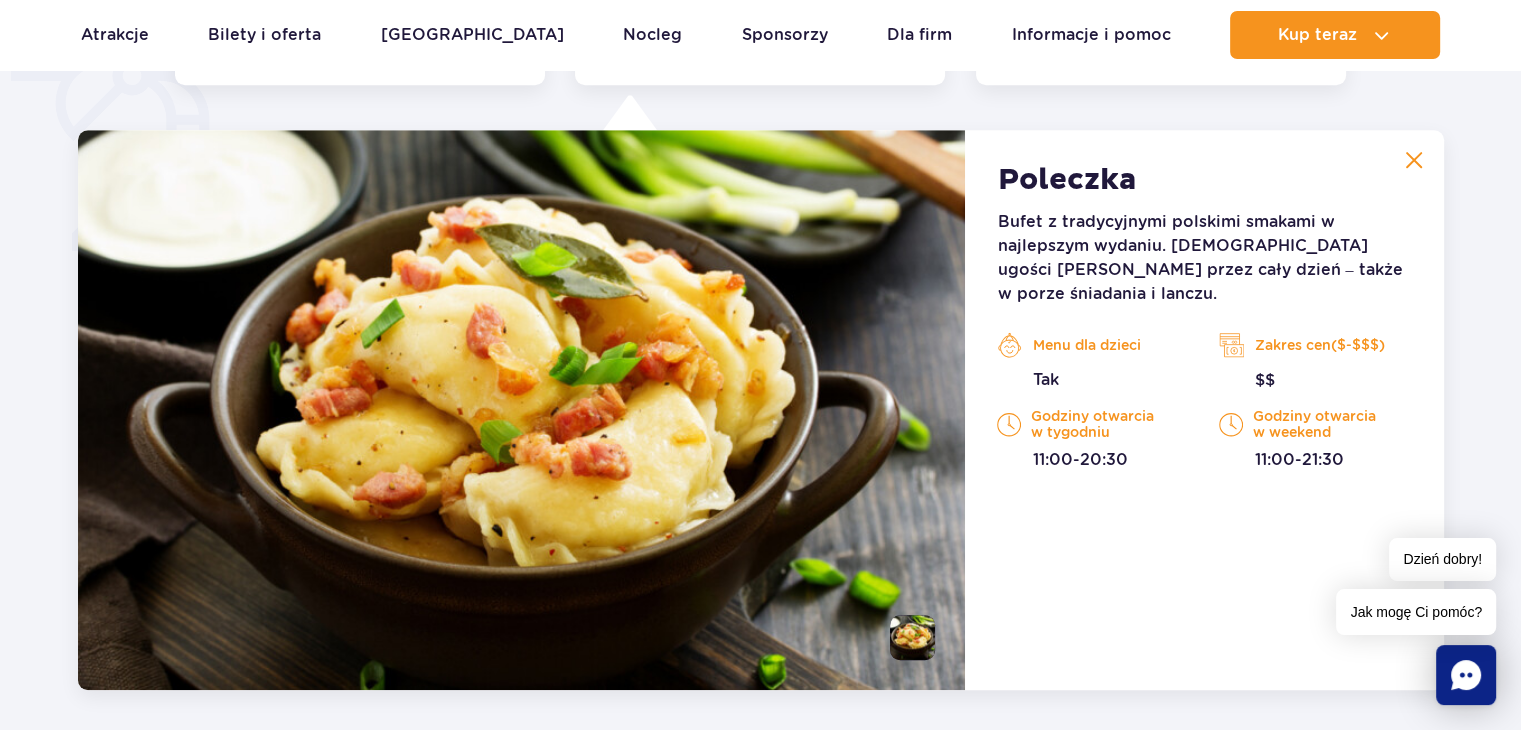 scroll, scrollTop: 1555, scrollLeft: 0, axis: vertical 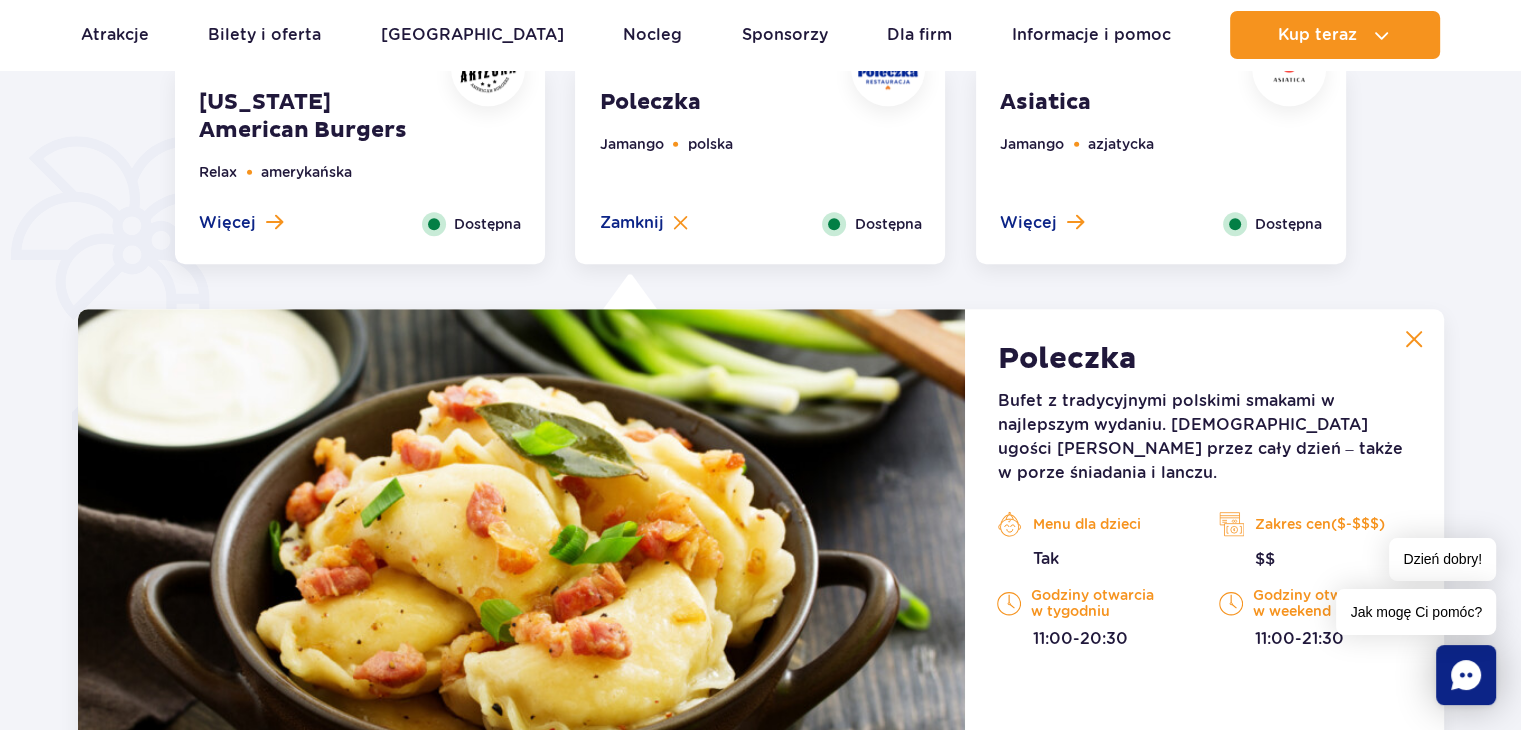 click at bounding box center (1414, 339) 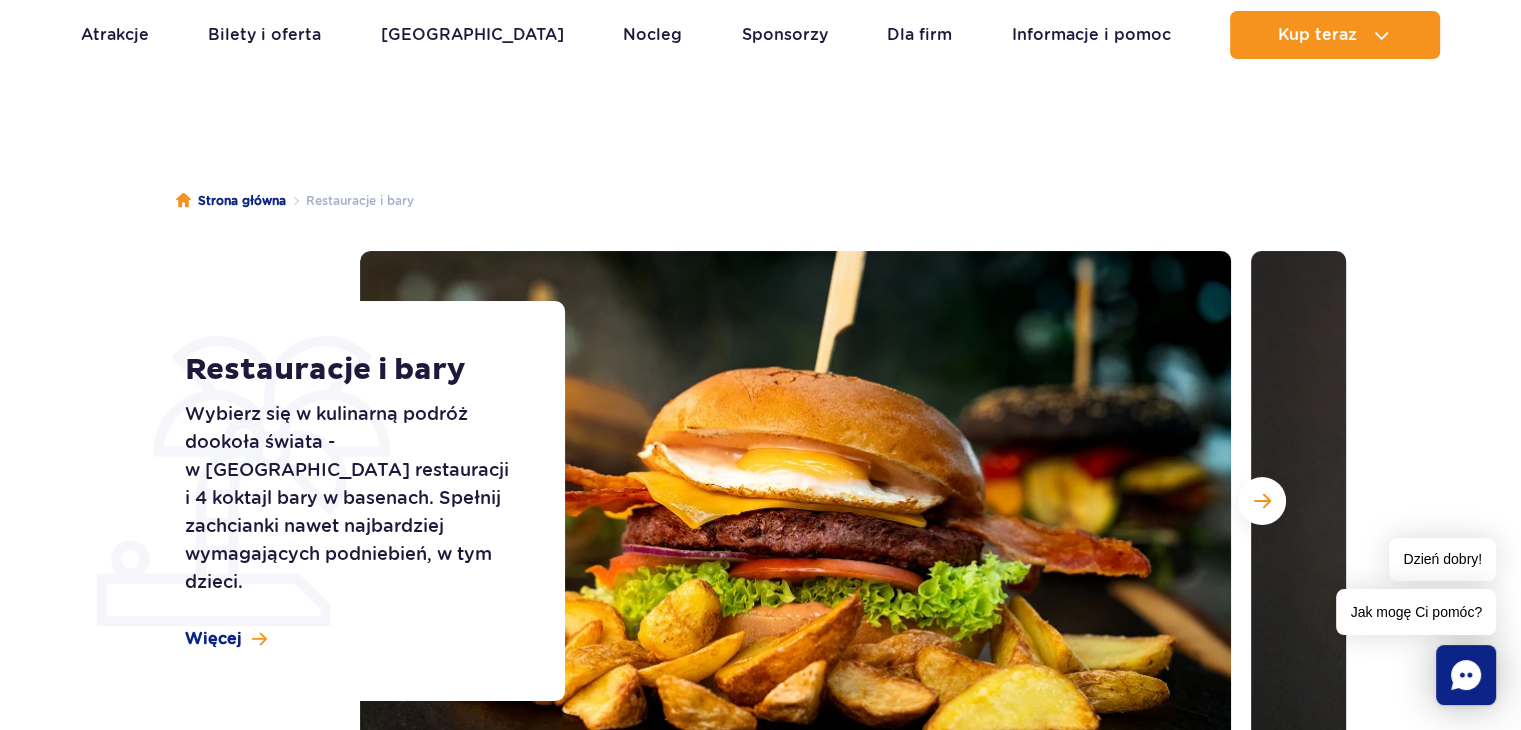 scroll, scrollTop: 17, scrollLeft: 0, axis: vertical 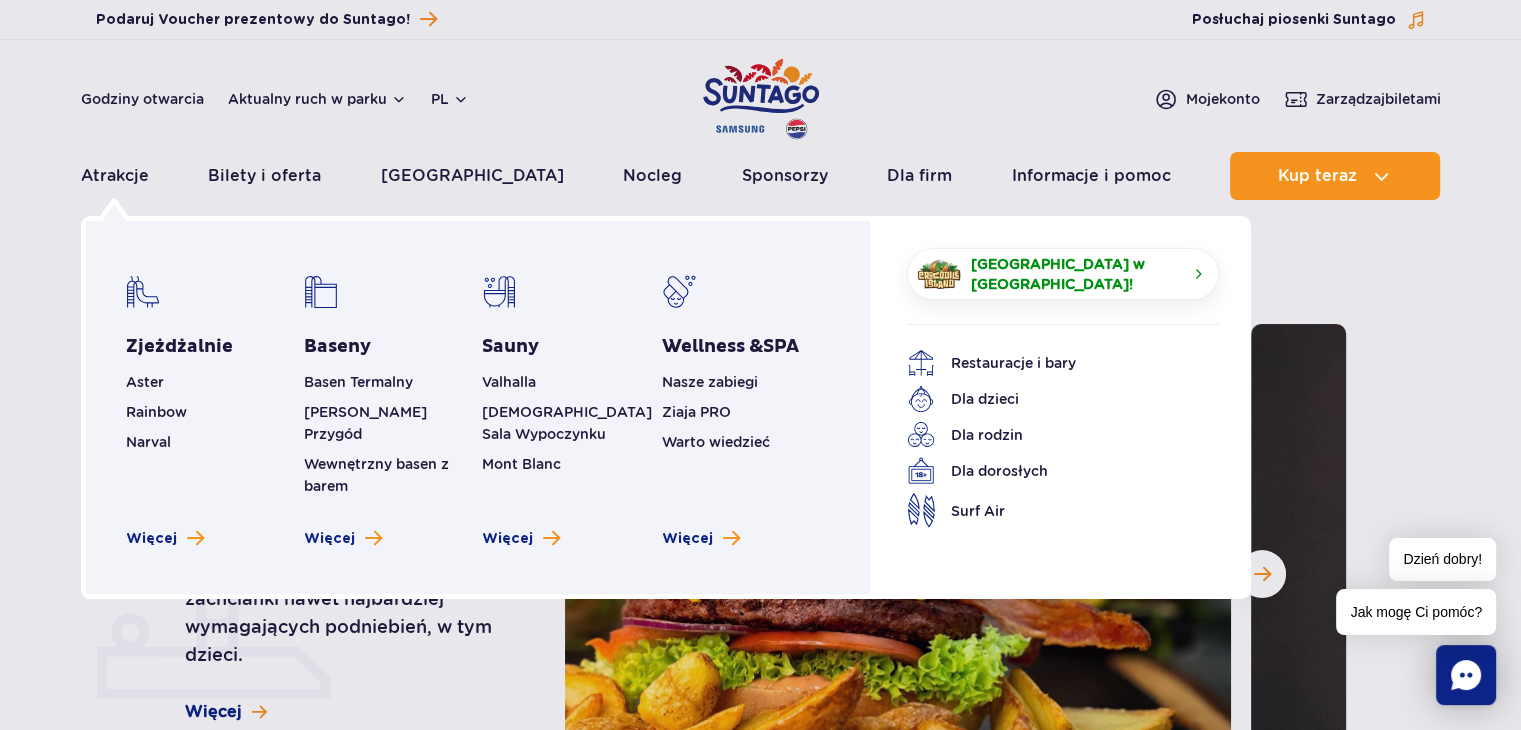click at bounding box center [114, 209] 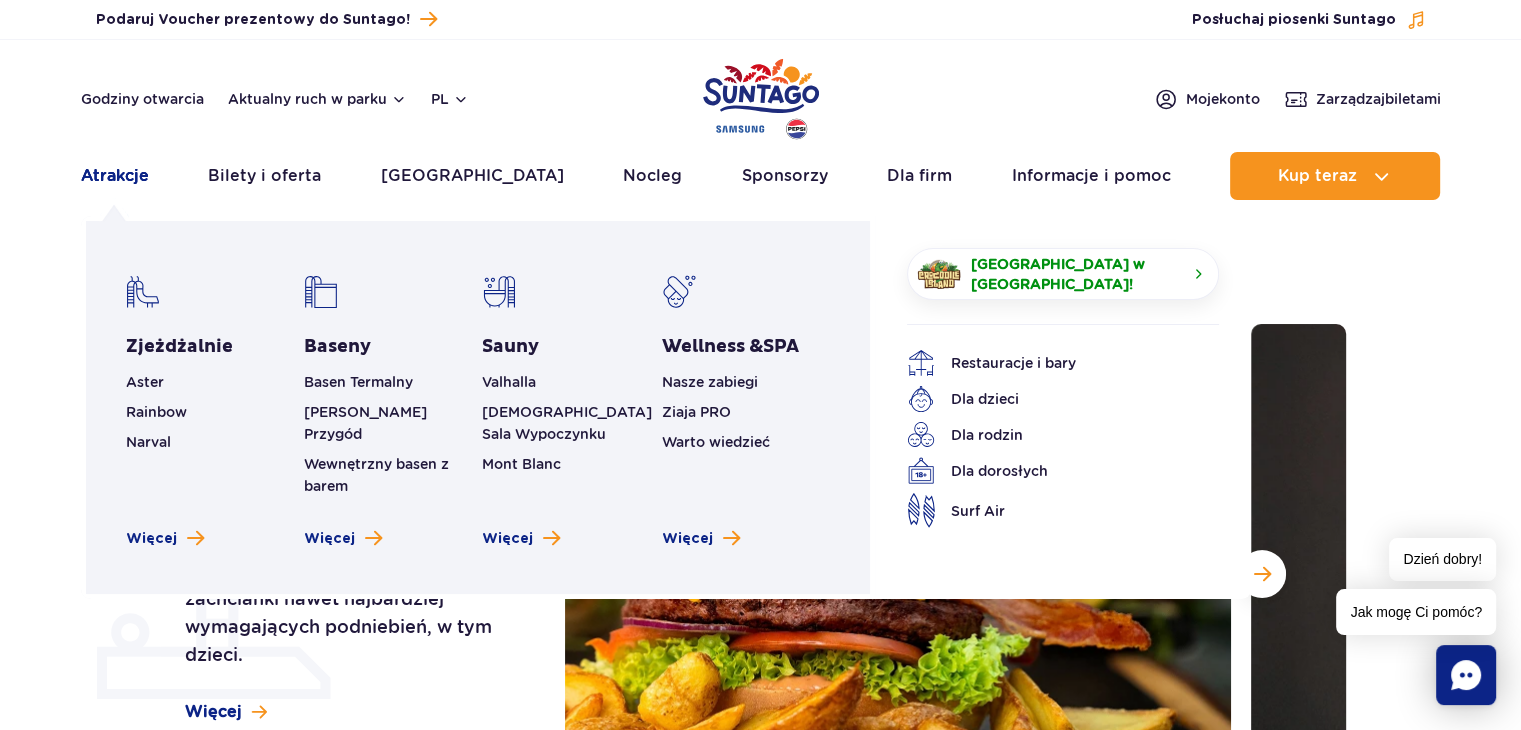 click on "Atrakcje" at bounding box center [115, 176] 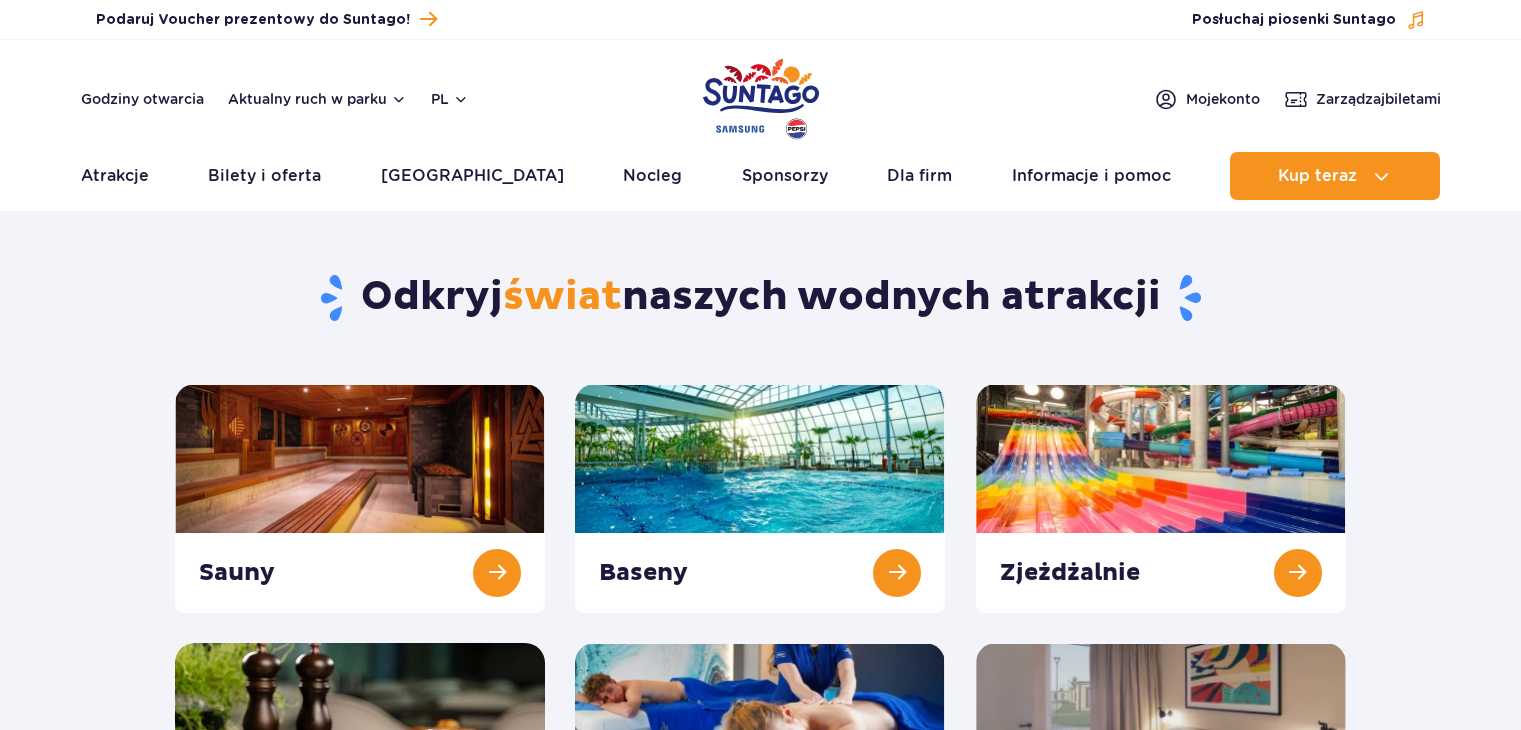 scroll, scrollTop: 0, scrollLeft: 0, axis: both 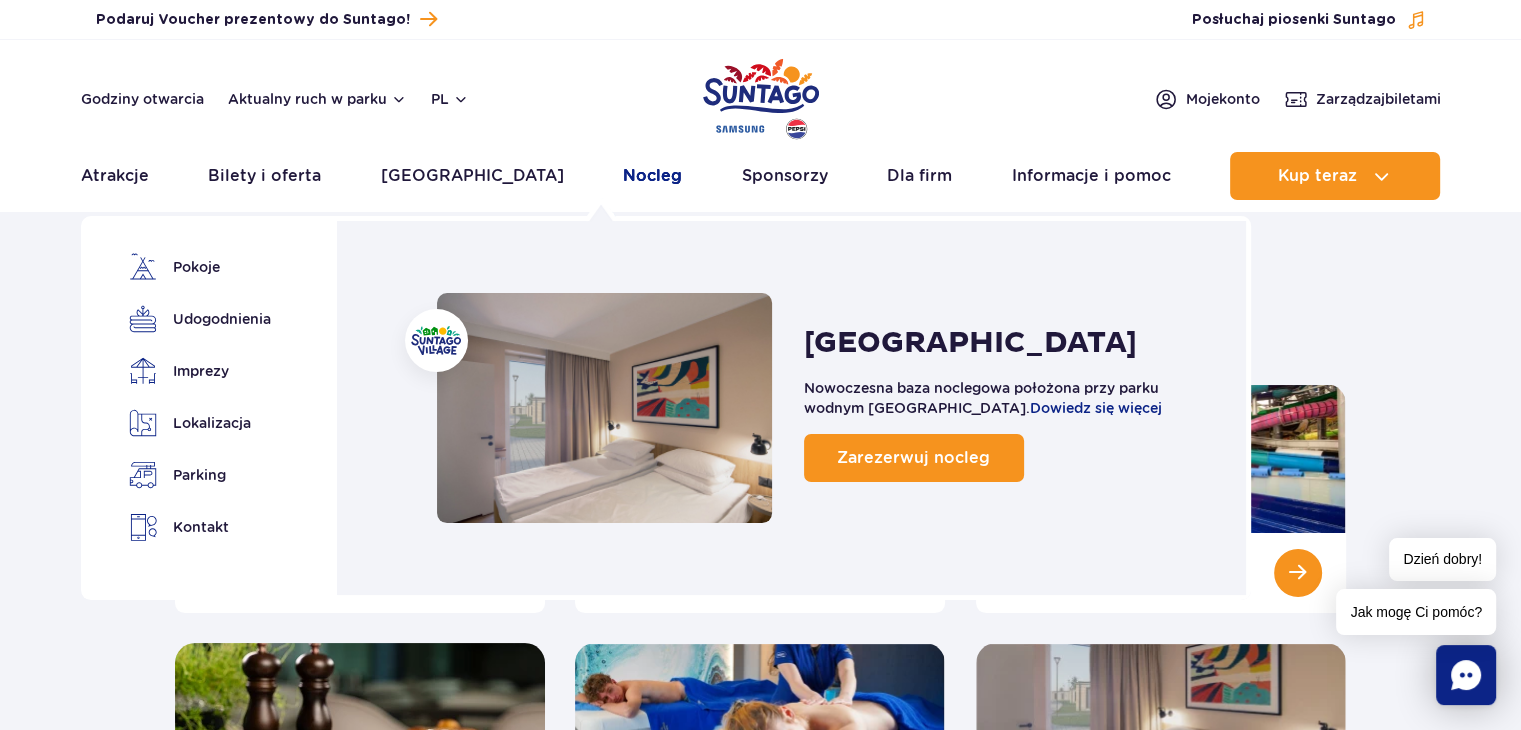 click on "Nocleg" at bounding box center [652, 176] 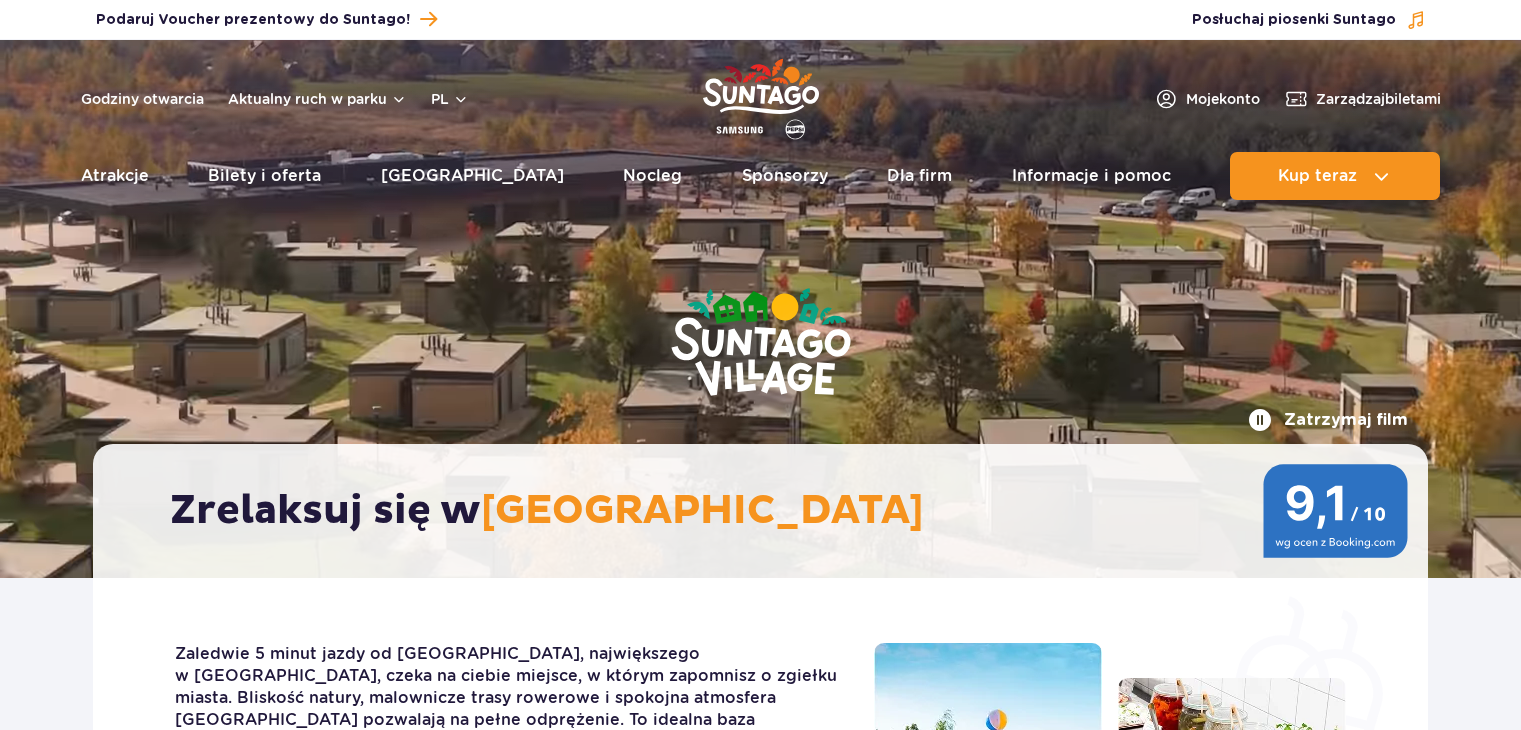 scroll, scrollTop: 0, scrollLeft: 0, axis: both 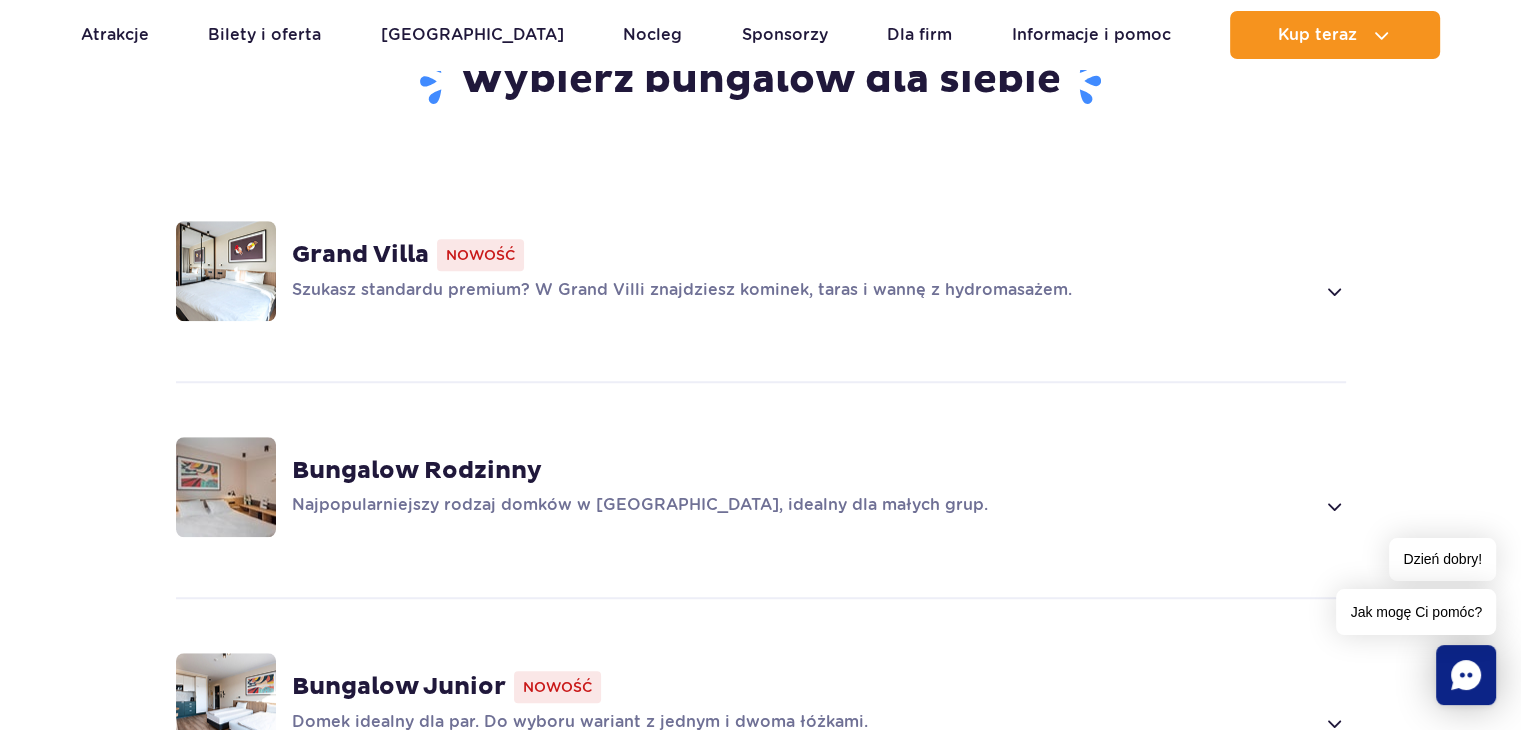 drag, startPoint x: 1535, startPoint y: 64, endPoint x: 1500, endPoint y: 176, distance: 117.341385 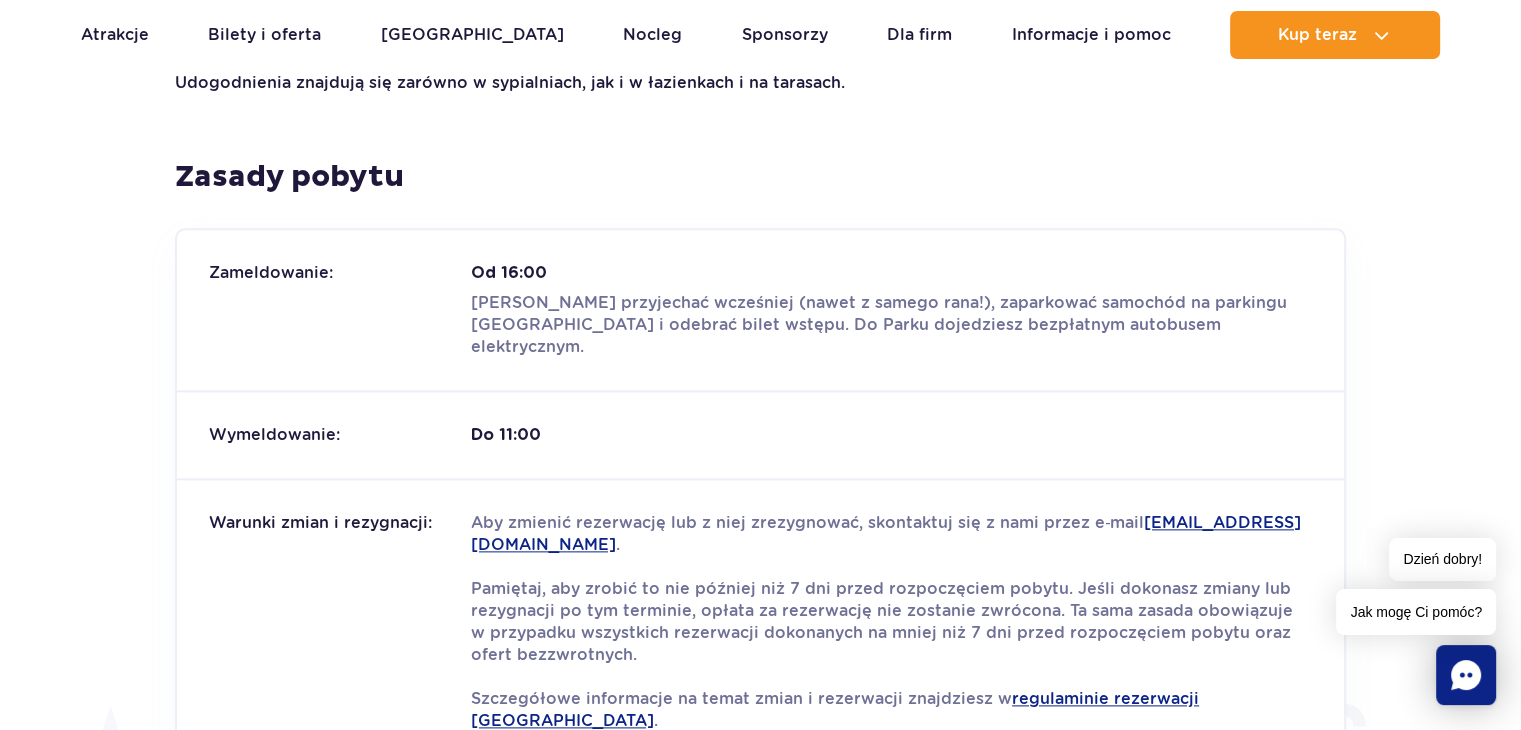 scroll, scrollTop: 2297, scrollLeft: 0, axis: vertical 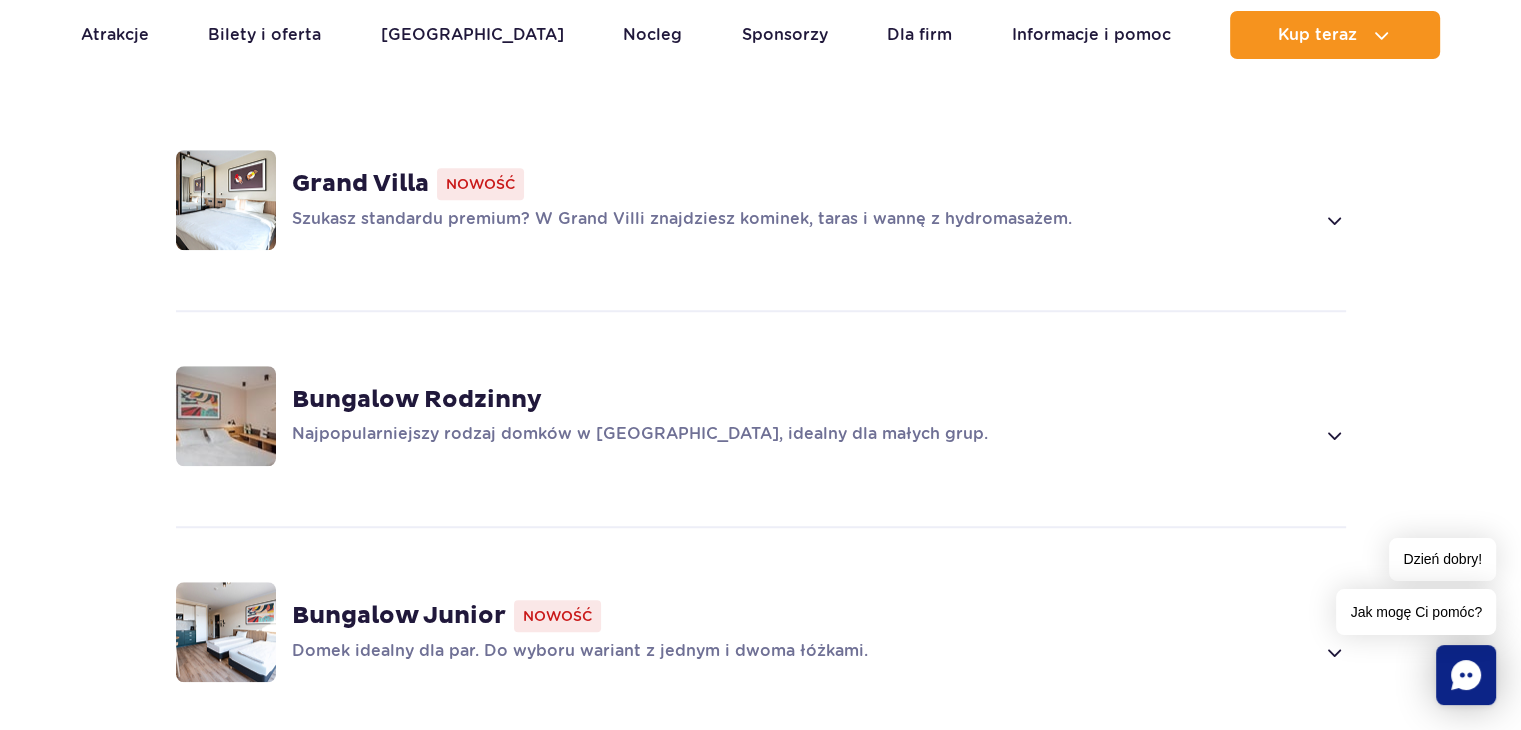 click on "Bungalow Rodzinny" at bounding box center [819, 400] 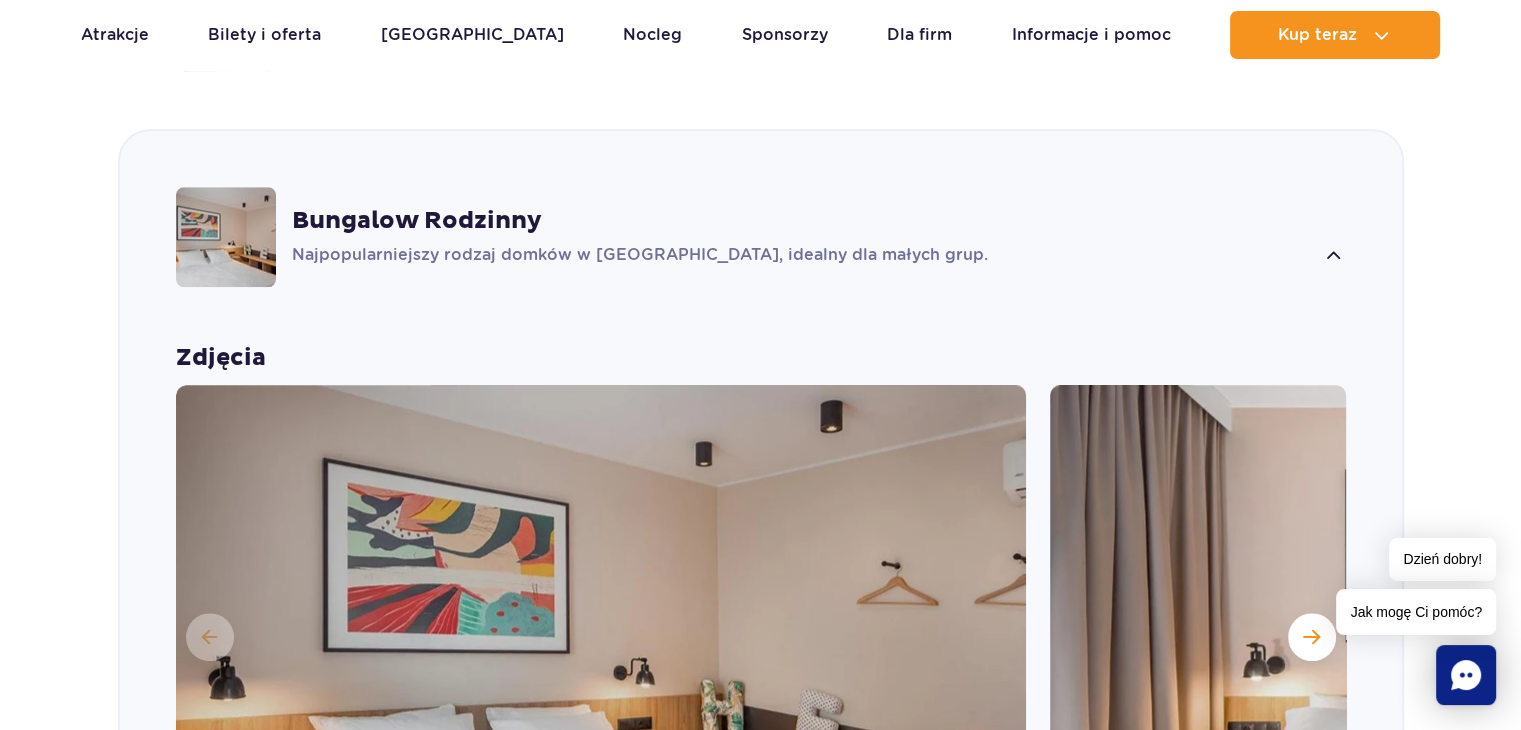 scroll, scrollTop: 1616, scrollLeft: 0, axis: vertical 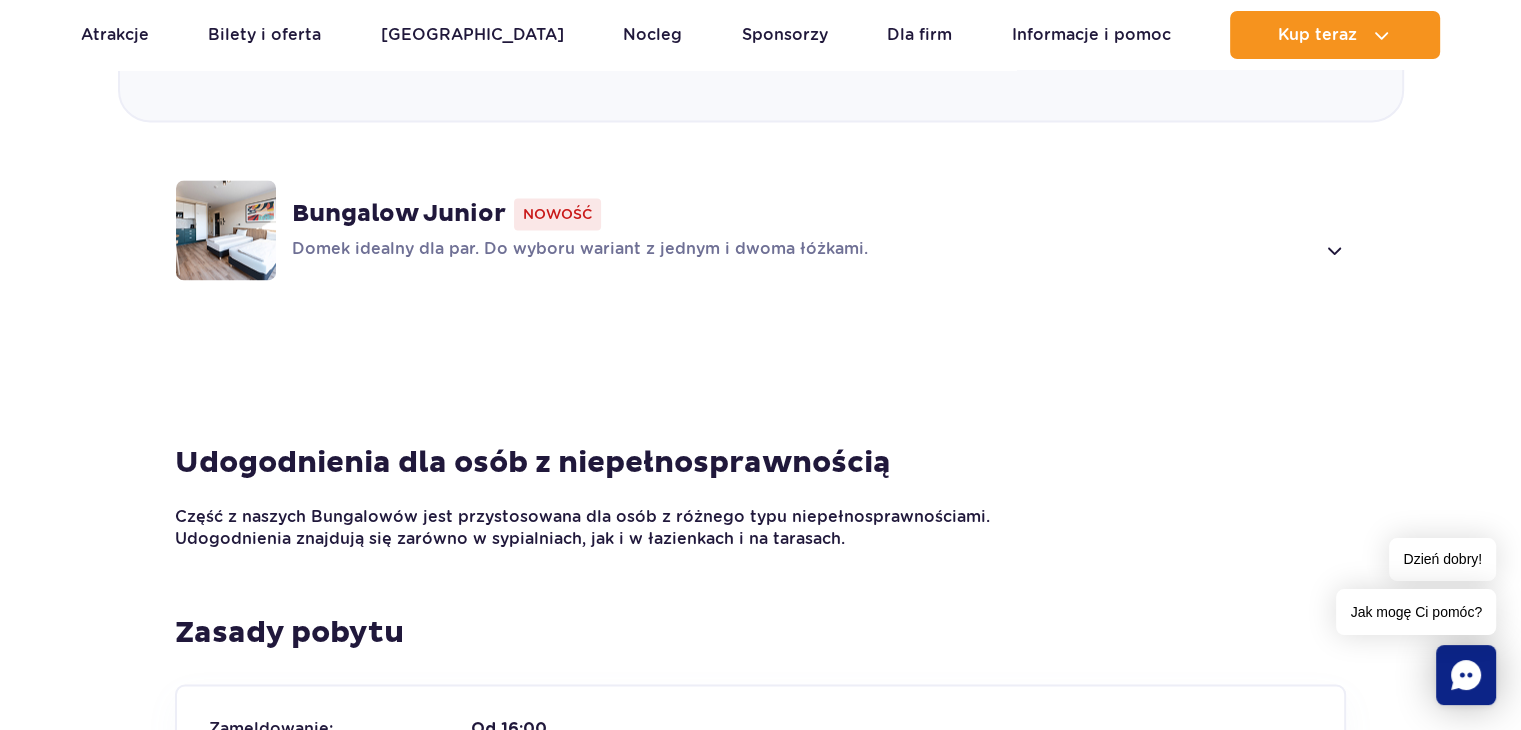 click on "Domek idealny dla par. Do wyboru wariant z jednym i dwoma łóżkami." at bounding box center (803, 250) 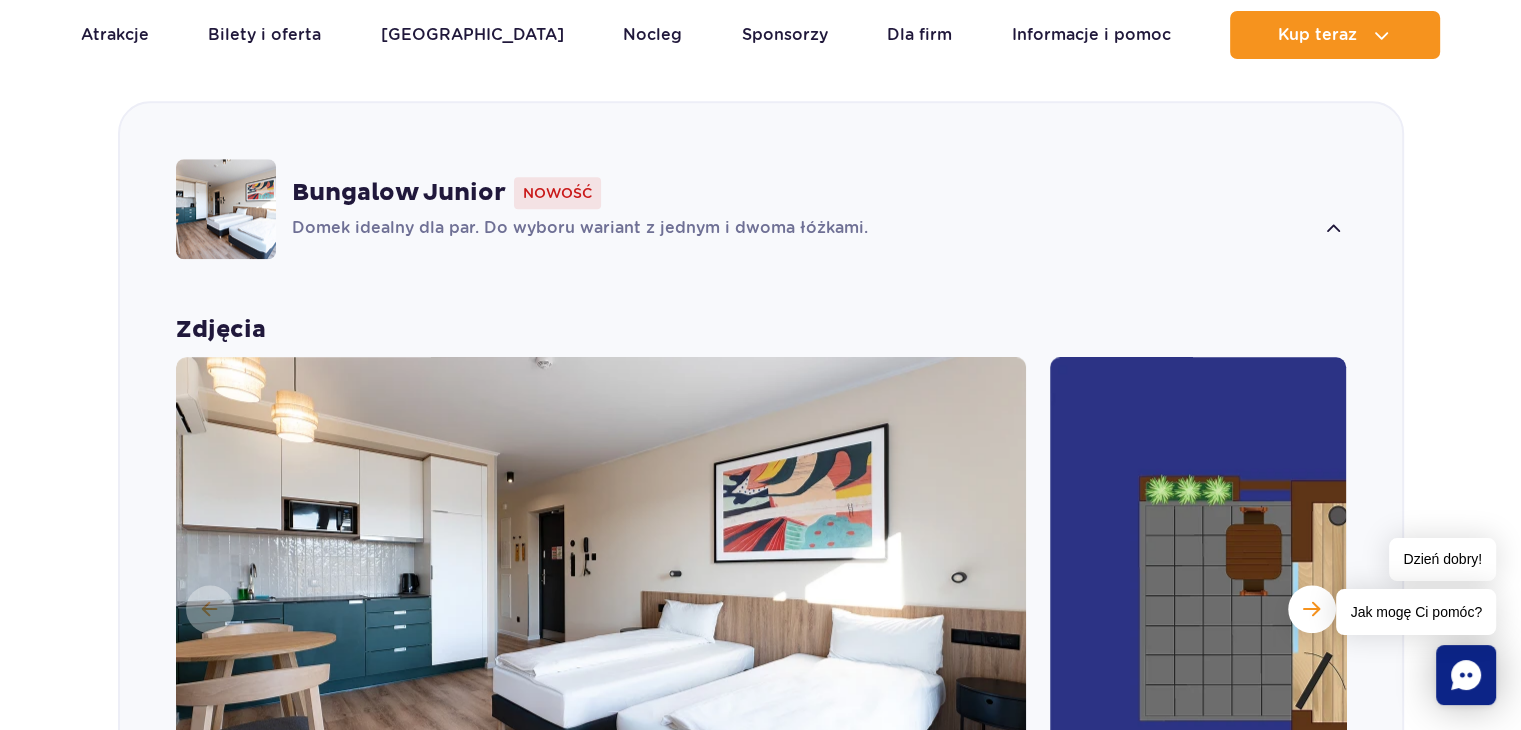 scroll, scrollTop: 1831, scrollLeft: 0, axis: vertical 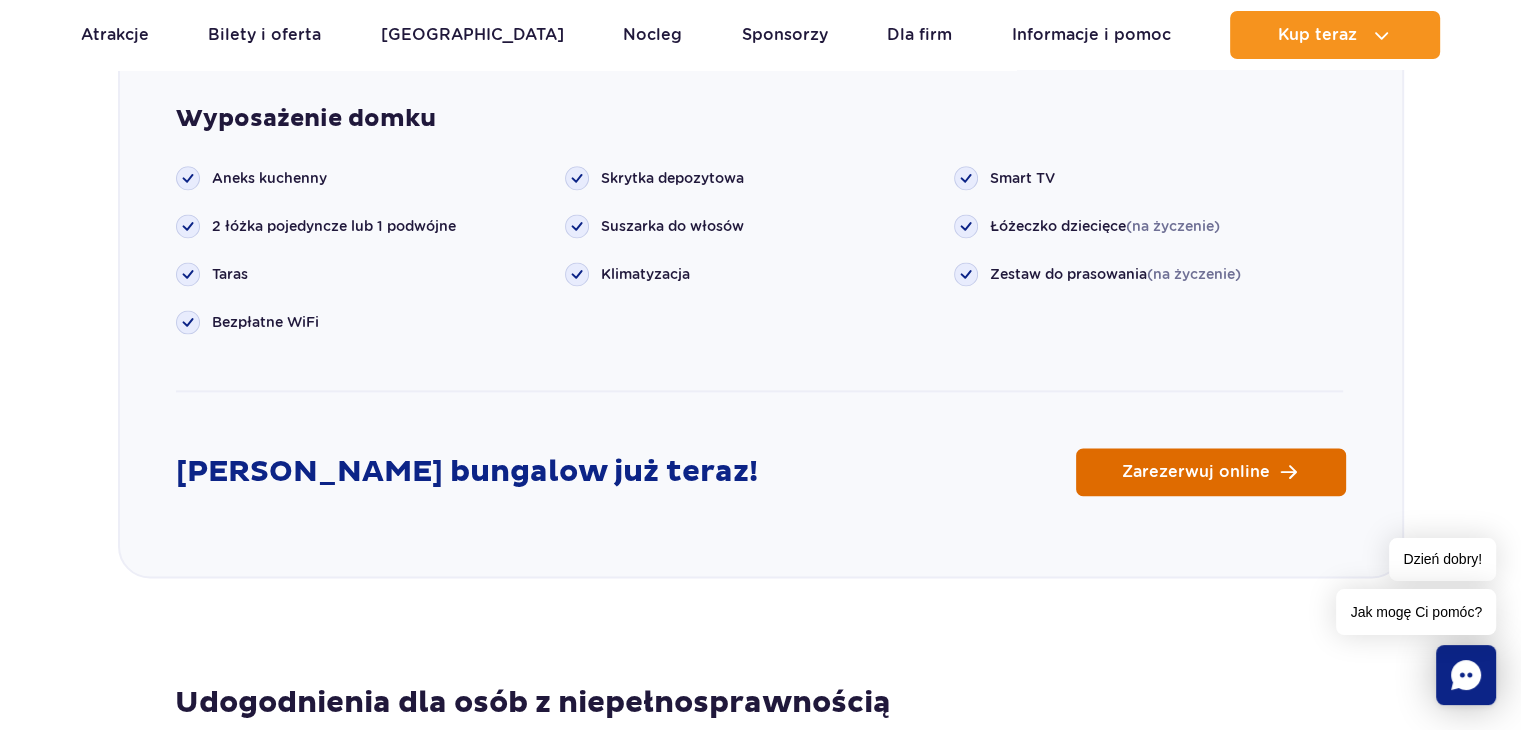 click on "Zarezerwuj online" at bounding box center [1196, 472] 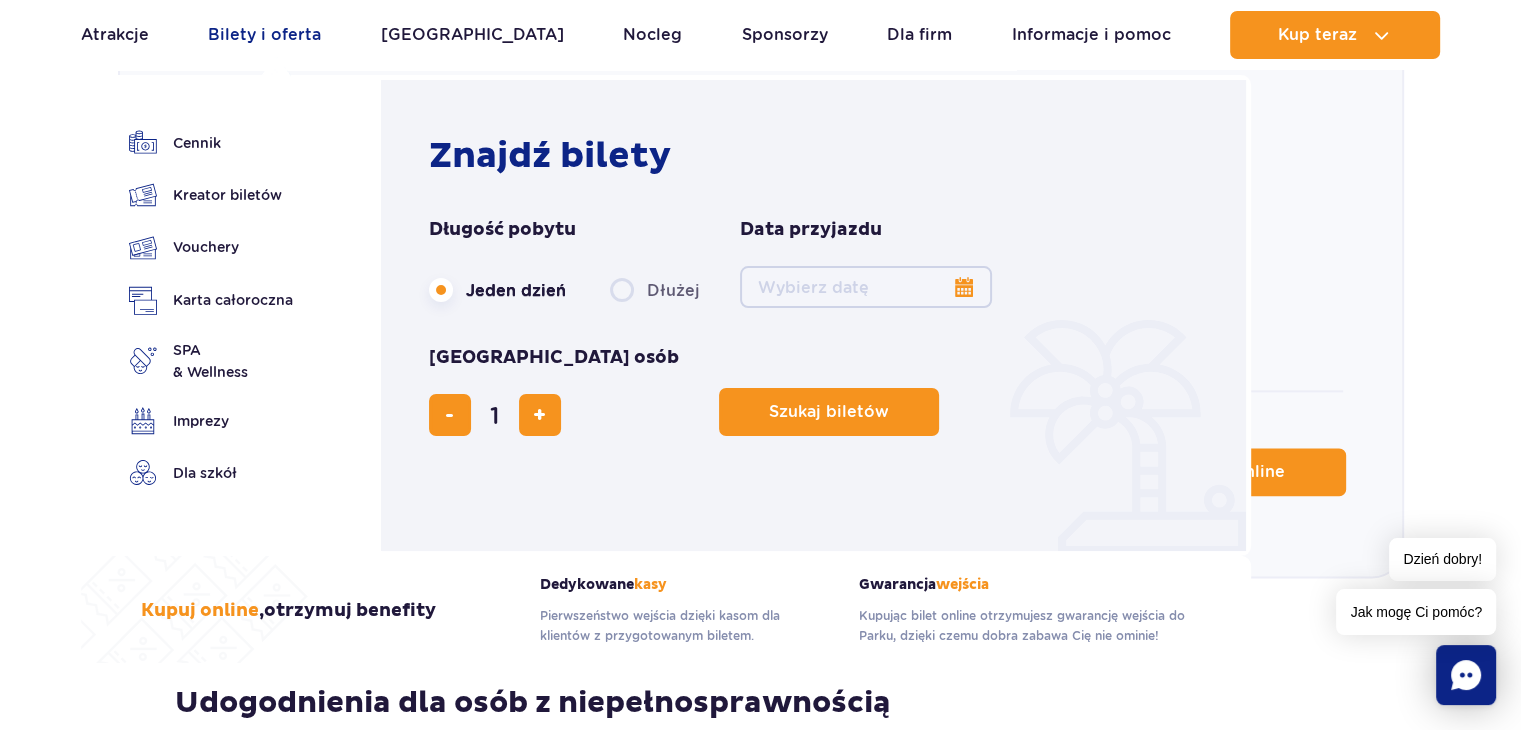 click on "Bilety i oferta" at bounding box center (264, 35) 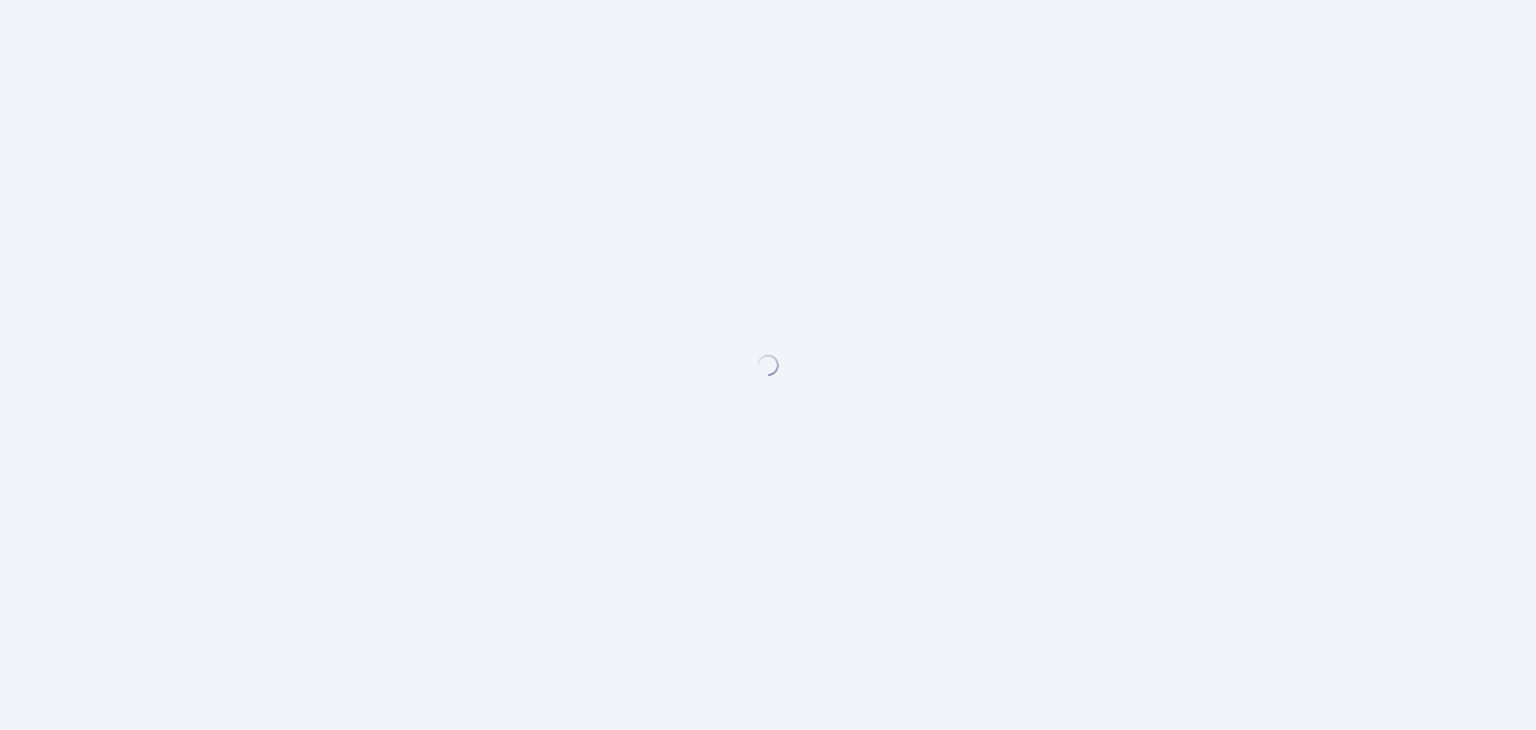 scroll, scrollTop: 0, scrollLeft: 0, axis: both 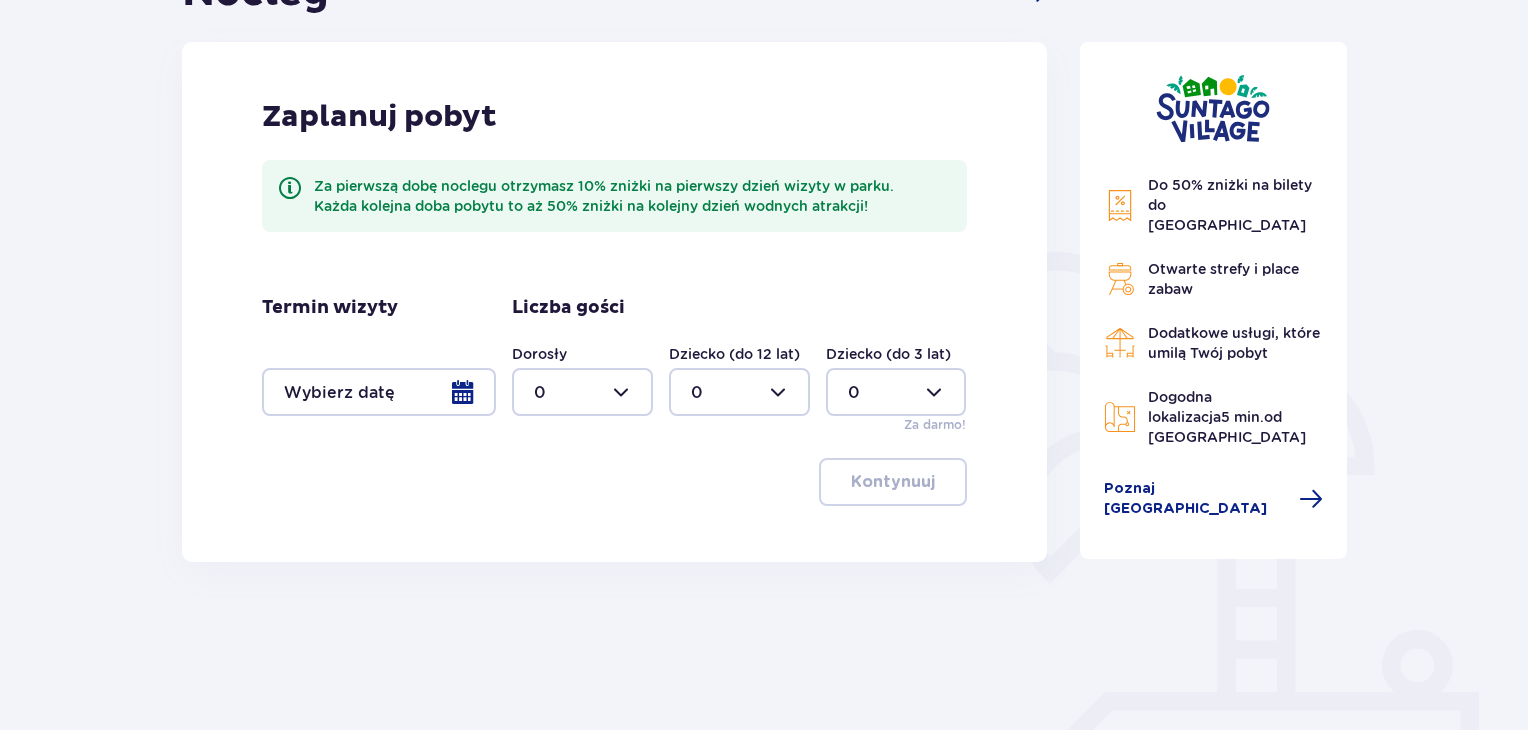 click at bounding box center (379, 392) 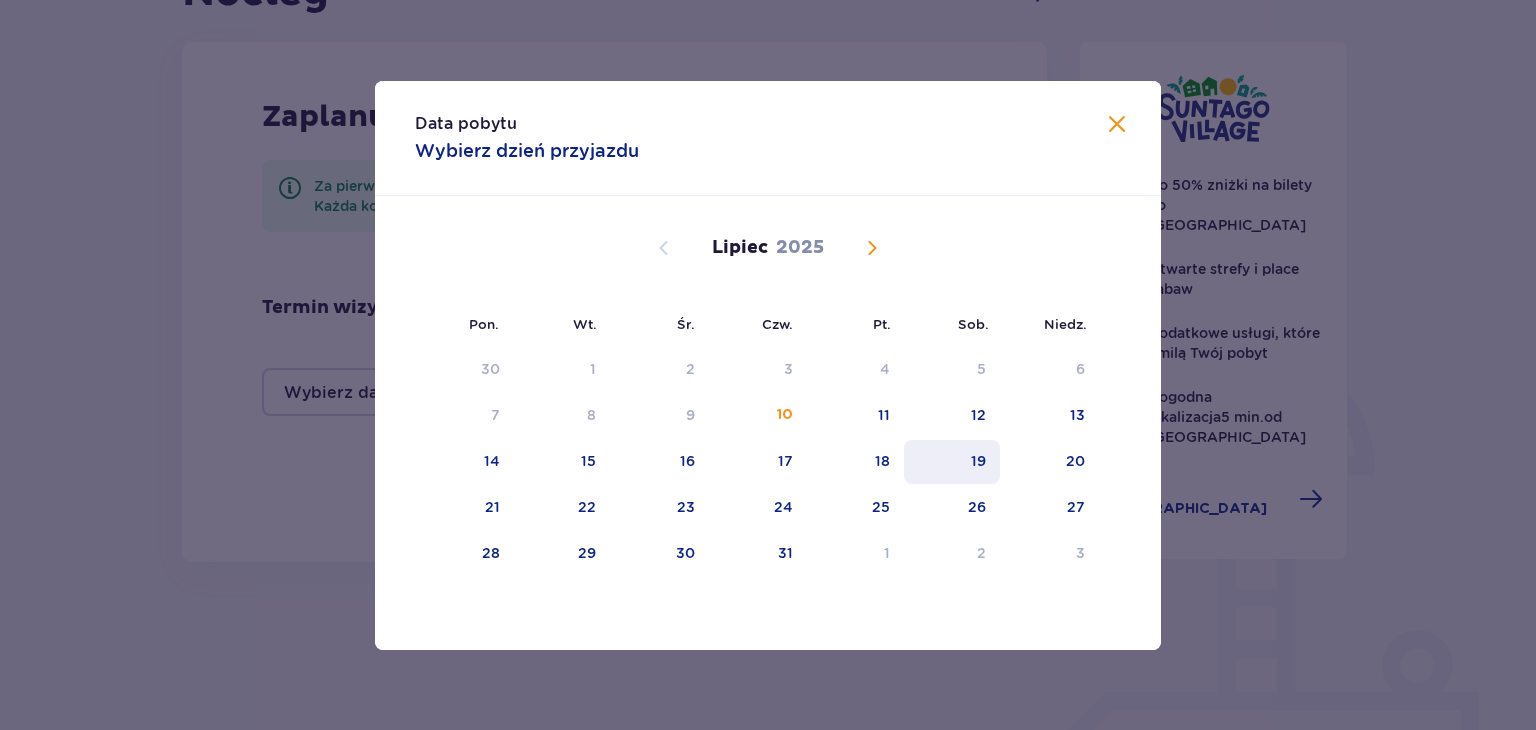 click on "19" at bounding box center (952, 462) 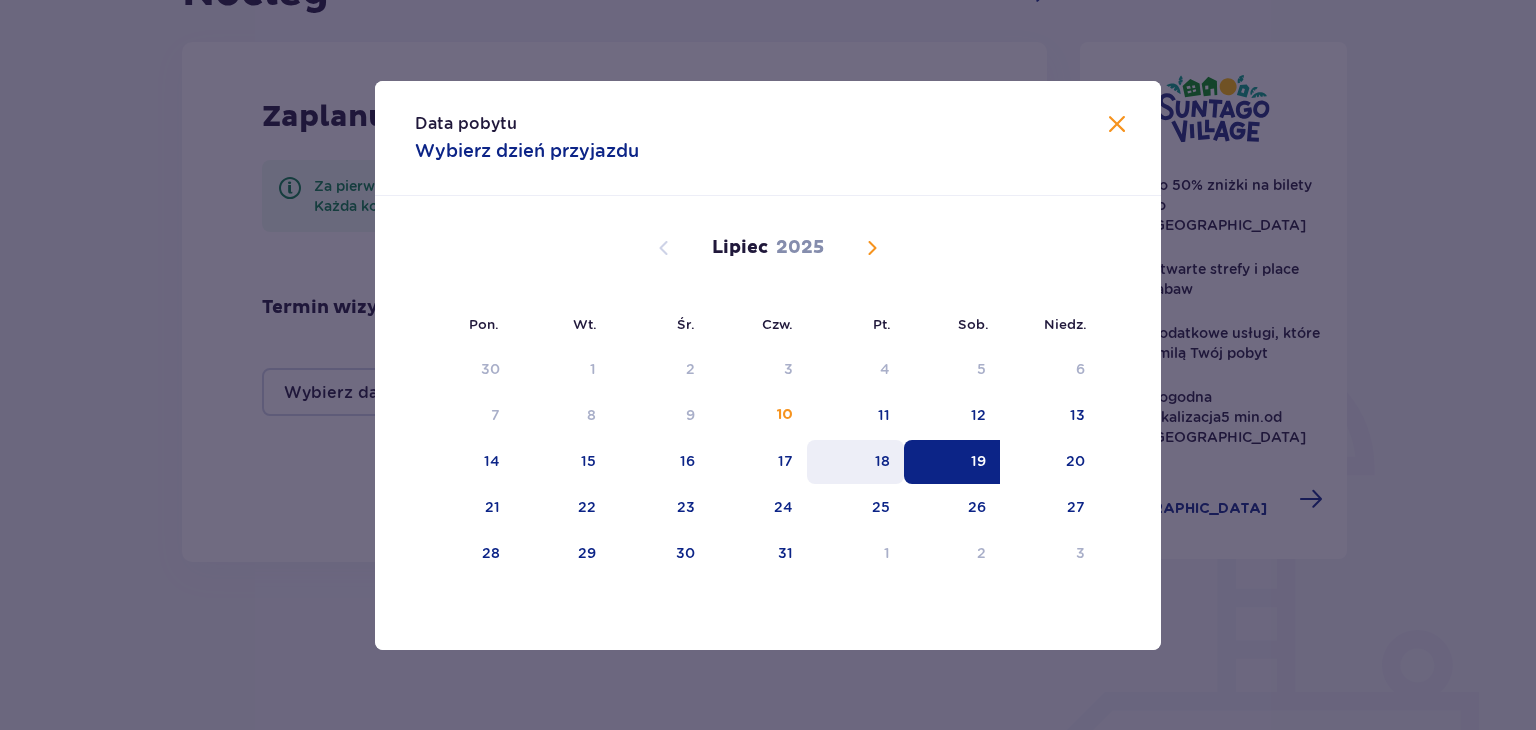 click on "18" at bounding box center (882, 461) 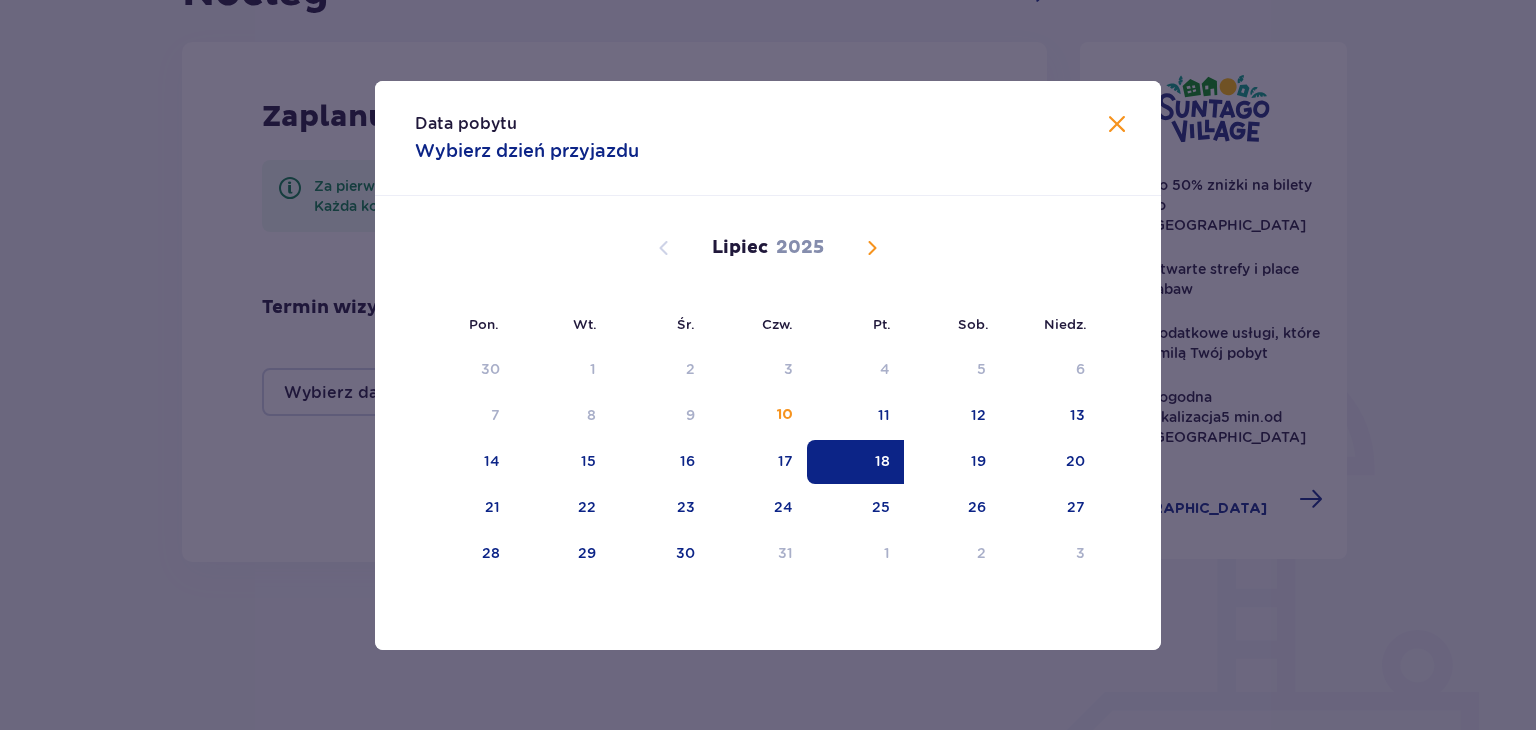 click at bounding box center [1117, 125] 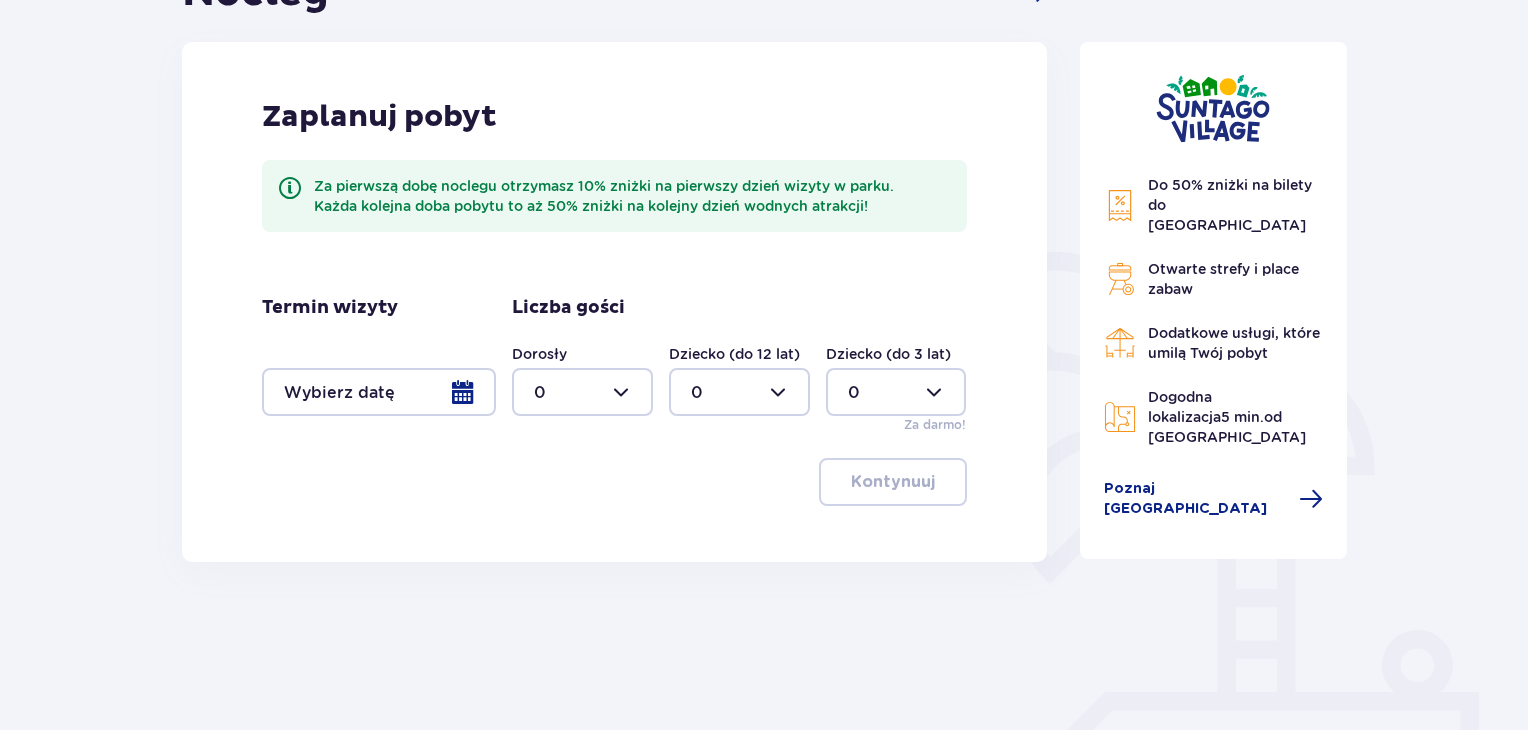 click at bounding box center [379, 392] 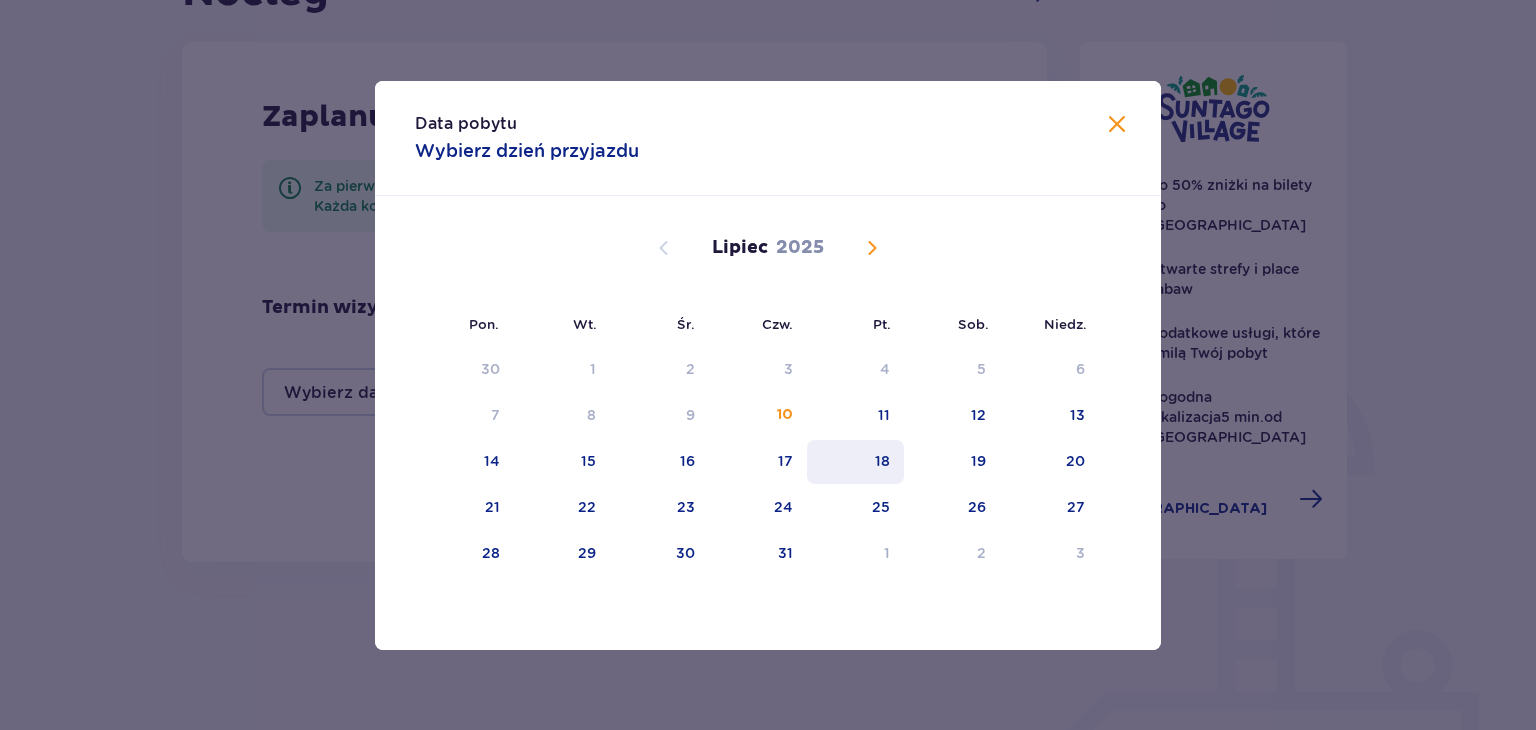 click on "18" at bounding box center (882, 461) 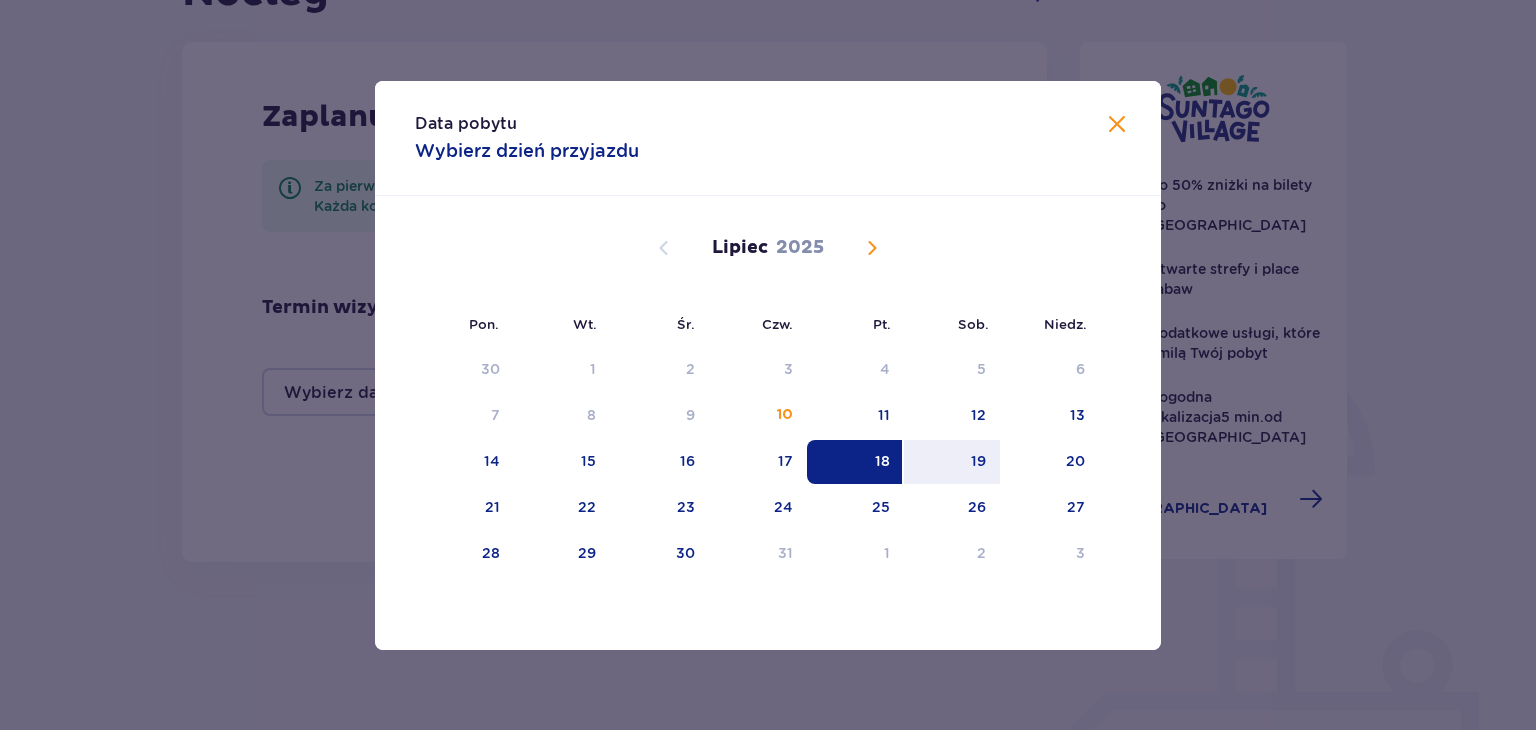 click on "18" at bounding box center (882, 461) 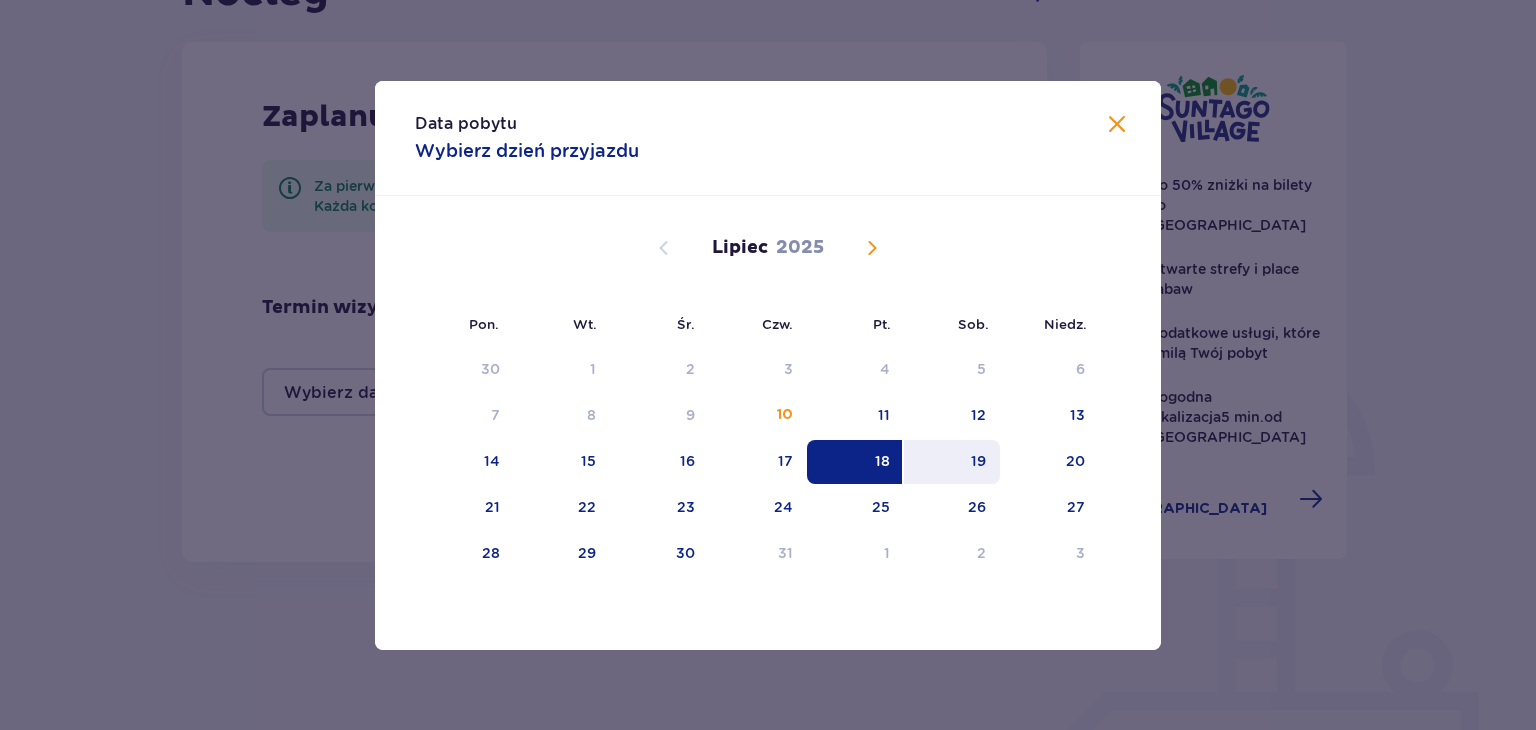 click on "19" at bounding box center (952, 462) 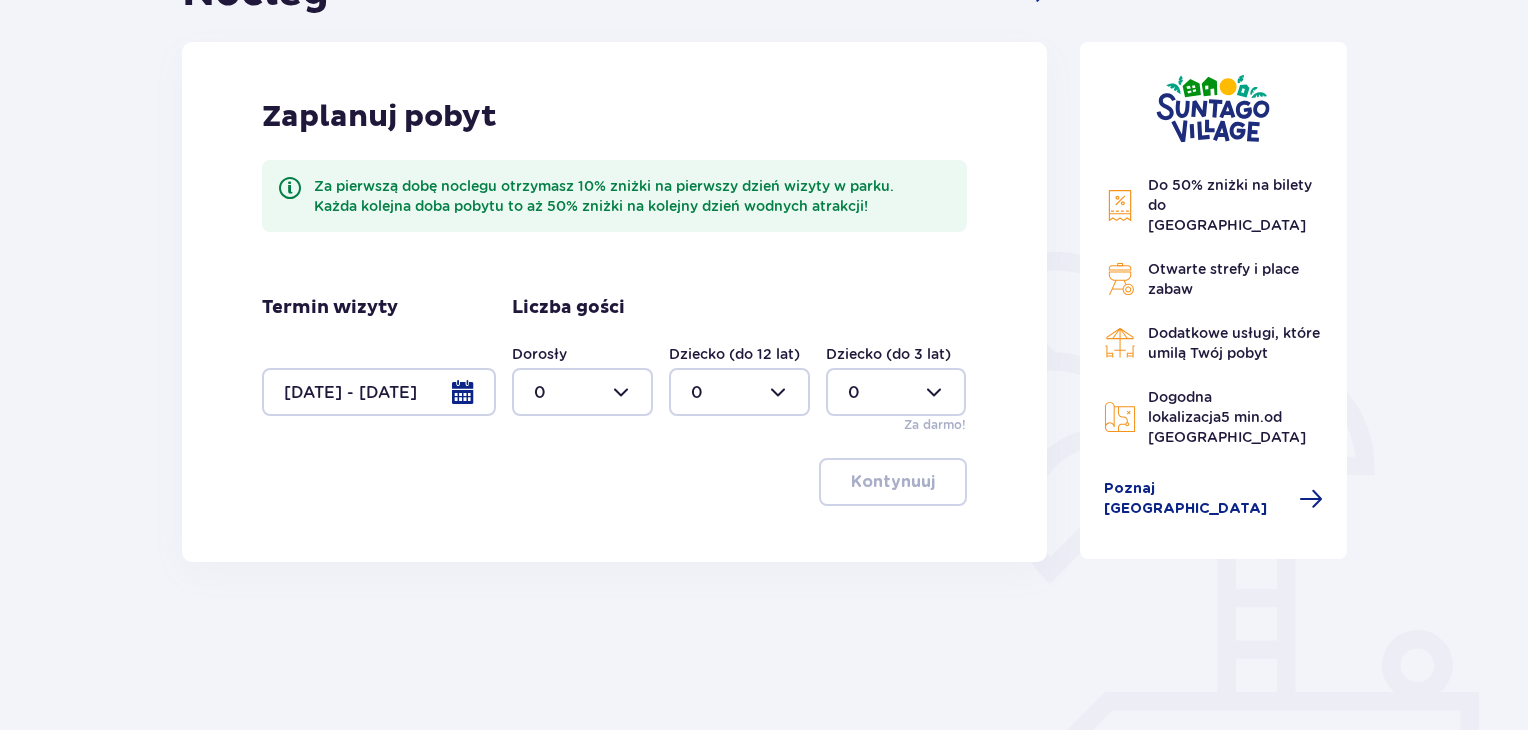 click at bounding box center (582, 392) 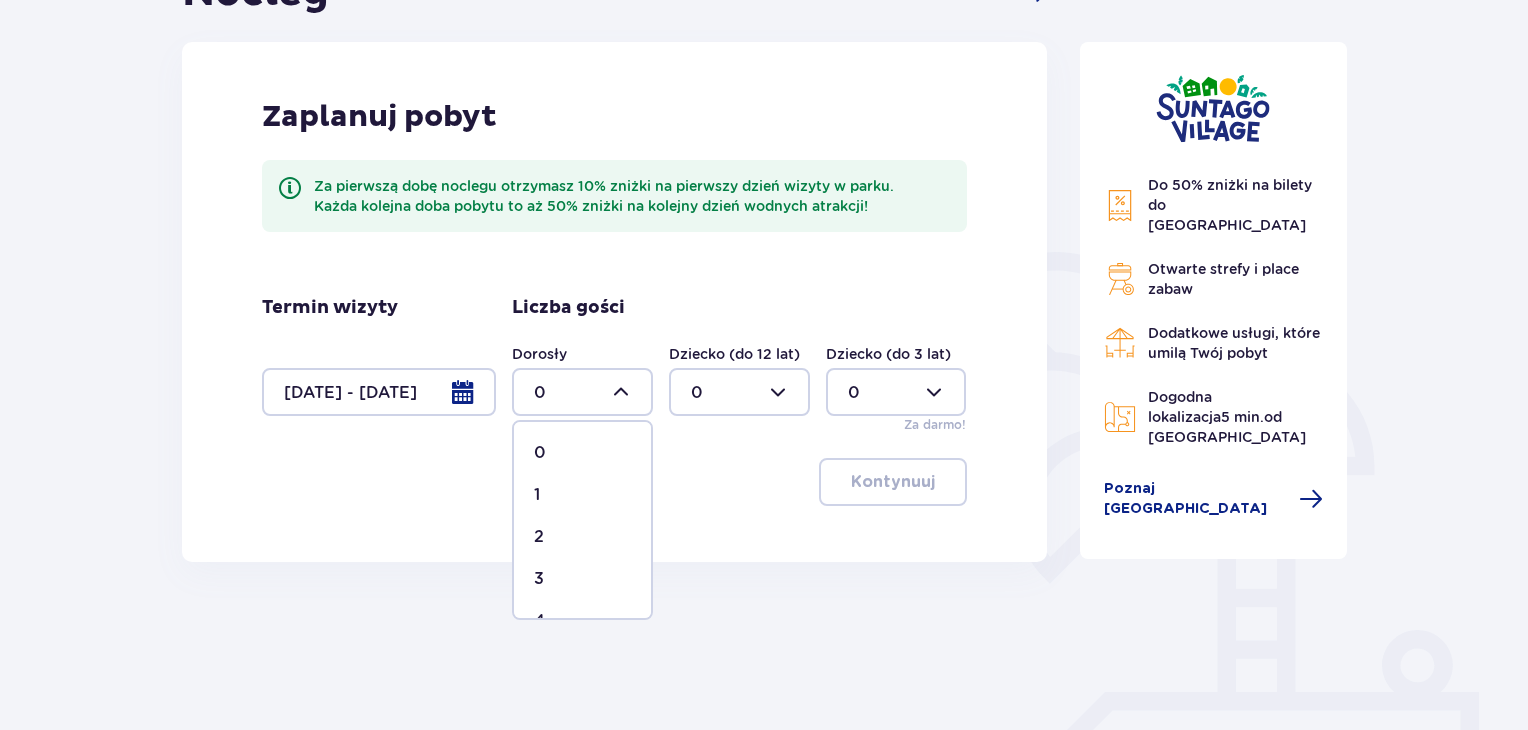 click on "2" at bounding box center [582, 537] 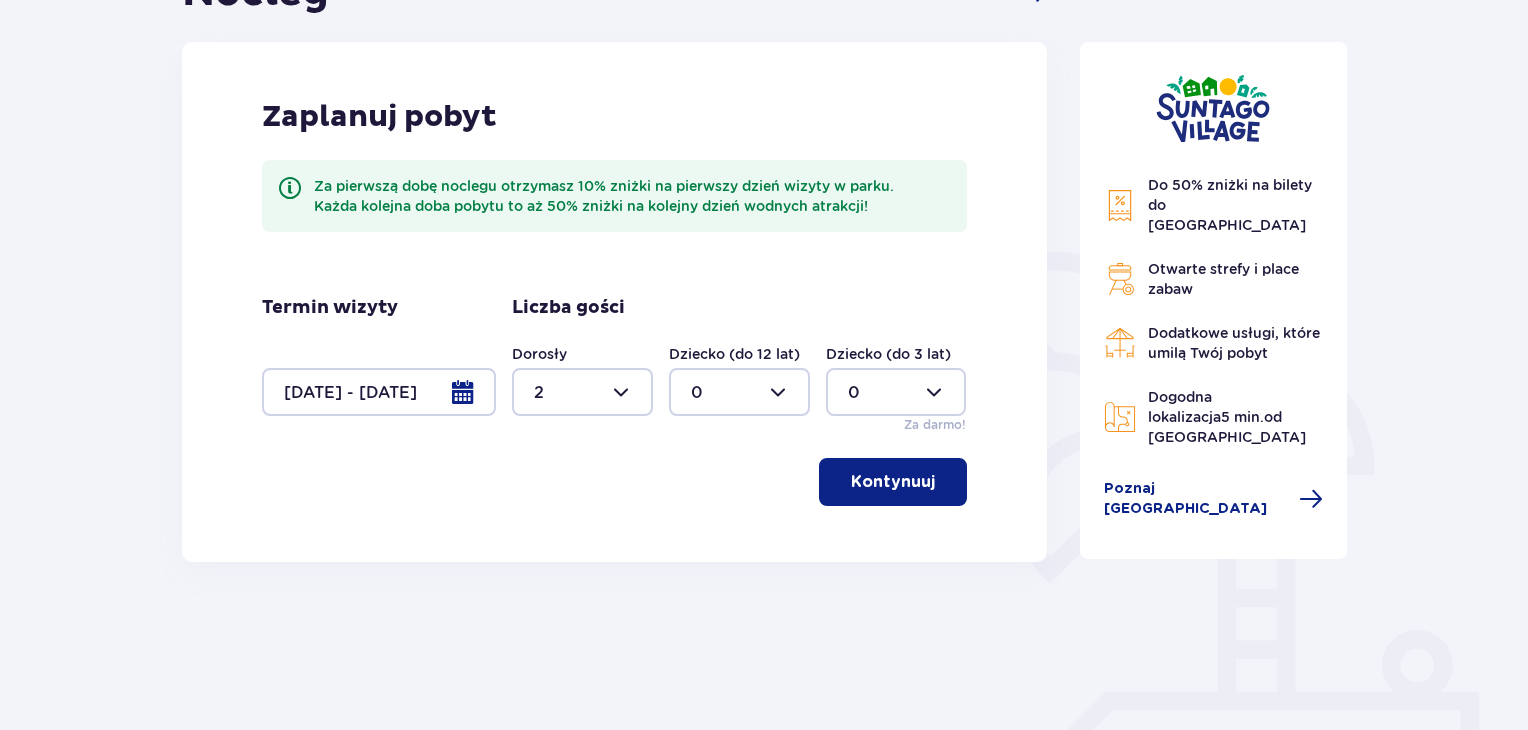 click on "Kontynuuj" at bounding box center (893, 482) 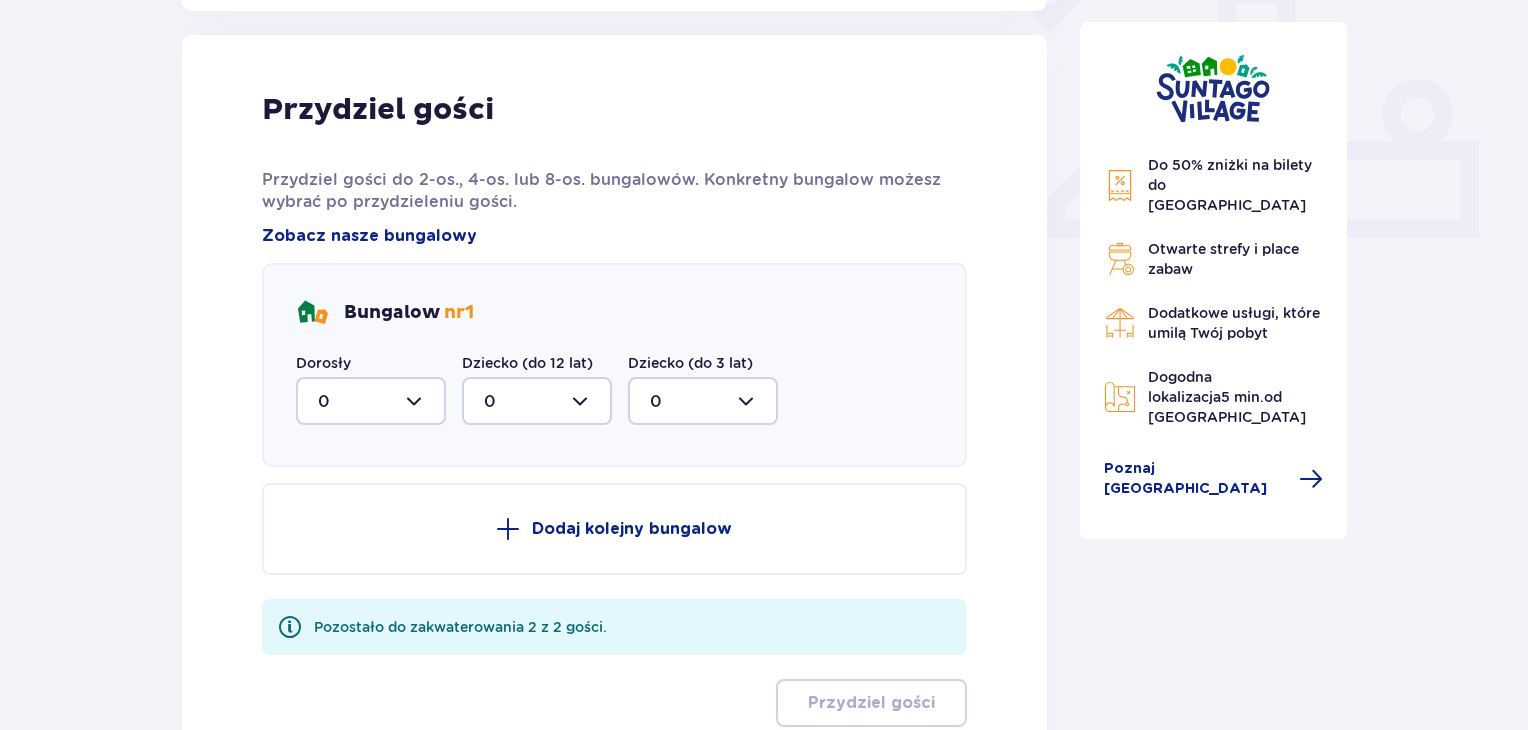 scroll, scrollTop: 806, scrollLeft: 0, axis: vertical 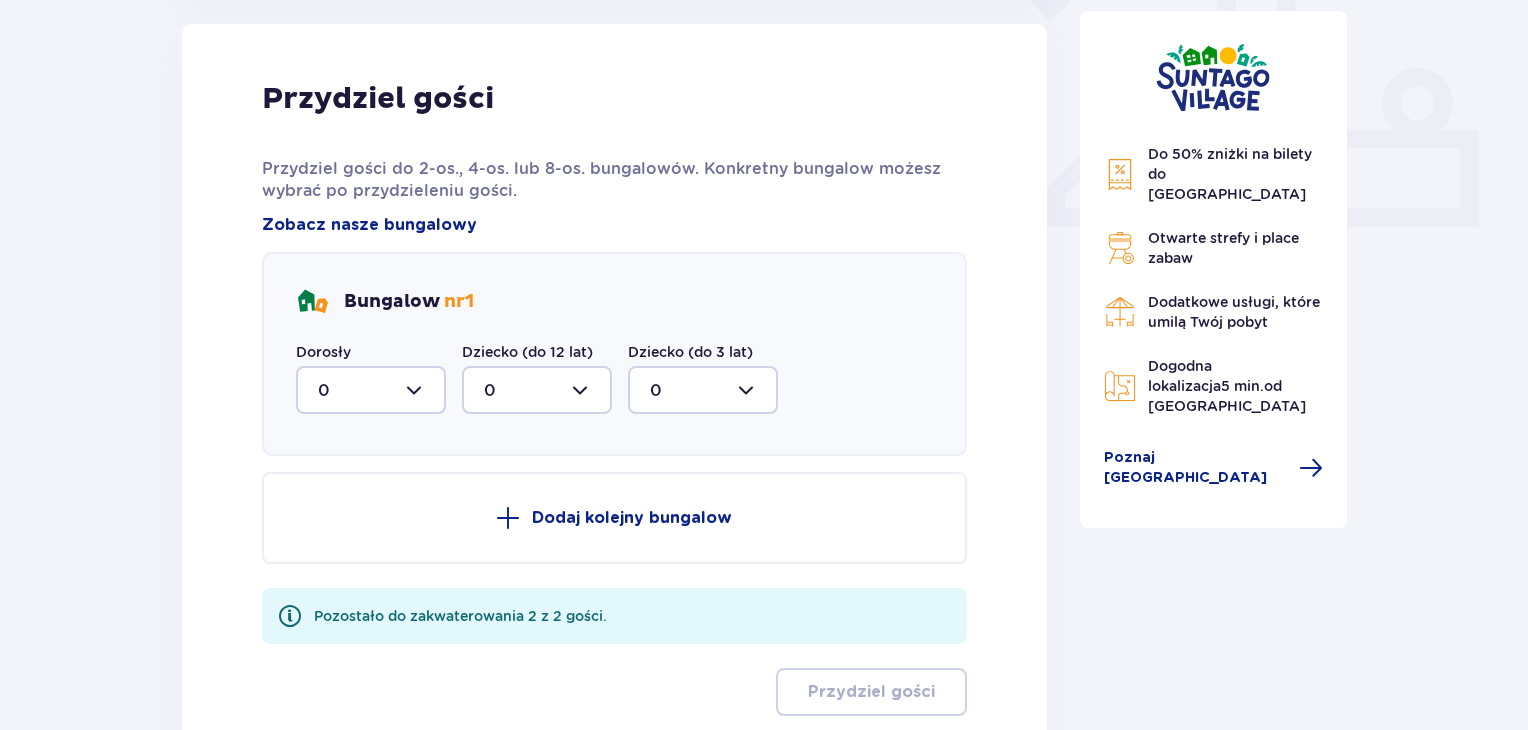click at bounding box center [371, 390] 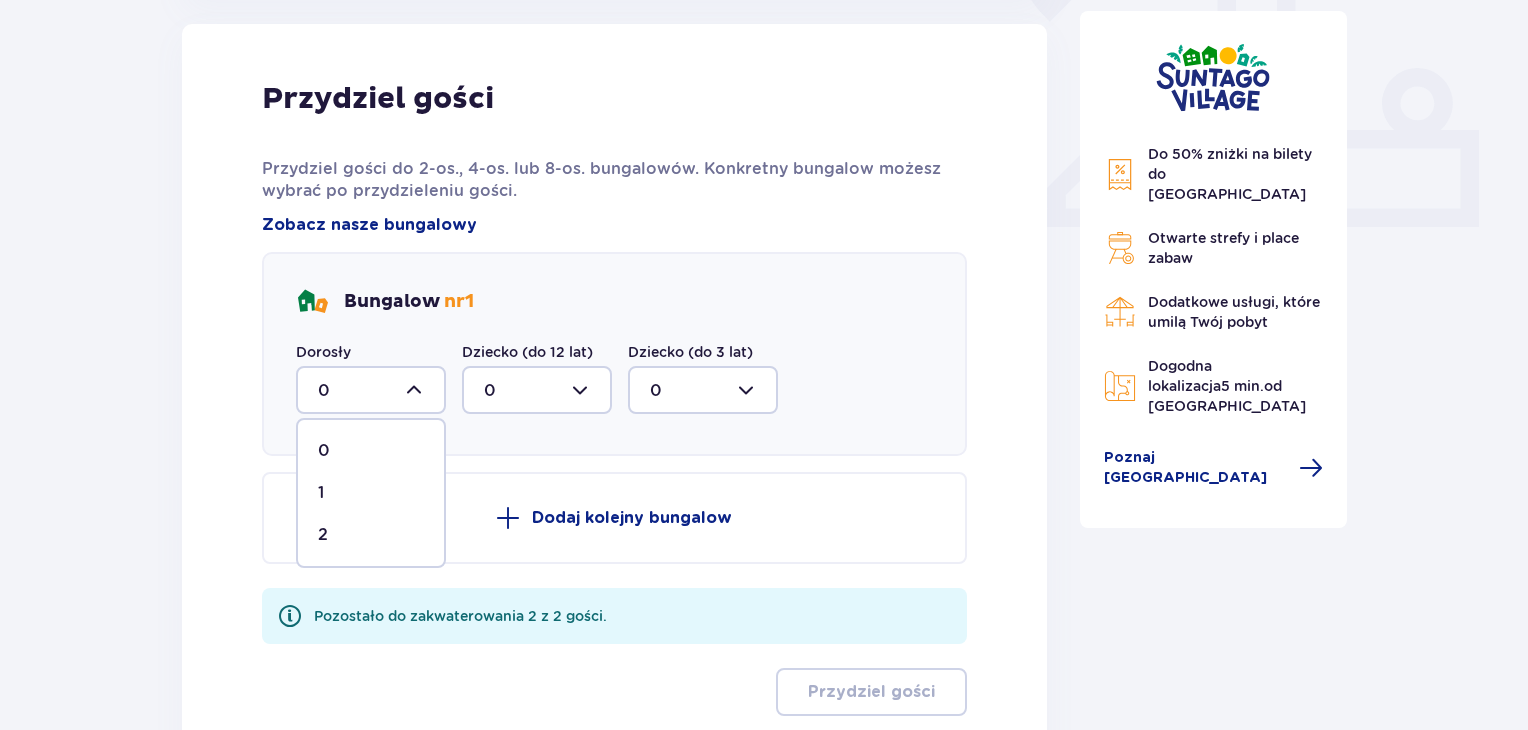 click on "2" at bounding box center (371, 535) 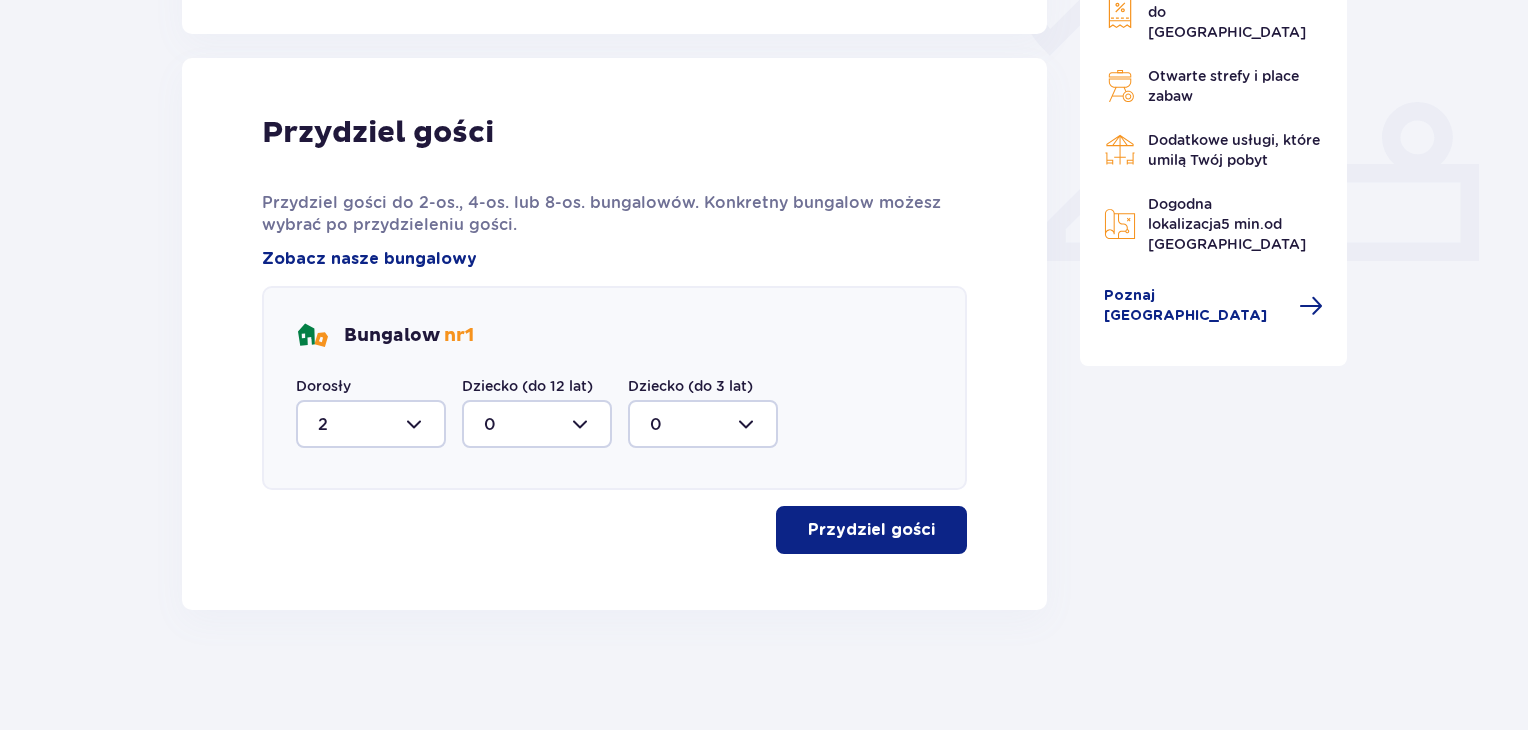 scroll, scrollTop: 772, scrollLeft: 0, axis: vertical 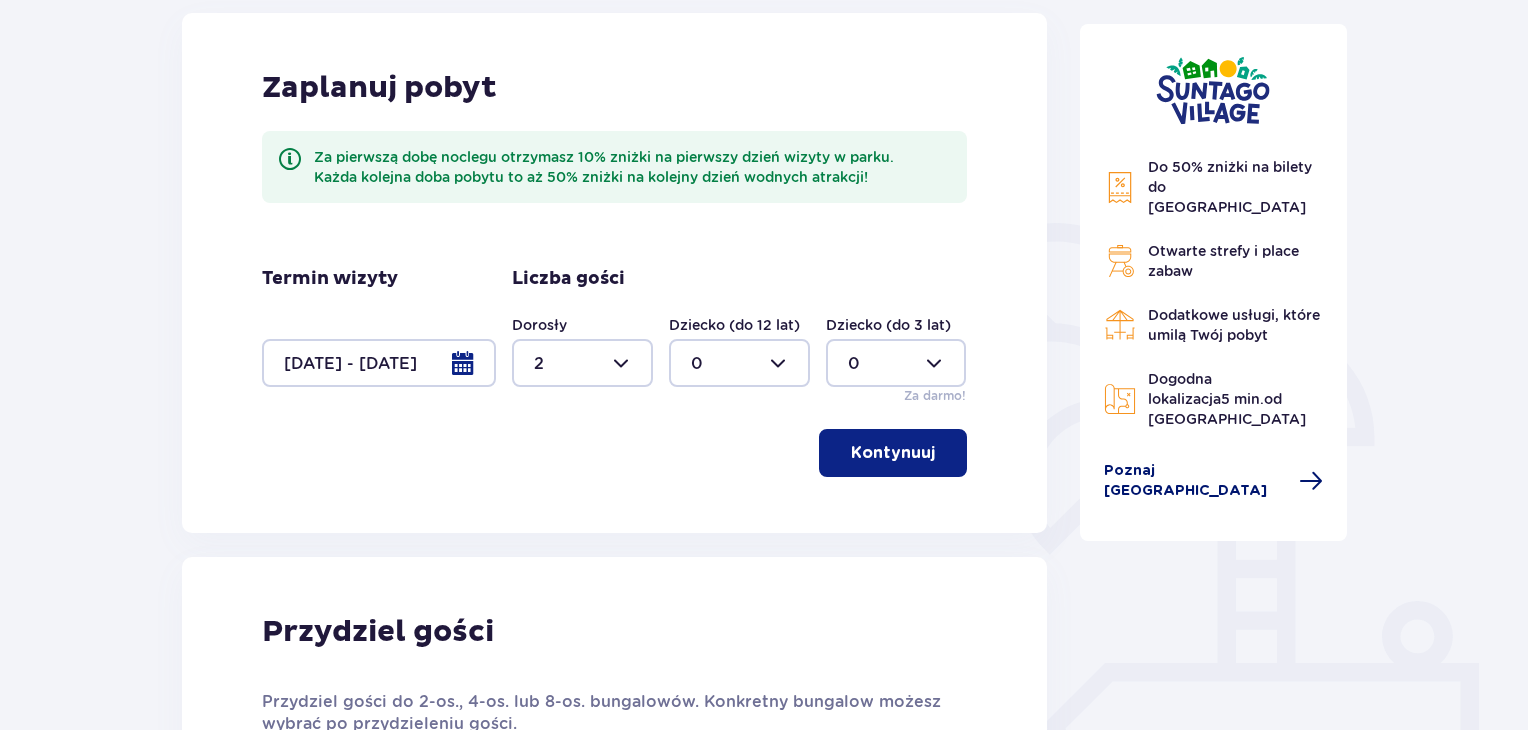 click on "Poznaj Suntago Village" at bounding box center (1196, 481) 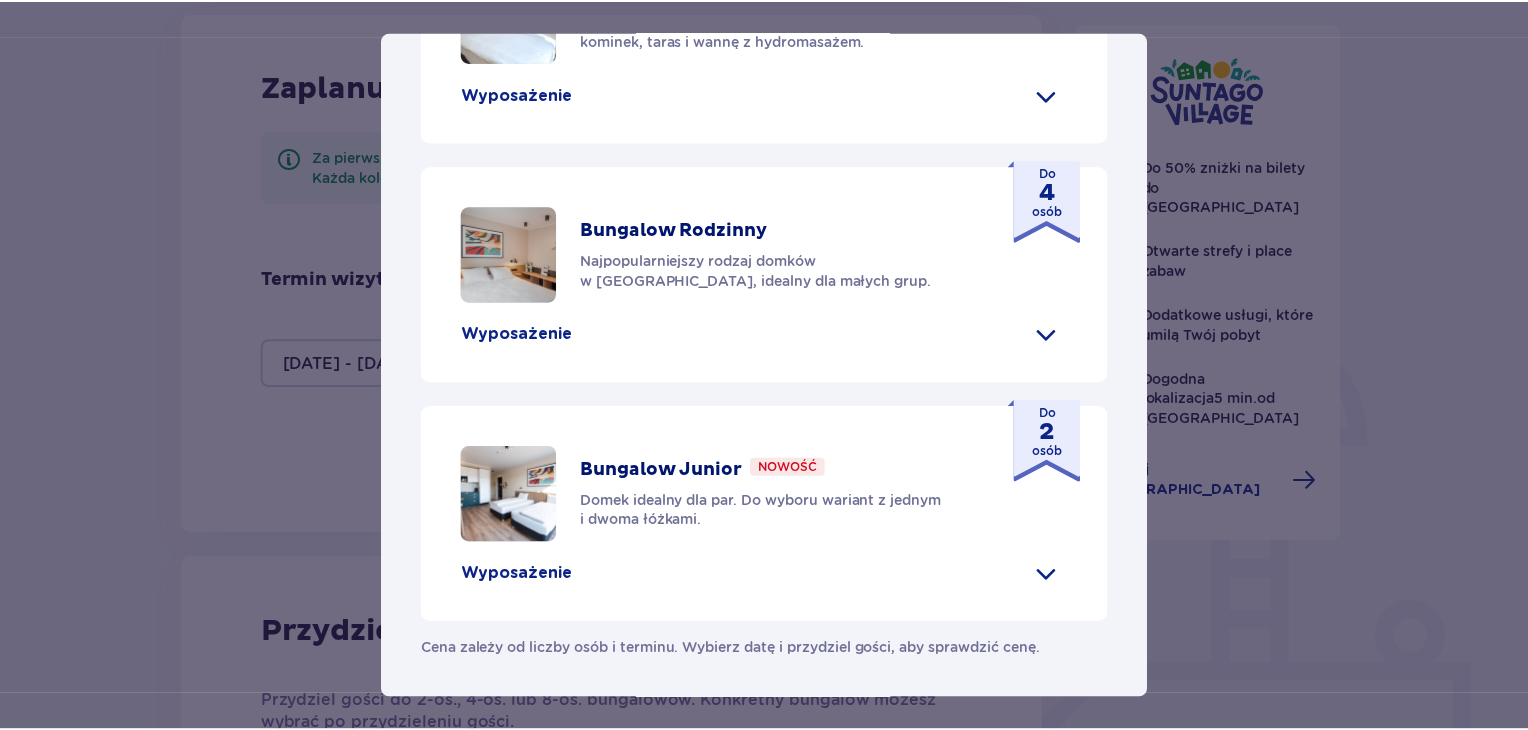 scroll, scrollTop: 1012, scrollLeft: 0, axis: vertical 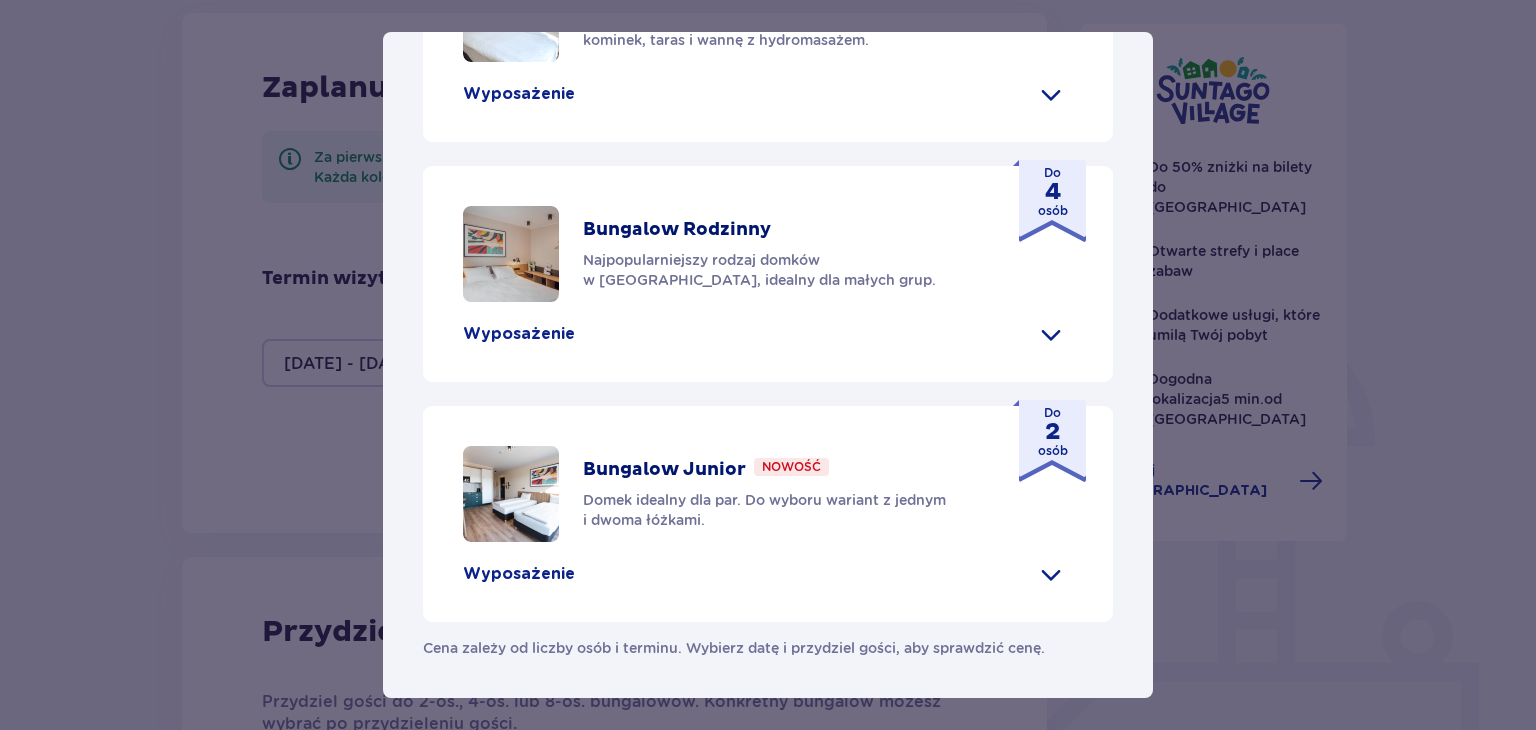 click on "Suntago Village Suntago Village to idealne miejsce dla fanów dobrej zabawy i tropikalnego klimatu, którzy chcą dłużej cieszyć się pobytem w Suntago i wakacyjną atmosferą. Udogodnienia Sklep ze świeżymi produktami i gotowymi posiłkami   Atrakcje parku wodnego   (dodatkowo płatne) Ekologiczny bus do i z parku Suntago   Płatny wynajem rowerów   Wspólna strefa na ognisko i grilla   Obiekt przyjazny zwierzętom   Plac zabaw   Dzieci do 3 lat za darmo   (na życzenie dodatkowe łóżeczko) Nasze bungalowy Grand Villa Nowość Szukasz standardu premium? W Grand Villi znajdziesz kominek, taras i wannę z hydromasażem. Do  8  osób Wyposażenie Aneks kuchenny   2 sypialnie z podwójnym łóżkiem   1 sypialnia z 2 pojedynczymi łóżkami   Rozkładana sofa   Skrytka depozytowa   Bezpłatne WiFi   Łóżeczko dziecięce   (na życzenie) Suszarka do włosów   Klimatyzacja   2x Smart TV   Kapcie hotelowe   Zestaw do prasowania   (na życzenie) Szlafrok   (na życzenie) Wanna z hydromasażem   Kominek" at bounding box center [768, 365] 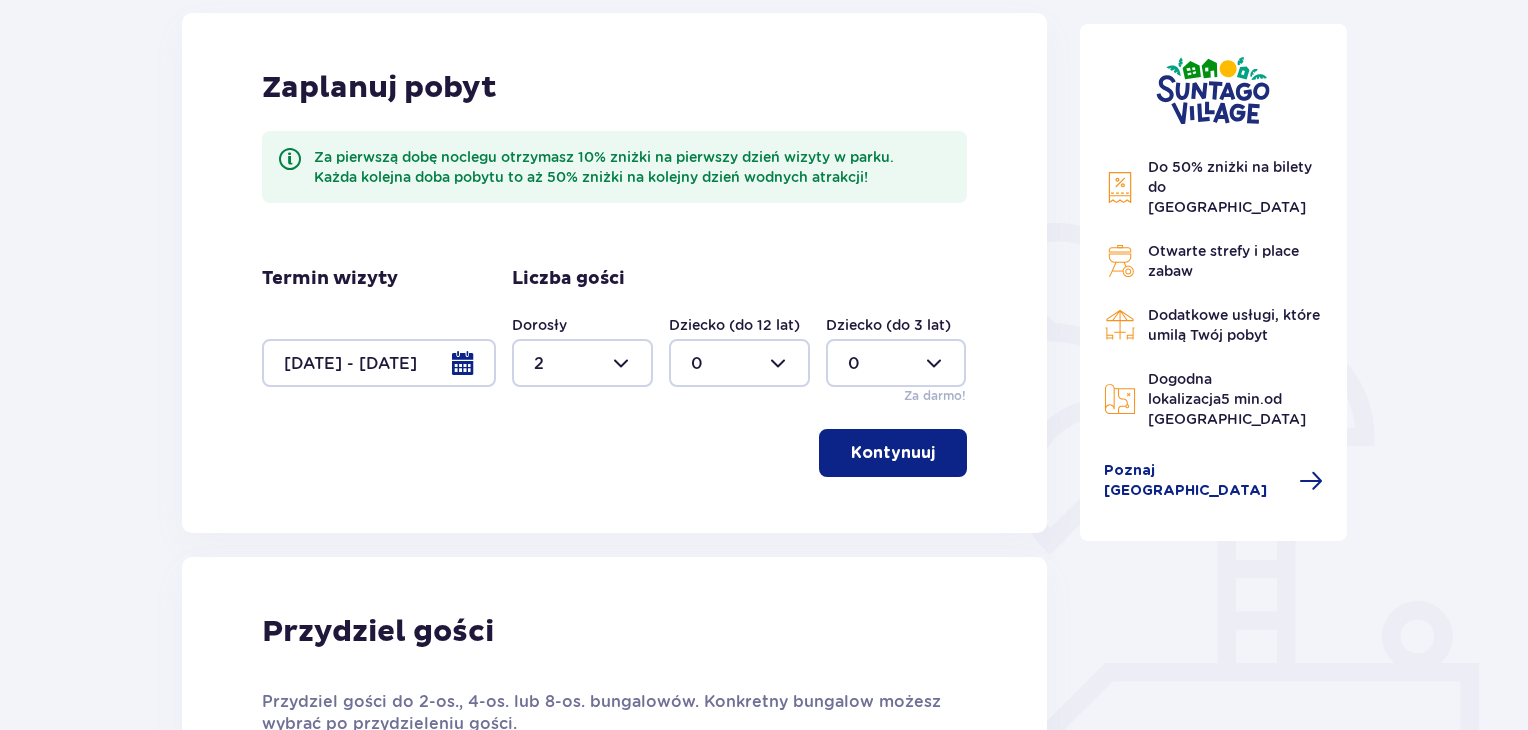 scroll, scrollTop: 0, scrollLeft: 0, axis: both 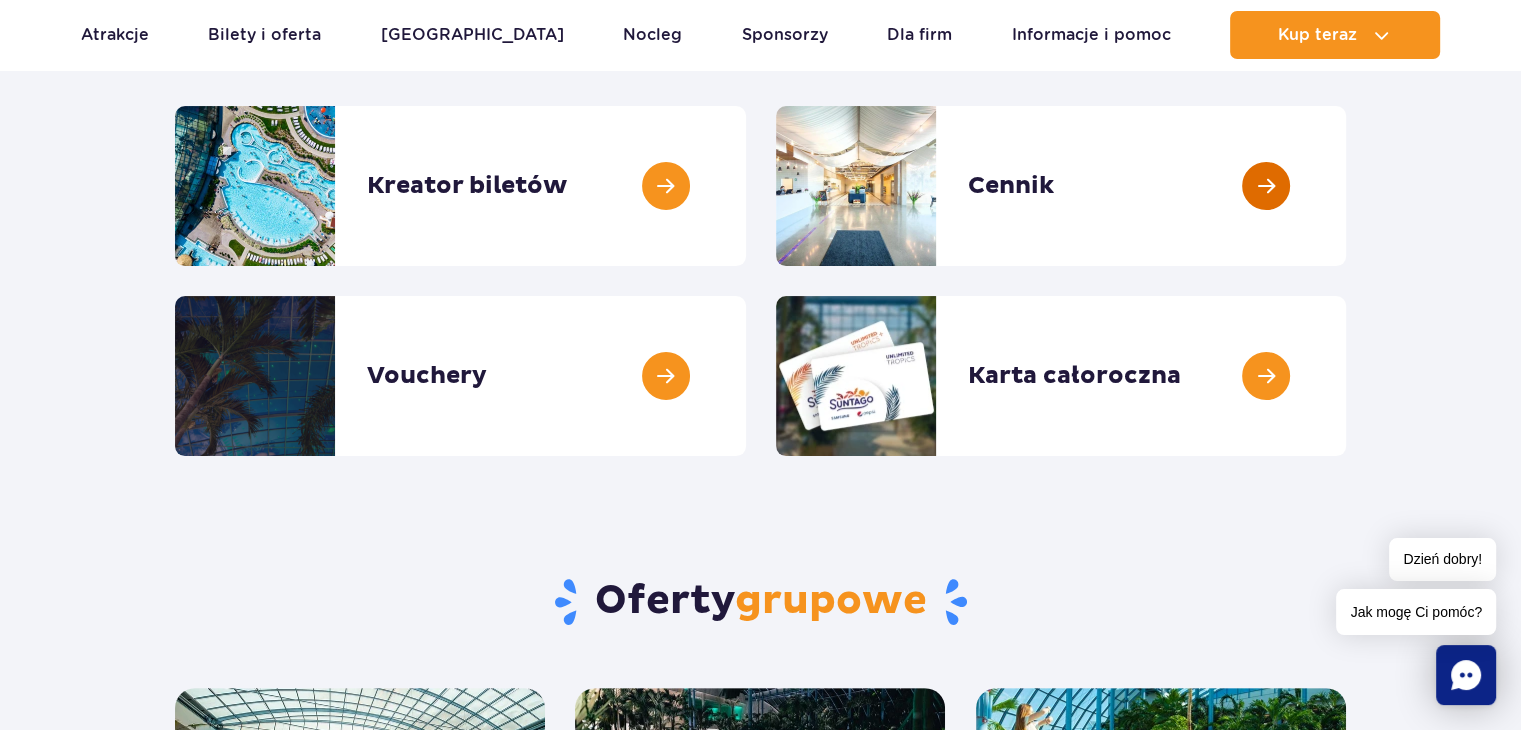 click at bounding box center [1346, 186] 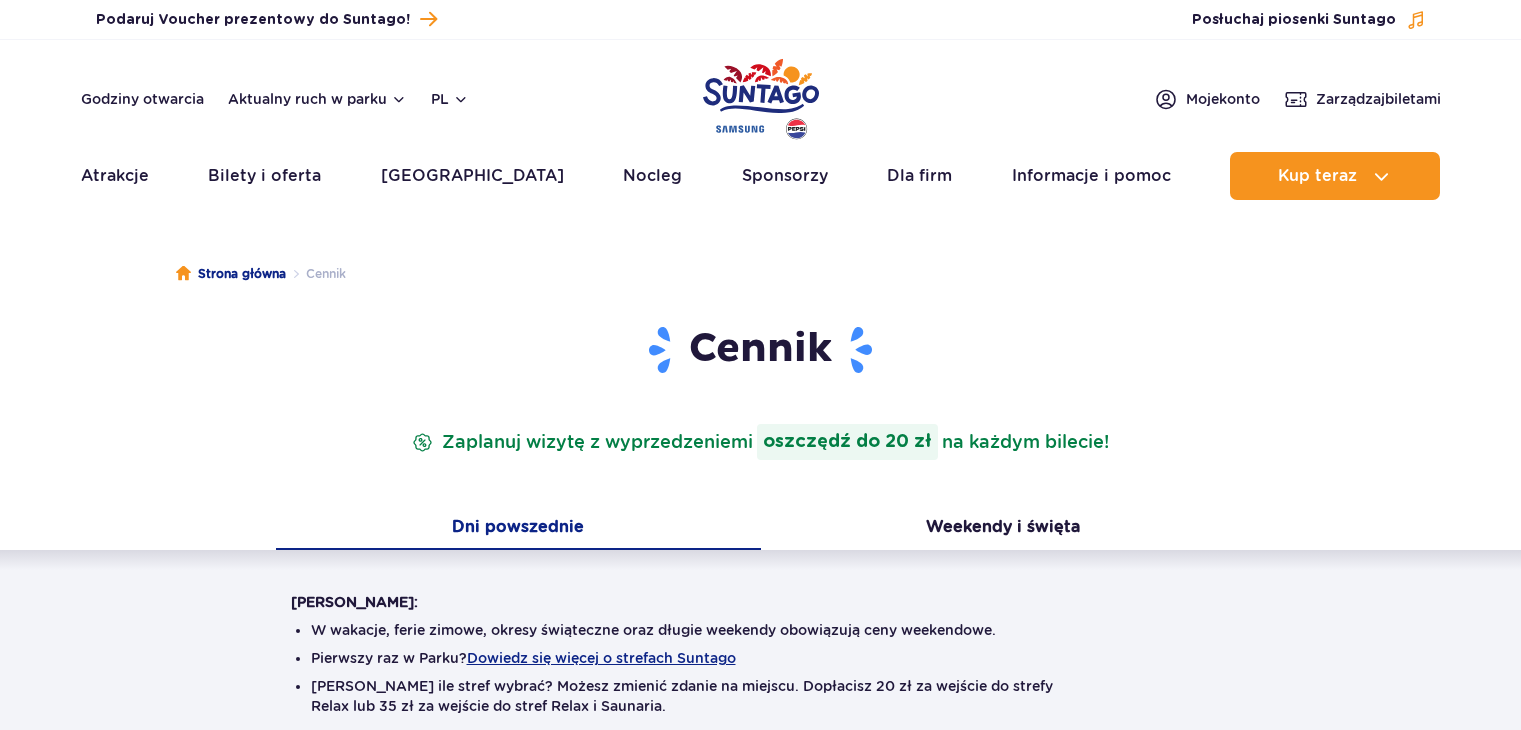 scroll, scrollTop: 0, scrollLeft: 0, axis: both 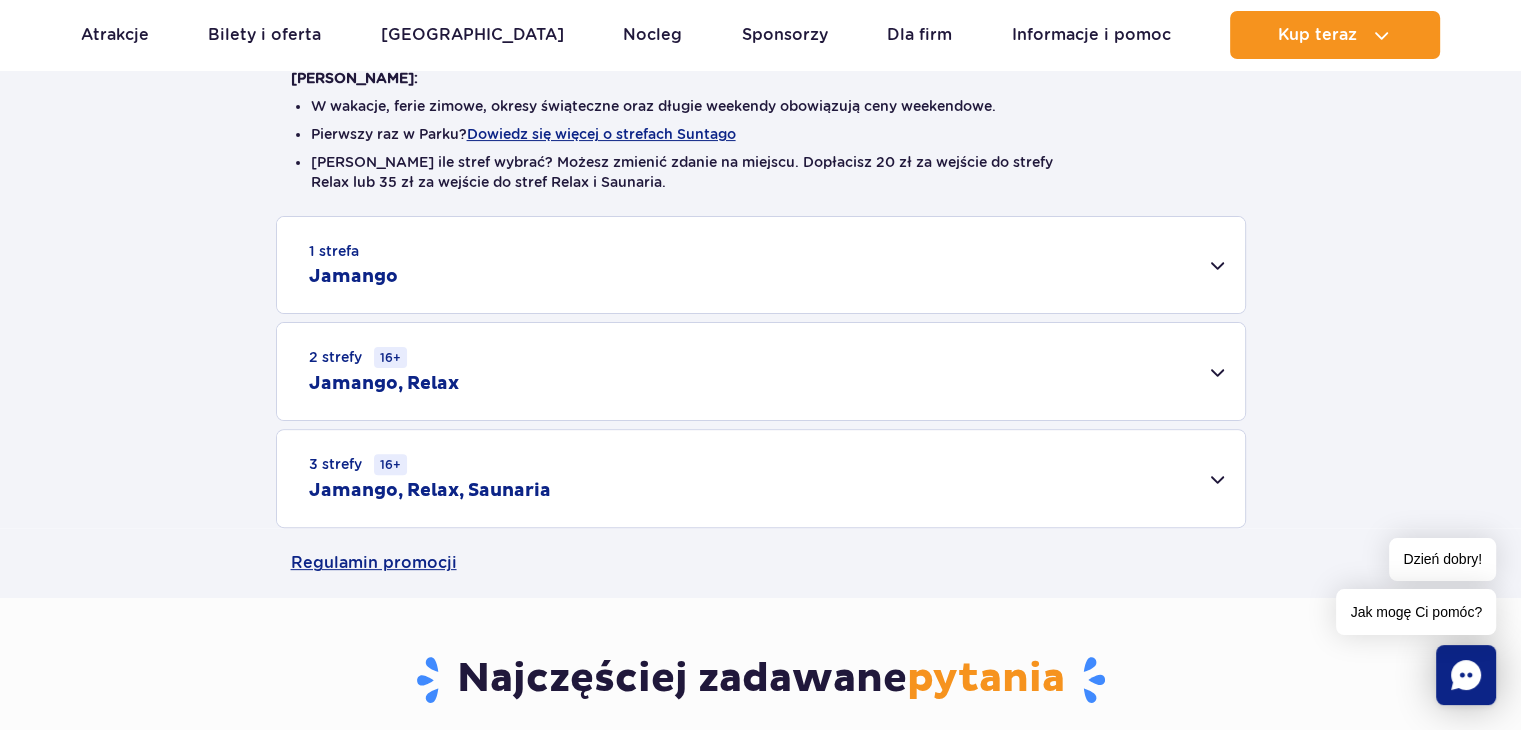drag, startPoint x: 1535, startPoint y: 85, endPoint x: 1520, endPoint y: 176, distance: 92.22798 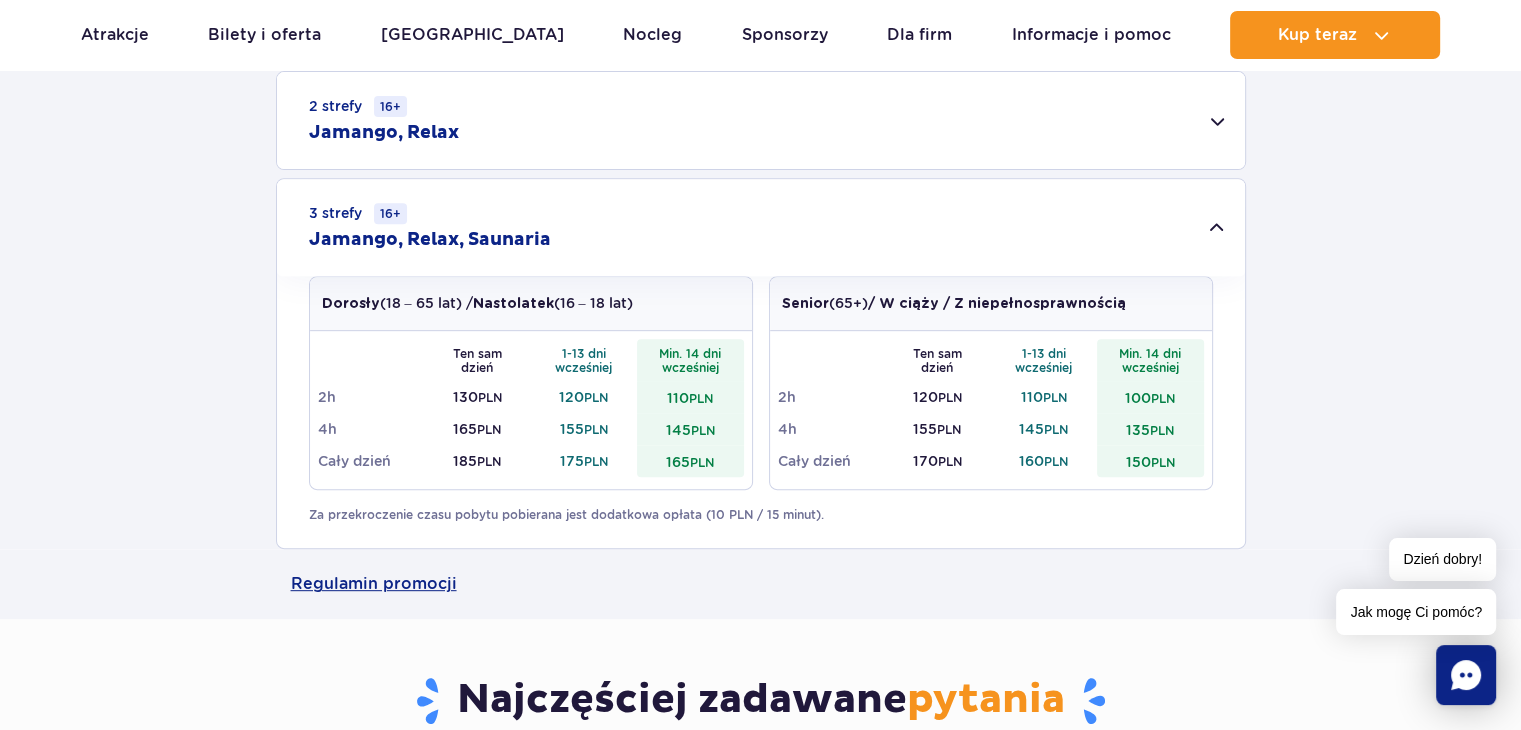 scroll, scrollTop: 804, scrollLeft: 0, axis: vertical 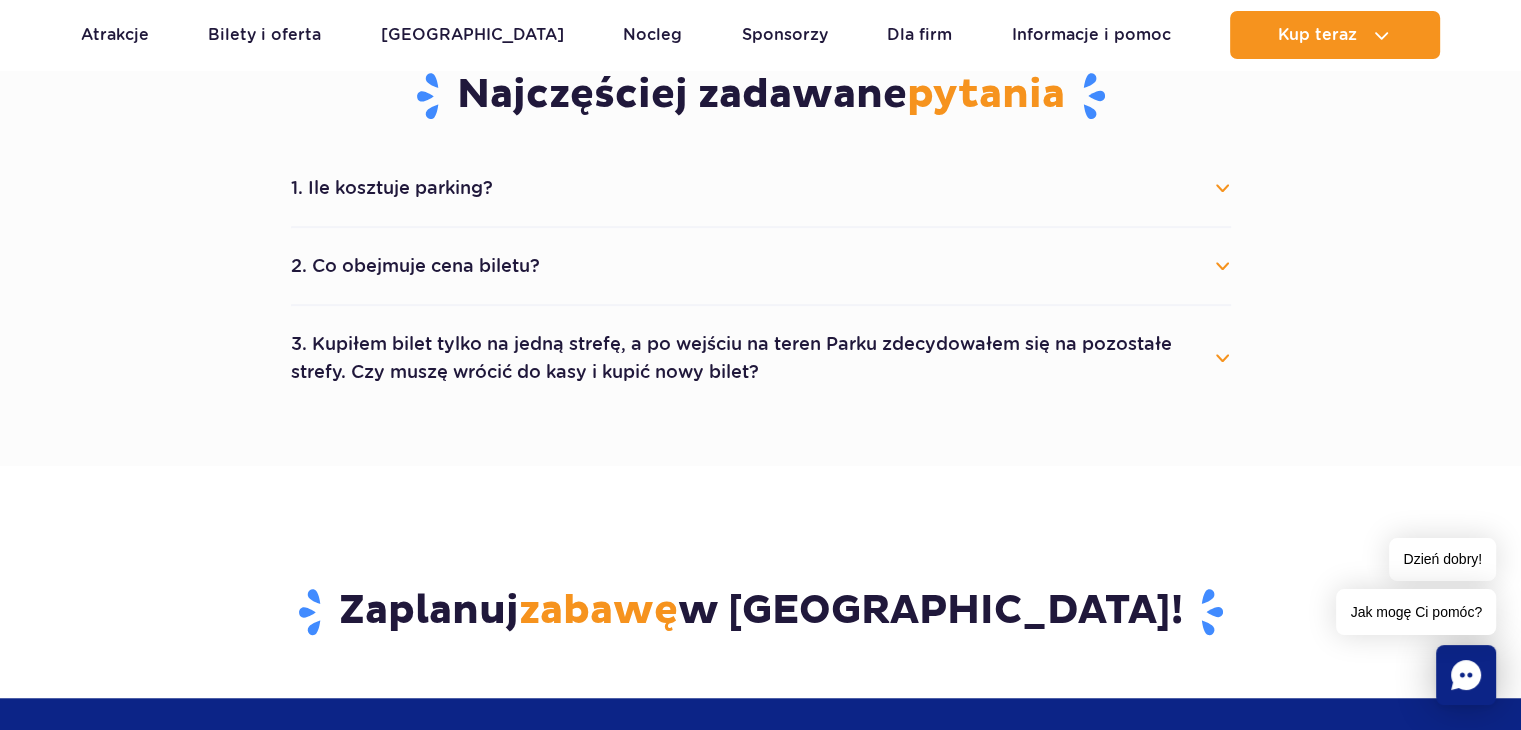 click on "1. Ile kosztuje parking?" at bounding box center (761, 188) 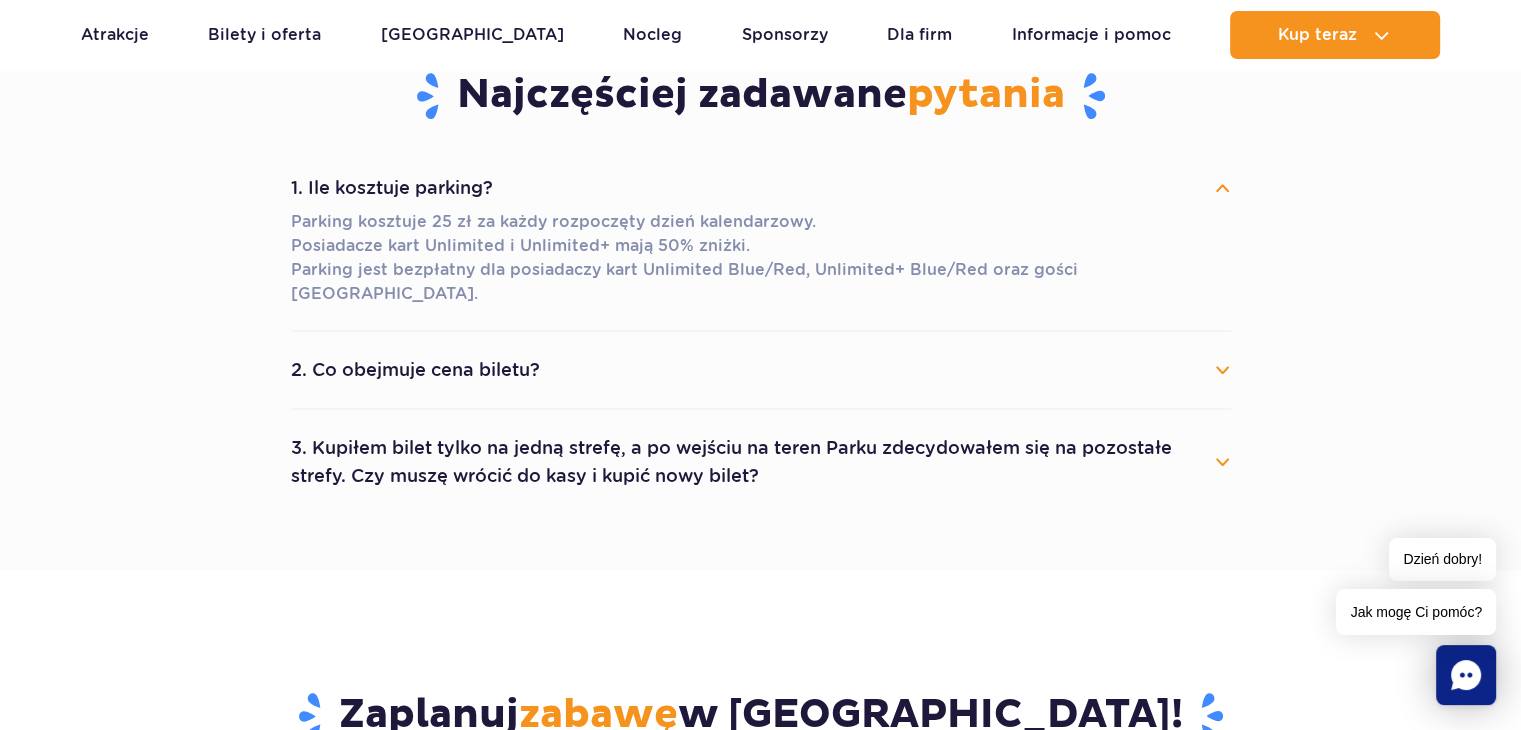 click on "2. Co obejmuje cena biletu?
Cena biletu obejmuje wejście do wybranych stref parku (Jamango, Relax, Saunaria). Cena nie obejmuje zabiegów w Wellness & SPA, oraz produktów sprzedawanych w restauracjach i sklepach." at bounding box center [761, 371] 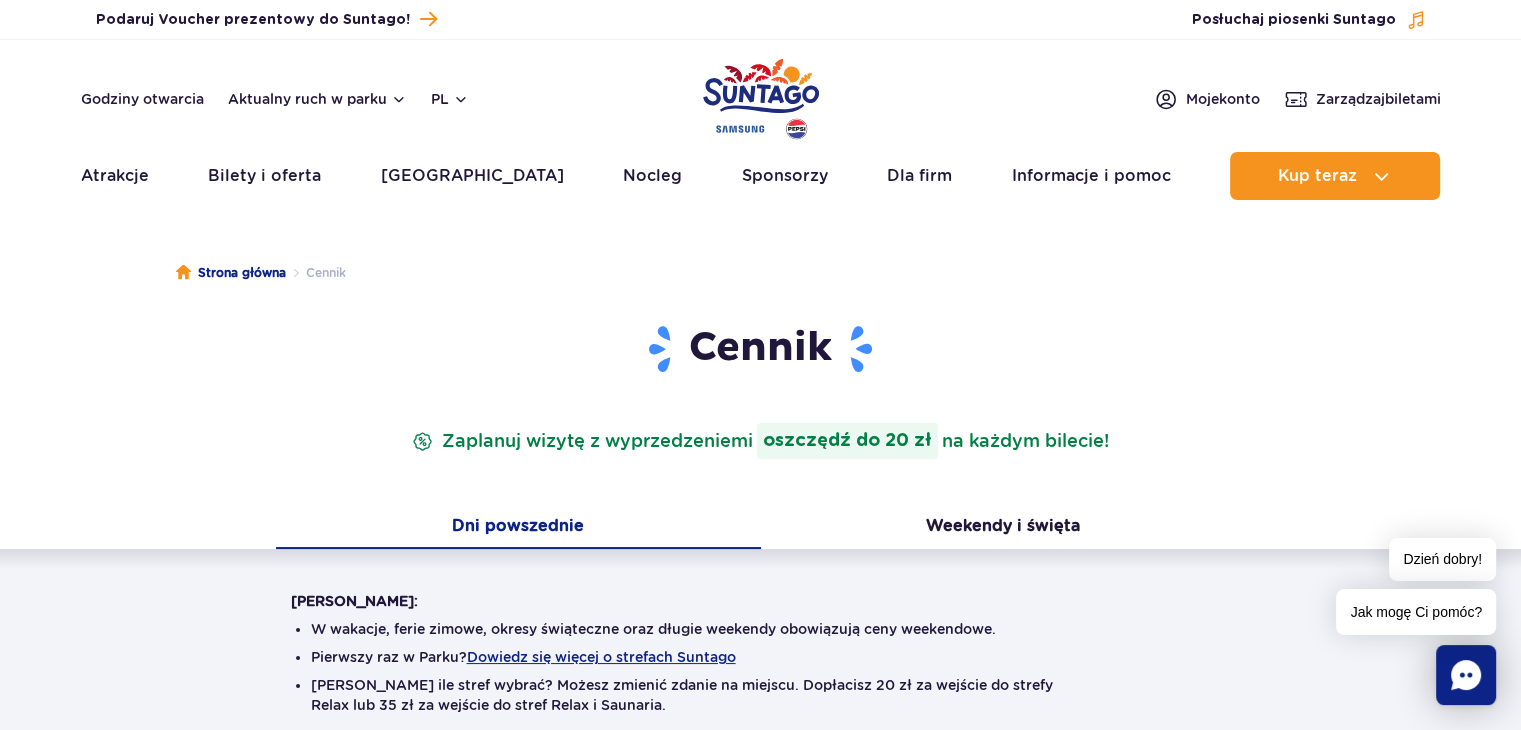 scroll, scrollTop: 0, scrollLeft: 0, axis: both 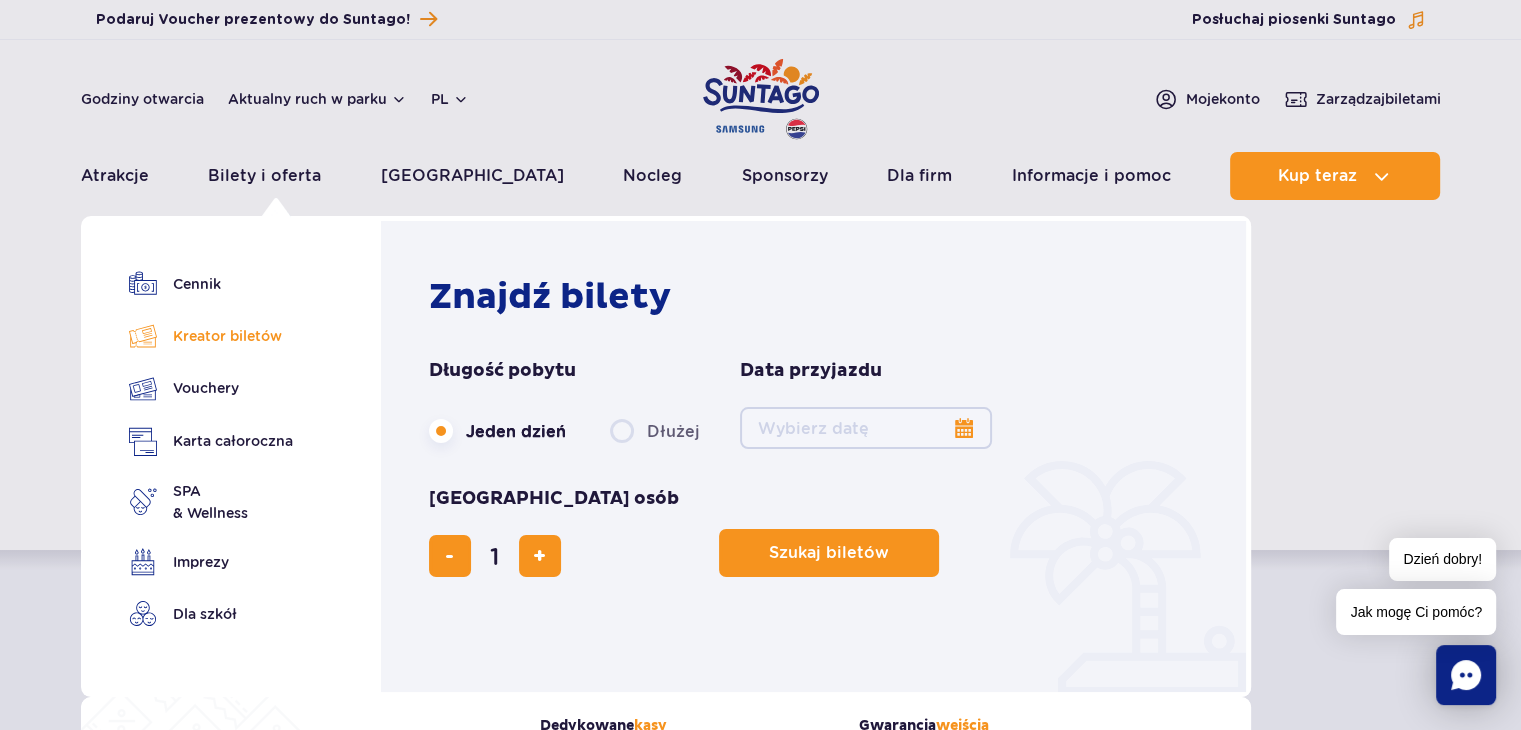 click on "Kreator biletów" at bounding box center (211, 336) 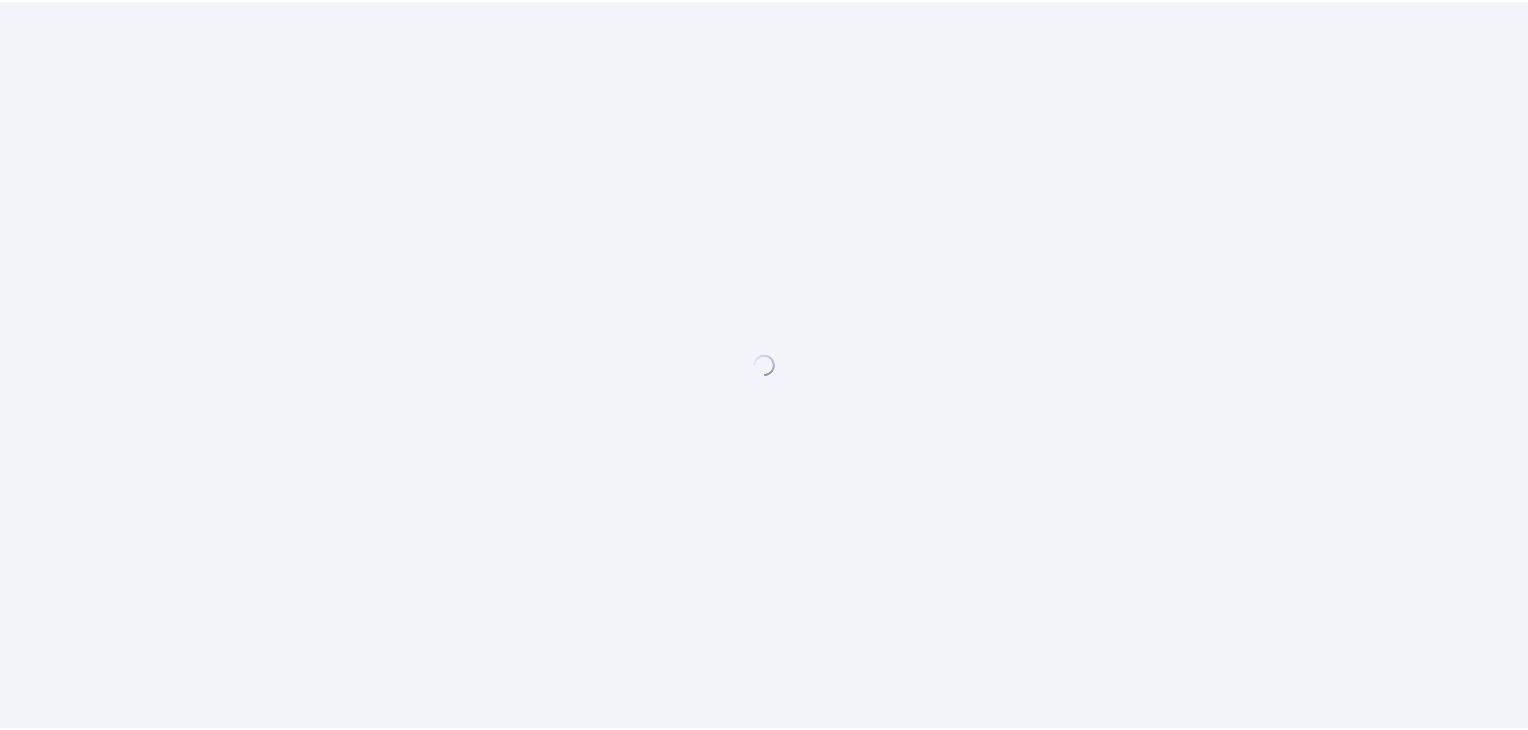 scroll, scrollTop: 0, scrollLeft: 0, axis: both 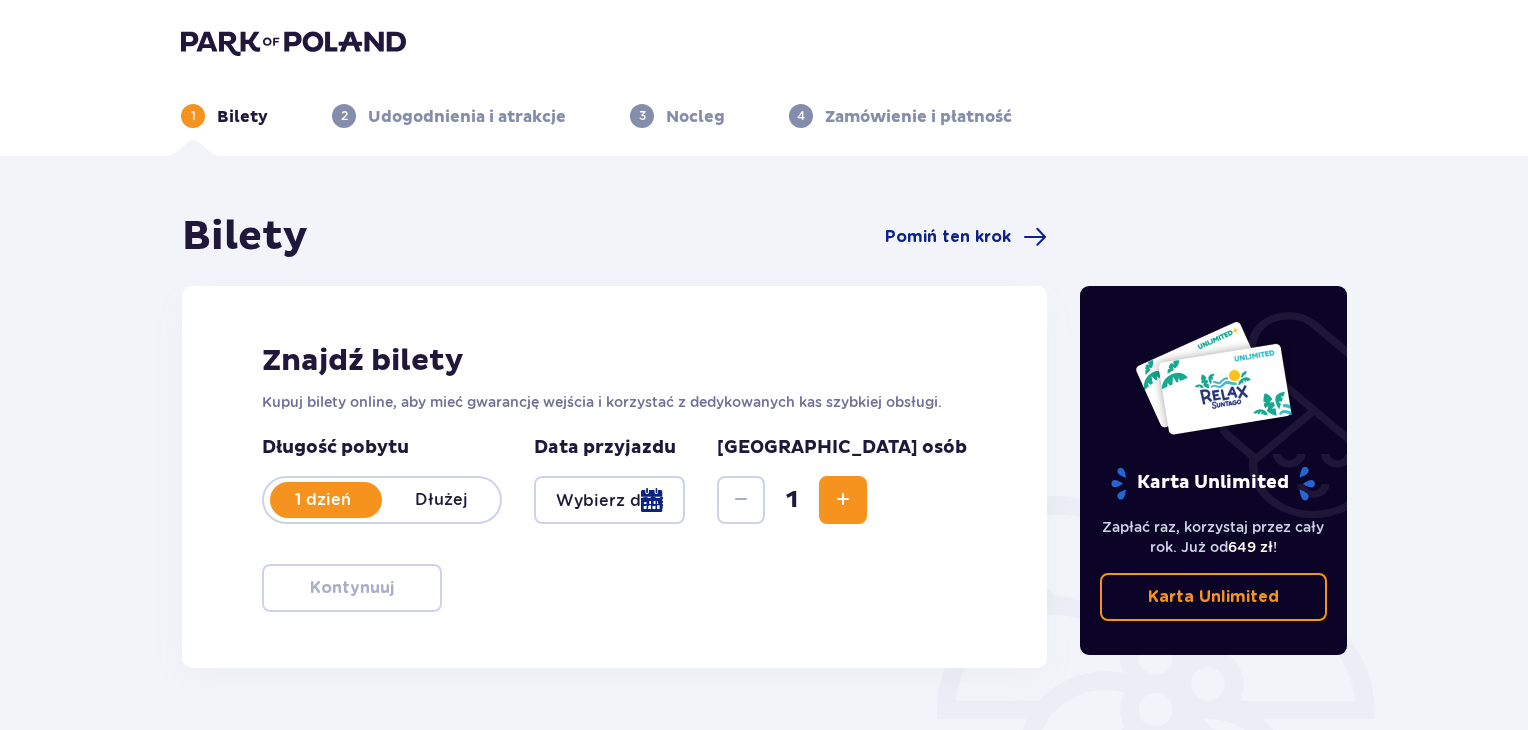 click at bounding box center (609, 500) 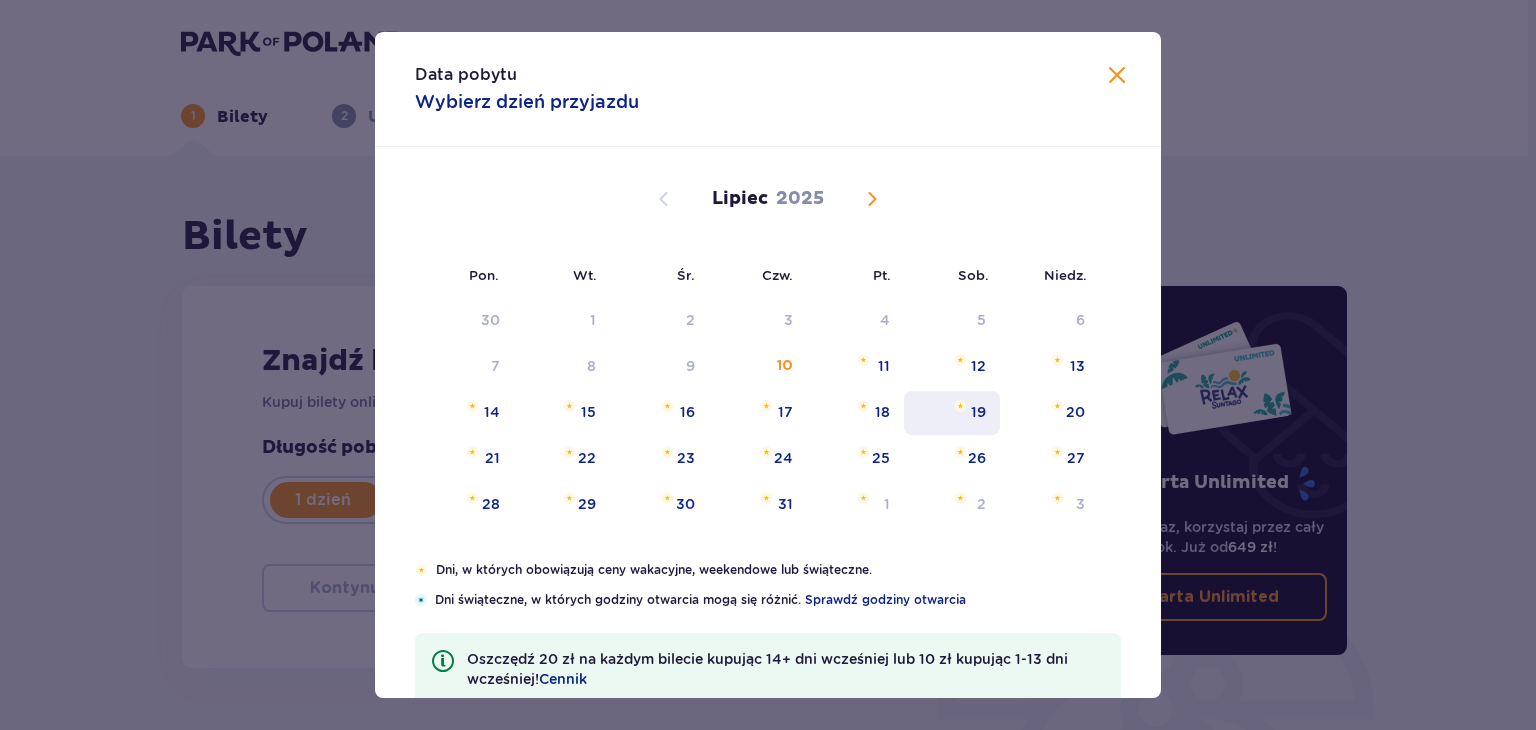 click at bounding box center (960, 406) 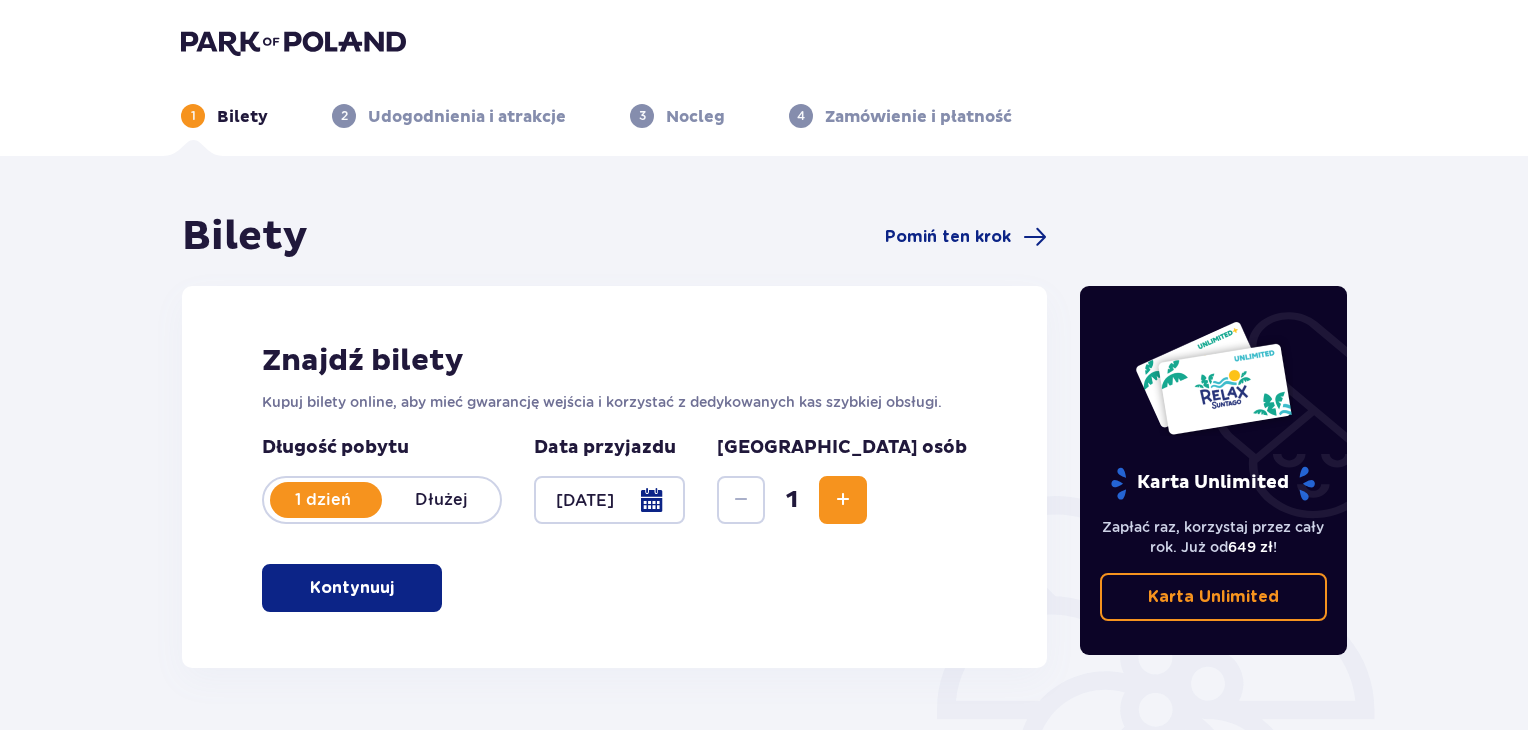 click at bounding box center [843, 500] 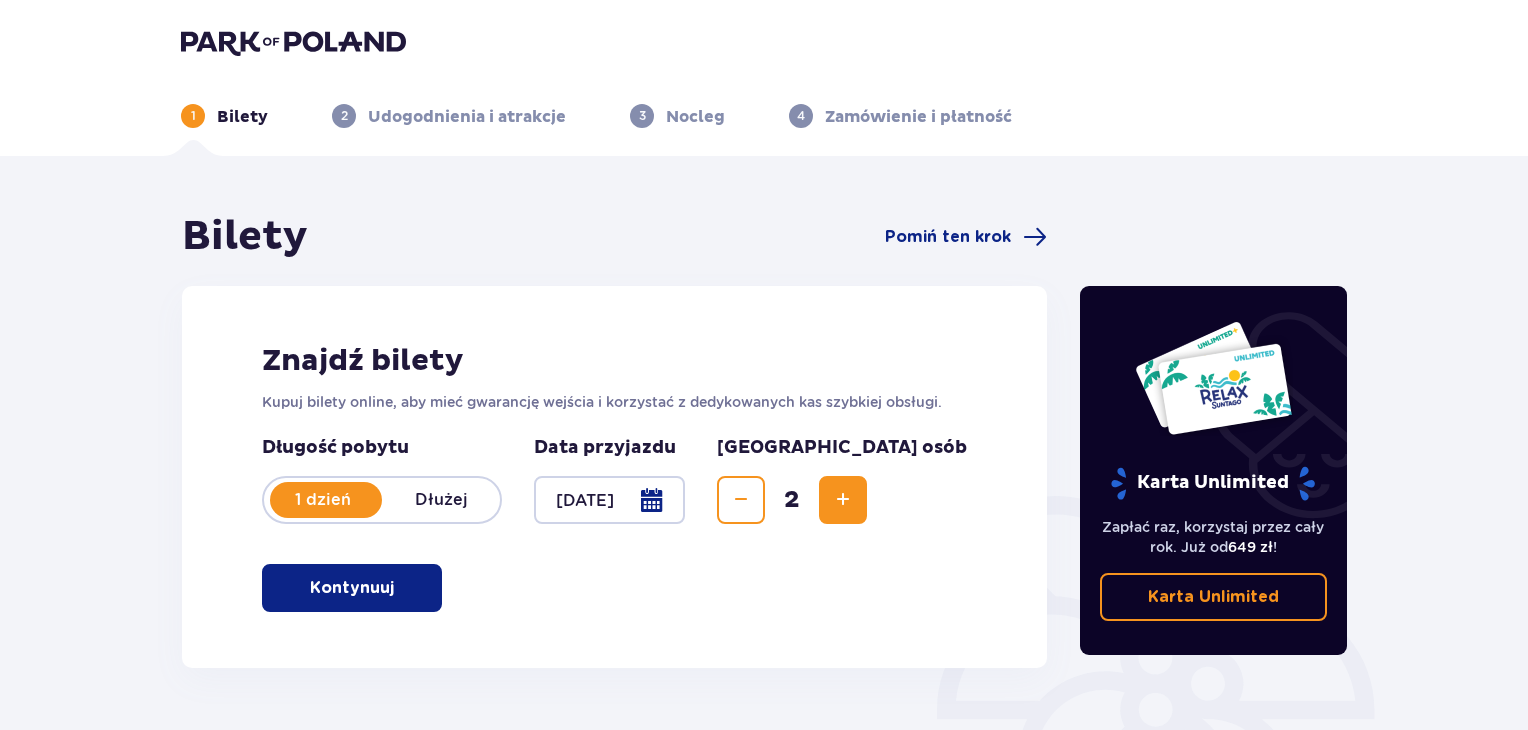 click on "Kontynuuj" at bounding box center (352, 588) 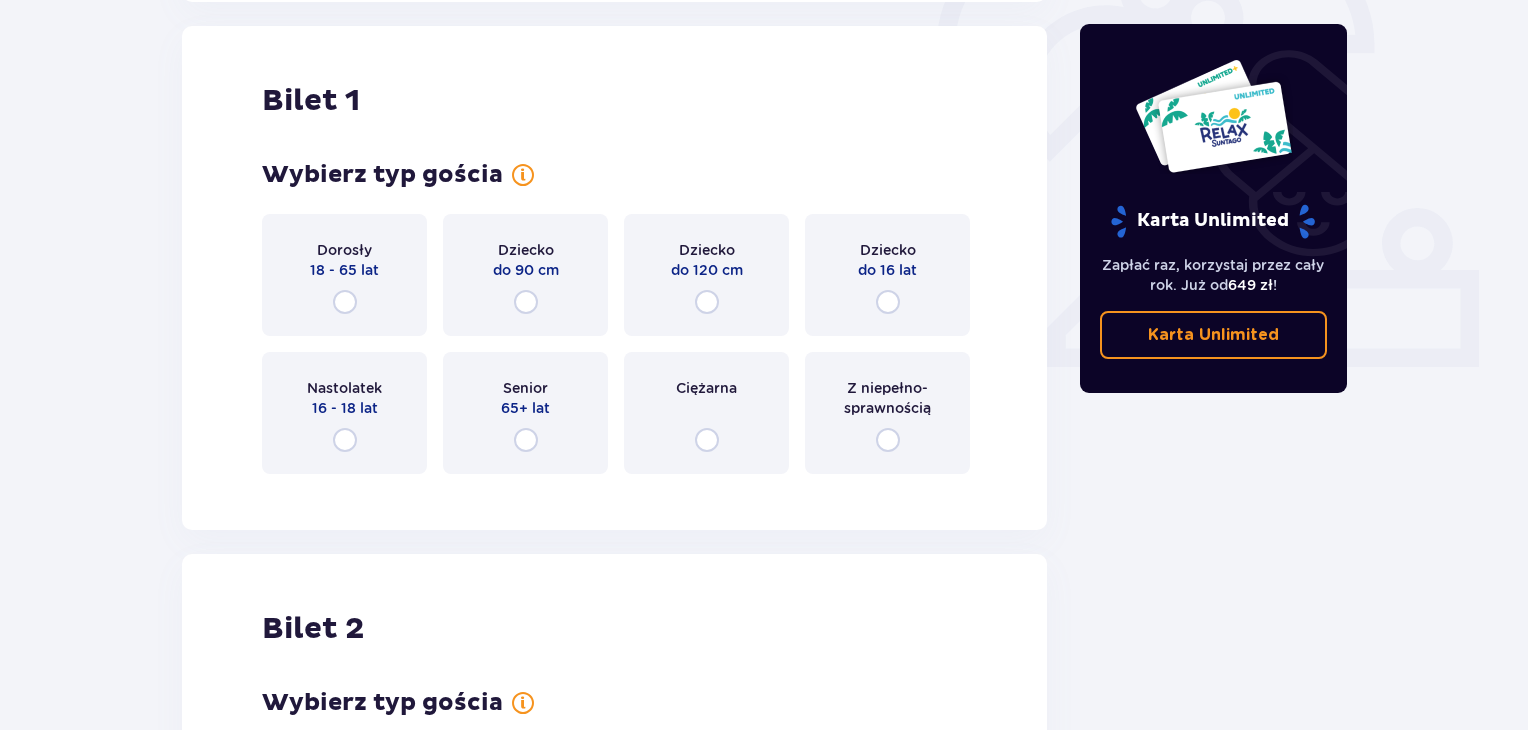 scroll, scrollTop: 668, scrollLeft: 0, axis: vertical 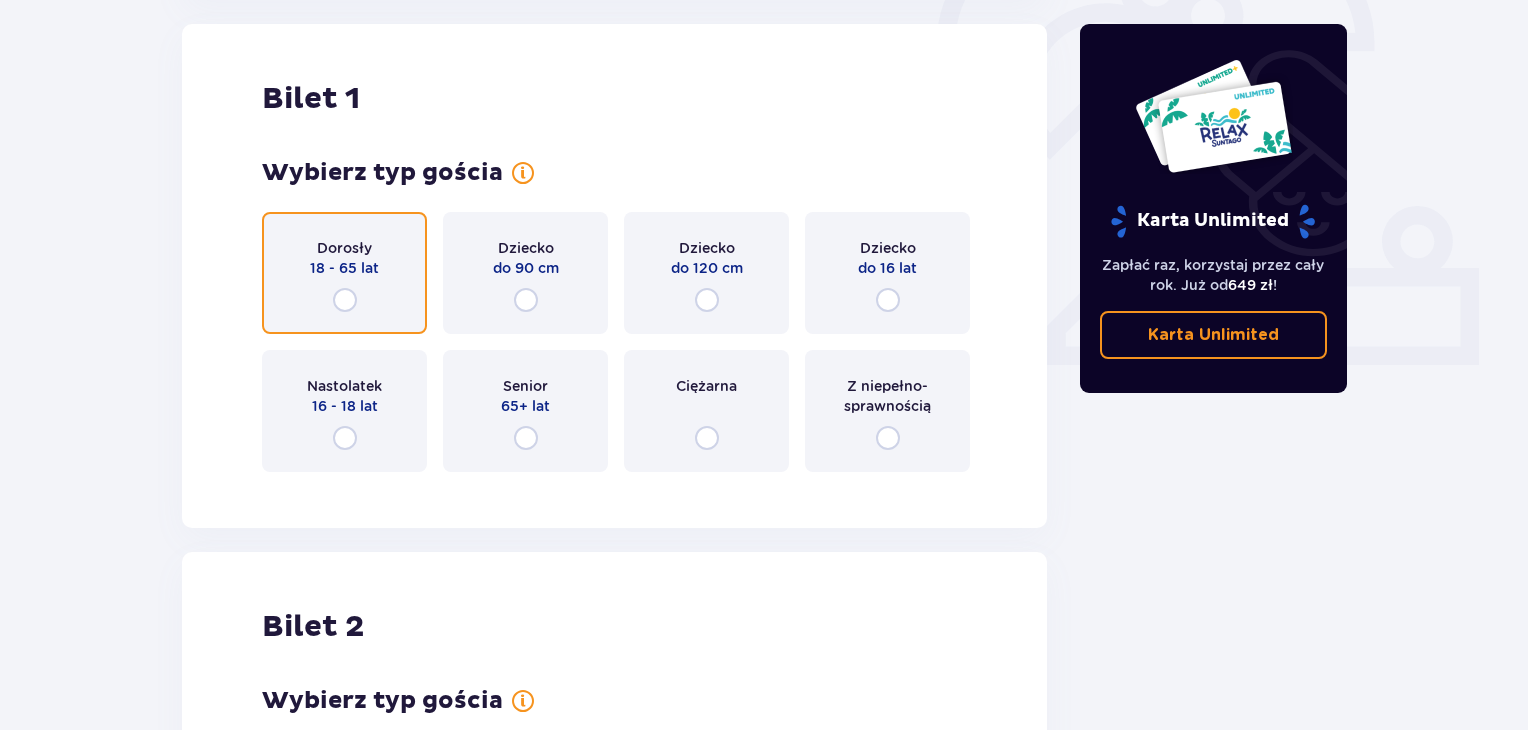 click at bounding box center (345, 300) 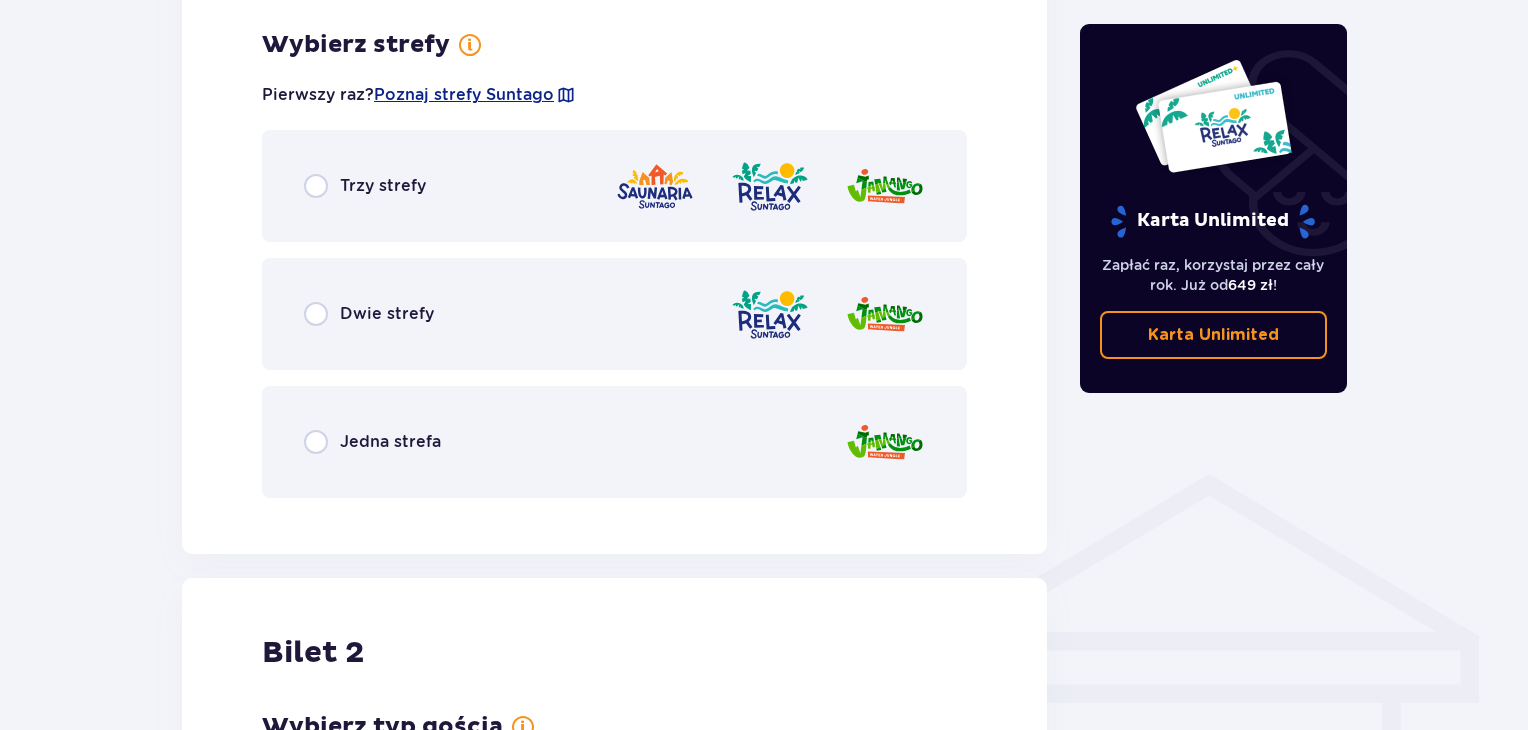 scroll, scrollTop: 1156, scrollLeft: 0, axis: vertical 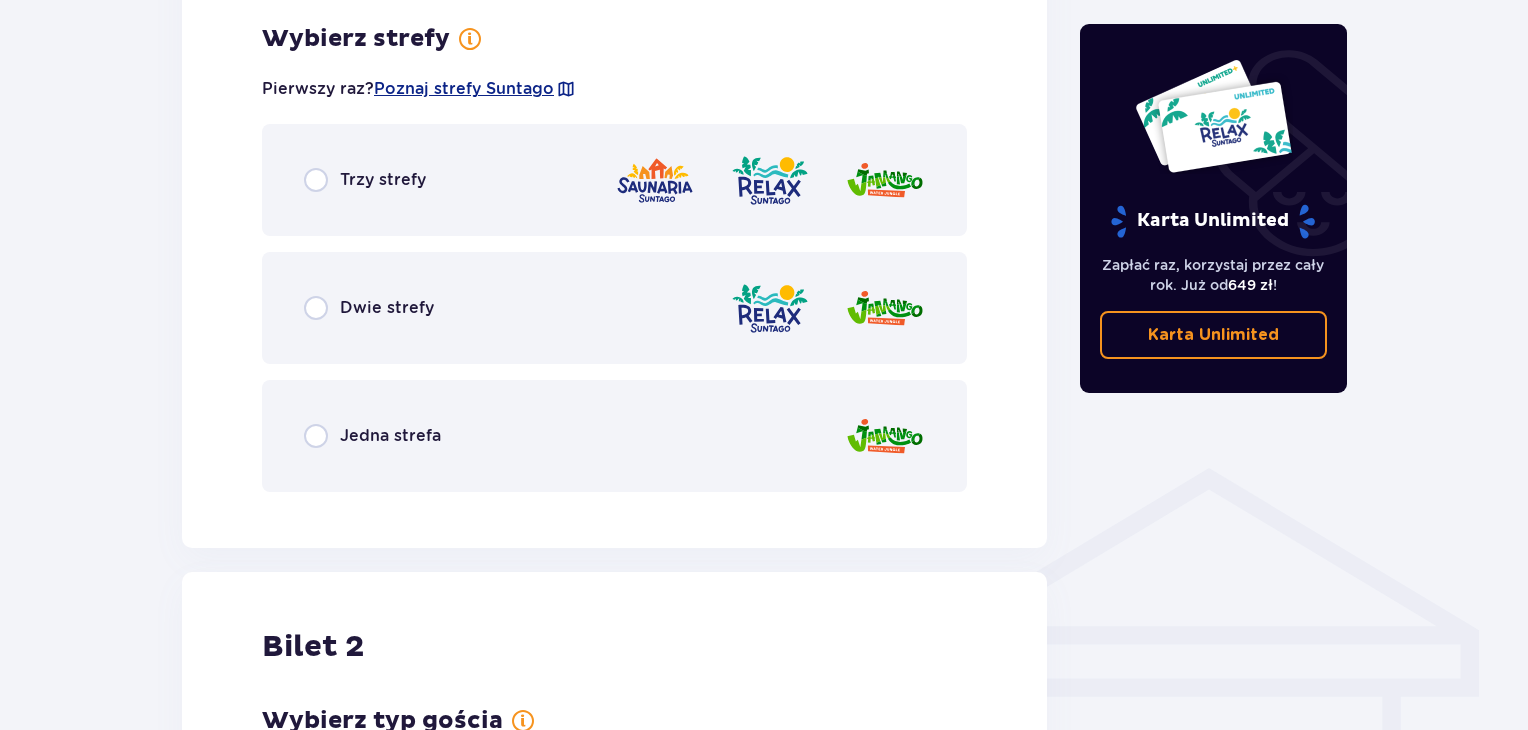click on "Trzy strefy" at bounding box center [614, 180] 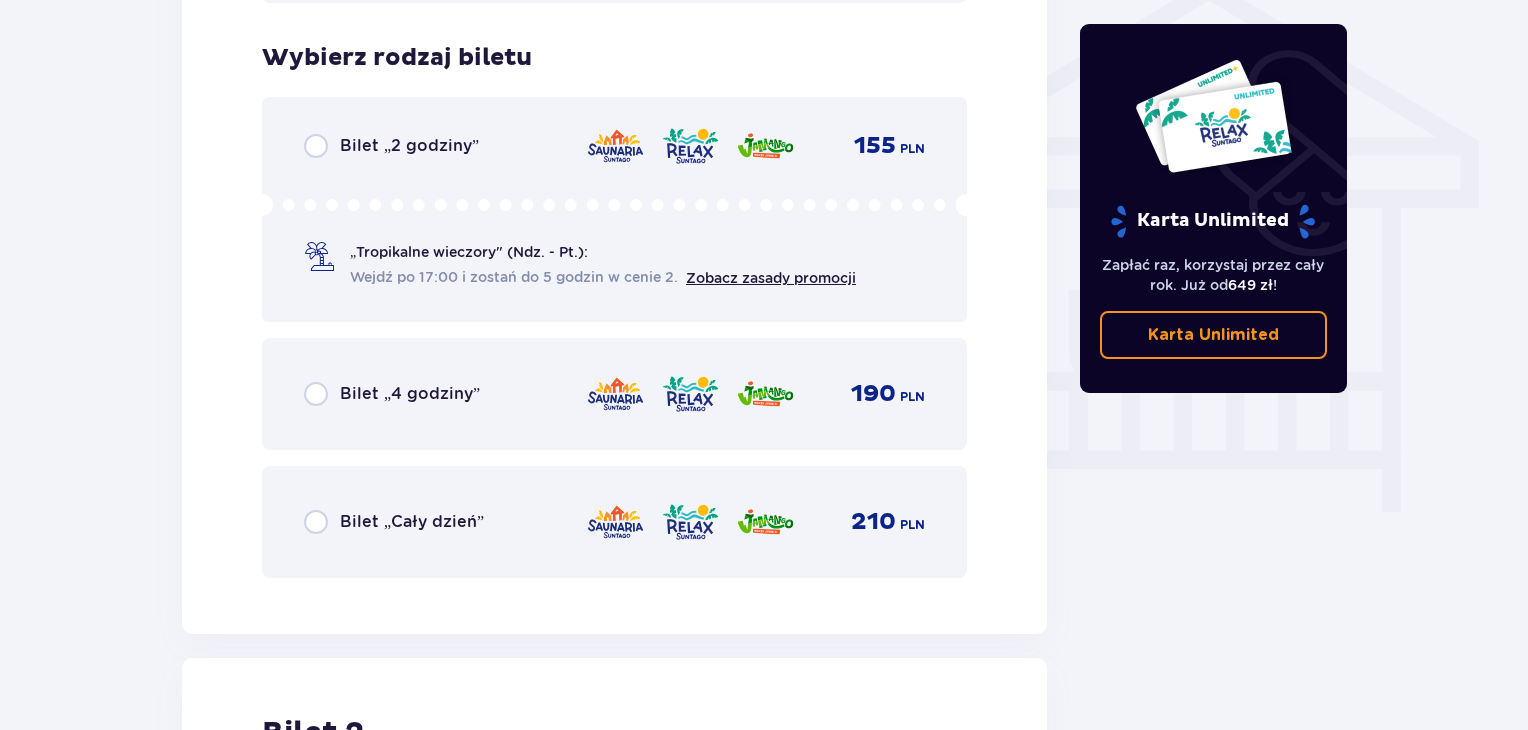 scroll, scrollTop: 1664, scrollLeft: 0, axis: vertical 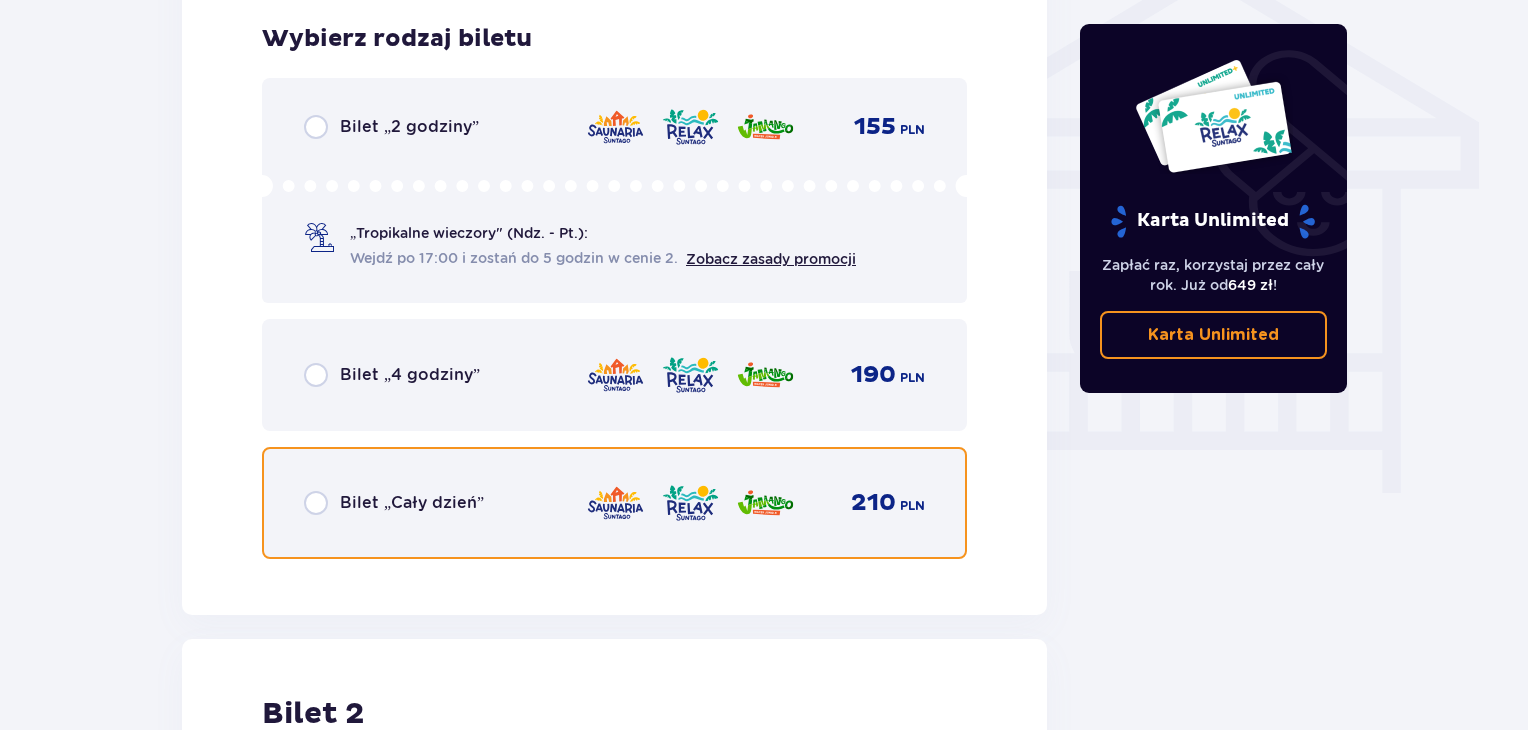 click at bounding box center (316, 503) 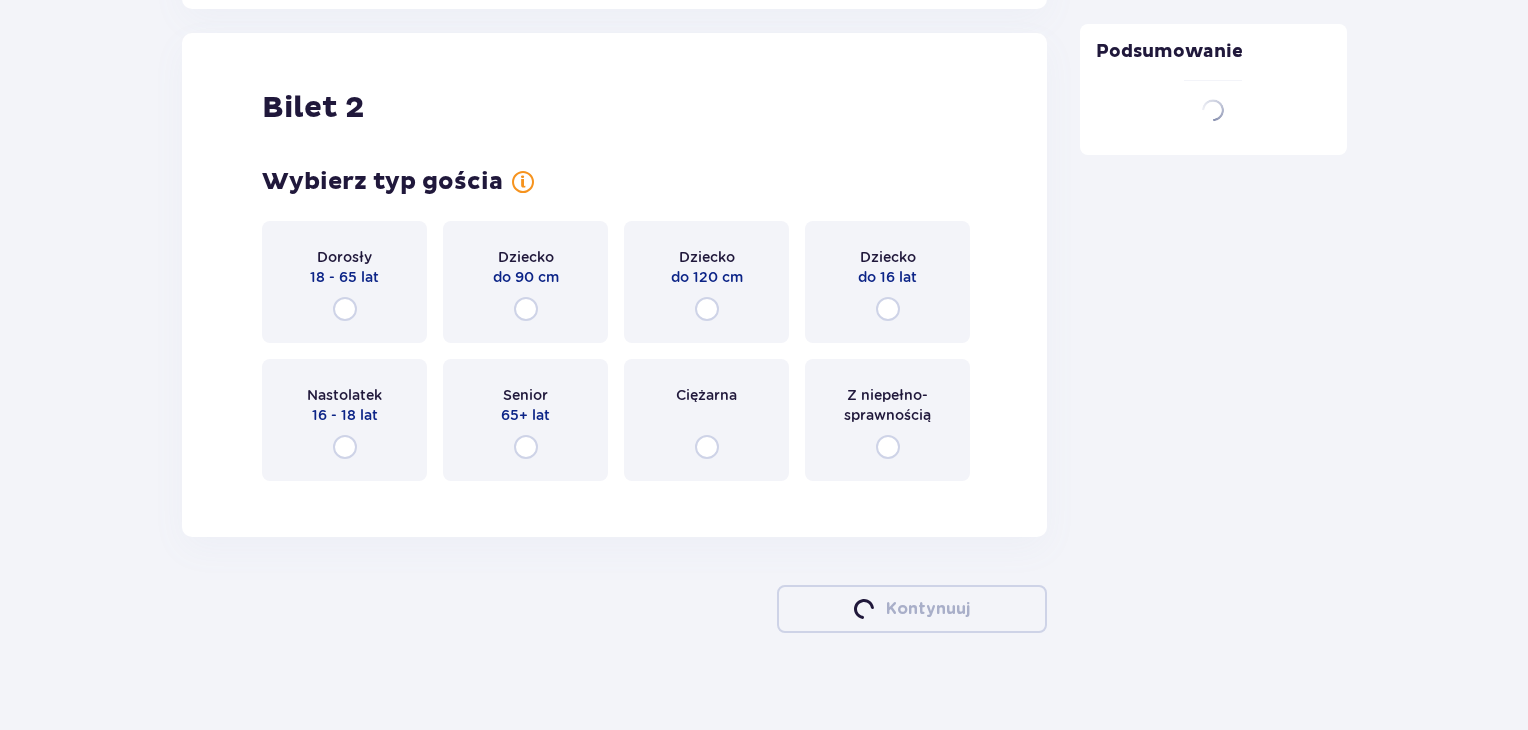 scroll, scrollTop: 2278, scrollLeft: 0, axis: vertical 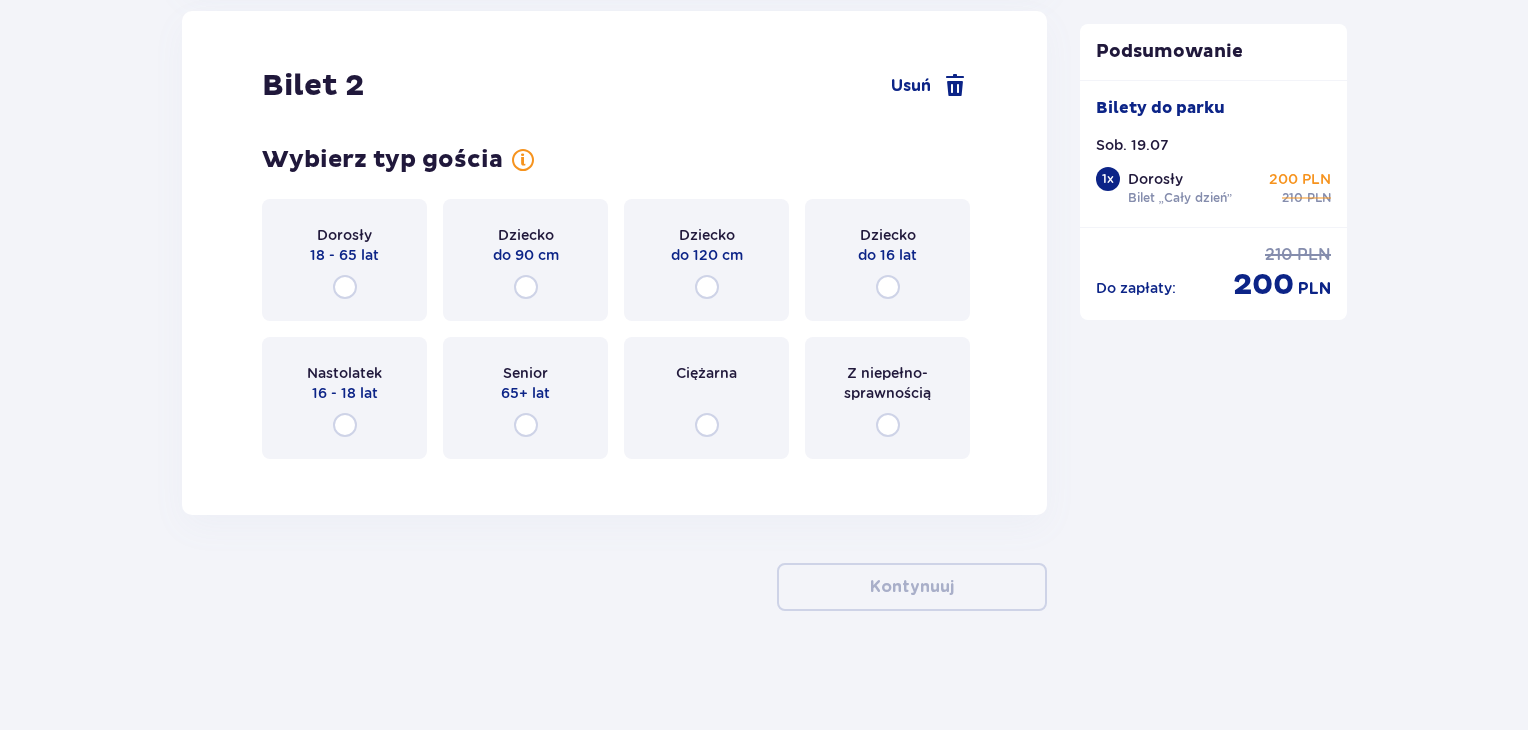 click on "Dorosły 18 - 65 lat" at bounding box center (344, 260) 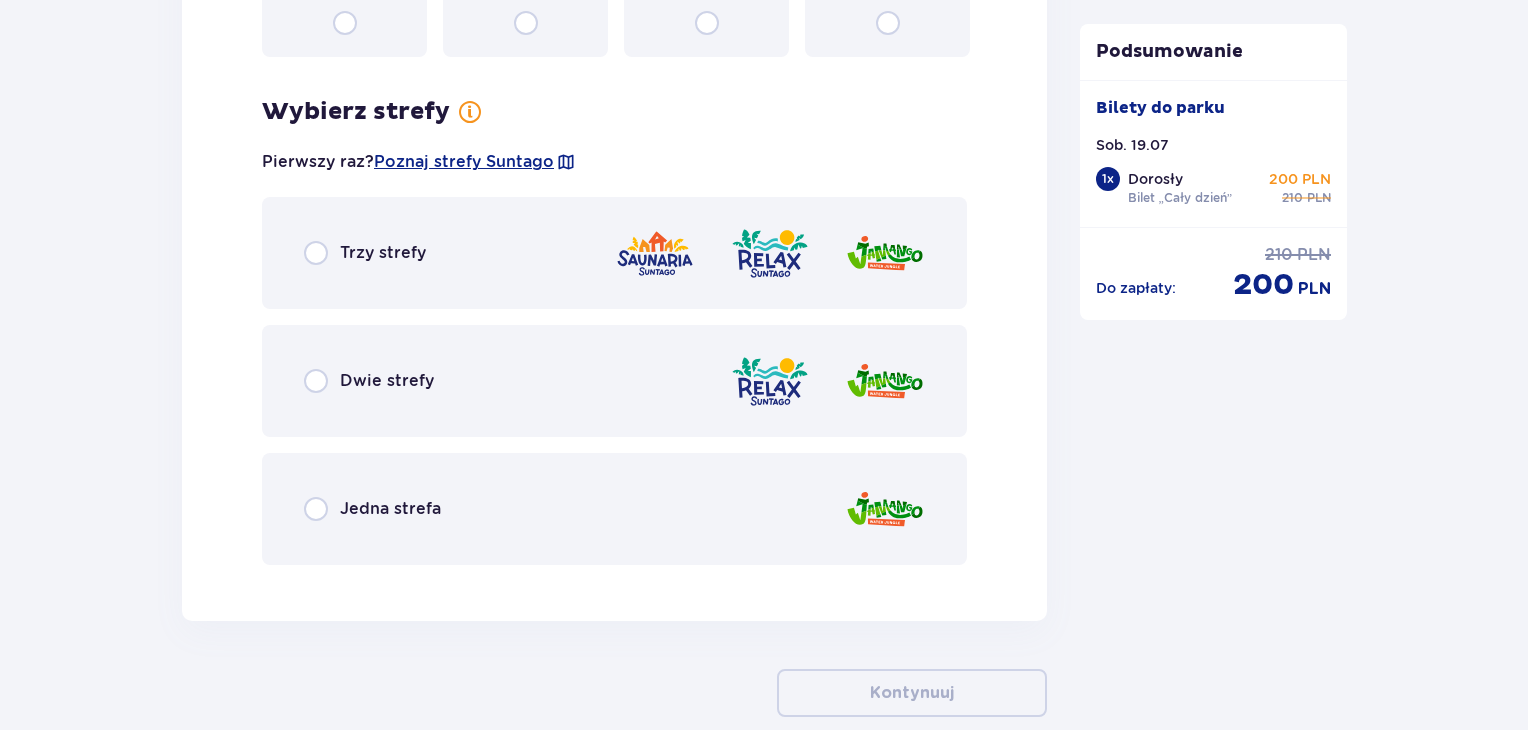 scroll, scrollTop: 2766, scrollLeft: 0, axis: vertical 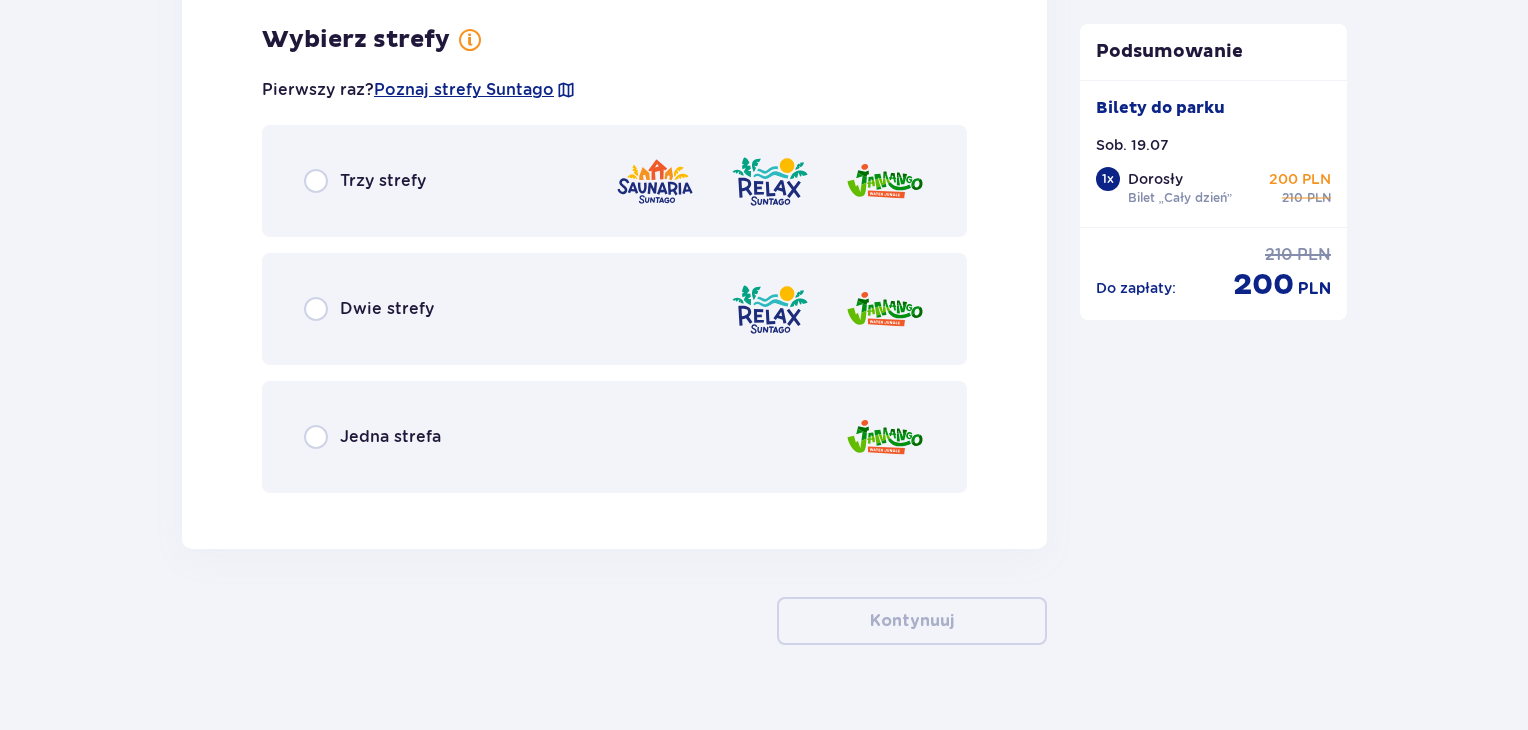 click on "Trzy strefy" at bounding box center (614, 181) 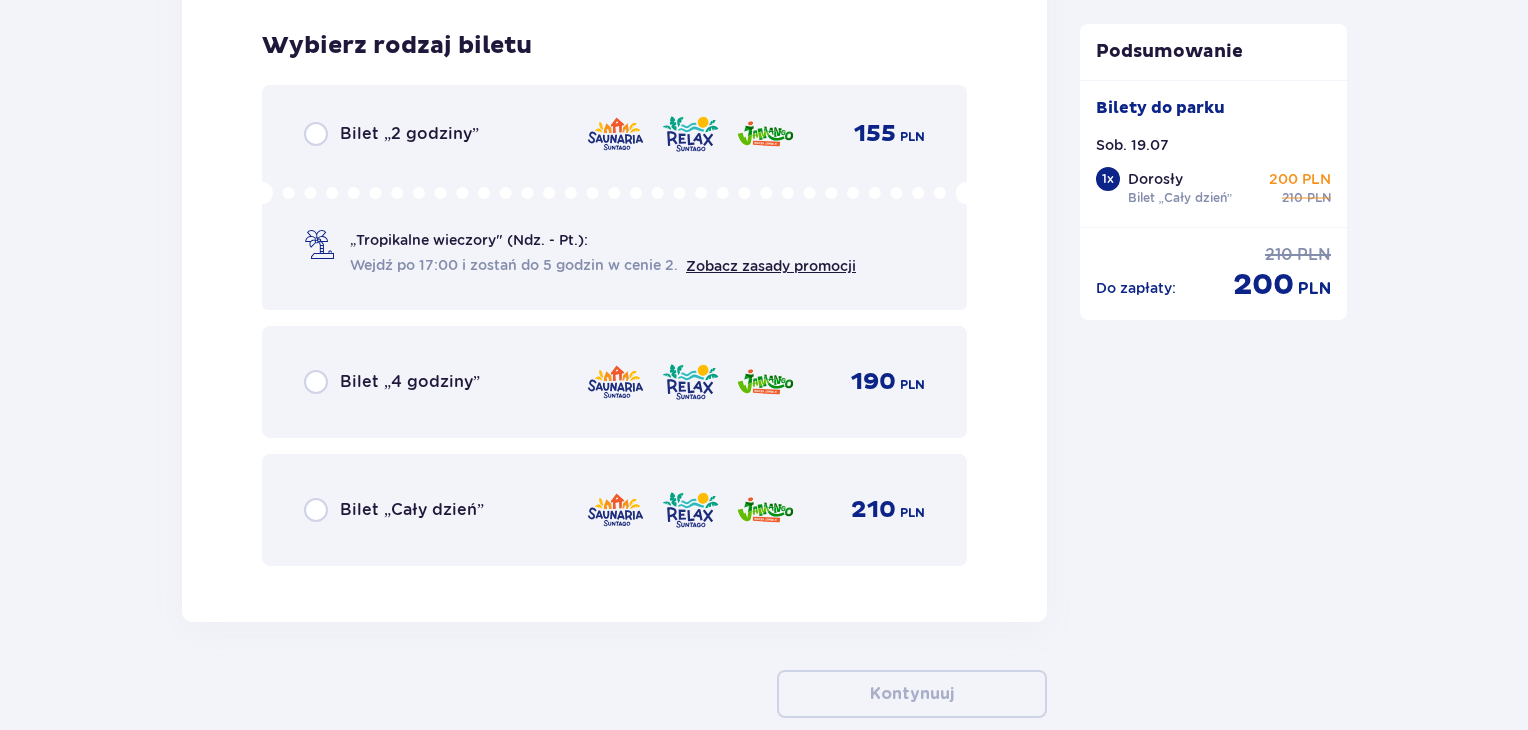 scroll, scrollTop: 3274, scrollLeft: 0, axis: vertical 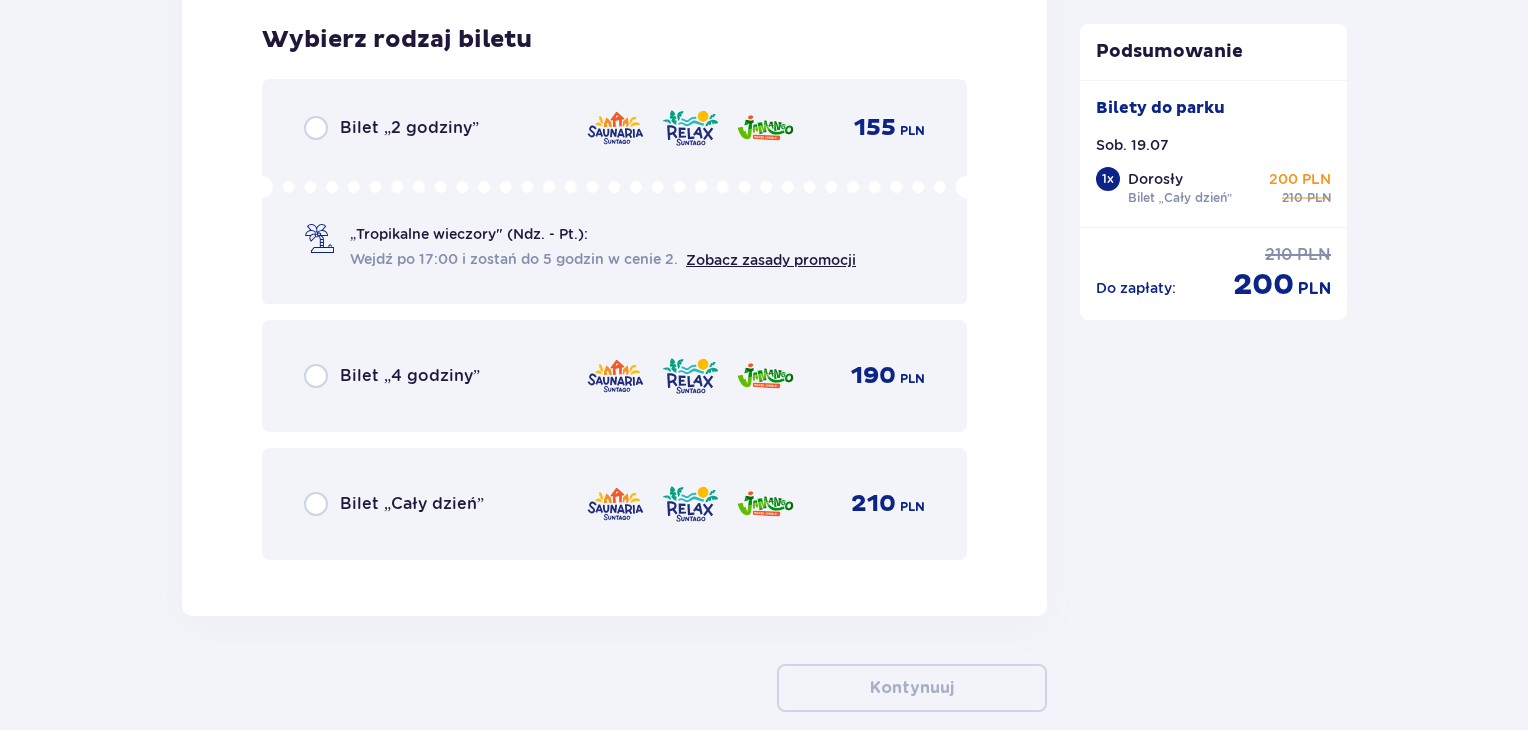 click on "Bilet „Cały dzień” 210 PLN" at bounding box center (614, 504) 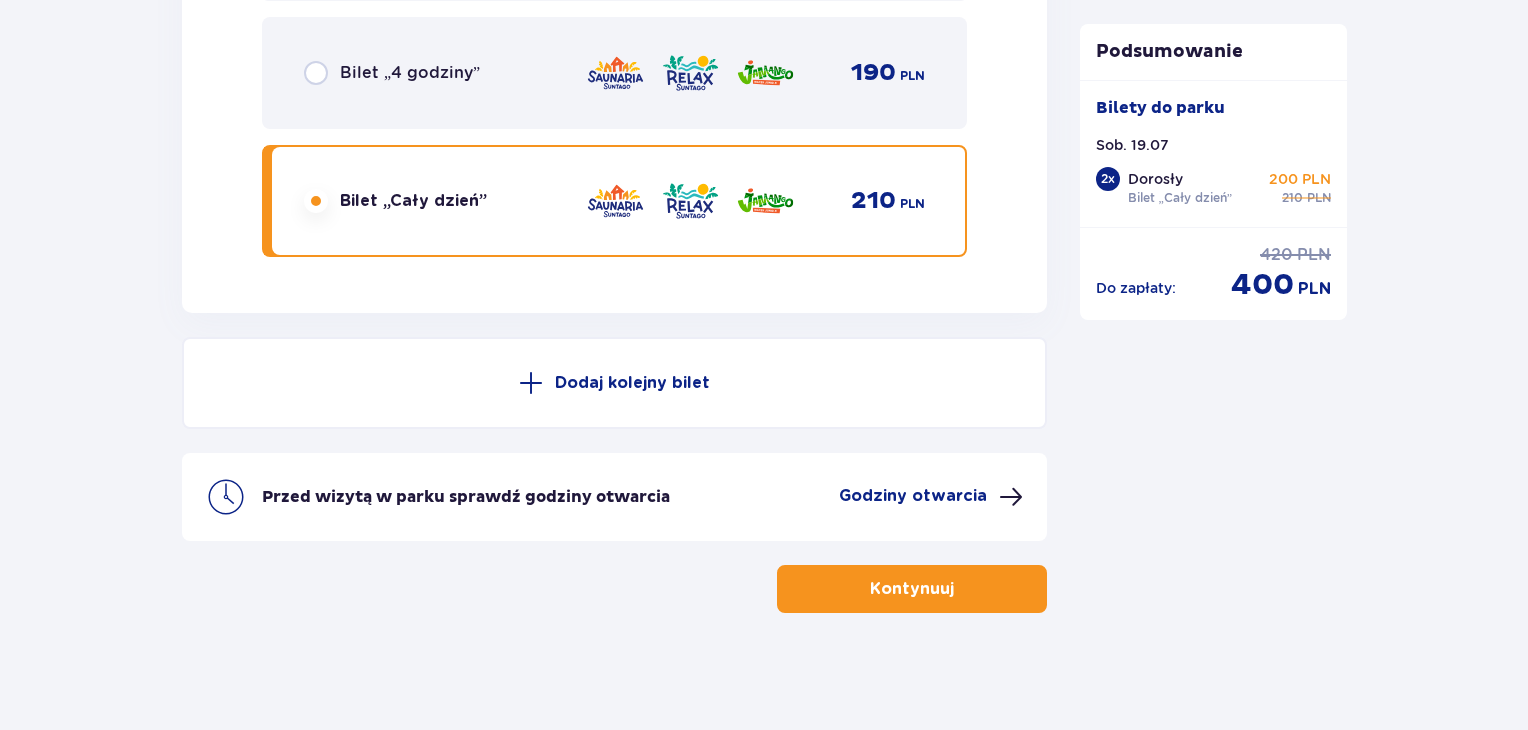 scroll, scrollTop: 3578, scrollLeft: 0, axis: vertical 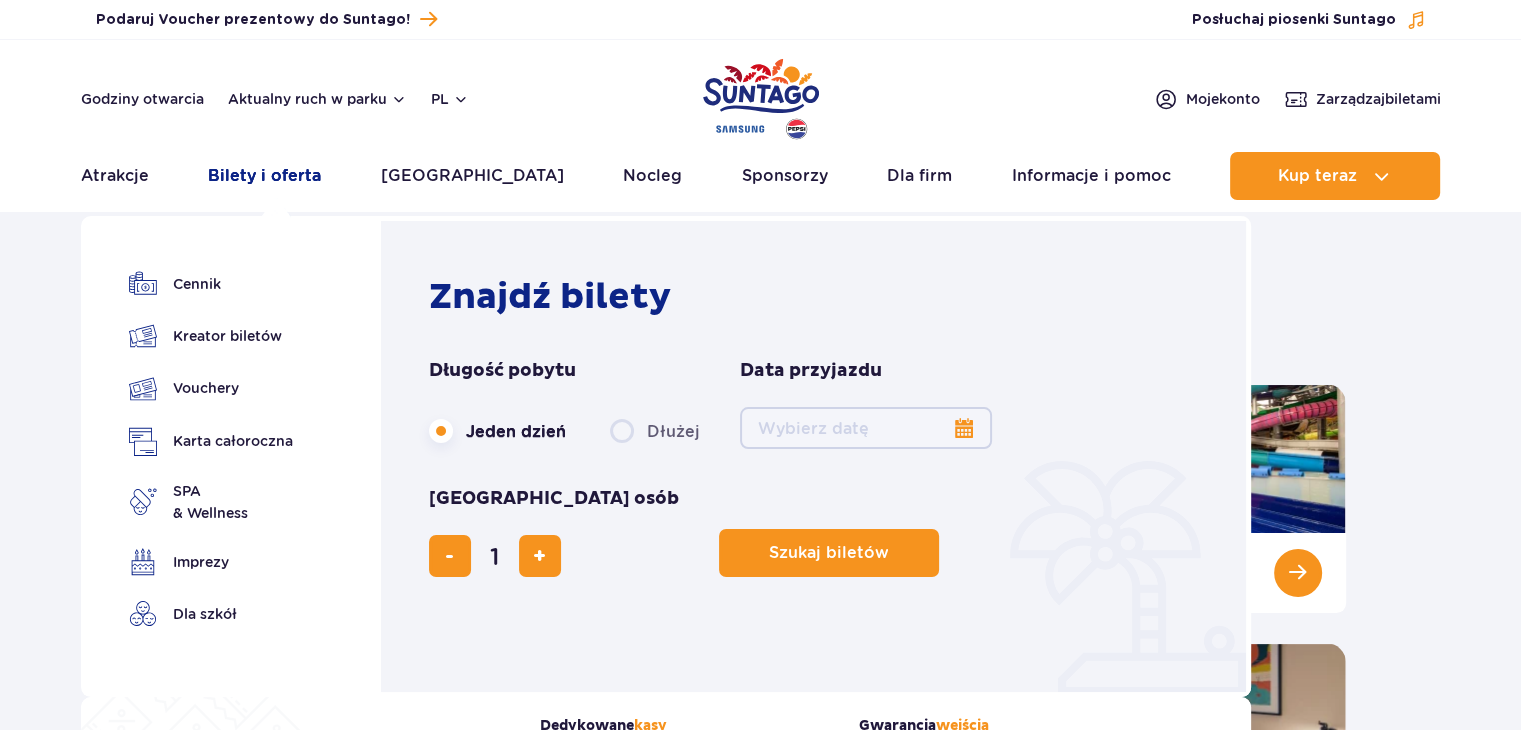 click on "Bilety i oferta" at bounding box center (264, 176) 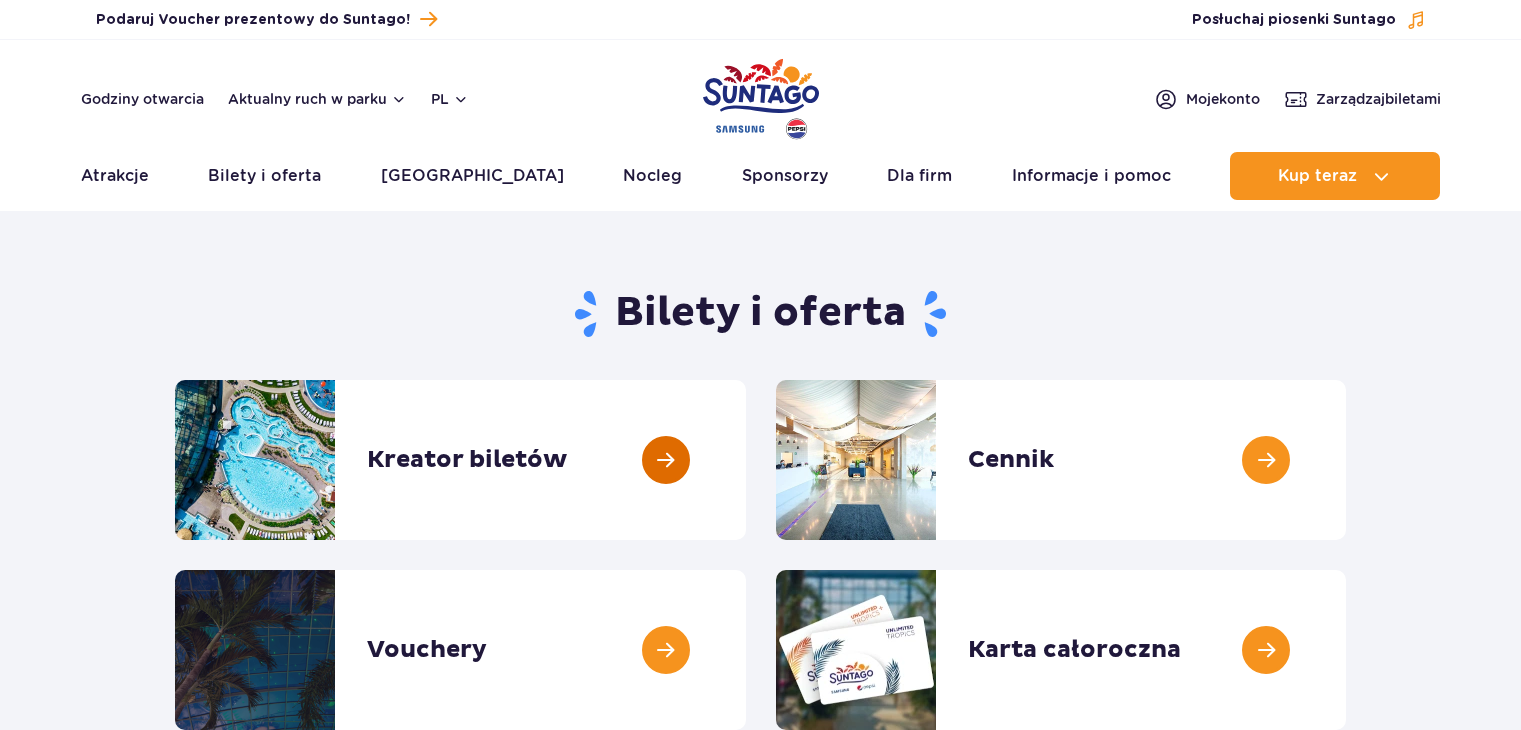 scroll, scrollTop: 0, scrollLeft: 0, axis: both 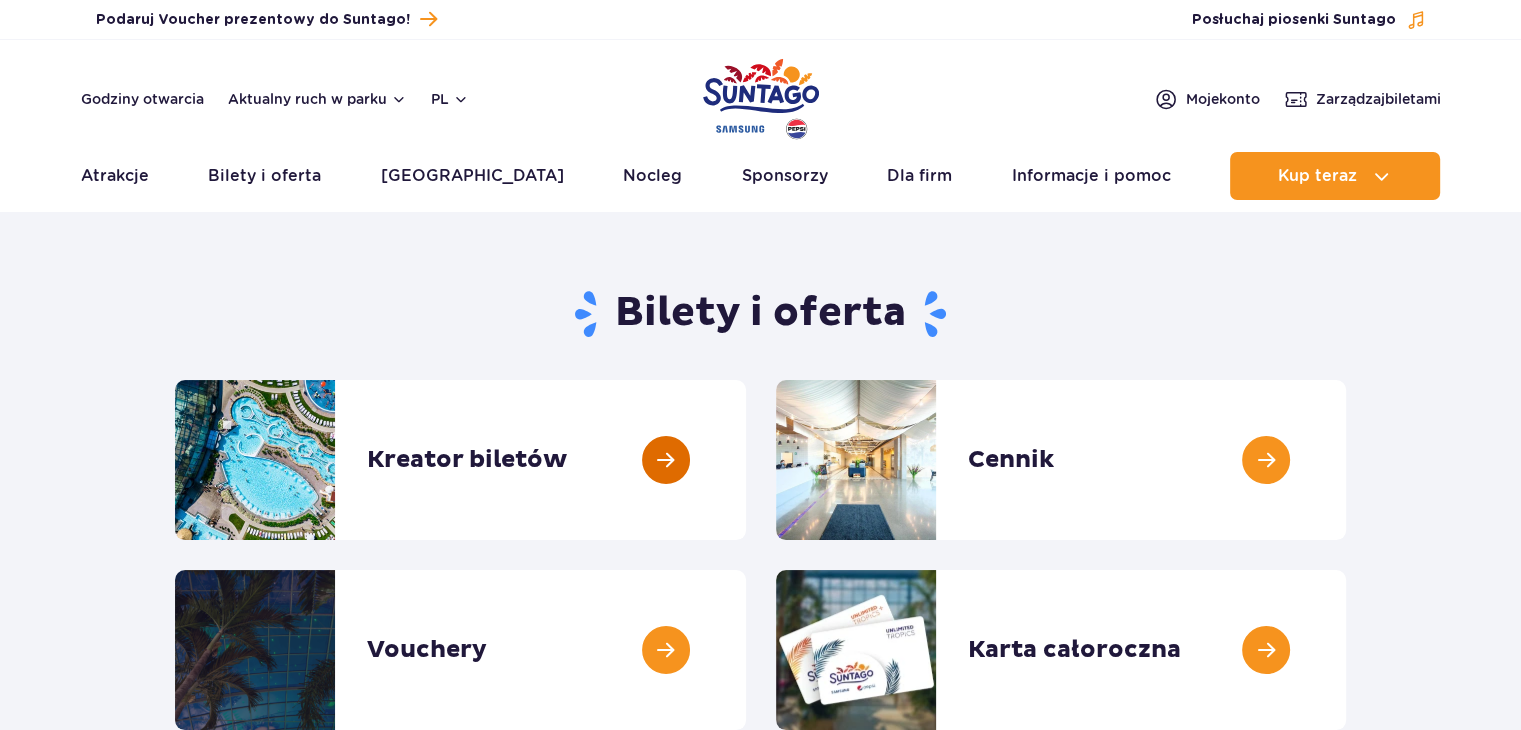 click at bounding box center [746, 460] 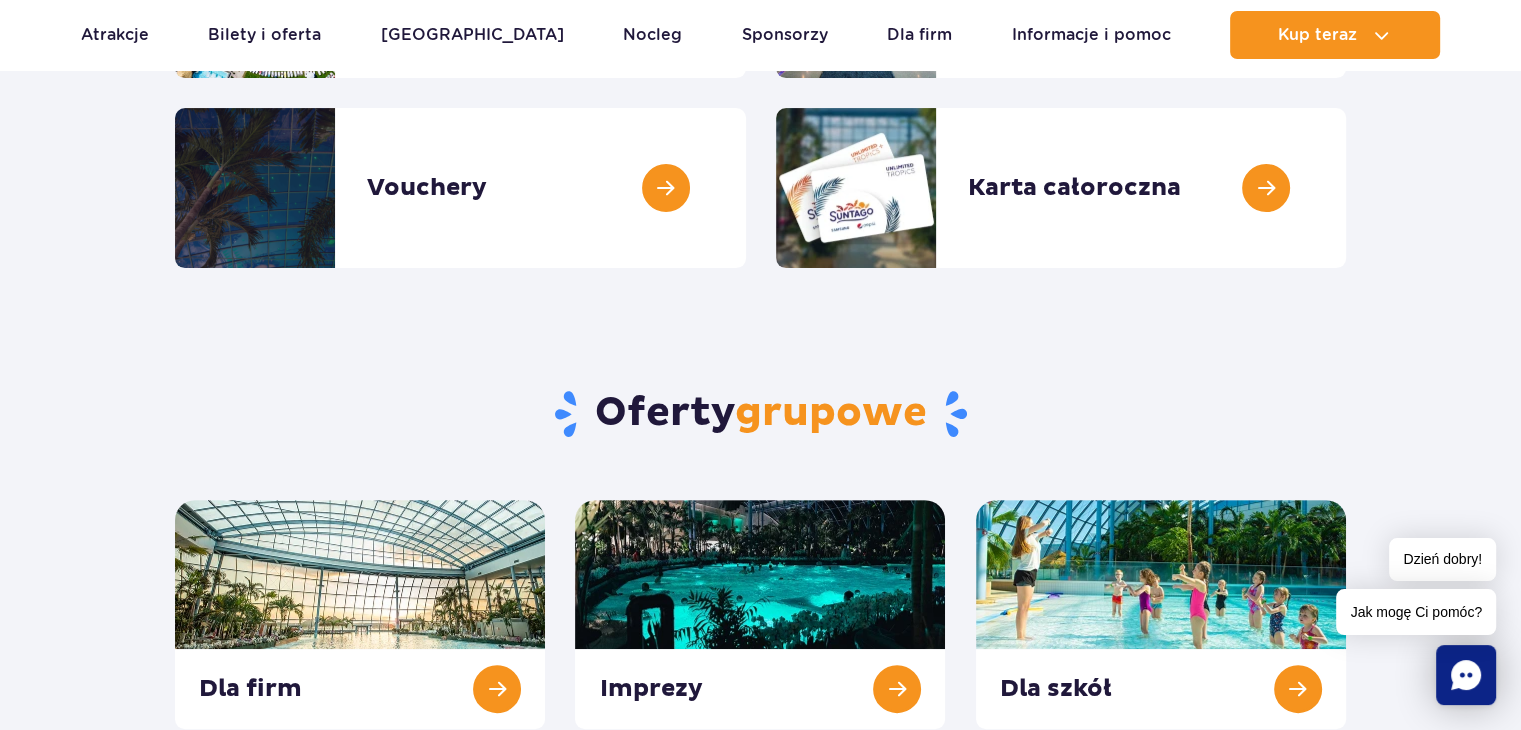 scroll, scrollTop: 0, scrollLeft: 0, axis: both 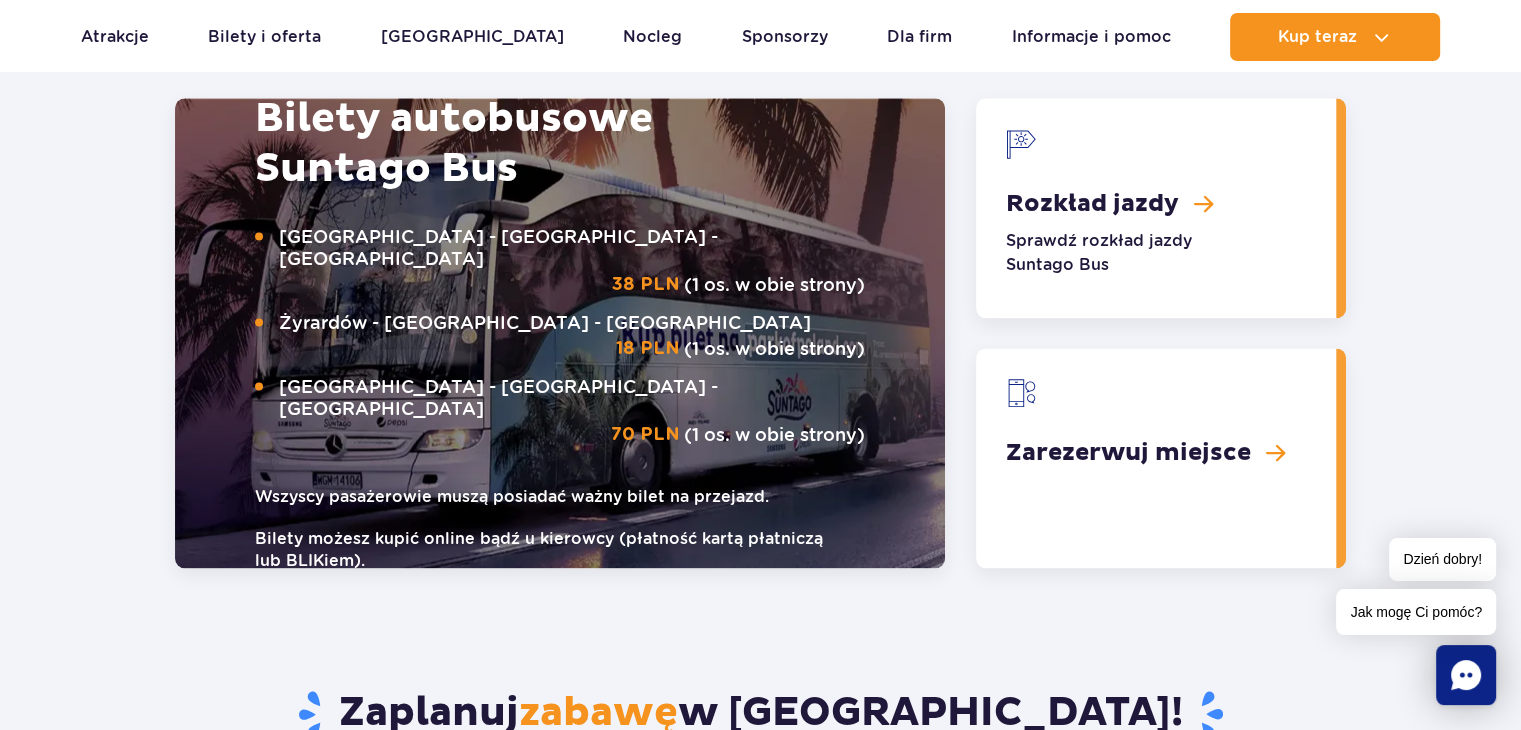 click on "Przejdź do menu
Przejdź do treści
Przejdź do stopki
Mapa serwisu
Dzień dobry! Jak mogę Ci pomóc?
Podaruj voucher
Podaruj Voucher prezentowy do Suntago!" at bounding box center (760, 1455) 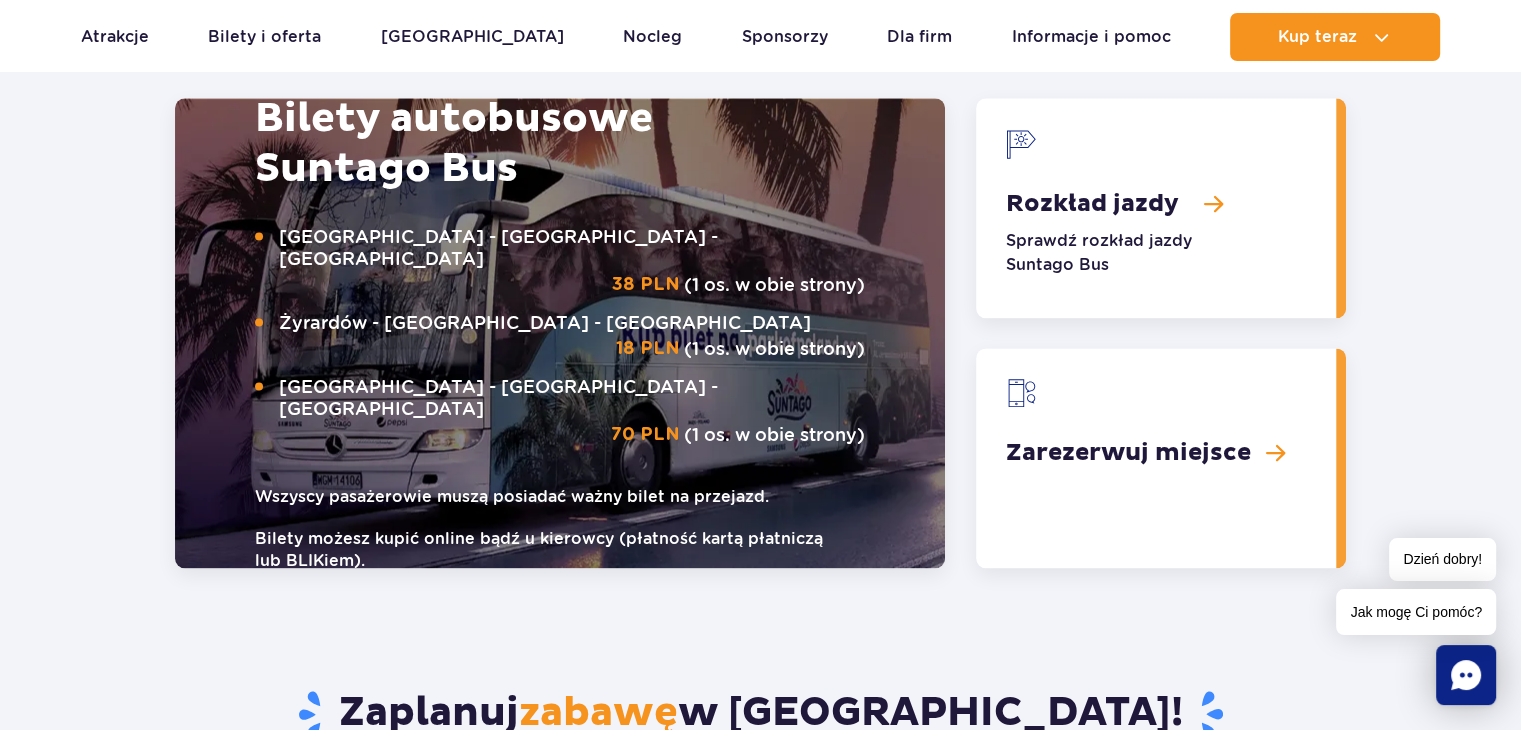 click at bounding box center (1156, 208) 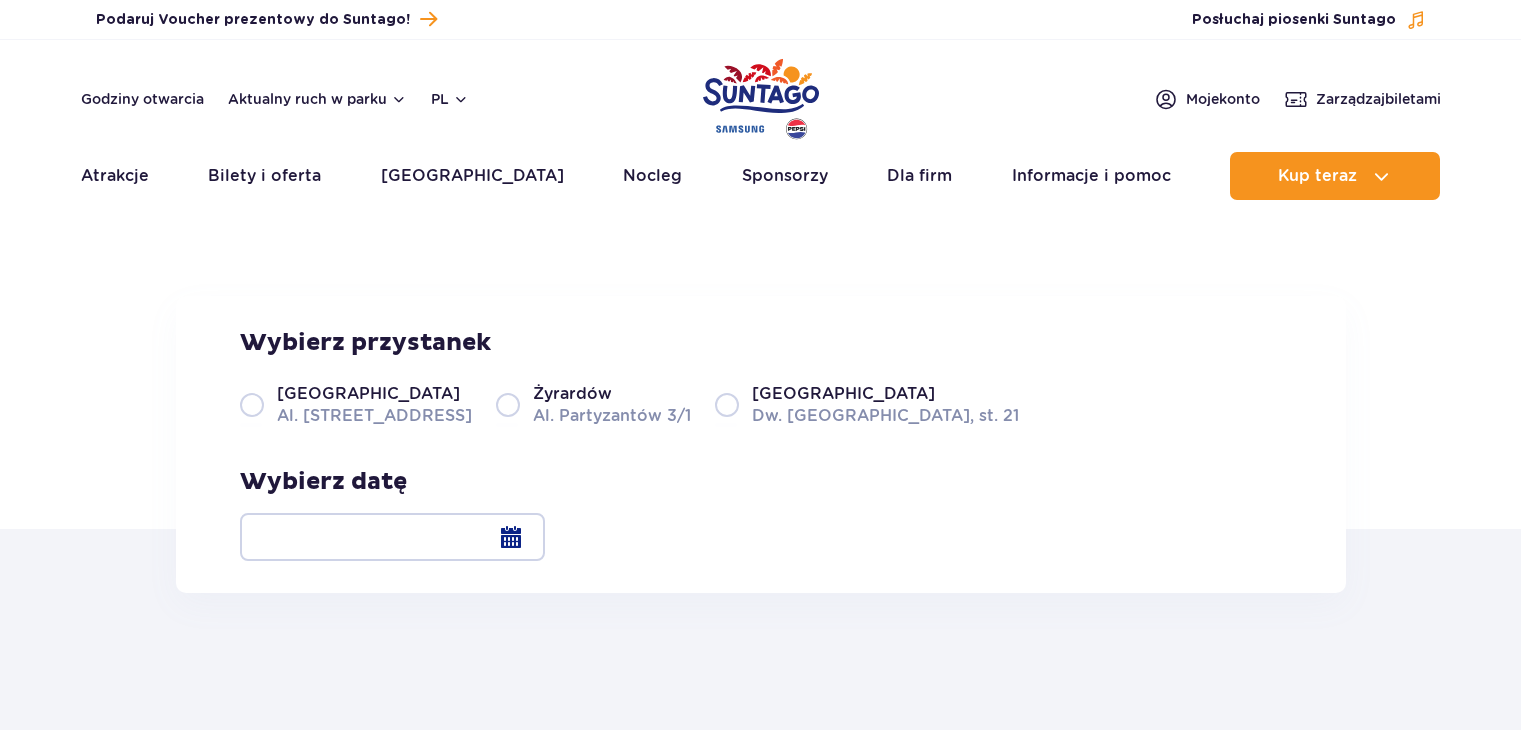 scroll, scrollTop: 0, scrollLeft: 0, axis: both 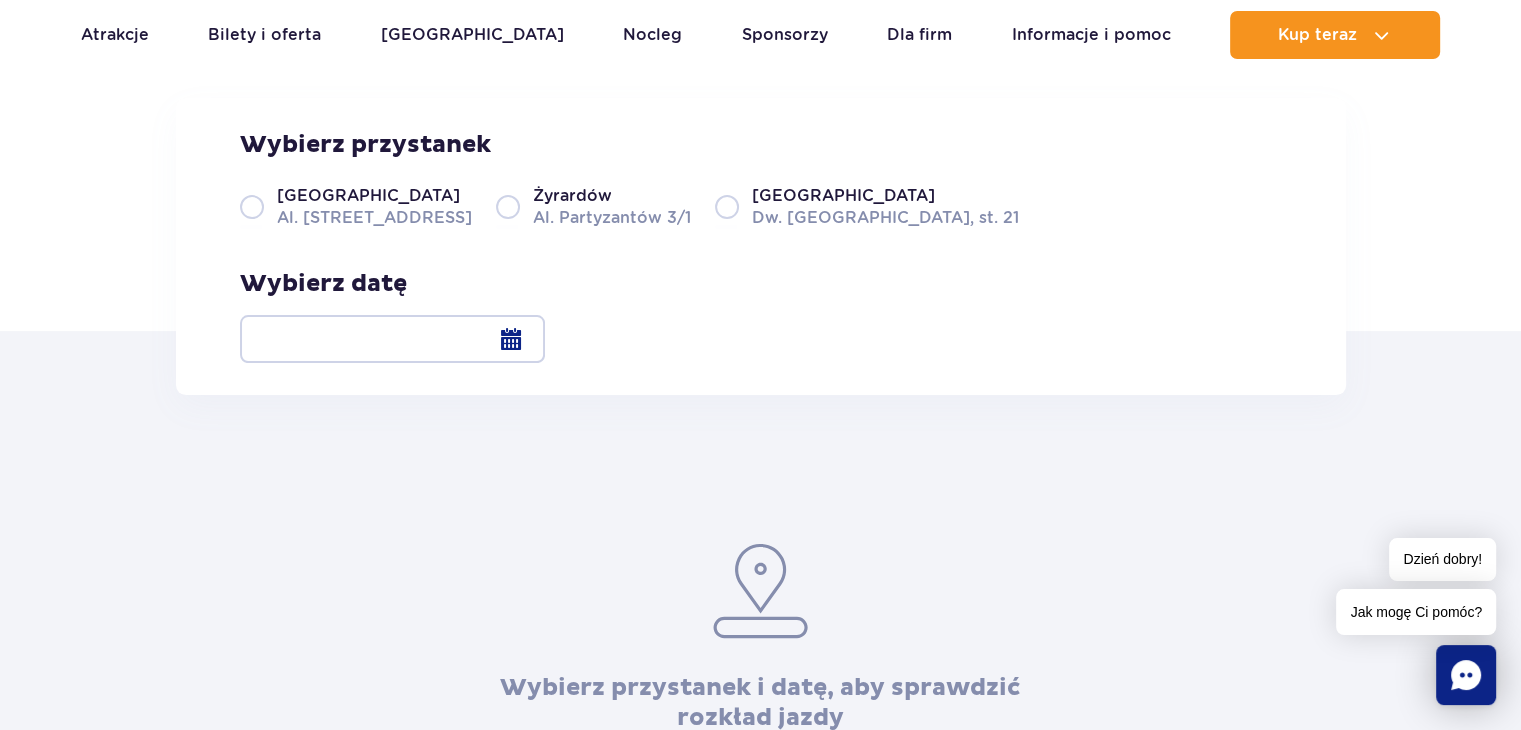 click on "Warszawa Al. [STREET_ADDRESS]" at bounding box center [356, 206] 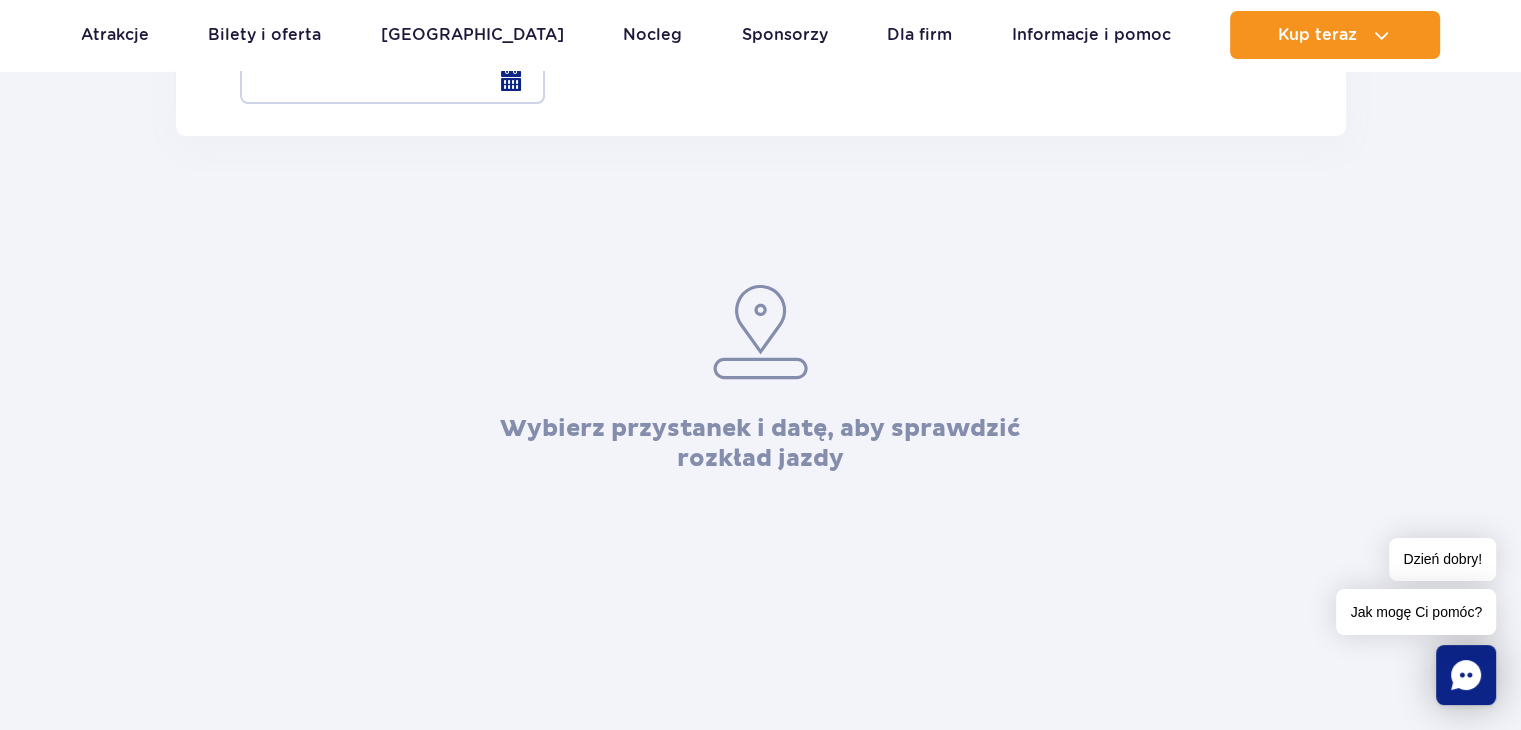 scroll, scrollTop: 120, scrollLeft: 0, axis: vertical 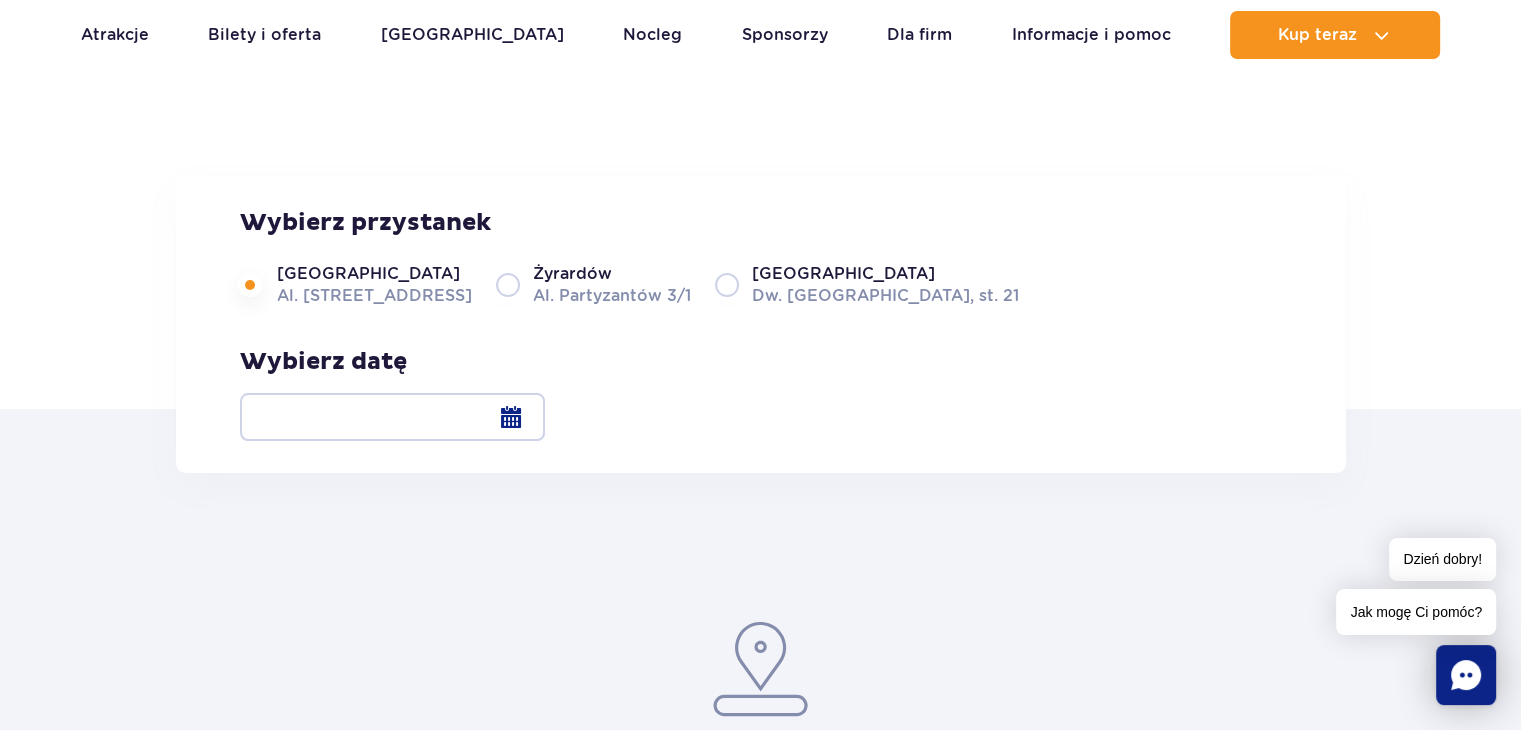 click at bounding box center [392, 417] 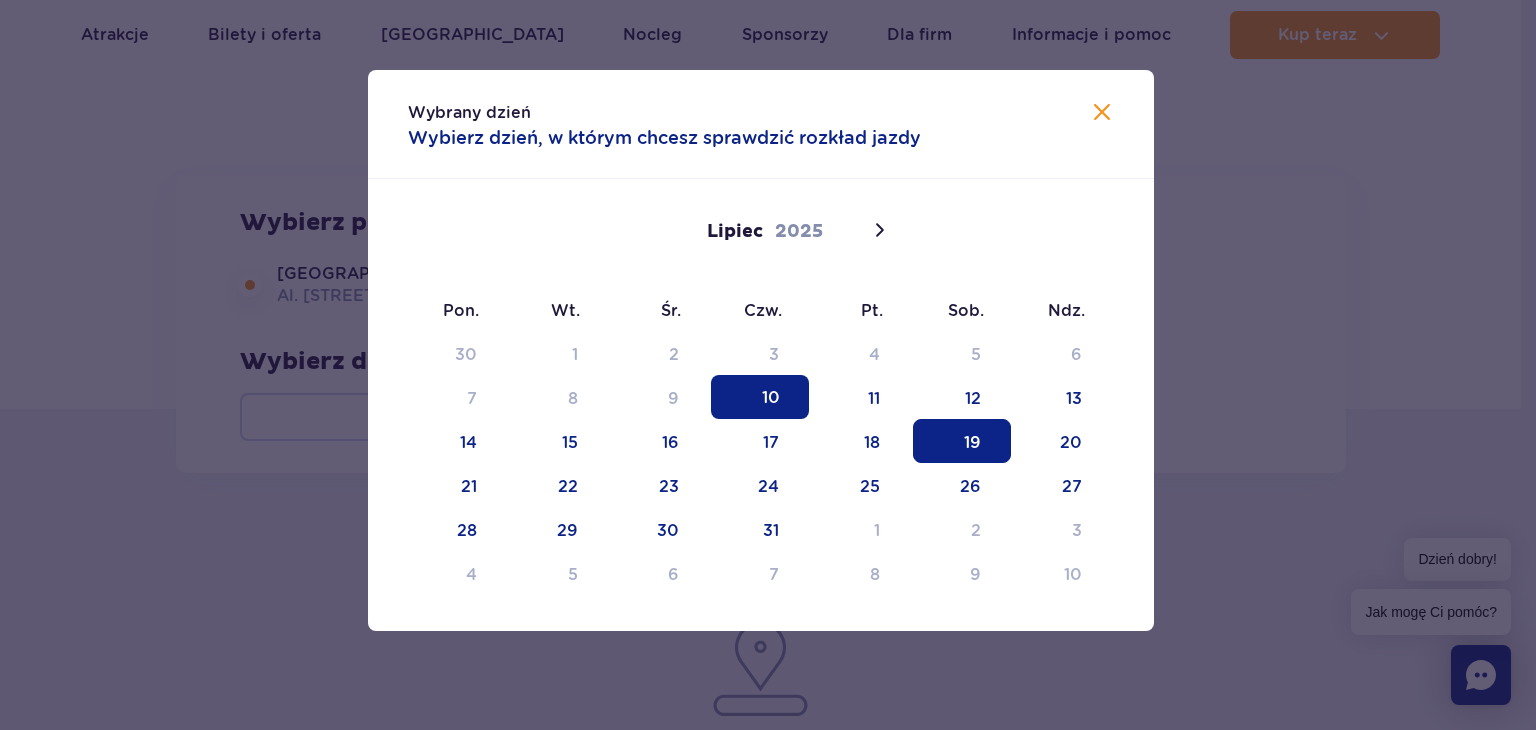 click on "19" at bounding box center [962, 441] 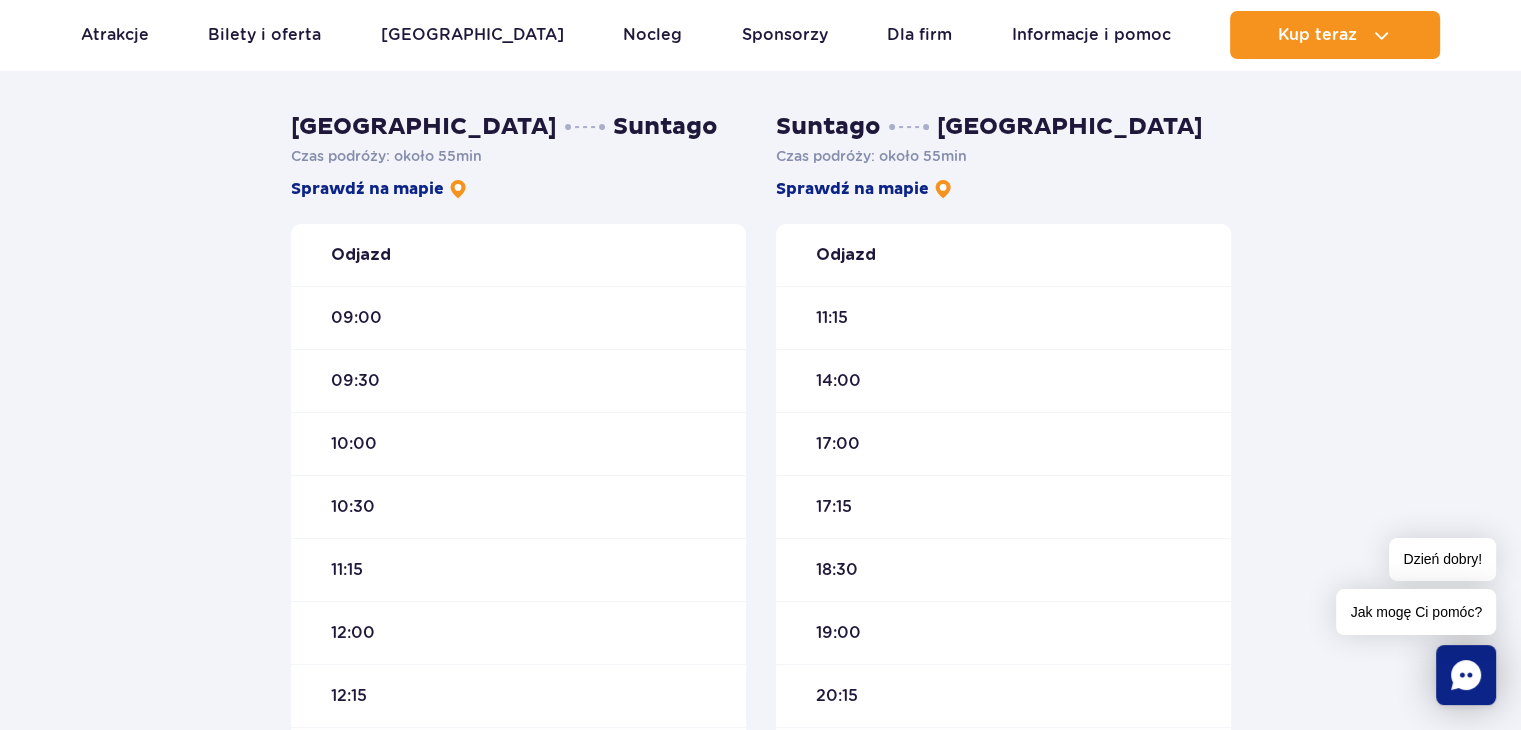 scroll, scrollTop: 572, scrollLeft: 0, axis: vertical 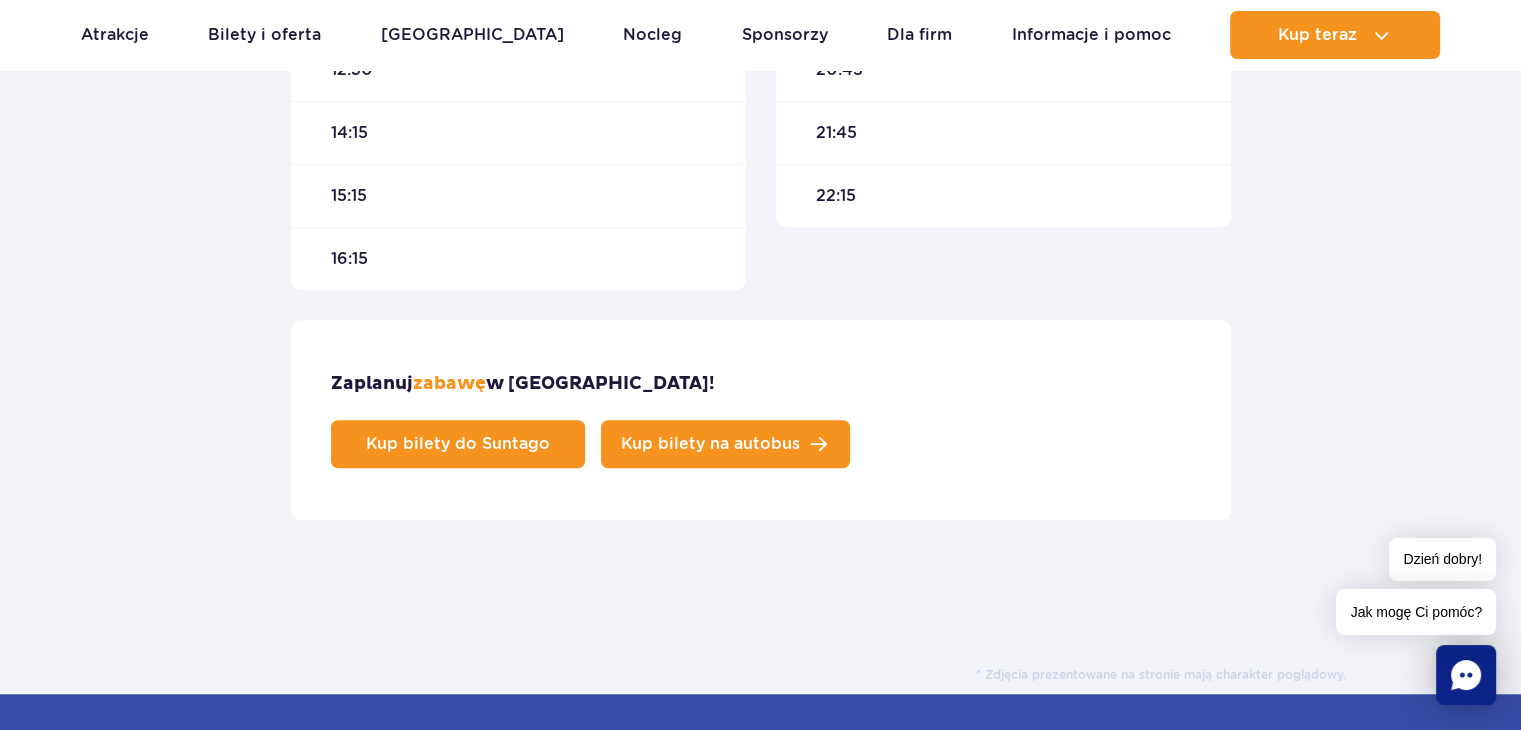 click on "Kup bilety na autobus" at bounding box center (725, 444) 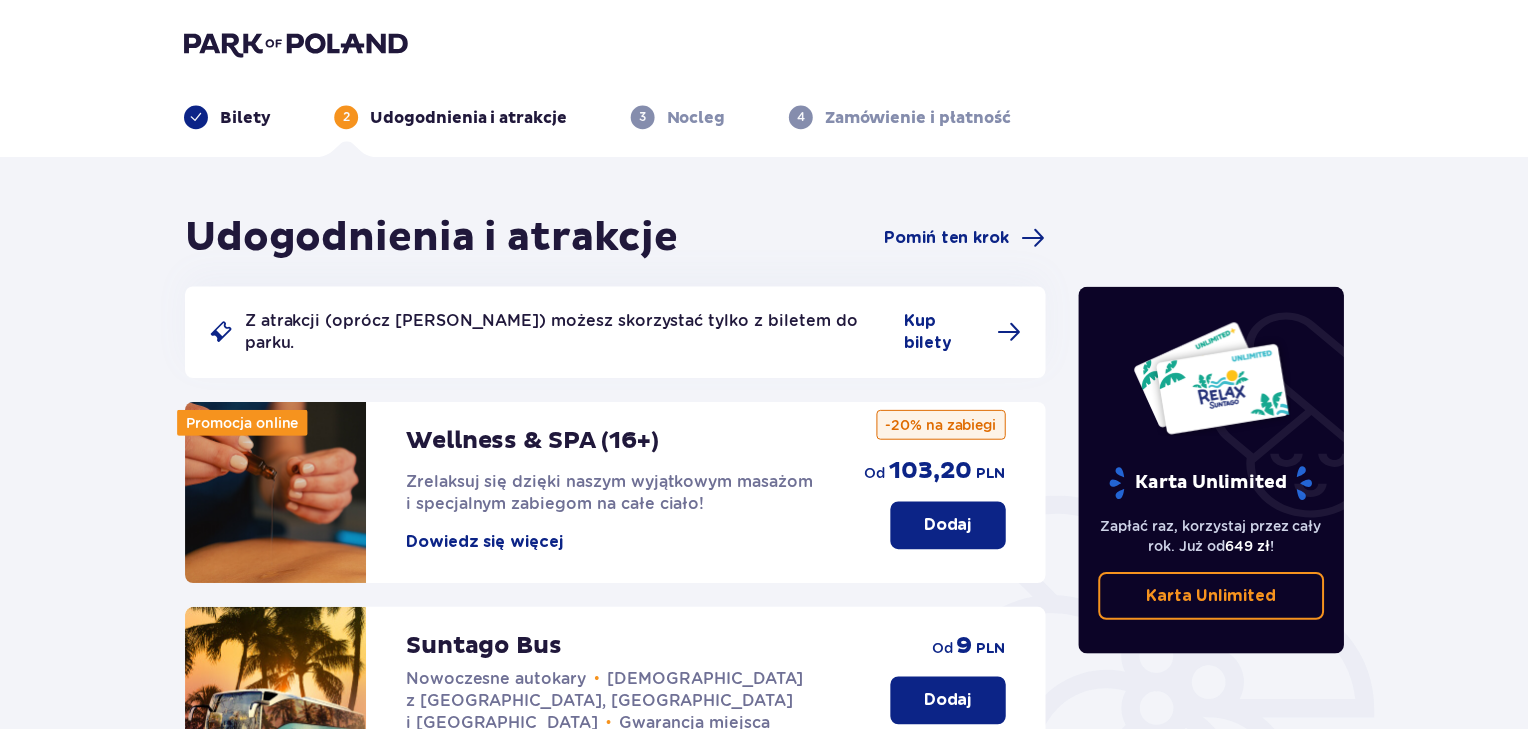 scroll, scrollTop: 0, scrollLeft: 0, axis: both 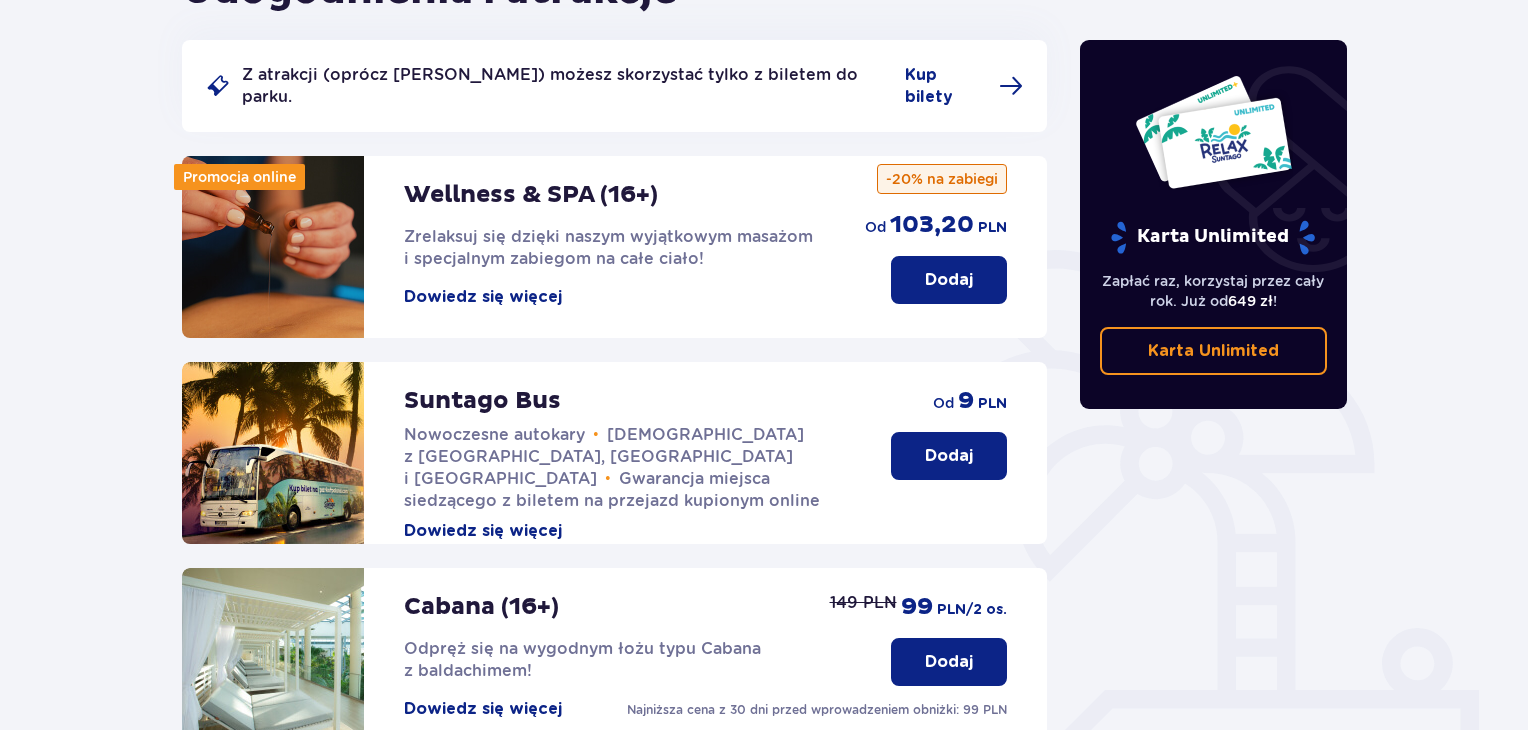 click on "Dodaj" at bounding box center (949, 456) 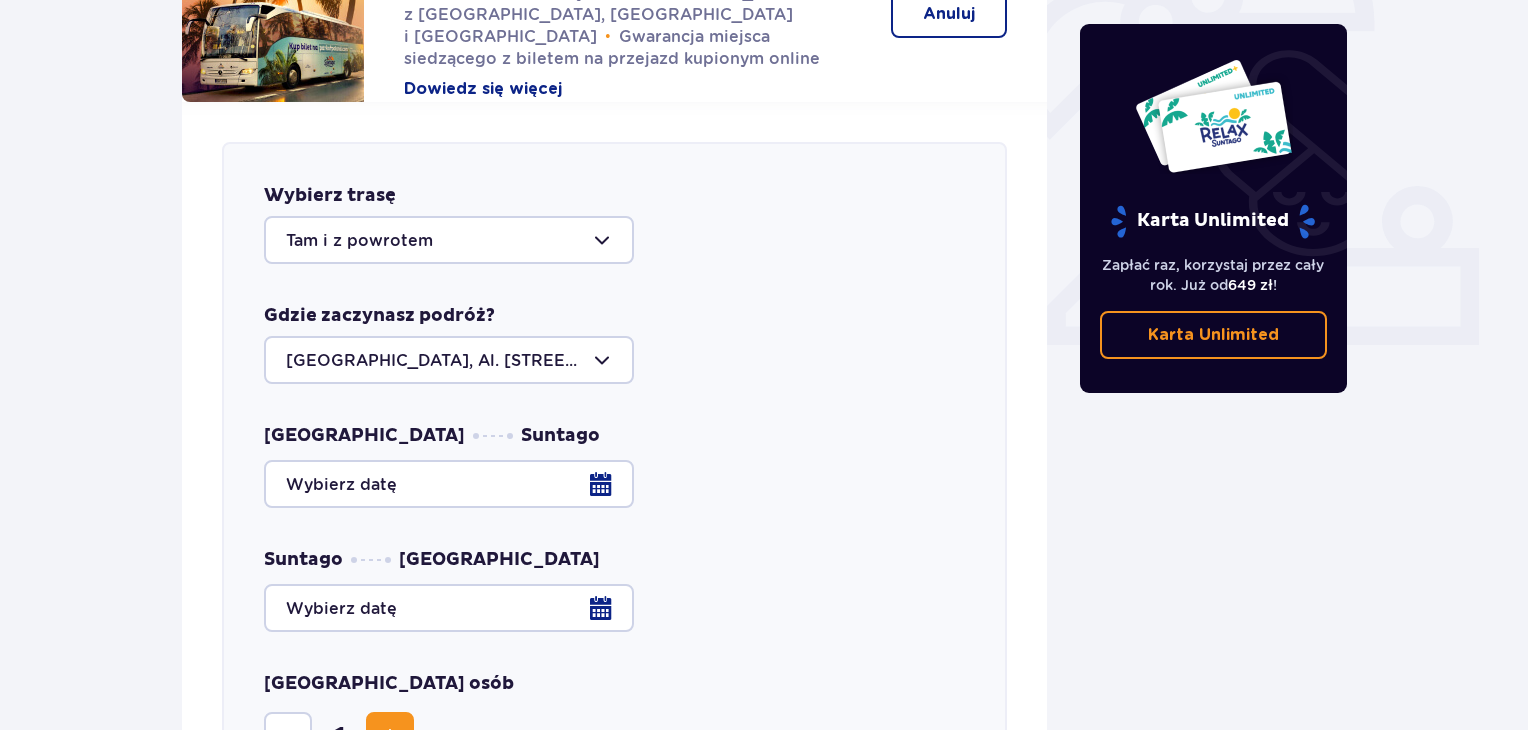 scroll, scrollTop: 786, scrollLeft: 0, axis: vertical 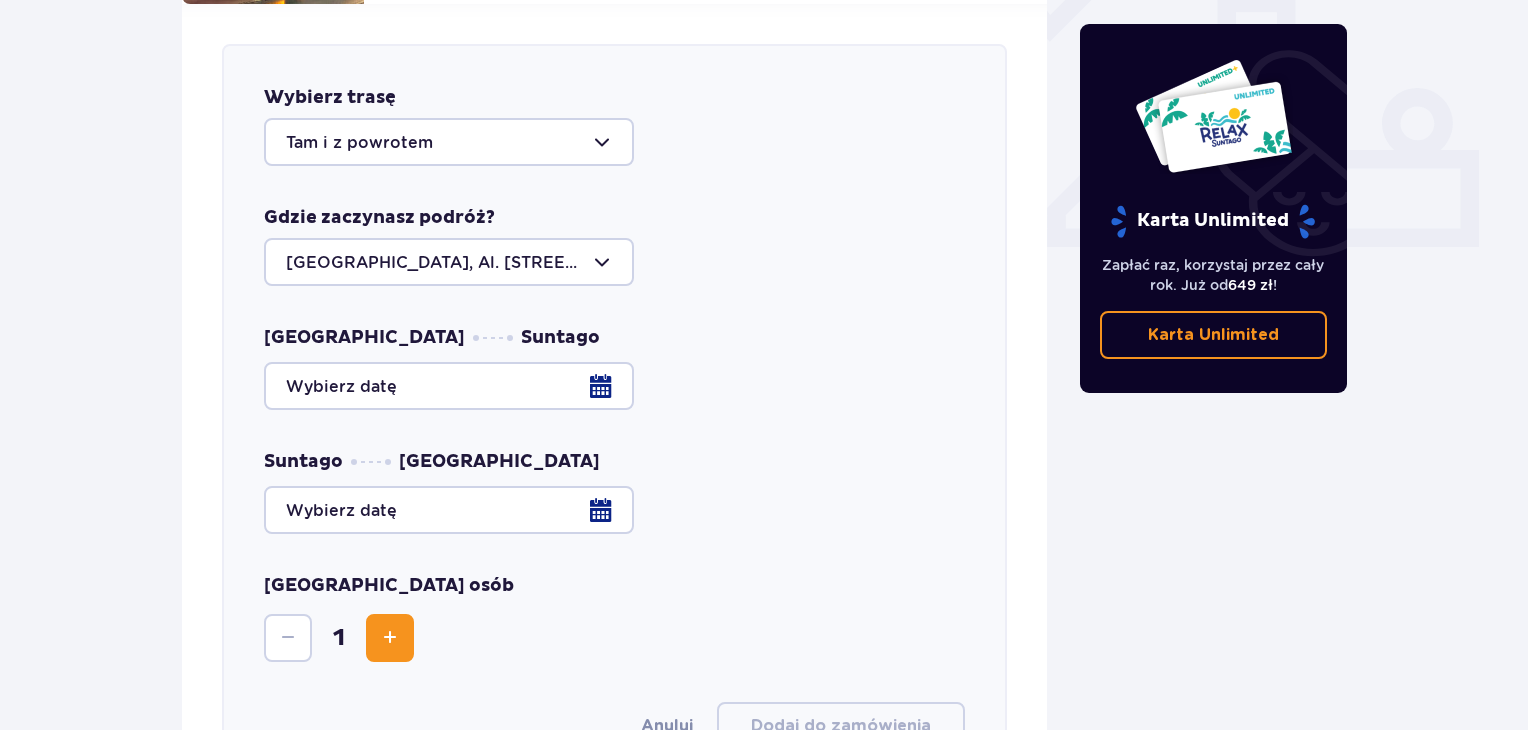 click at bounding box center (449, 142) 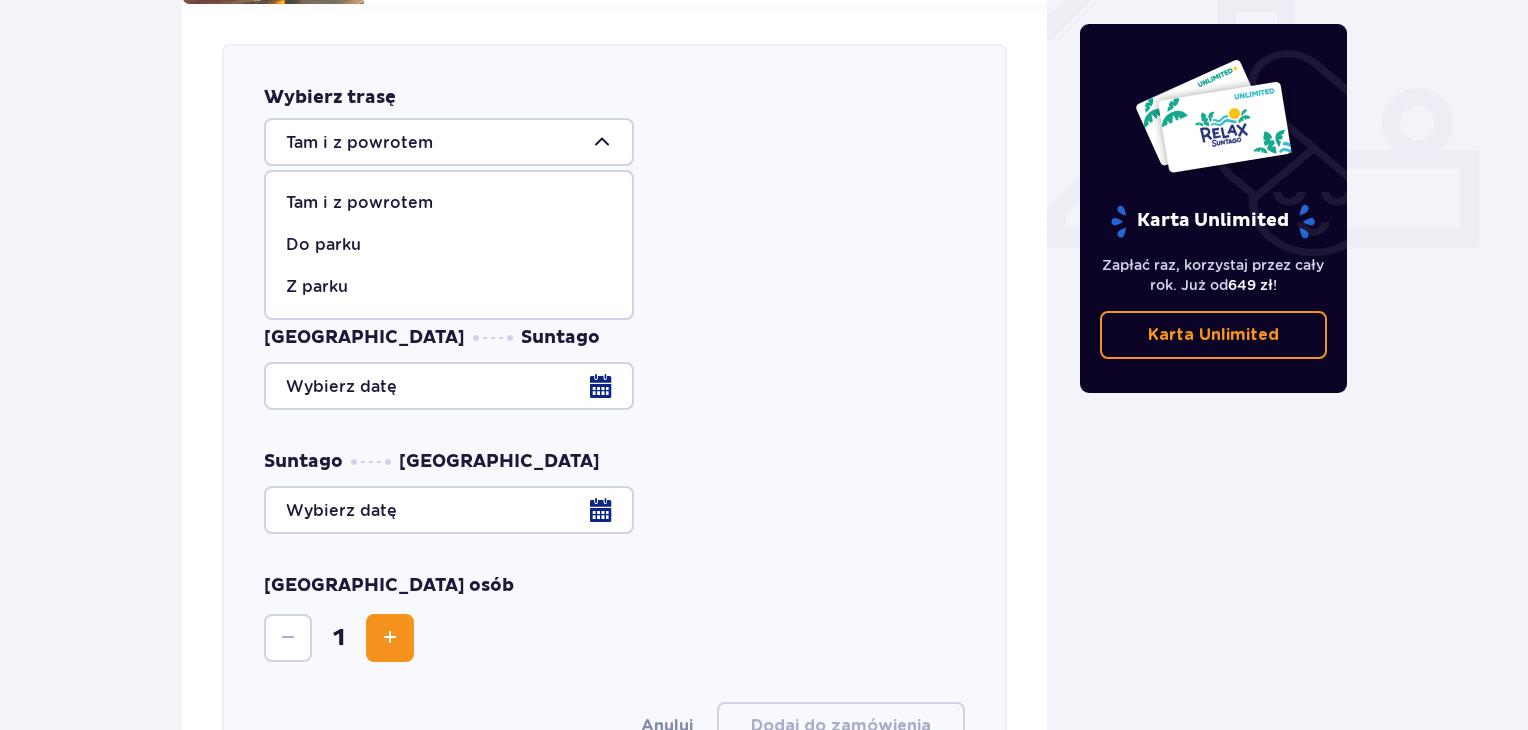 click at bounding box center (449, 142) 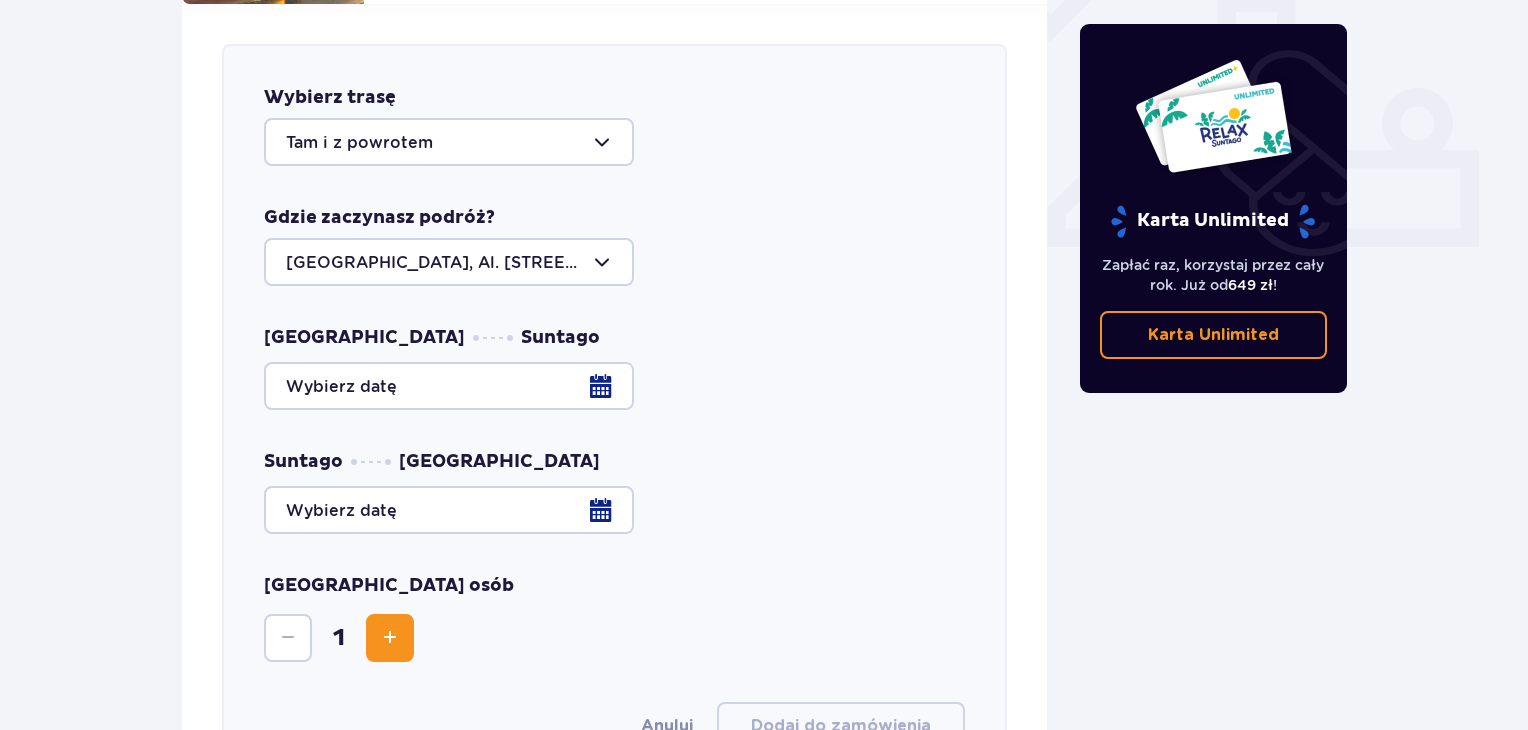 click at bounding box center [449, 142] 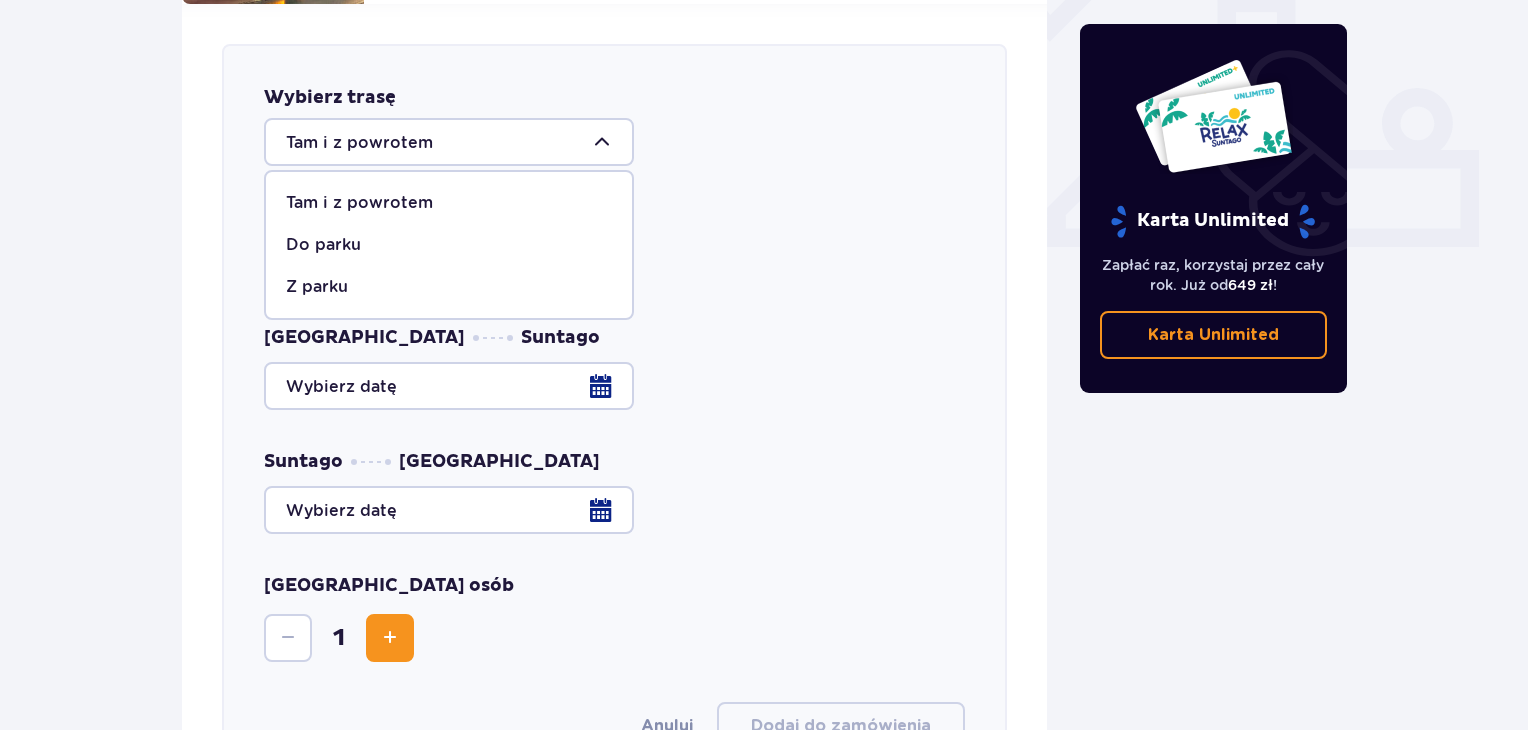 click at bounding box center (449, 142) 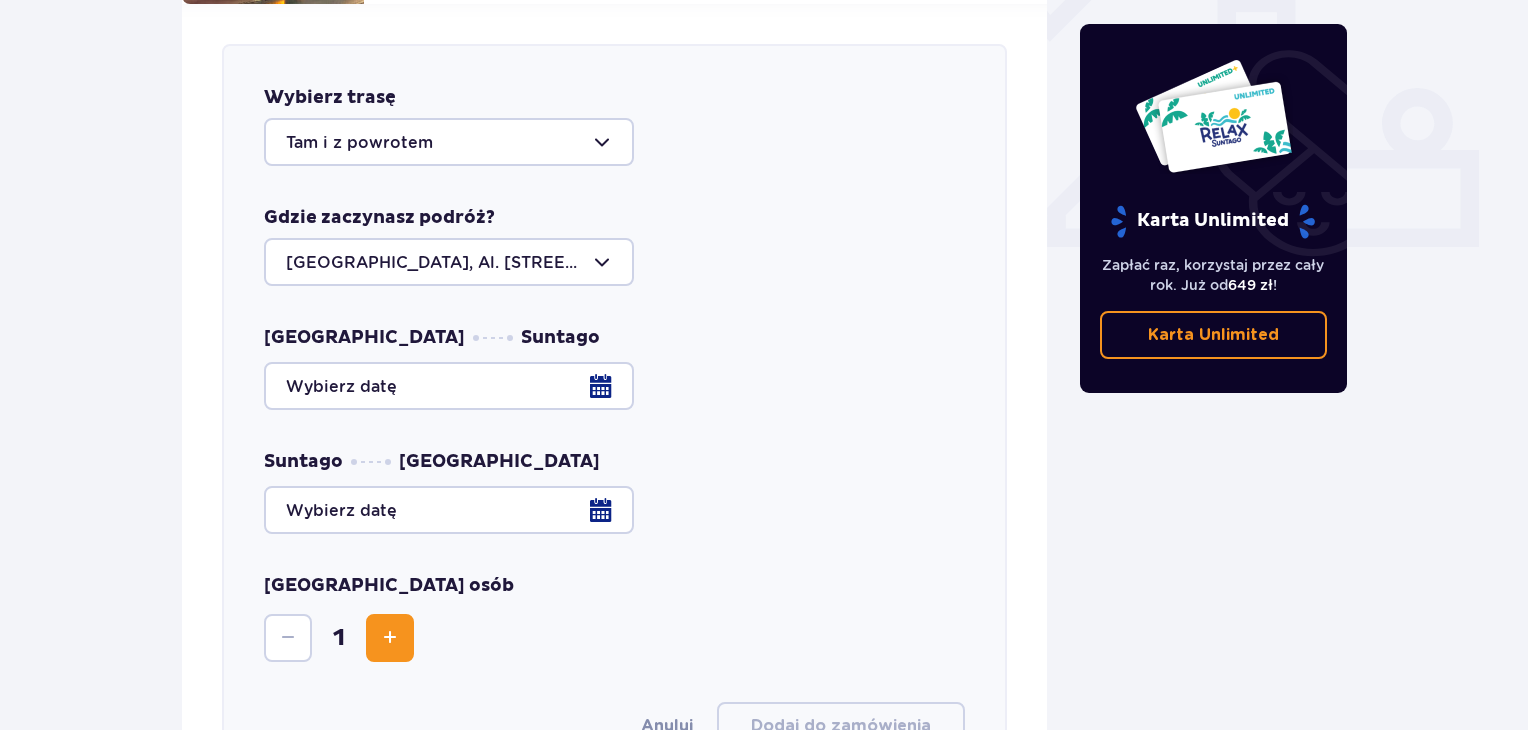click at bounding box center (614, 386) 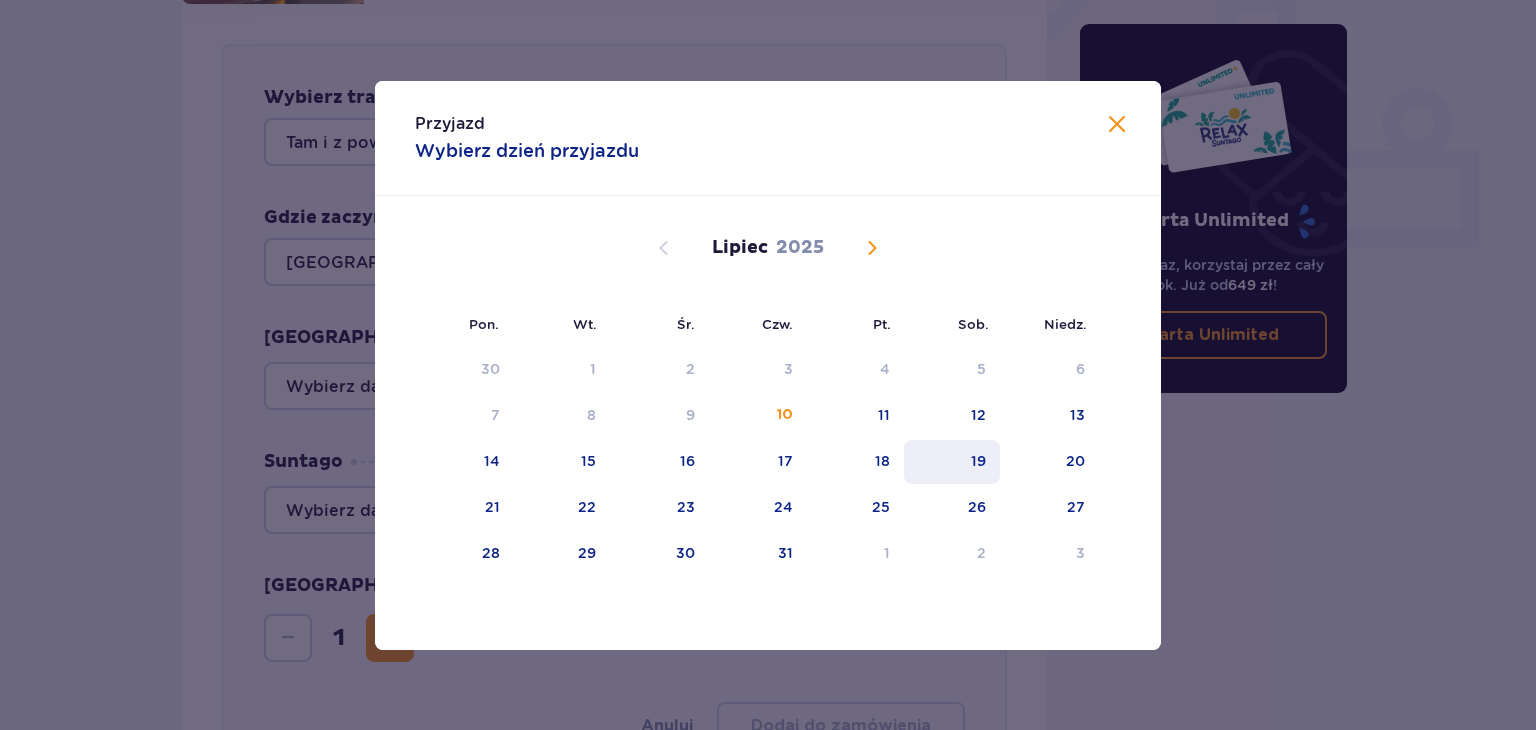click on "19" at bounding box center (978, 461) 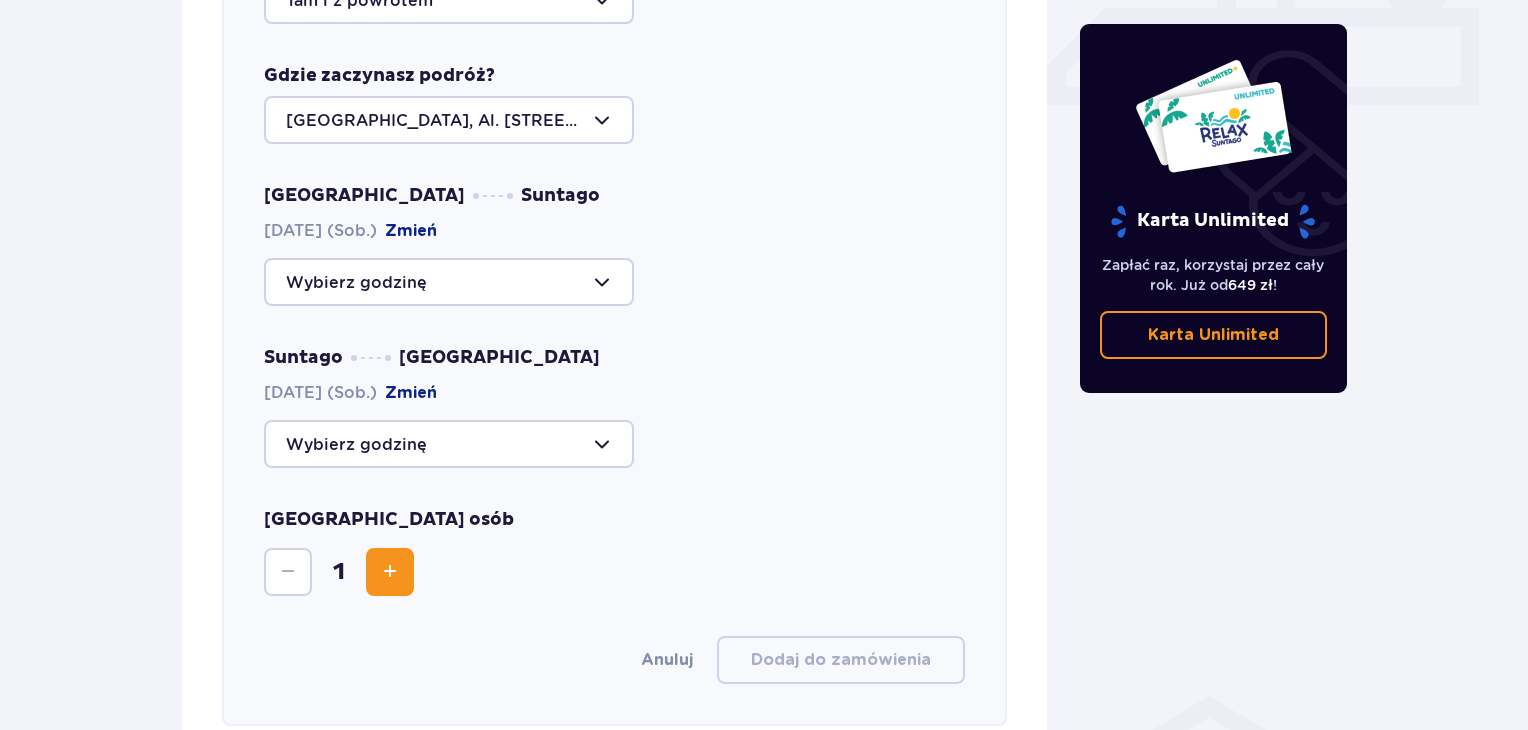 scroll, scrollTop: 1012, scrollLeft: 0, axis: vertical 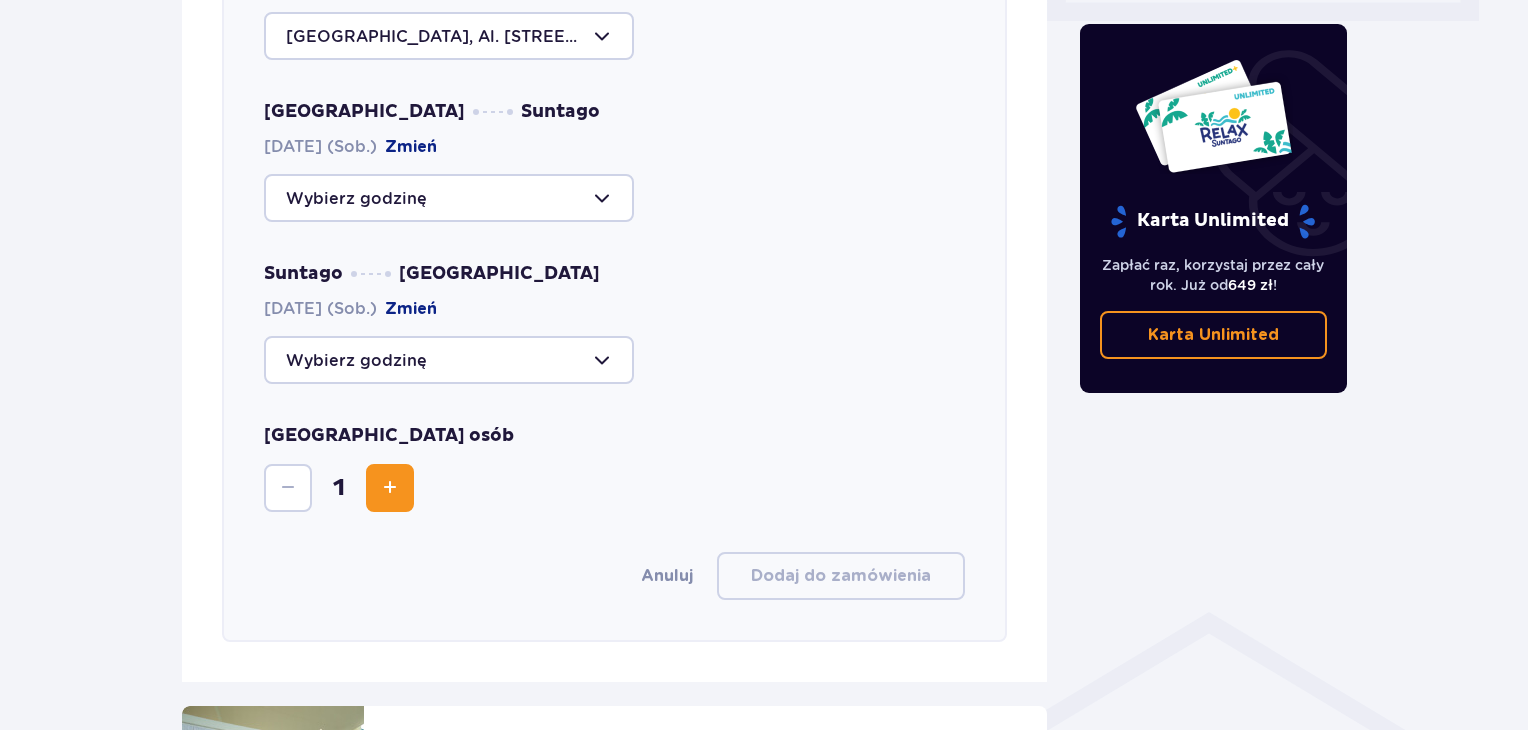 click at bounding box center (390, 488) 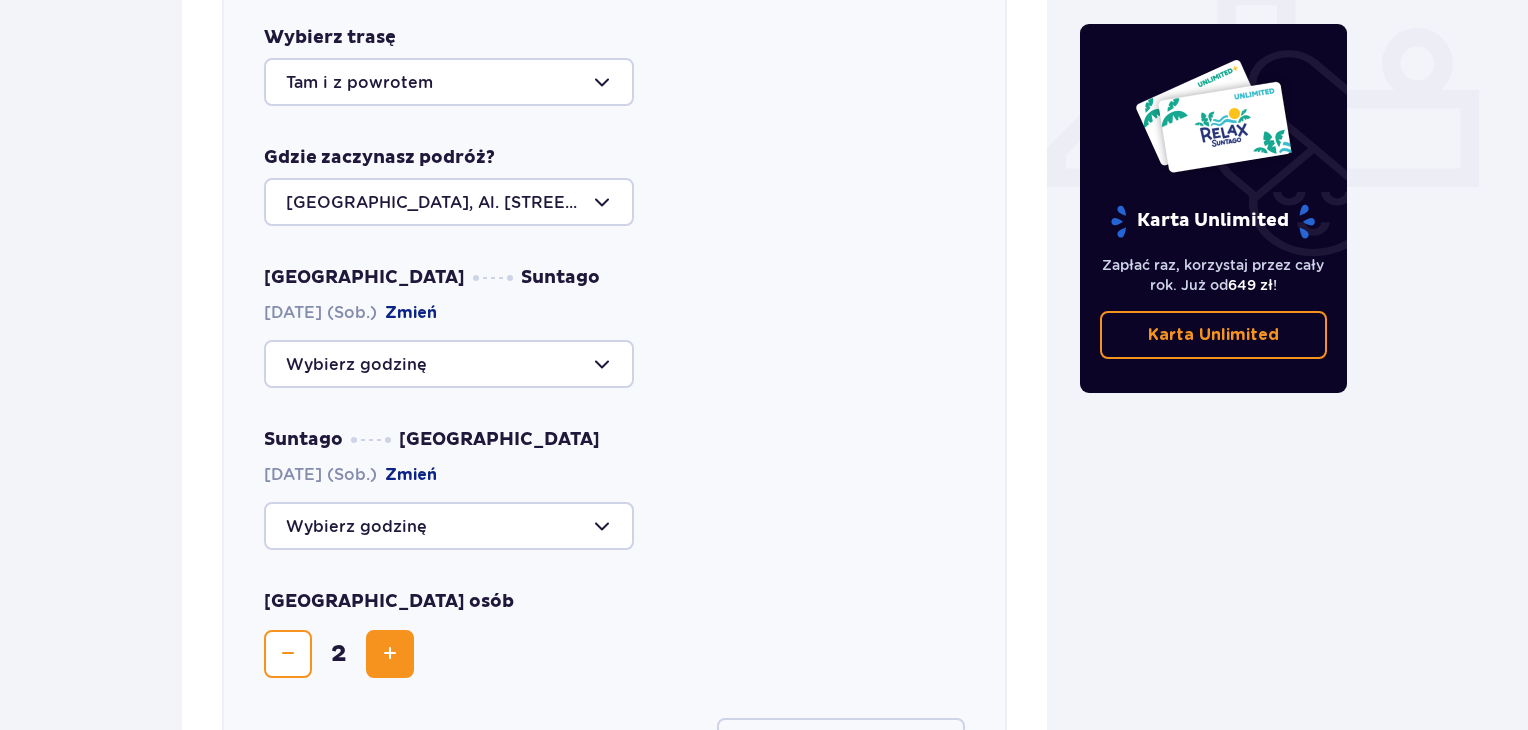 scroll, scrollTop: 843, scrollLeft: 0, axis: vertical 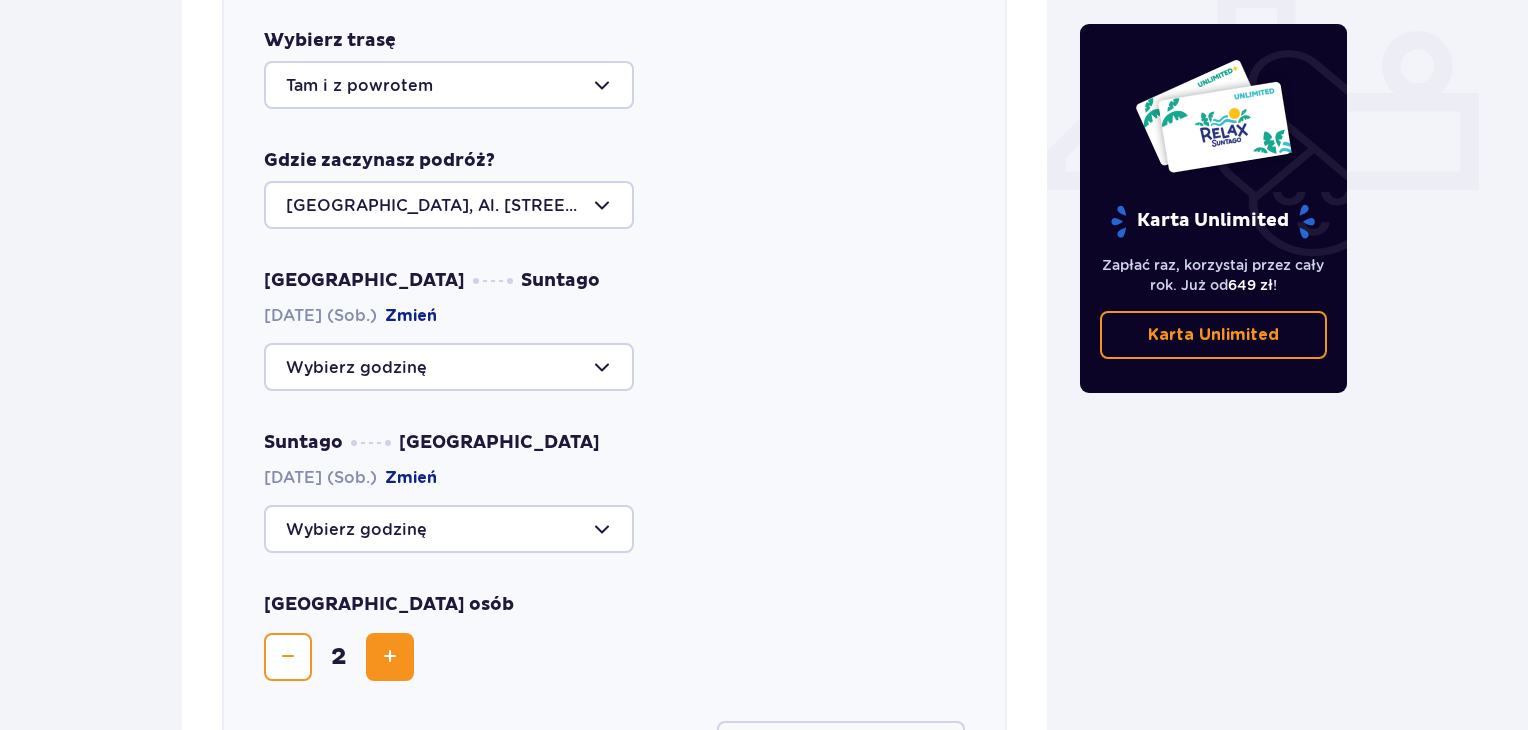 click at bounding box center [449, 367] 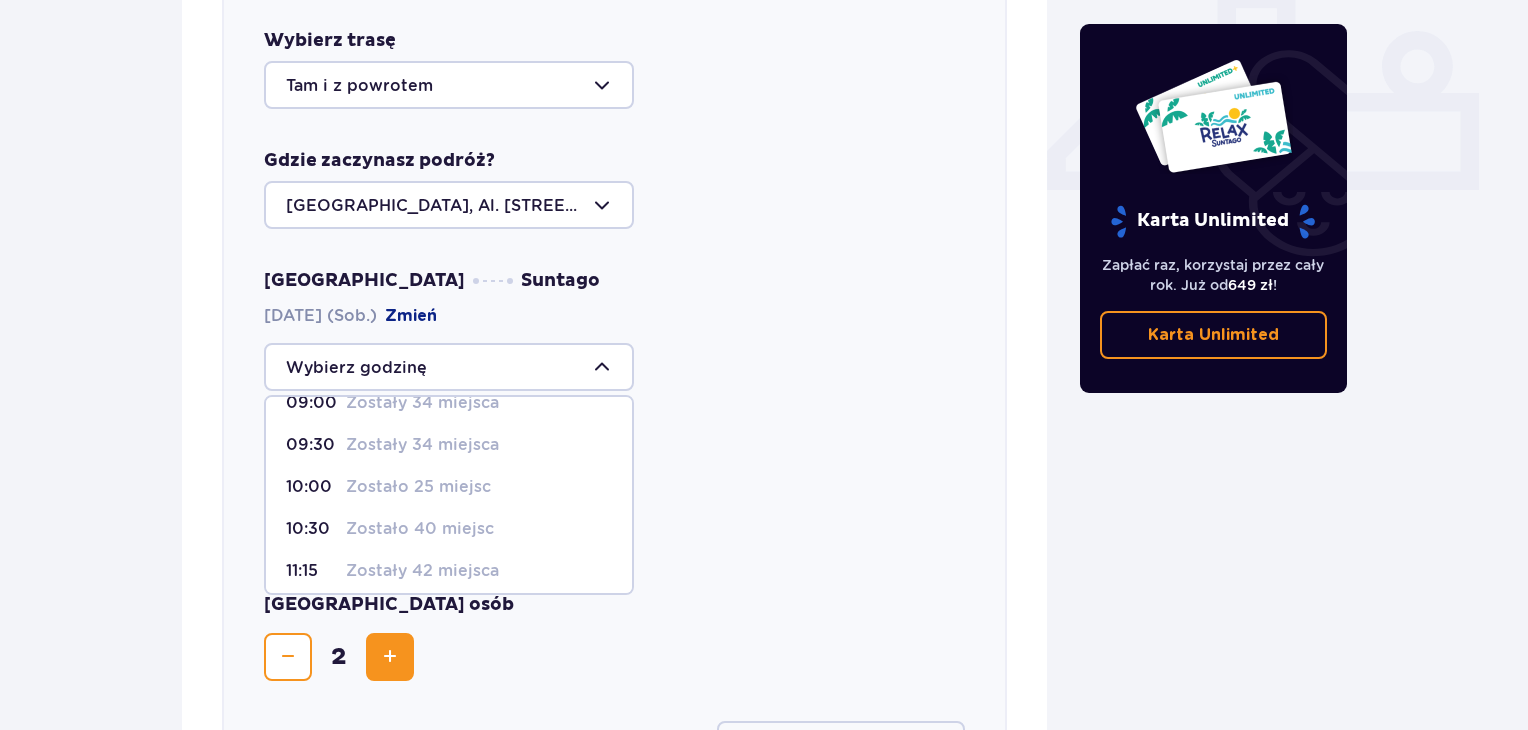scroll, scrollTop: 0, scrollLeft: 0, axis: both 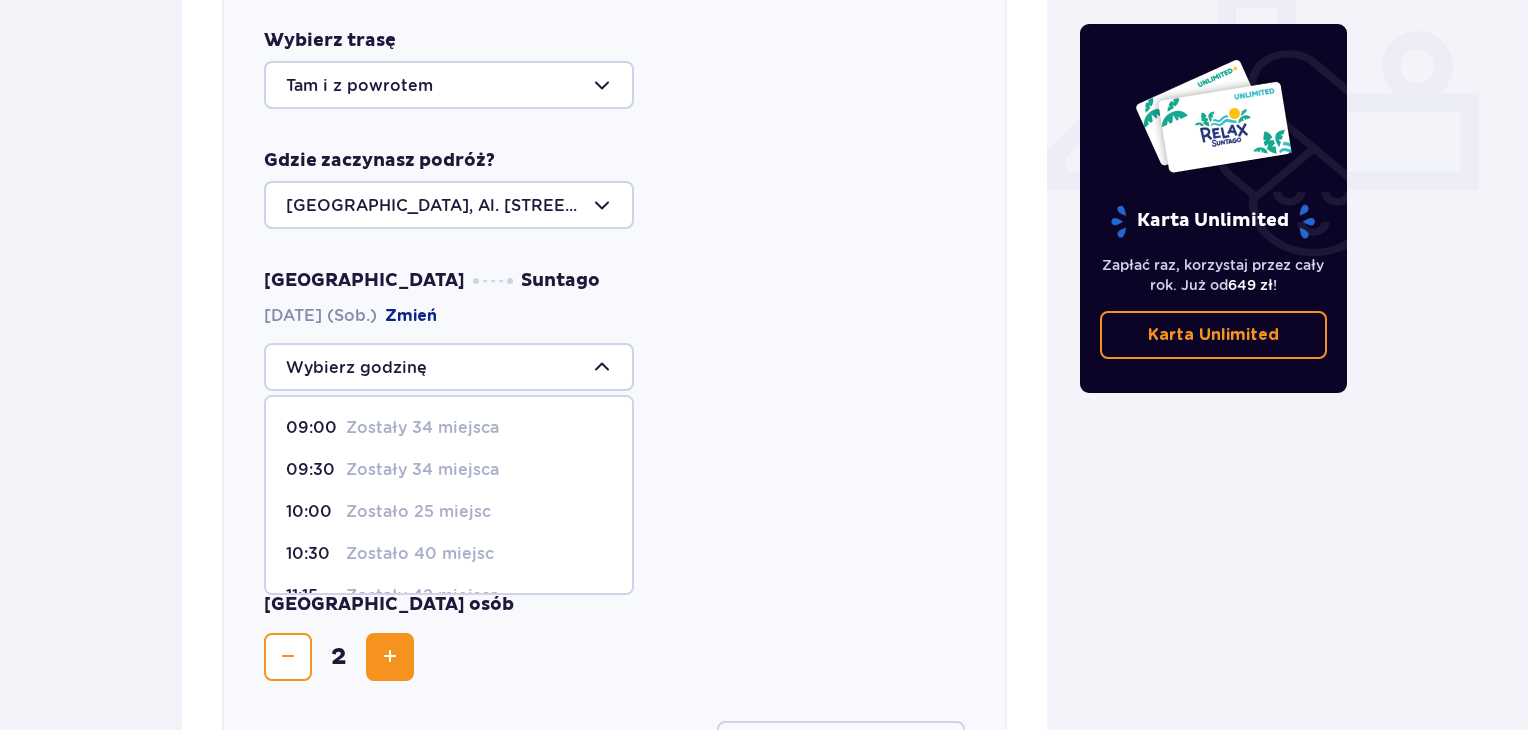 click on "09:00 Zostały 34 miejsca" at bounding box center (449, 428) 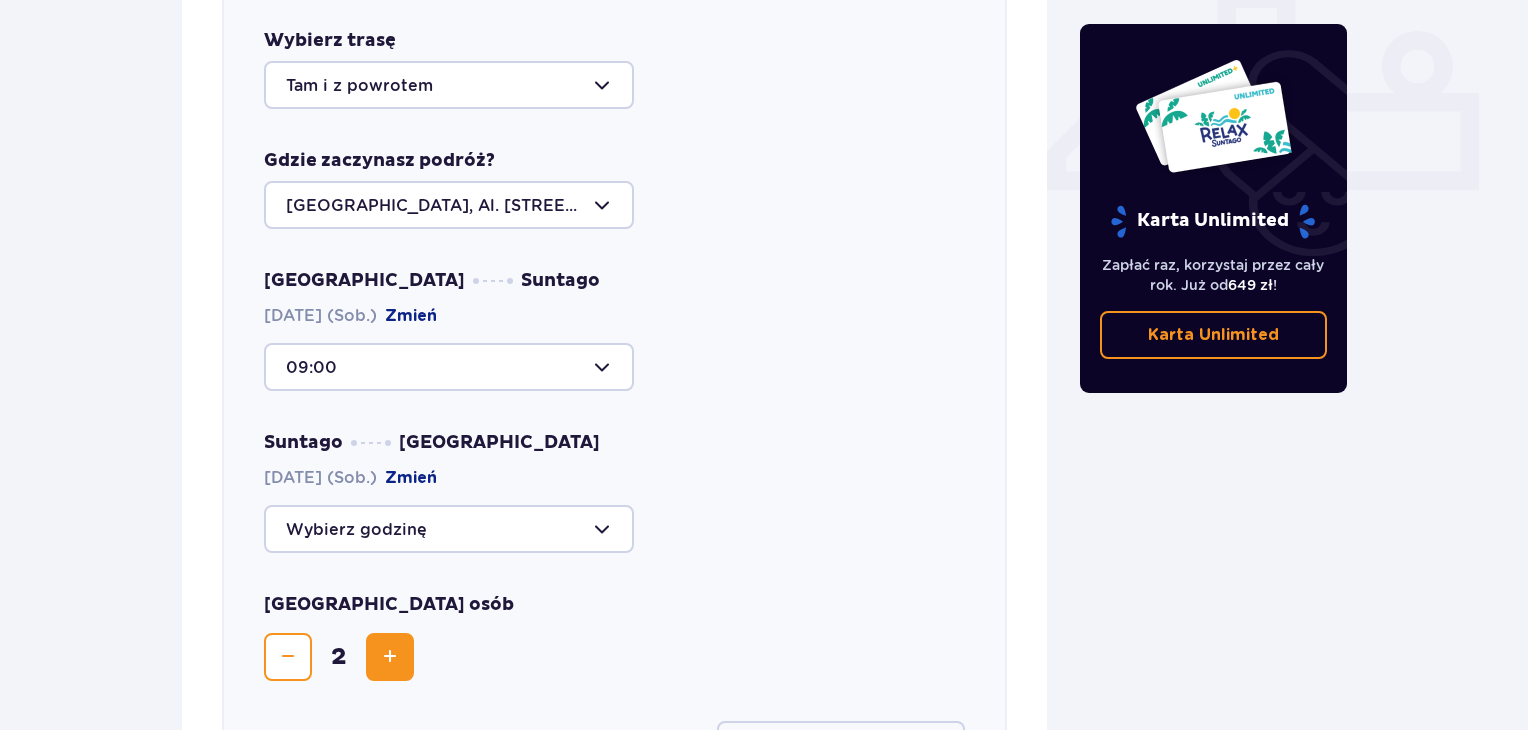 click at bounding box center (449, 529) 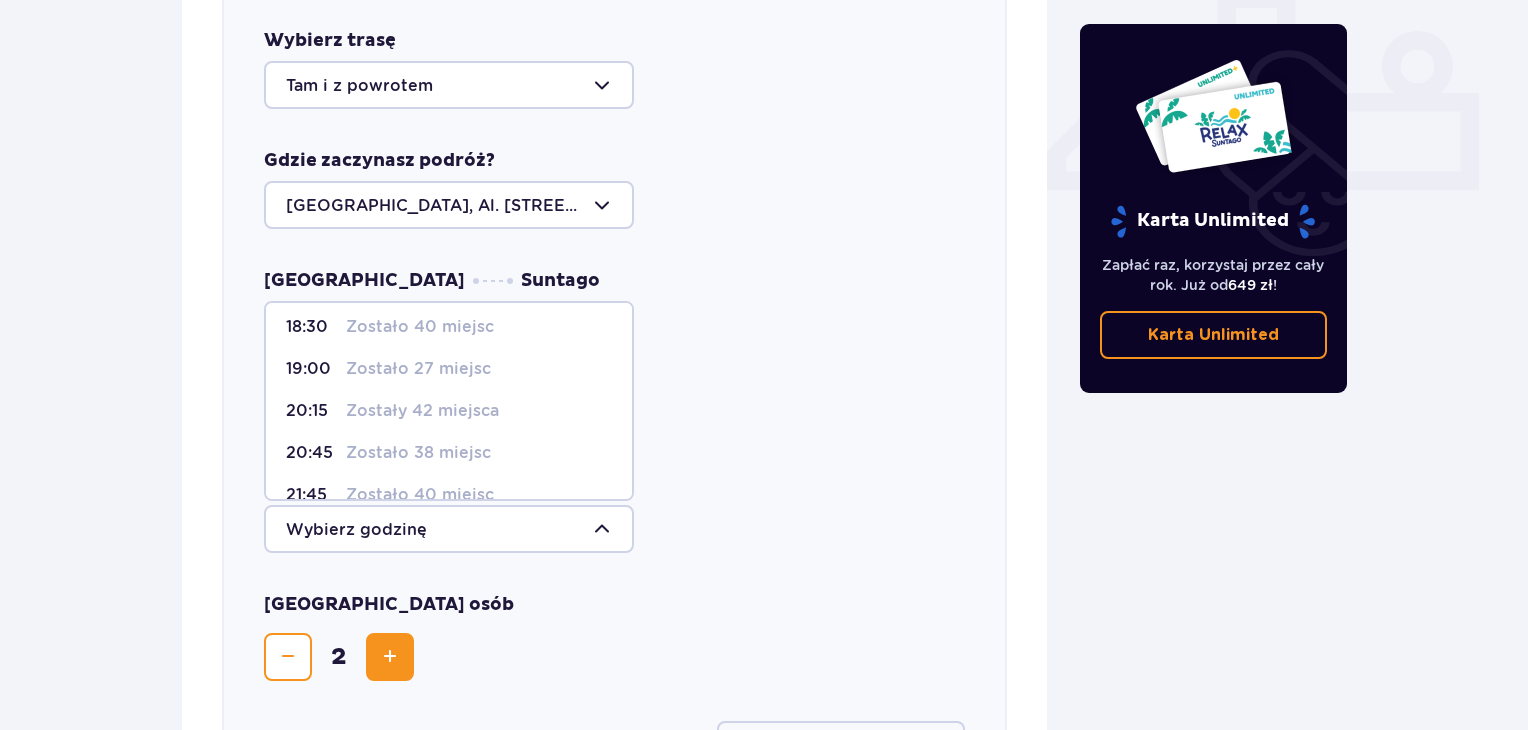 scroll, scrollTop: 169, scrollLeft: 0, axis: vertical 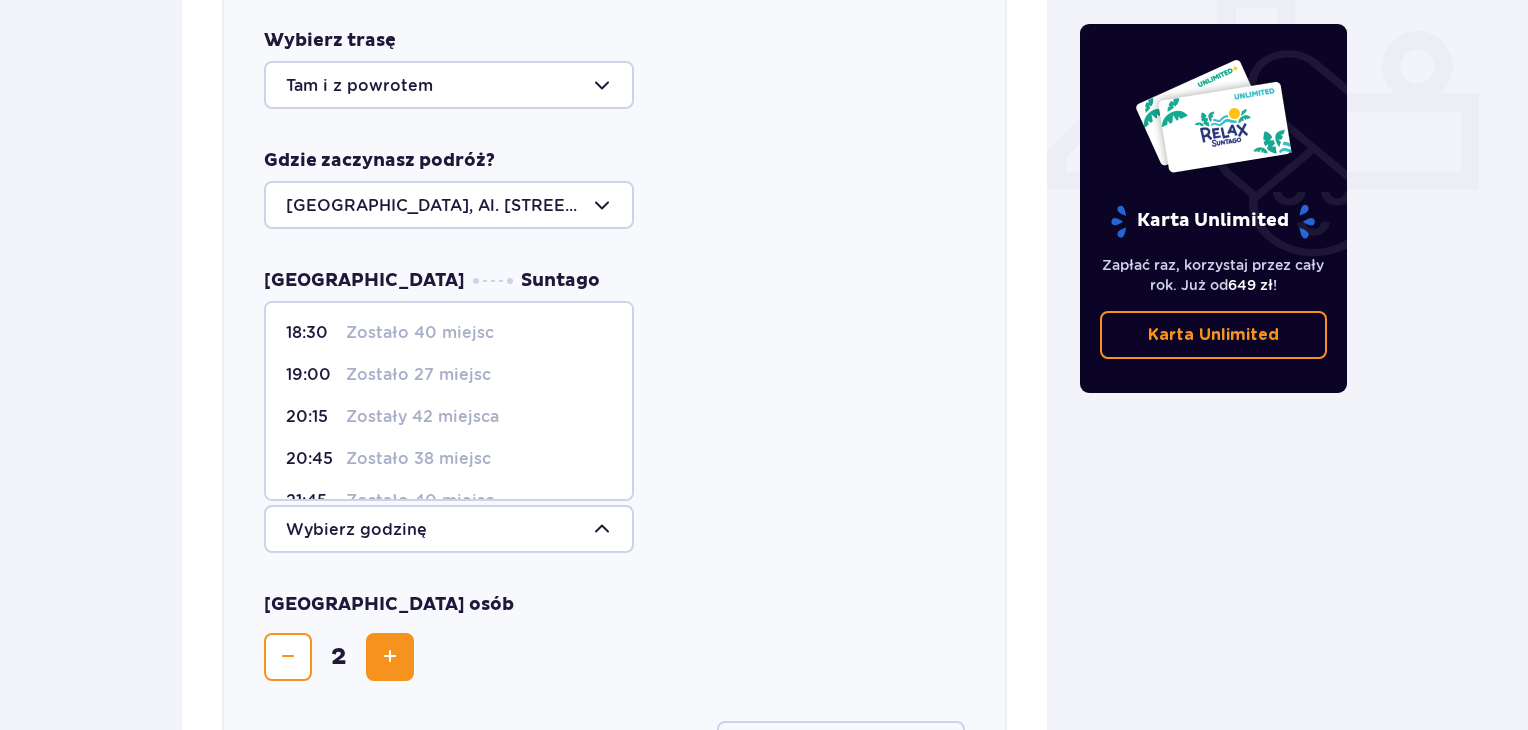 click on "Zostało 27 miejsc" at bounding box center [418, 375] 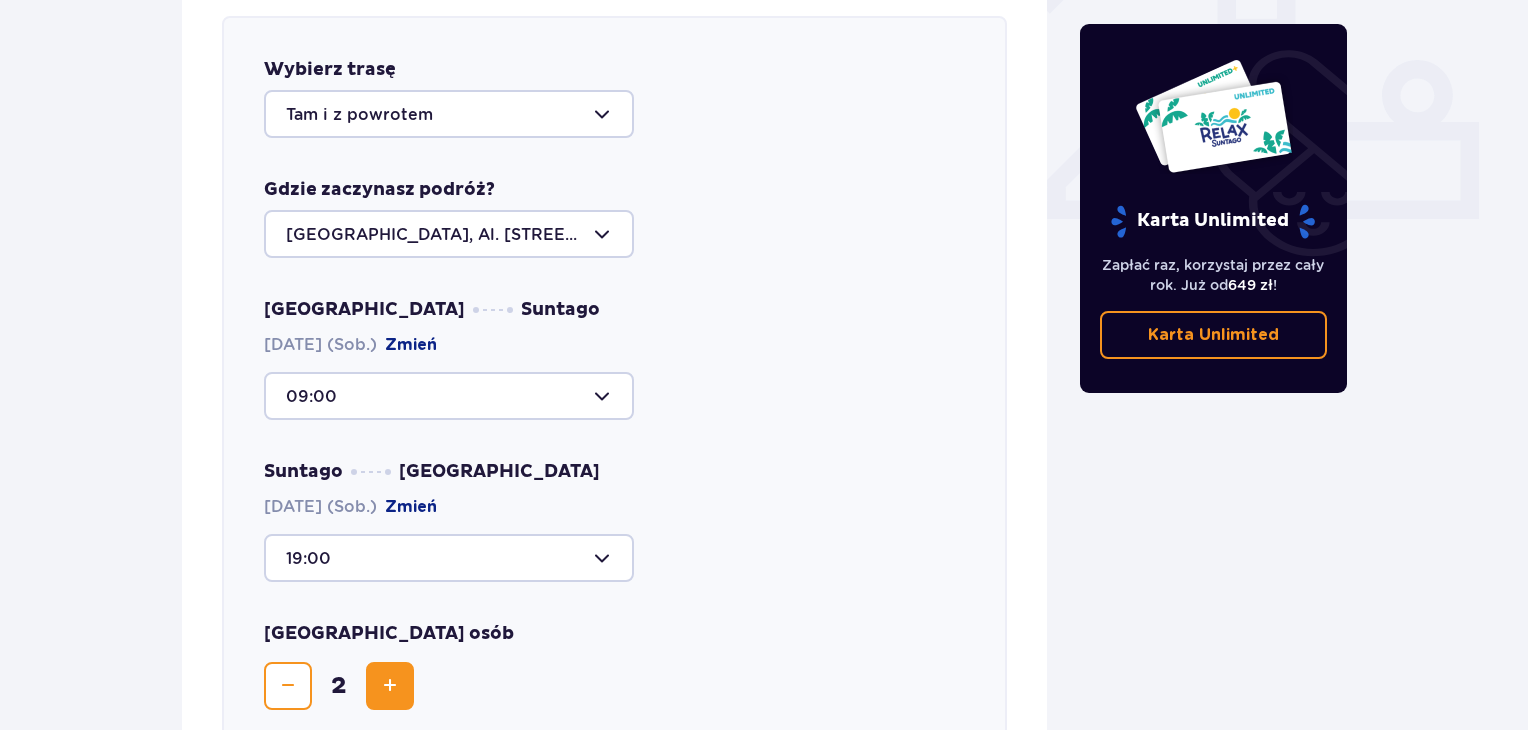 scroll, scrollTop: 811, scrollLeft: 0, axis: vertical 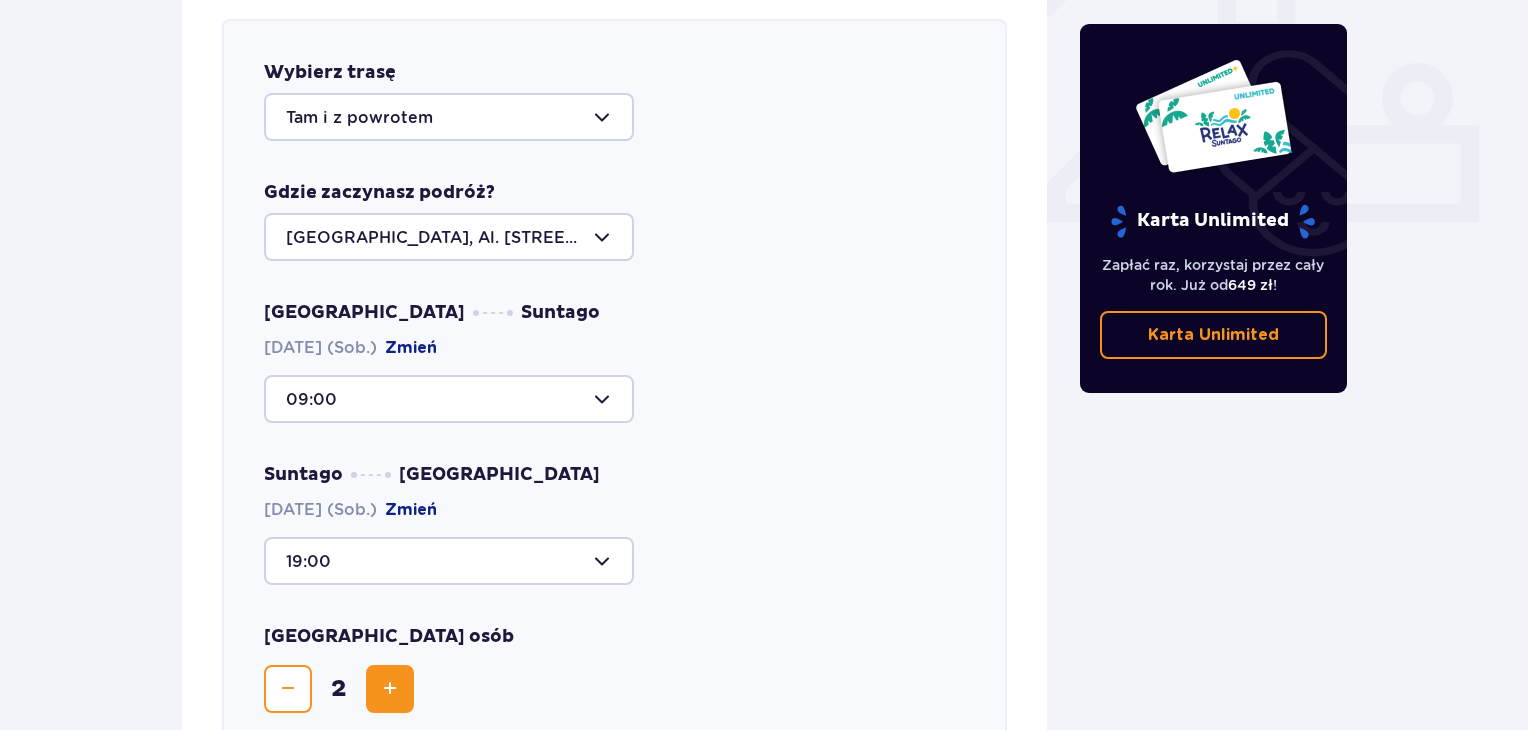 click at bounding box center (449, 399) 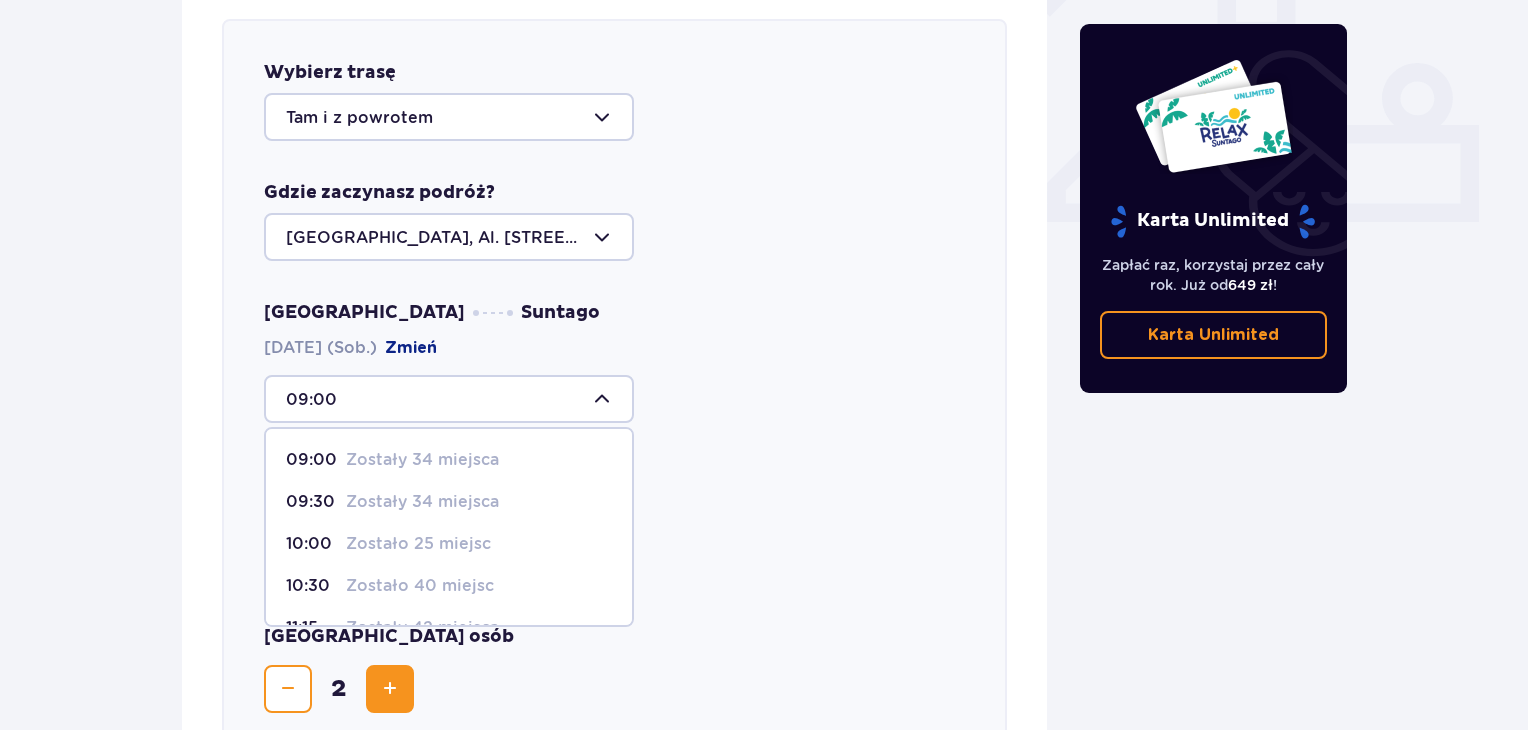 click on "Zostało 25 miejsc" at bounding box center [418, 544] 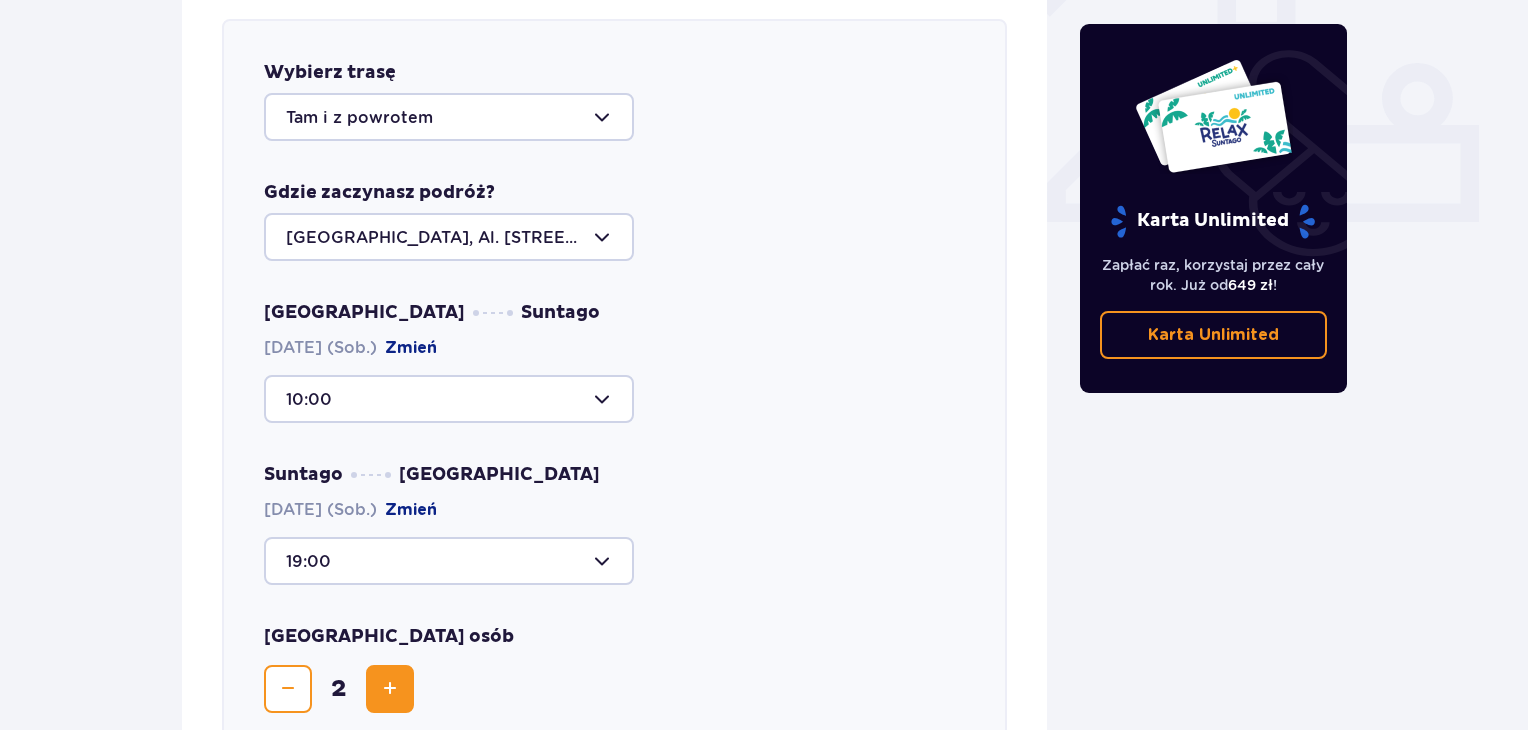 click at bounding box center [449, 399] 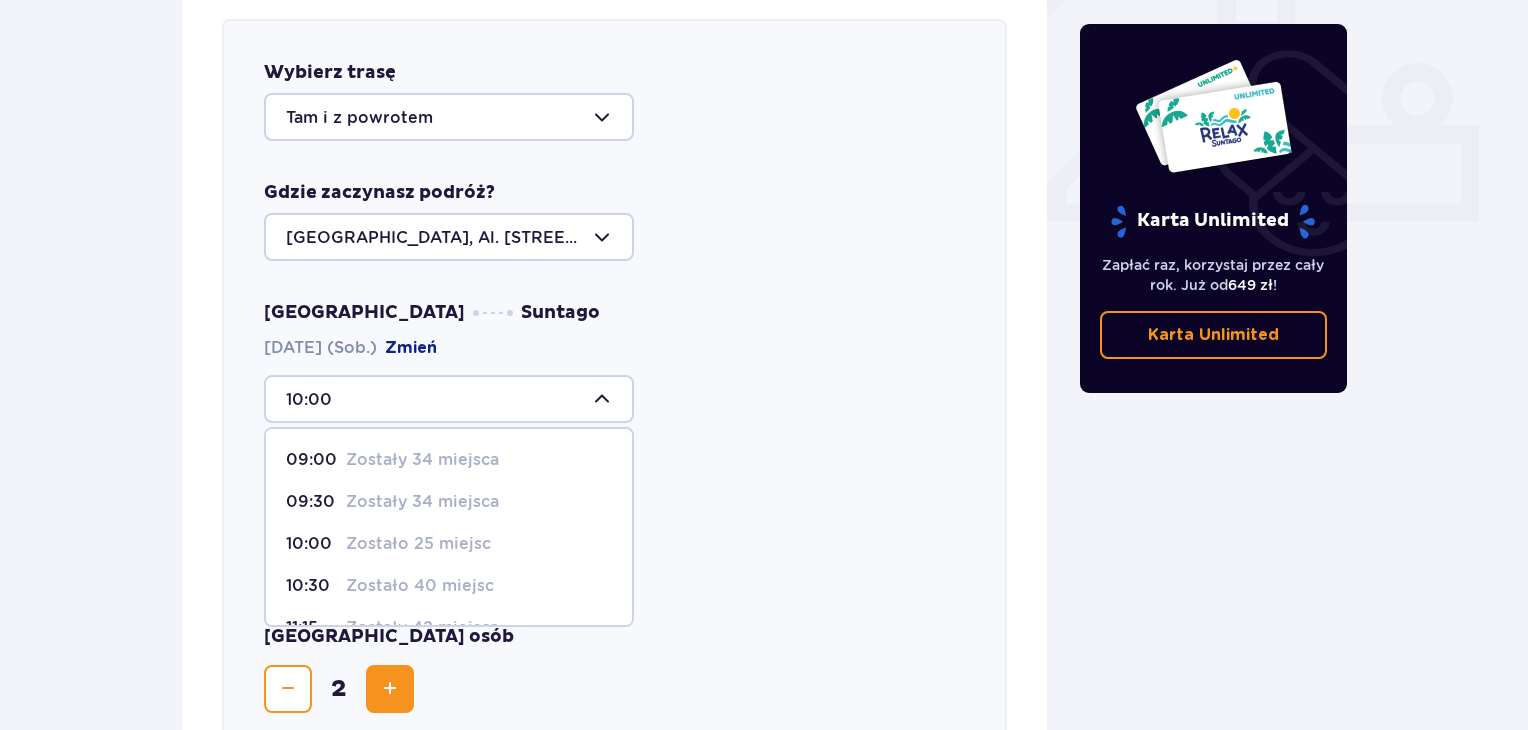 click on "Zostały 34 miejsca" at bounding box center (422, 502) 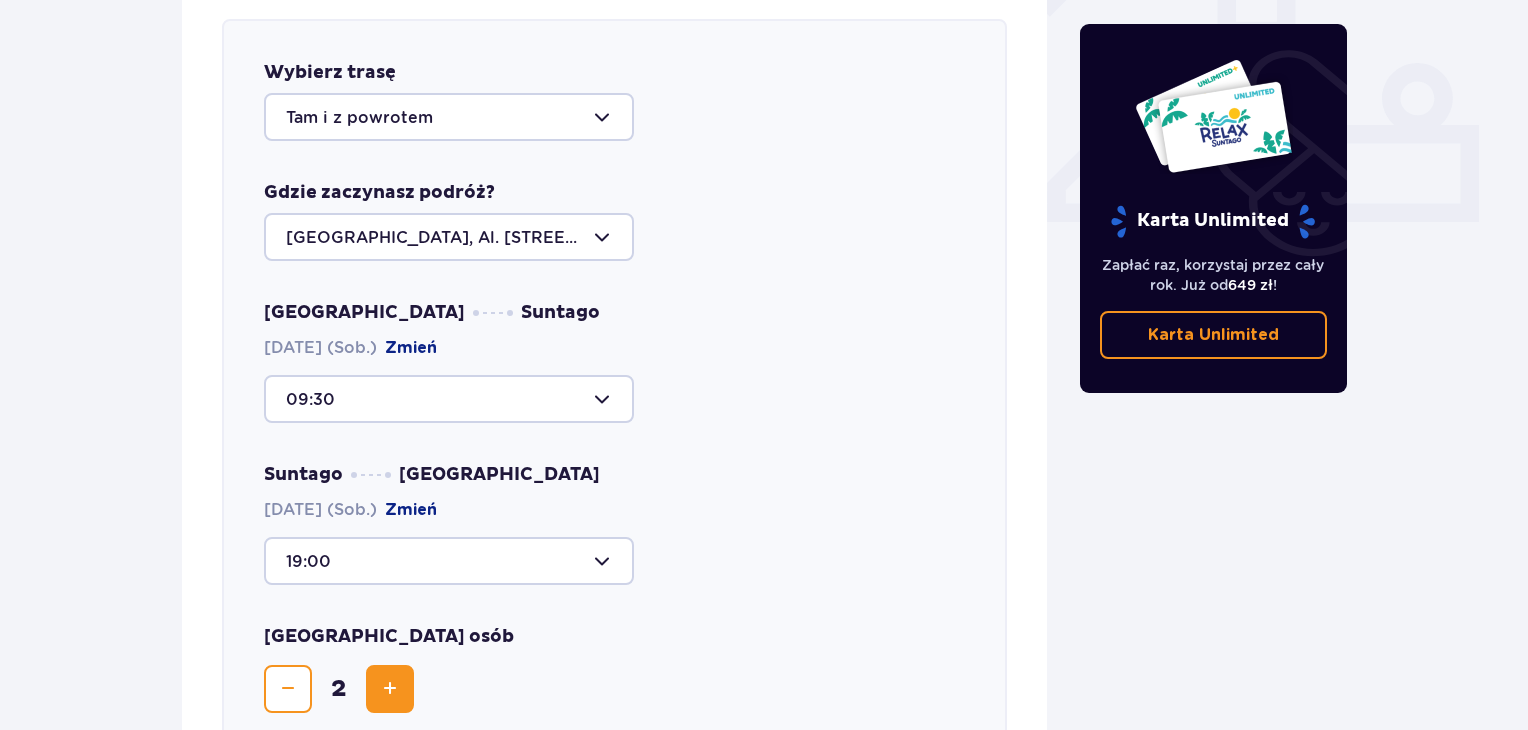 click at bounding box center (449, 399) 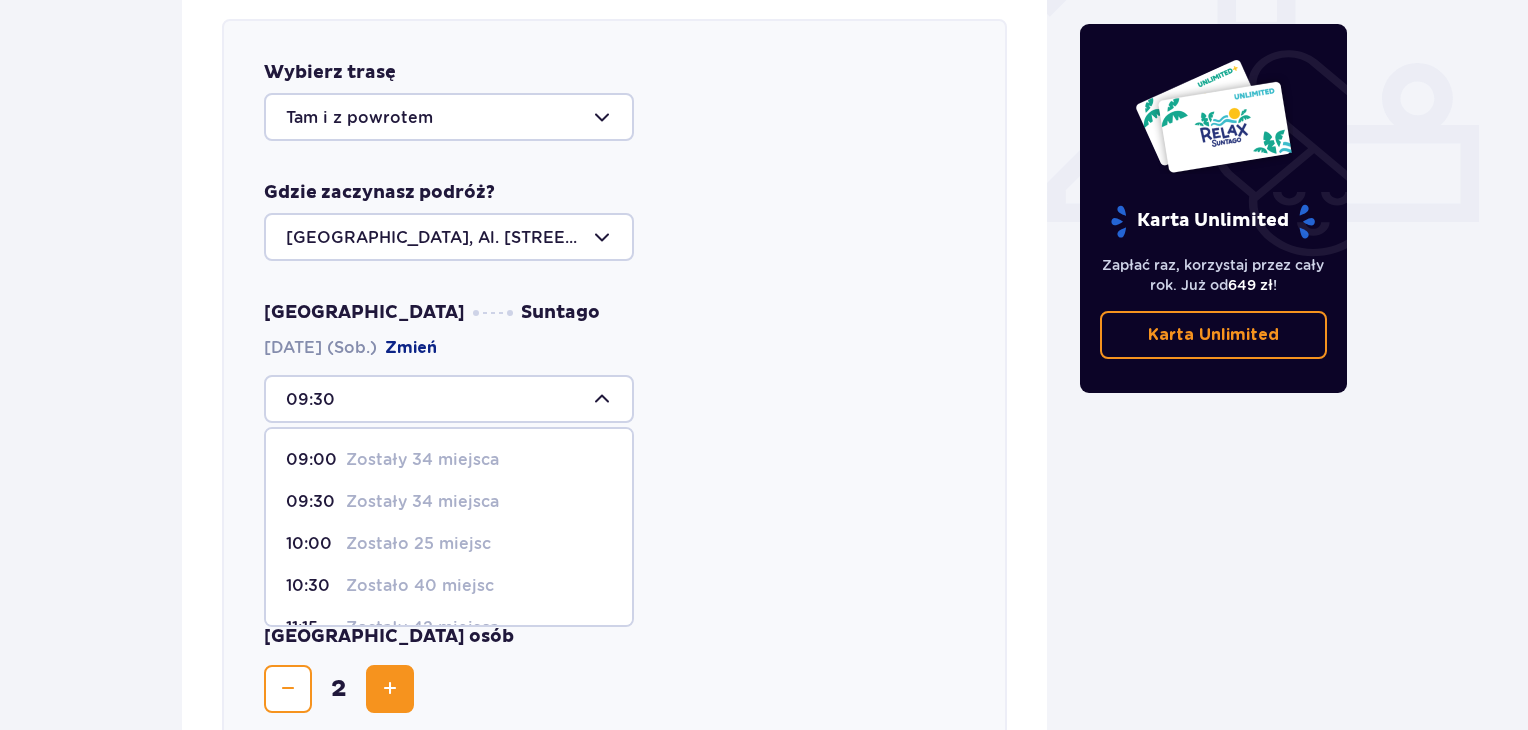 click on "Zostało 25 miejsc" at bounding box center [418, 544] 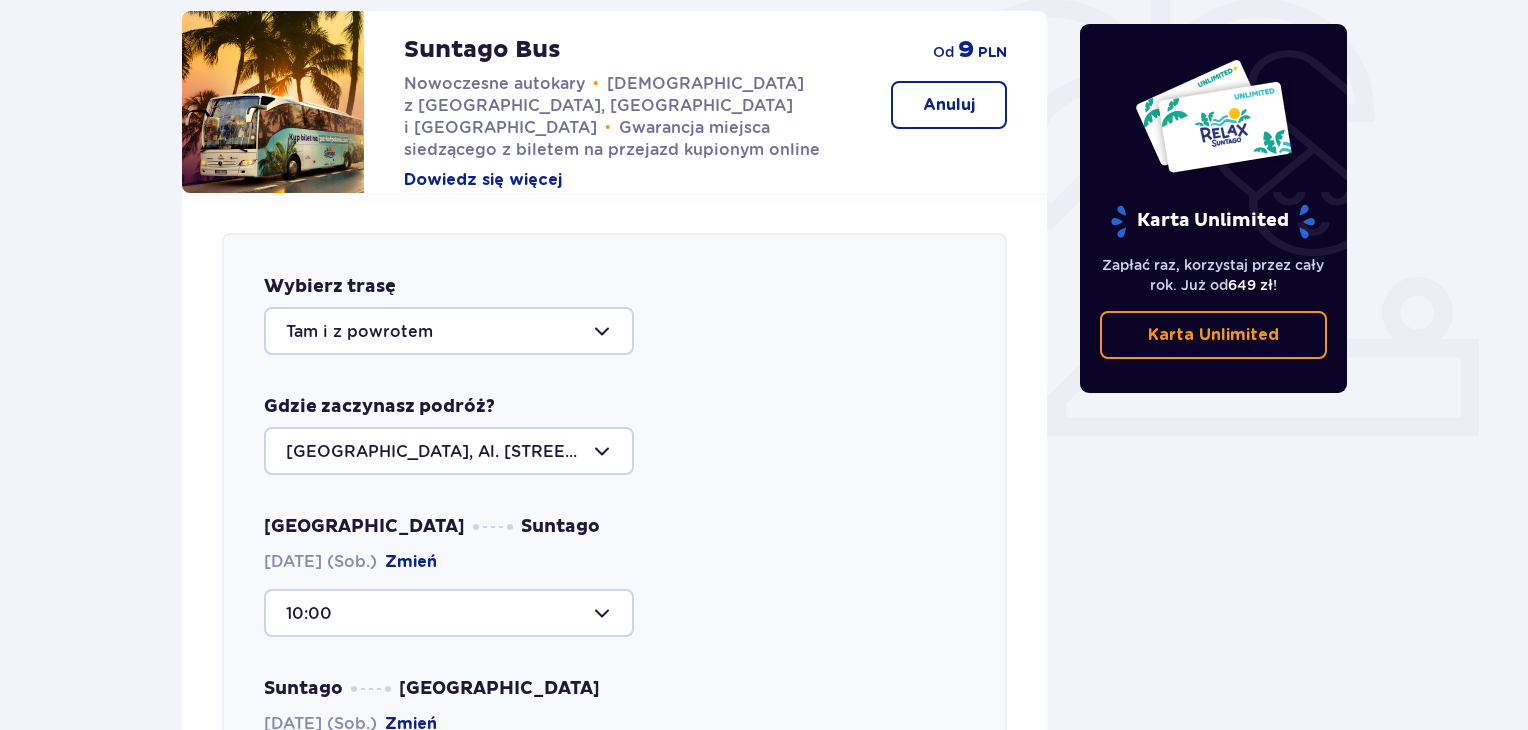 scroll, scrollTop: 589, scrollLeft: 0, axis: vertical 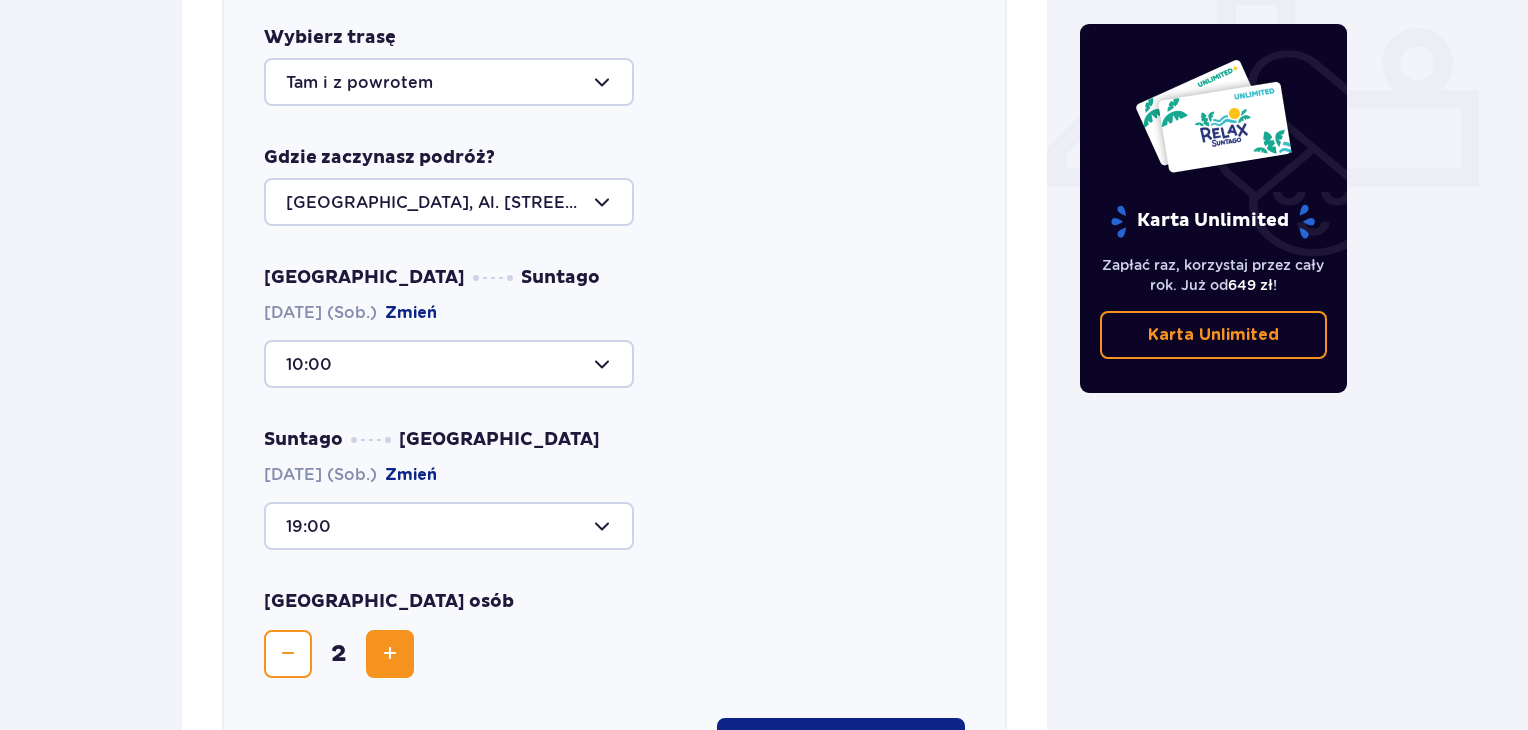 click at bounding box center (449, 526) 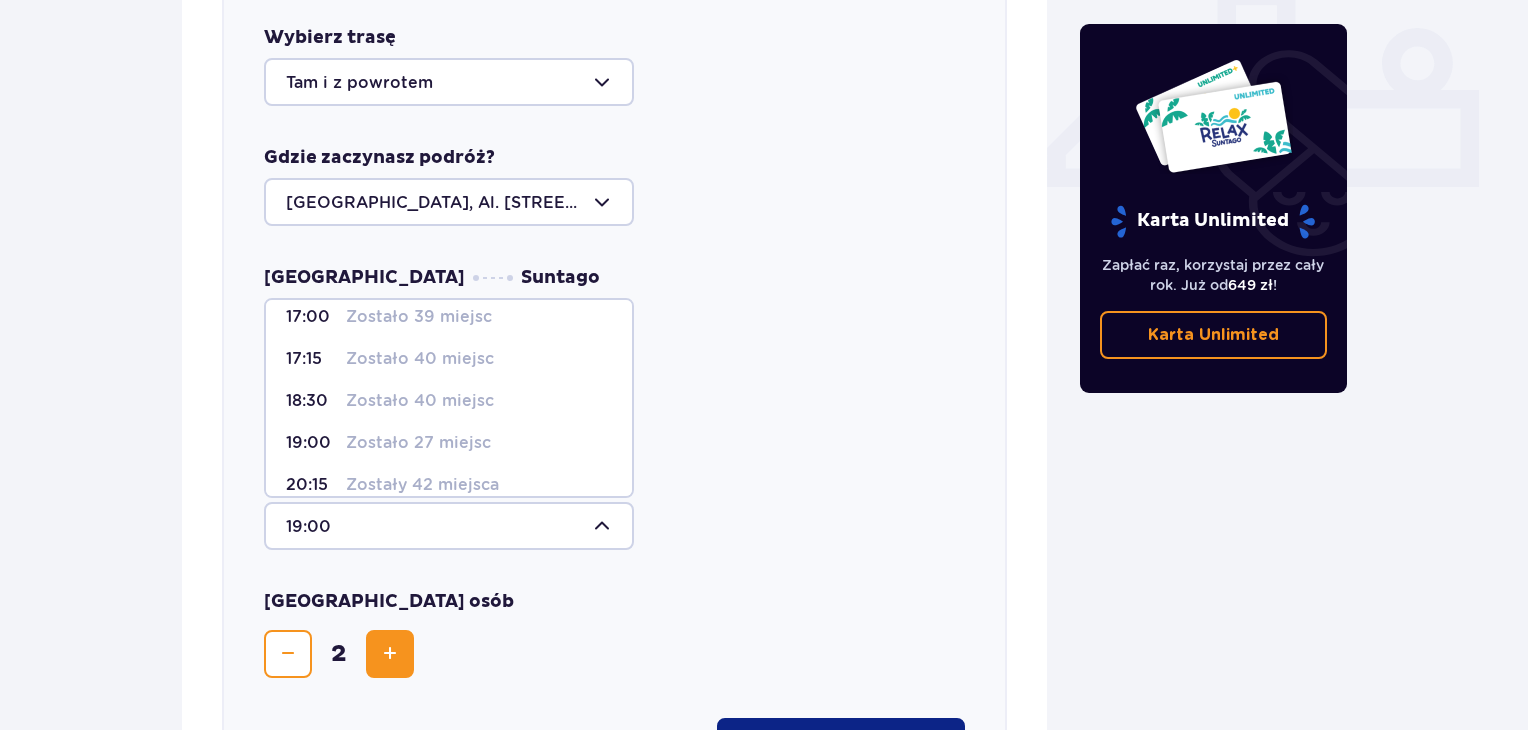 scroll, scrollTop: 107, scrollLeft: 0, axis: vertical 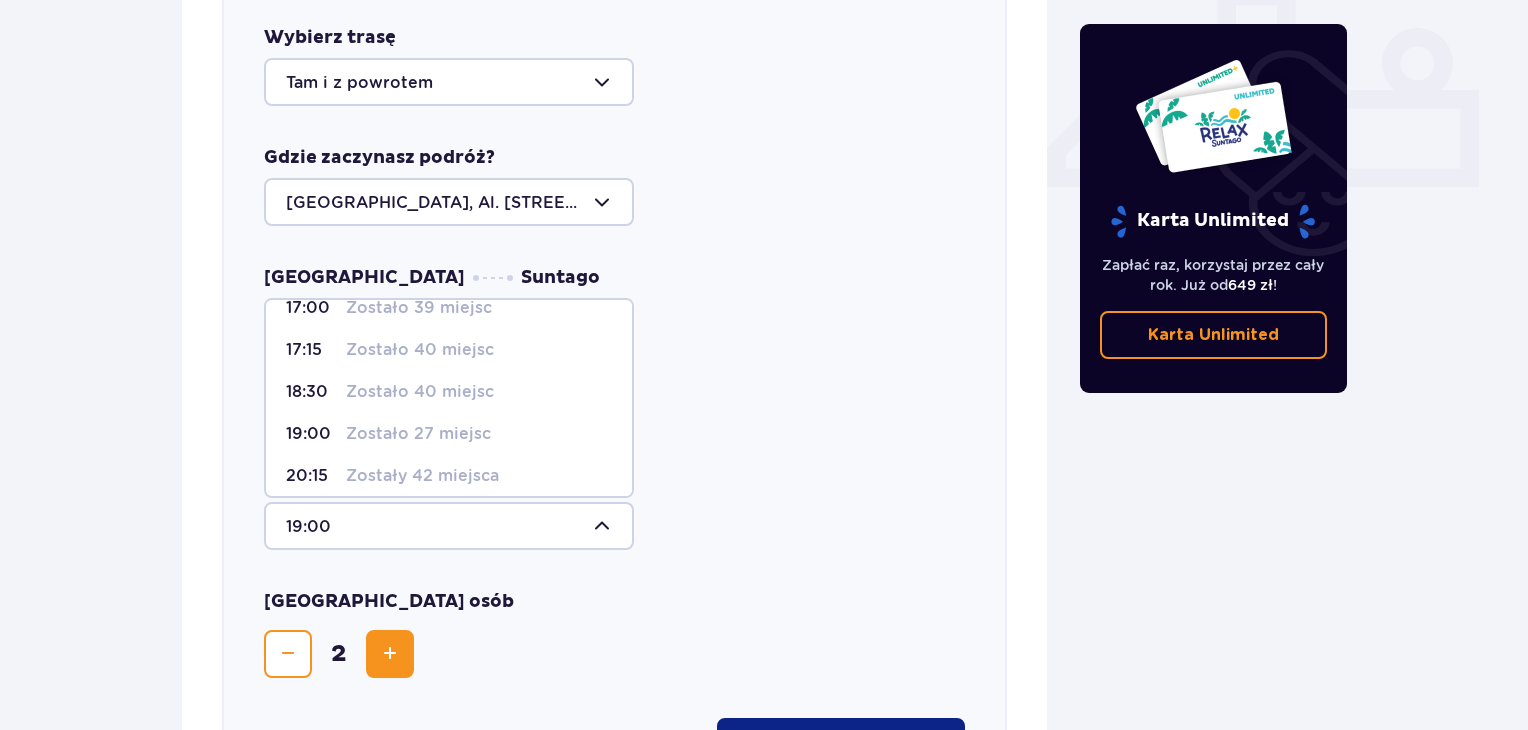 click on "Zostało 27 miejsc" at bounding box center (418, 434) 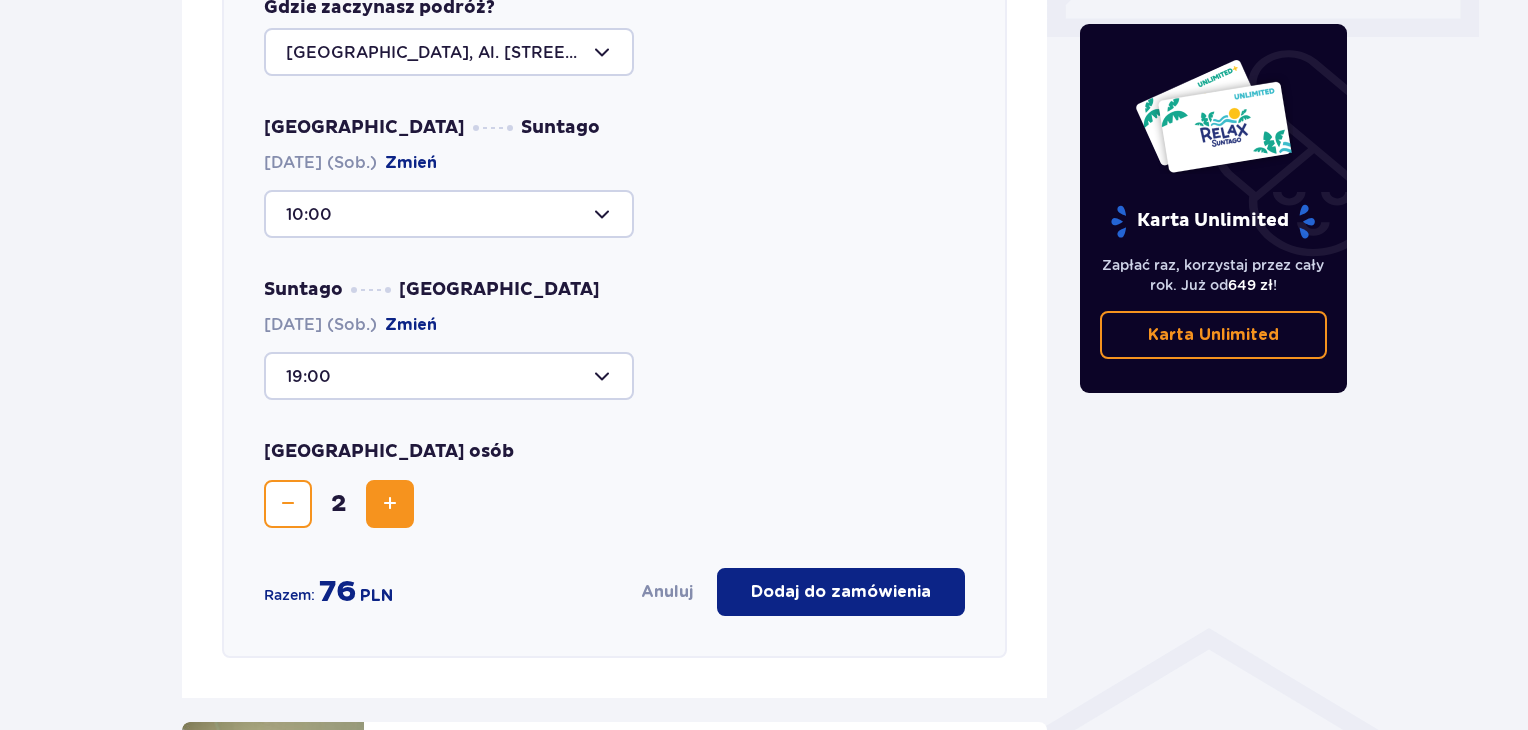 scroll, scrollTop: 1001, scrollLeft: 0, axis: vertical 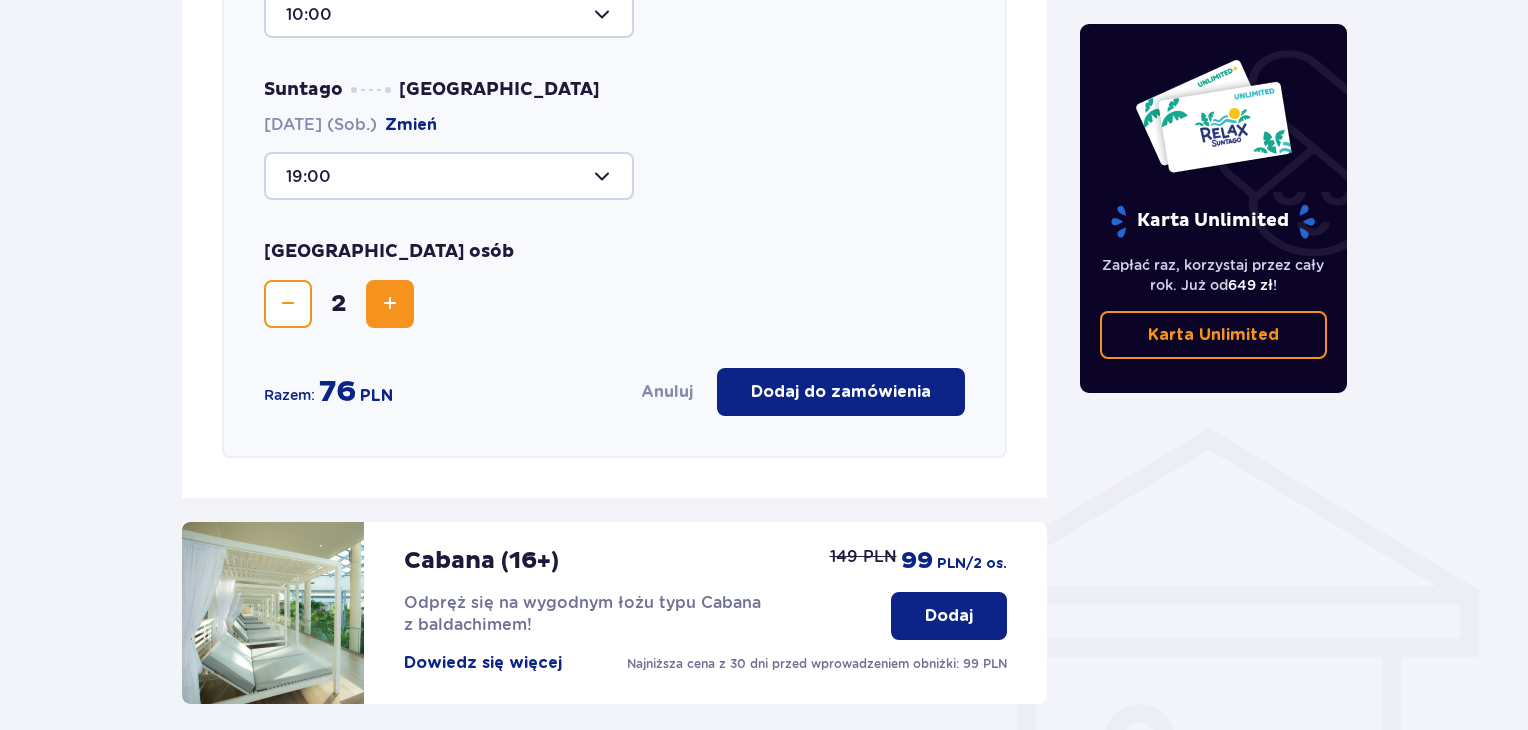 click on "Dodaj do zamówienia" at bounding box center (841, 392) 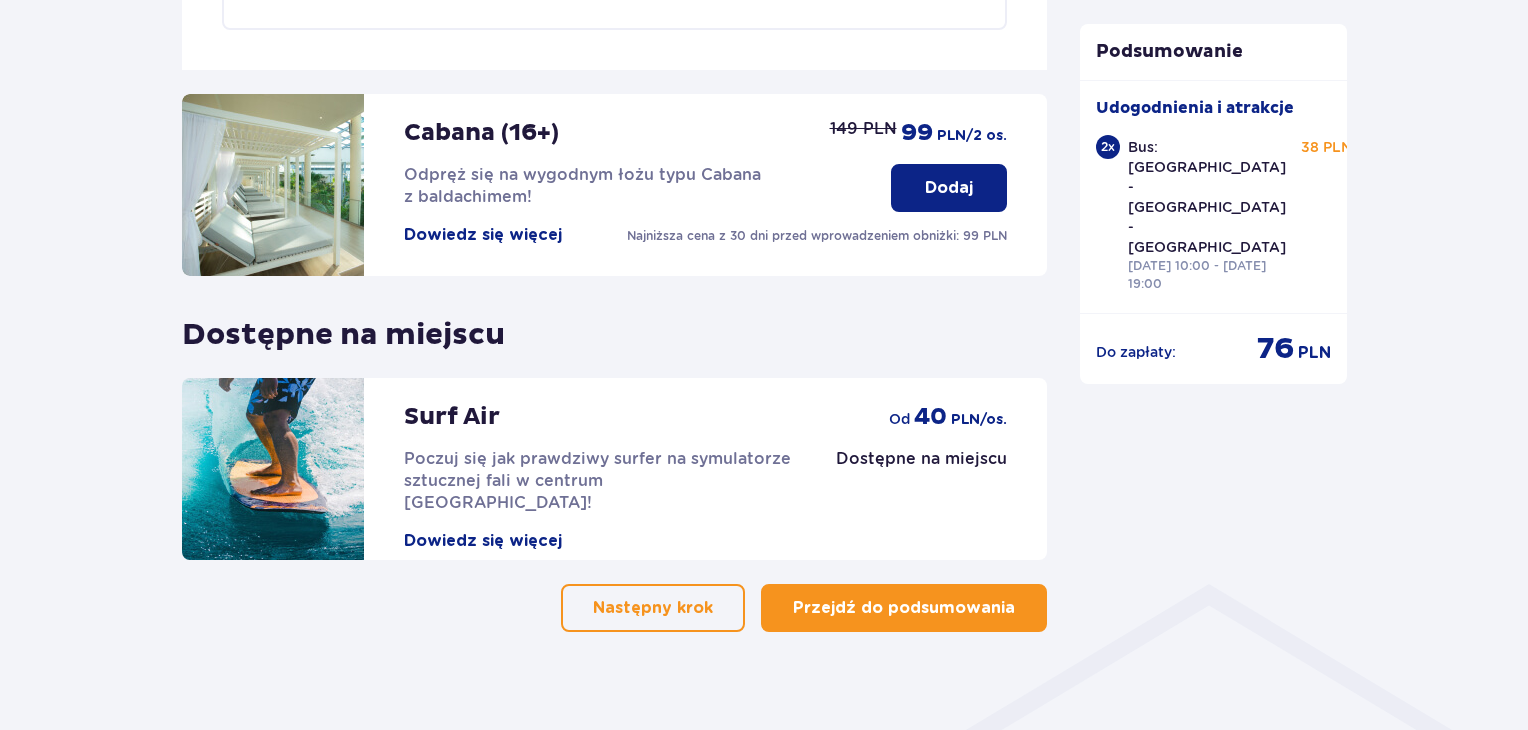 scroll, scrollTop: 786, scrollLeft: 0, axis: vertical 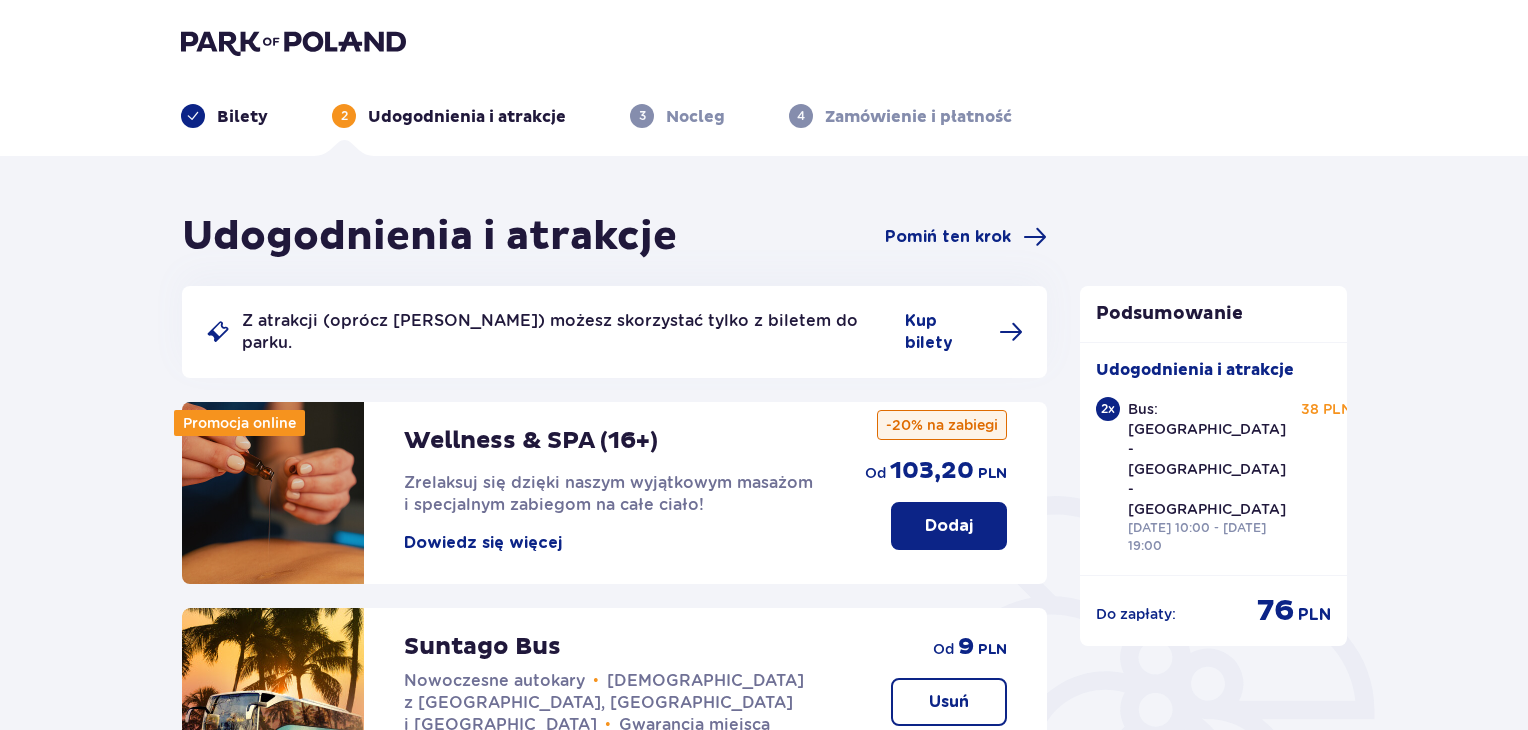 click on "Nocleg" at bounding box center [695, 117] 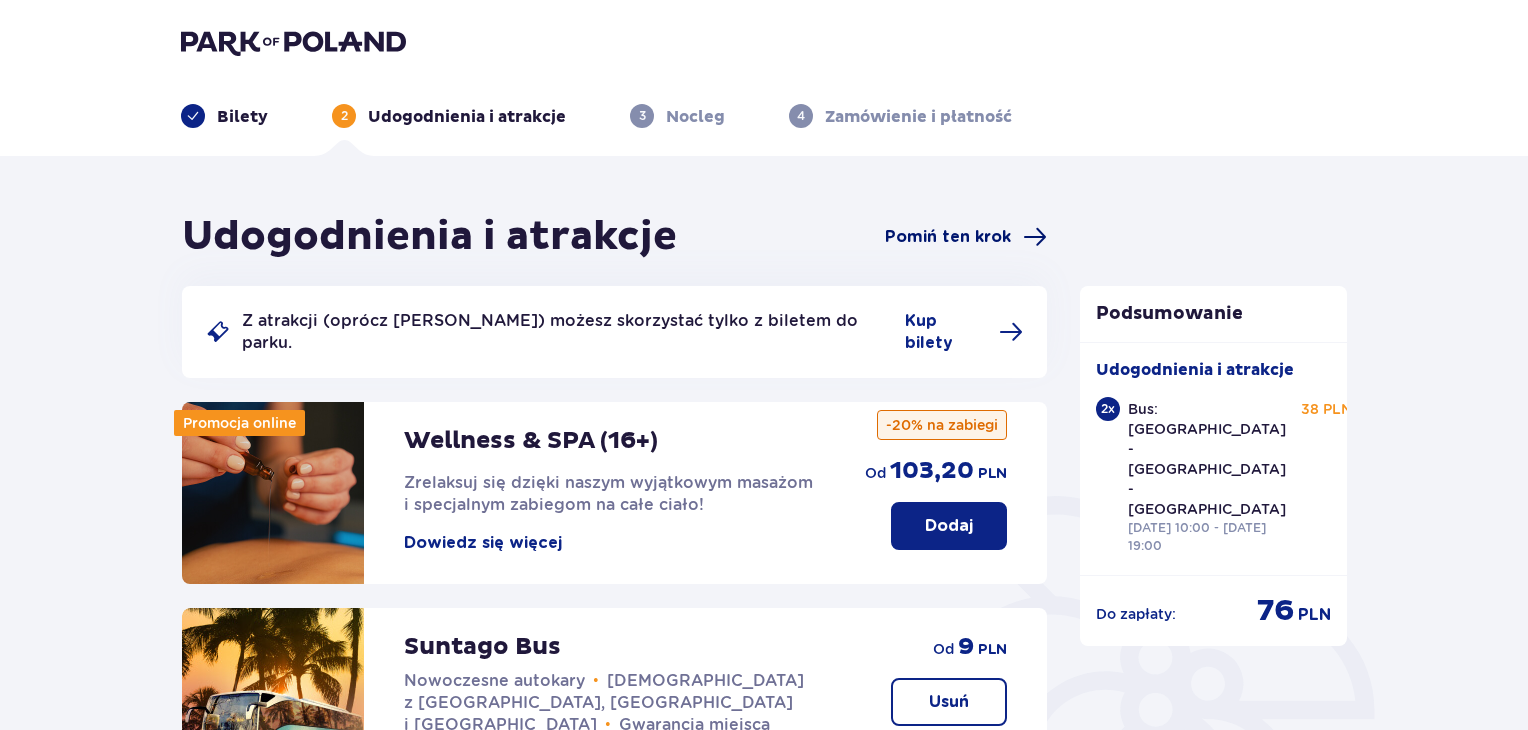 click on "Pomiń ten krok" at bounding box center (948, 237) 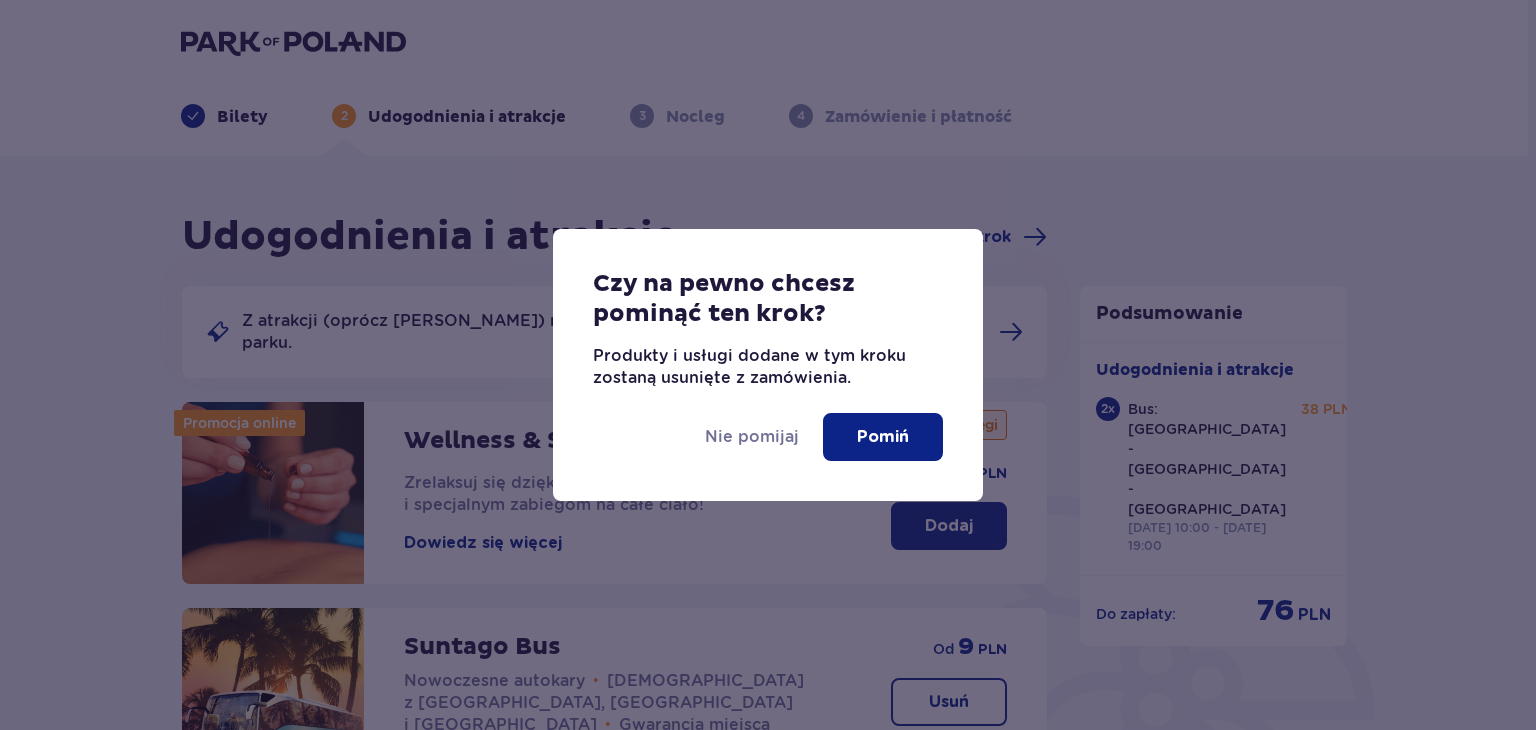 click on "Pomiń" at bounding box center (883, 437) 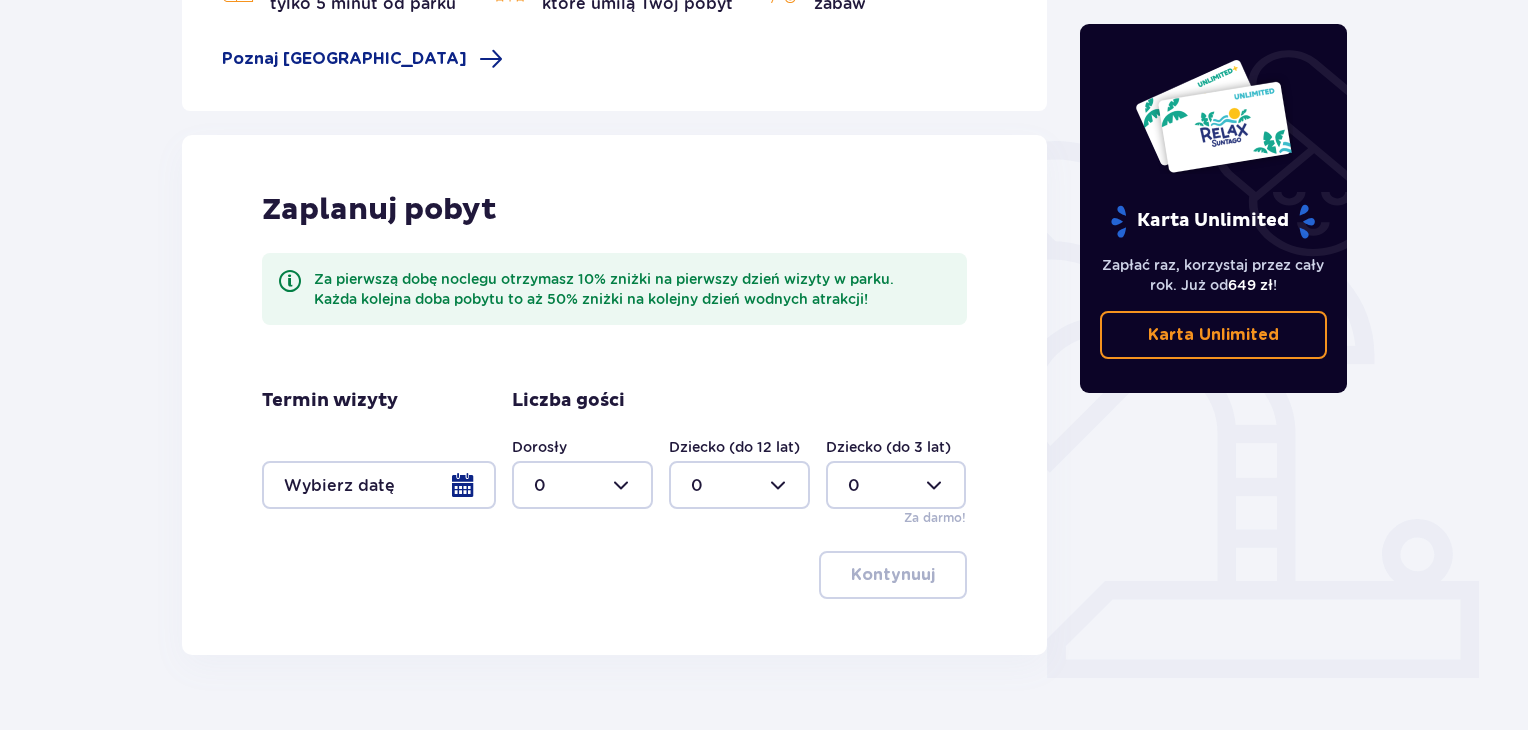 scroll, scrollTop: 0, scrollLeft: 0, axis: both 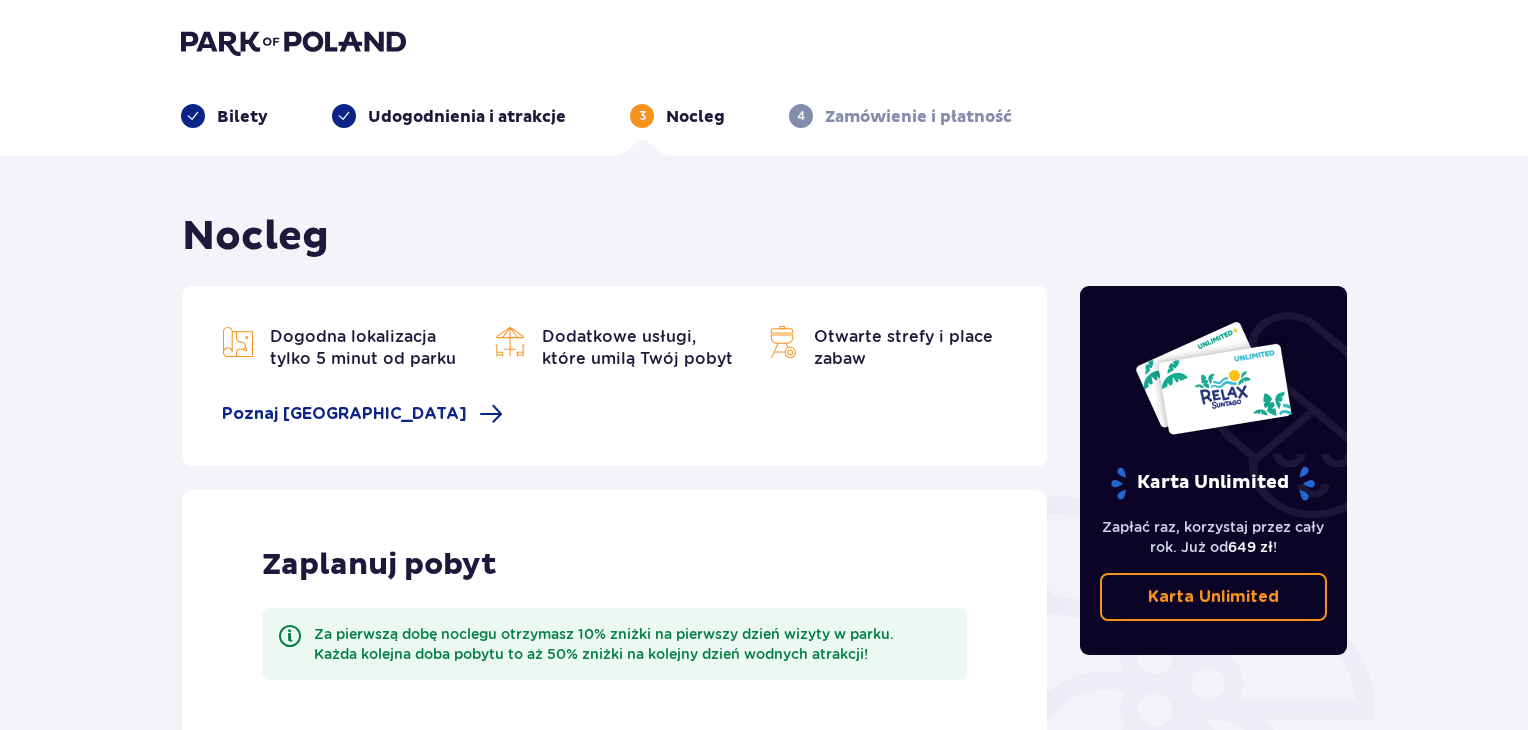 click on "4 Zamówienie i płatność" at bounding box center [900, 116] 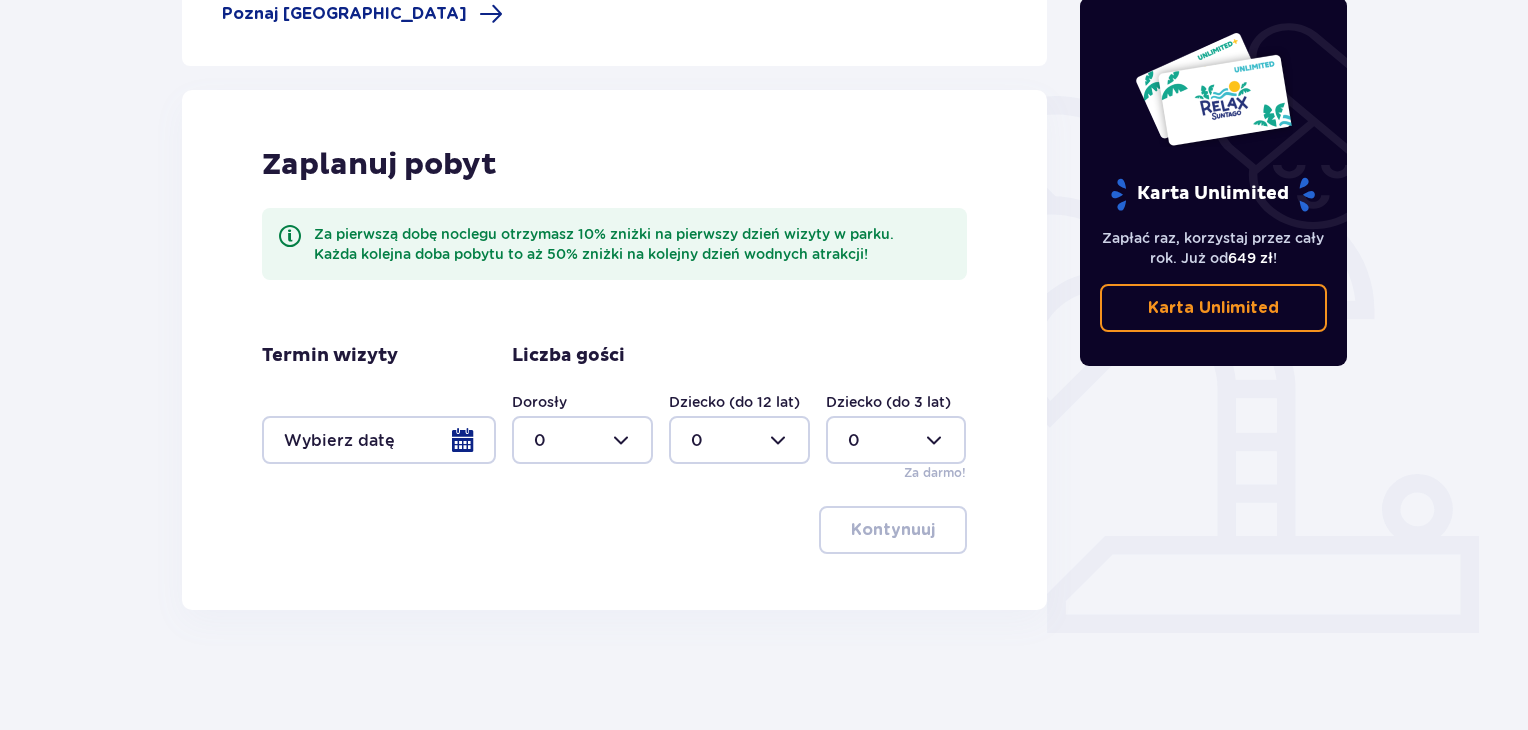 scroll, scrollTop: 0, scrollLeft: 0, axis: both 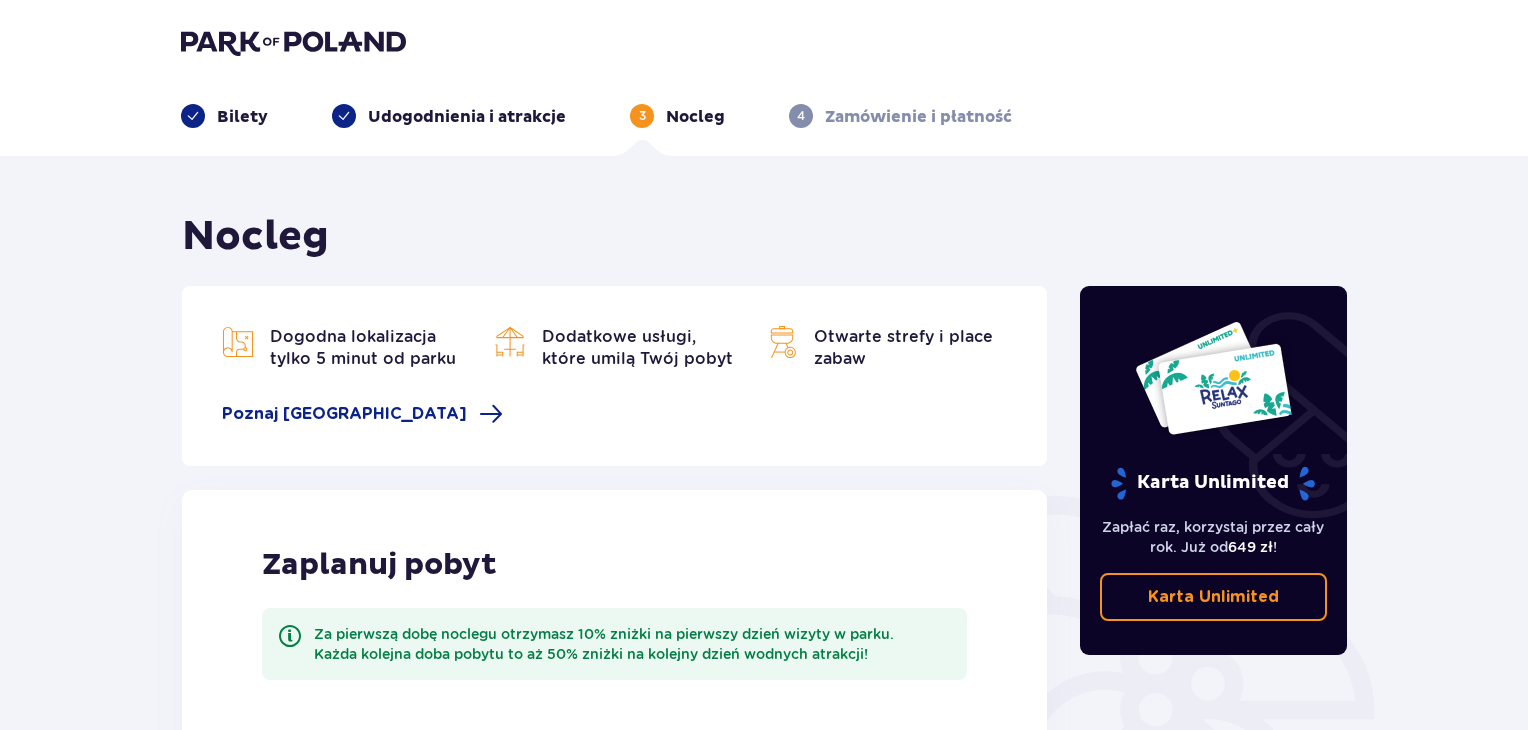click at bounding box center (193, 116) 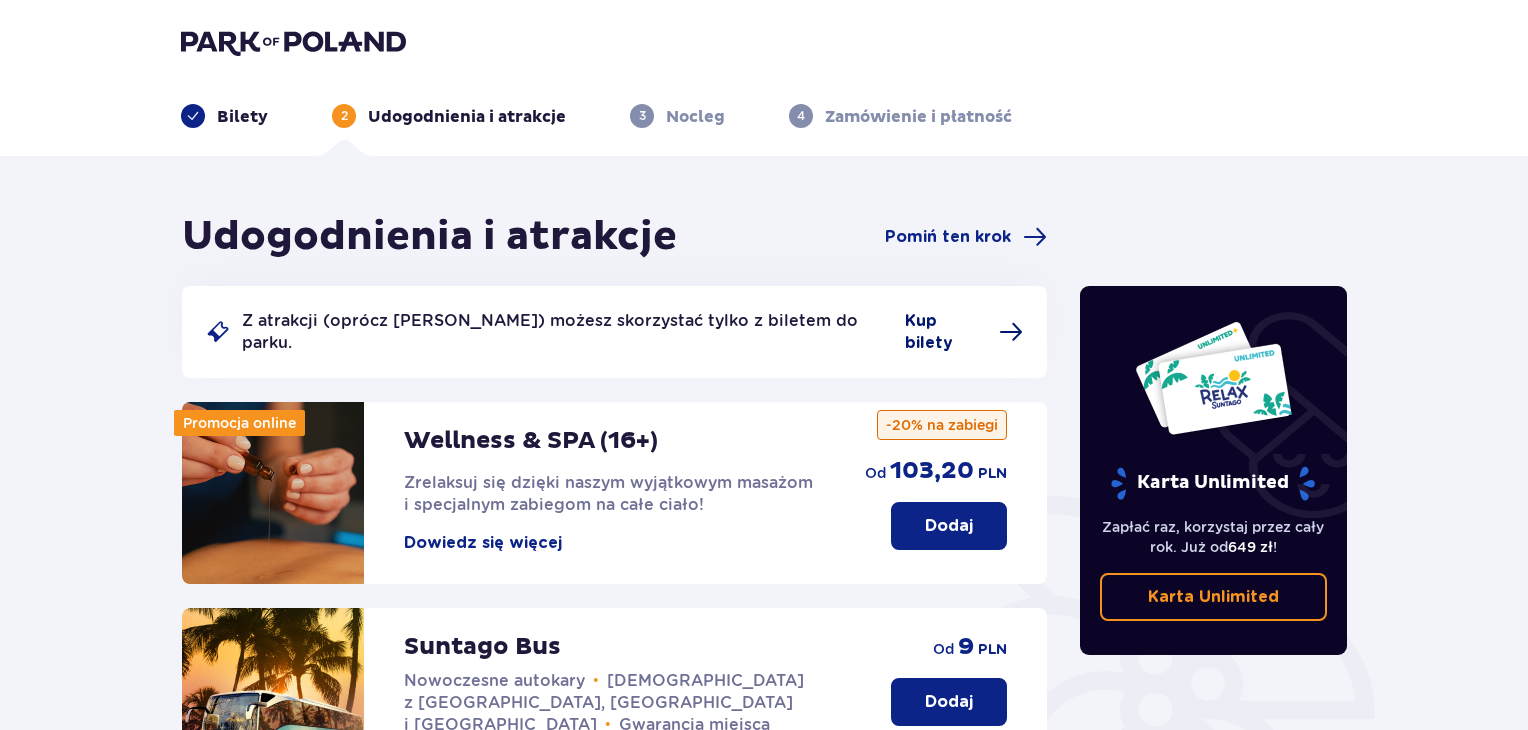 click on "Kup bilety" at bounding box center (946, 332) 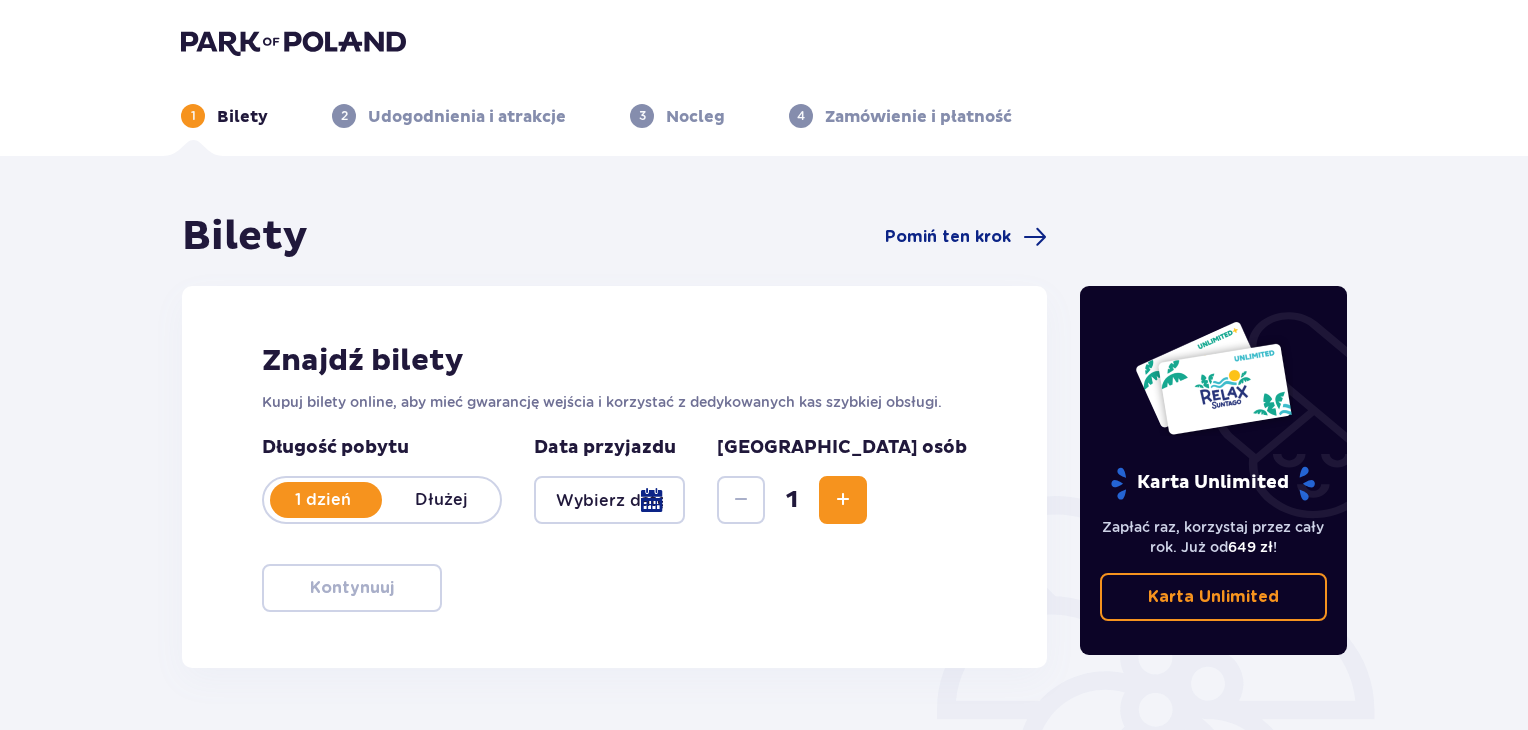 click at bounding box center (609, 500) 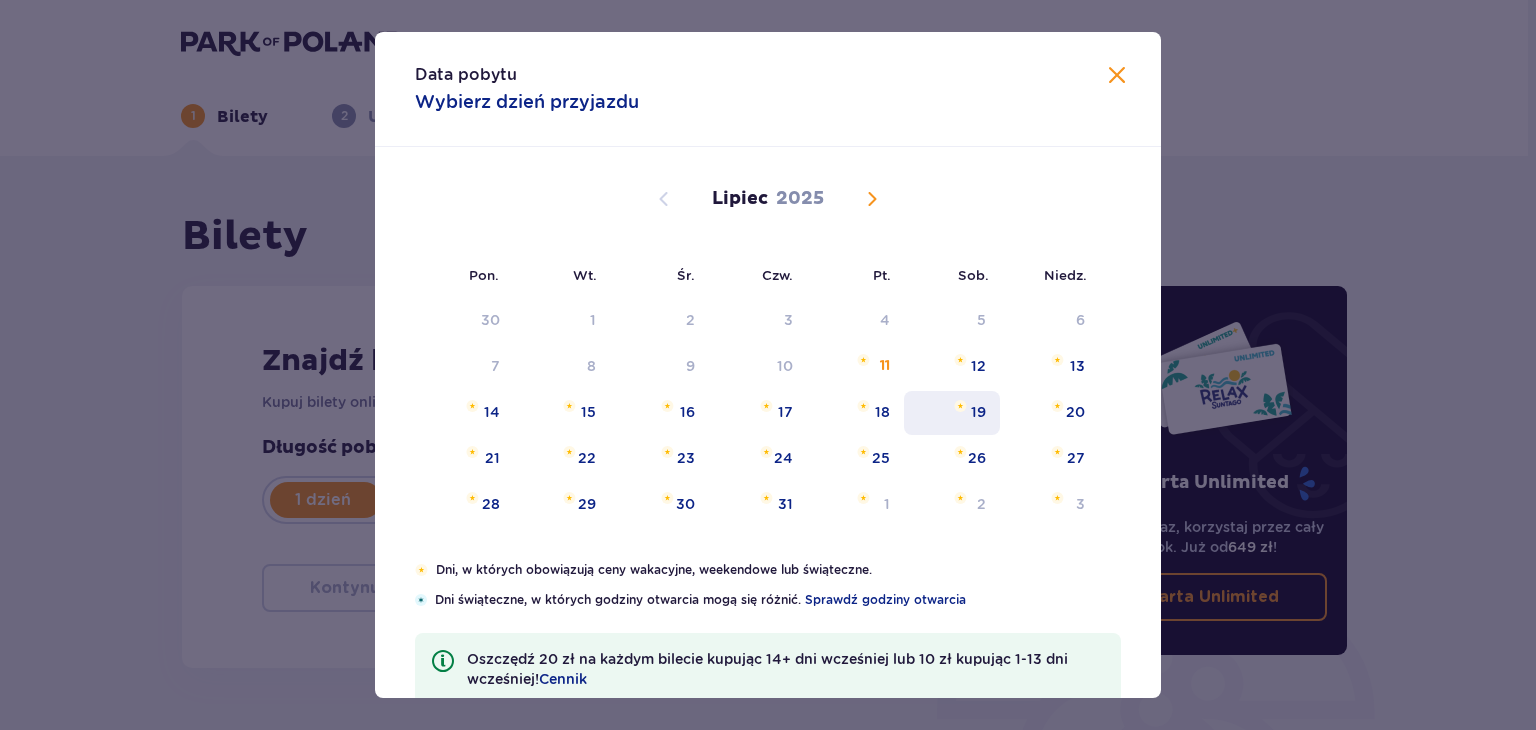 click on "19" at bounding box center (978, 412) 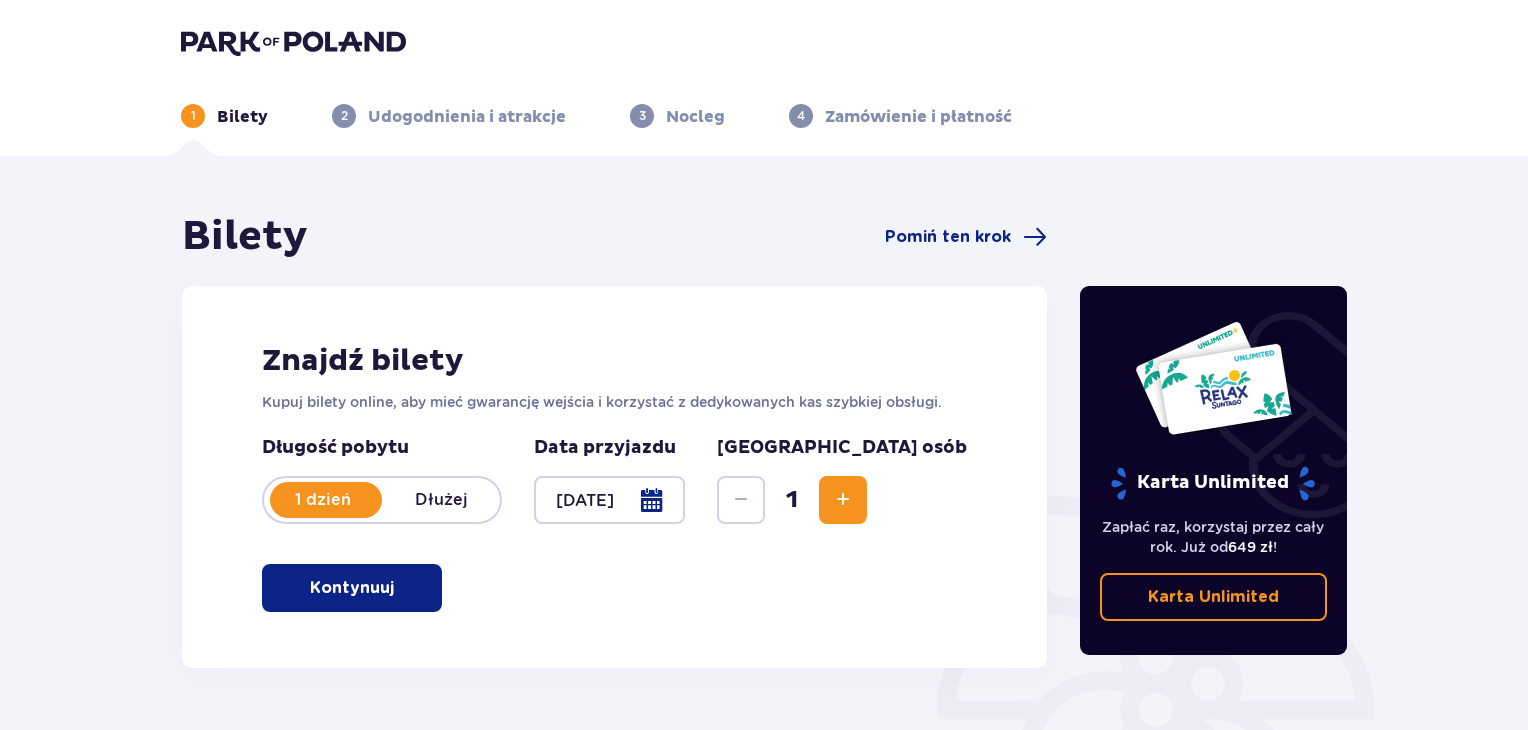 click at bounding box center [843, 500] 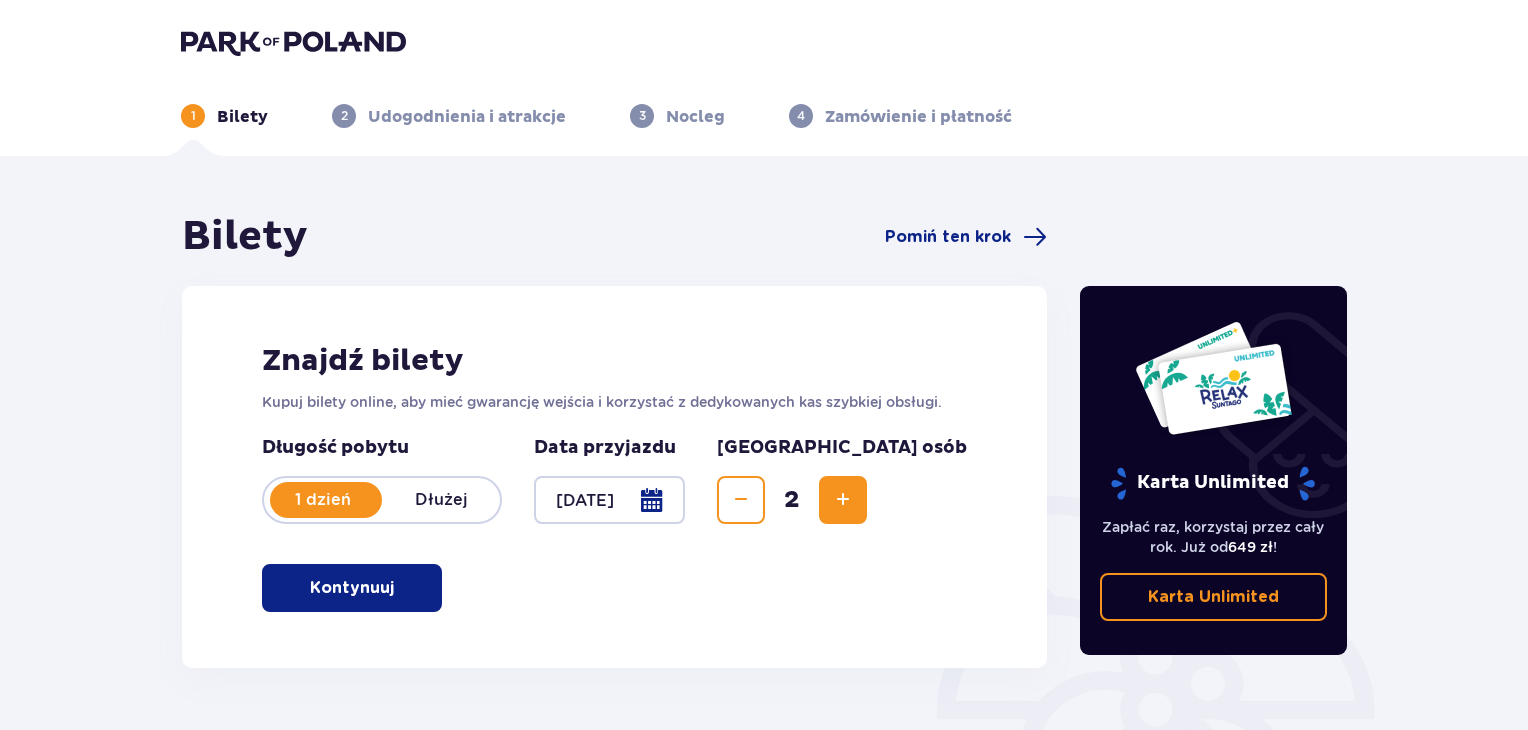 click on "Kontynuuj" at bounding box center [352, 588] 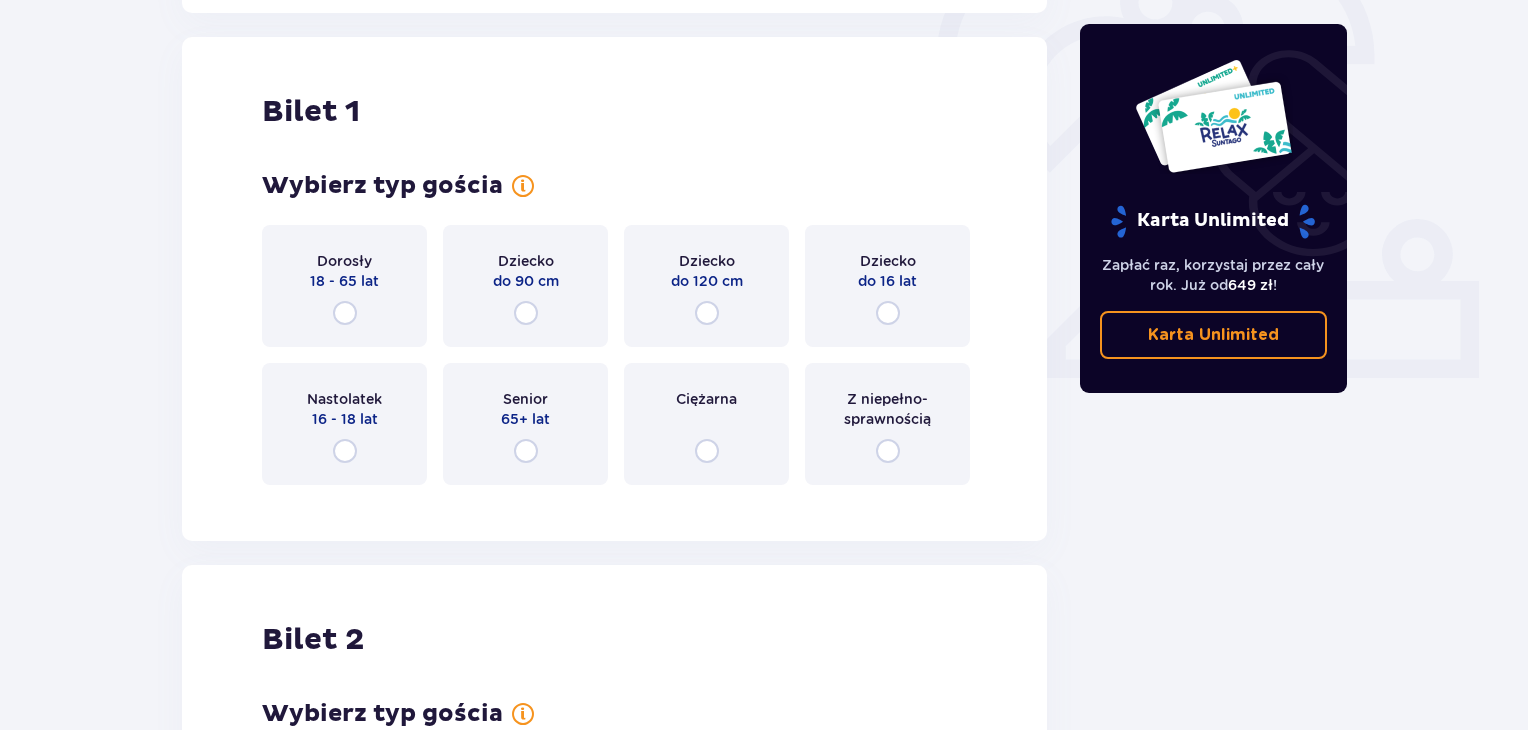 scroll, scrollTop: 668, scrollLeft: 0, axis: vertical 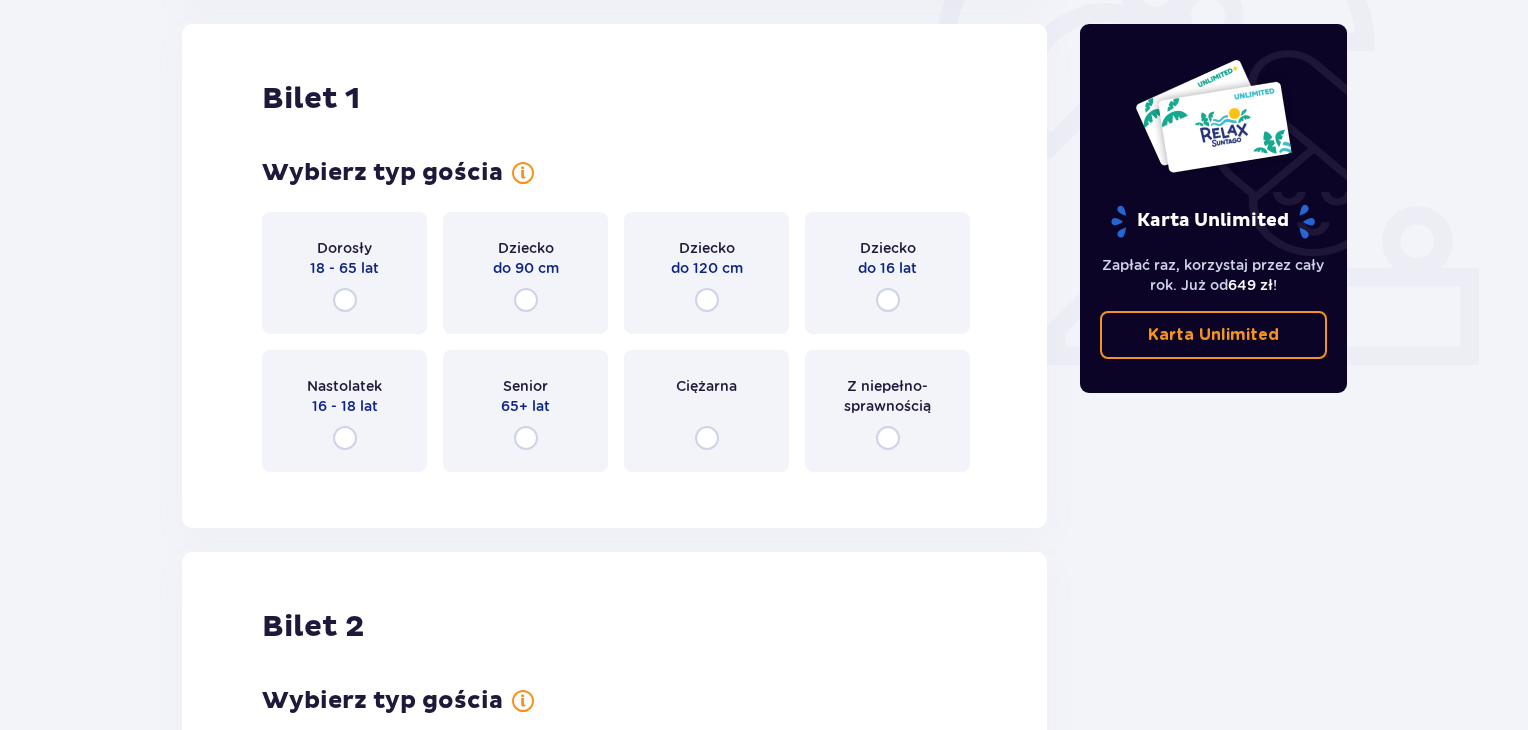 click on "Dorosły 18 - 65 lat" at bounding box center [344, 273] 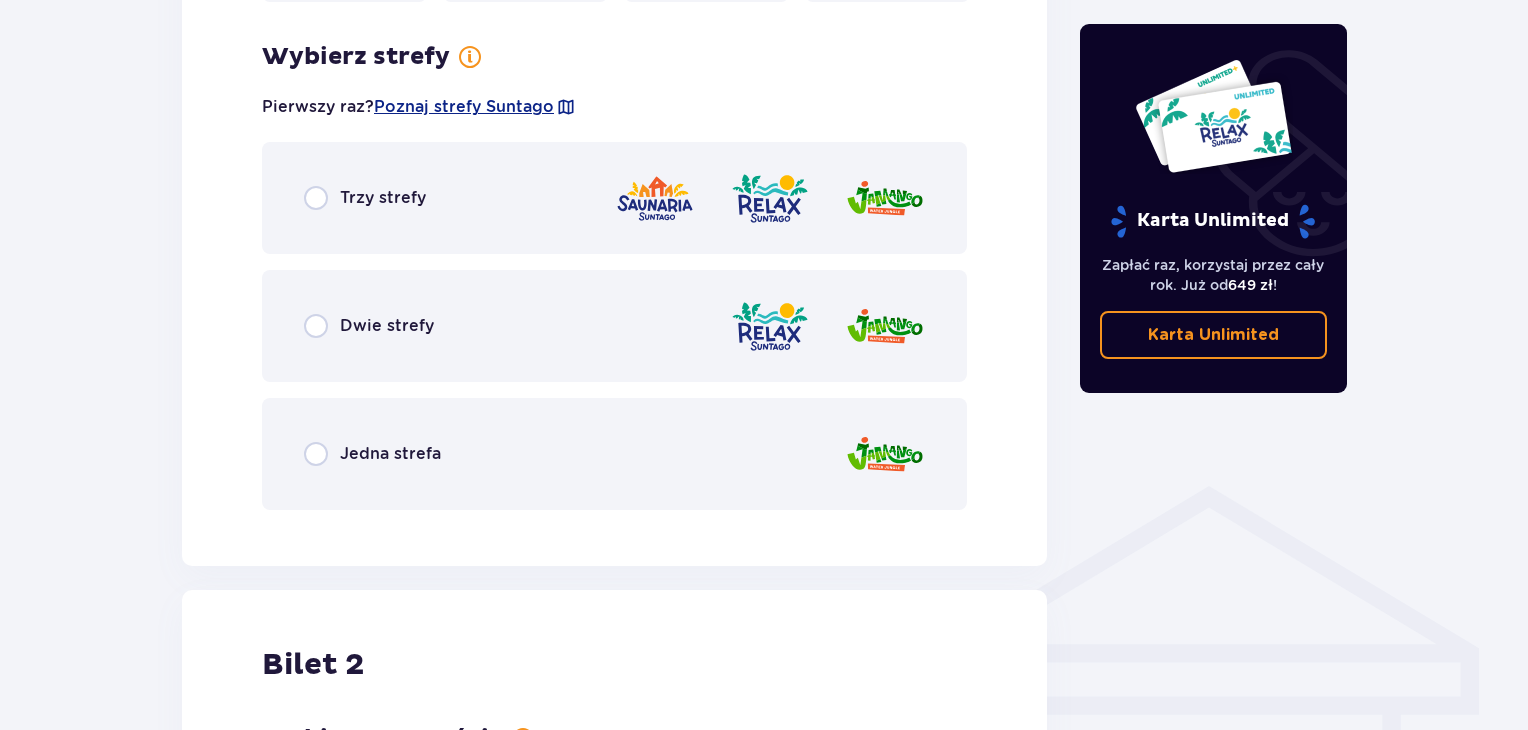 scroll, scrollTop: 1156, scrollLeft: 0, axis: vertical 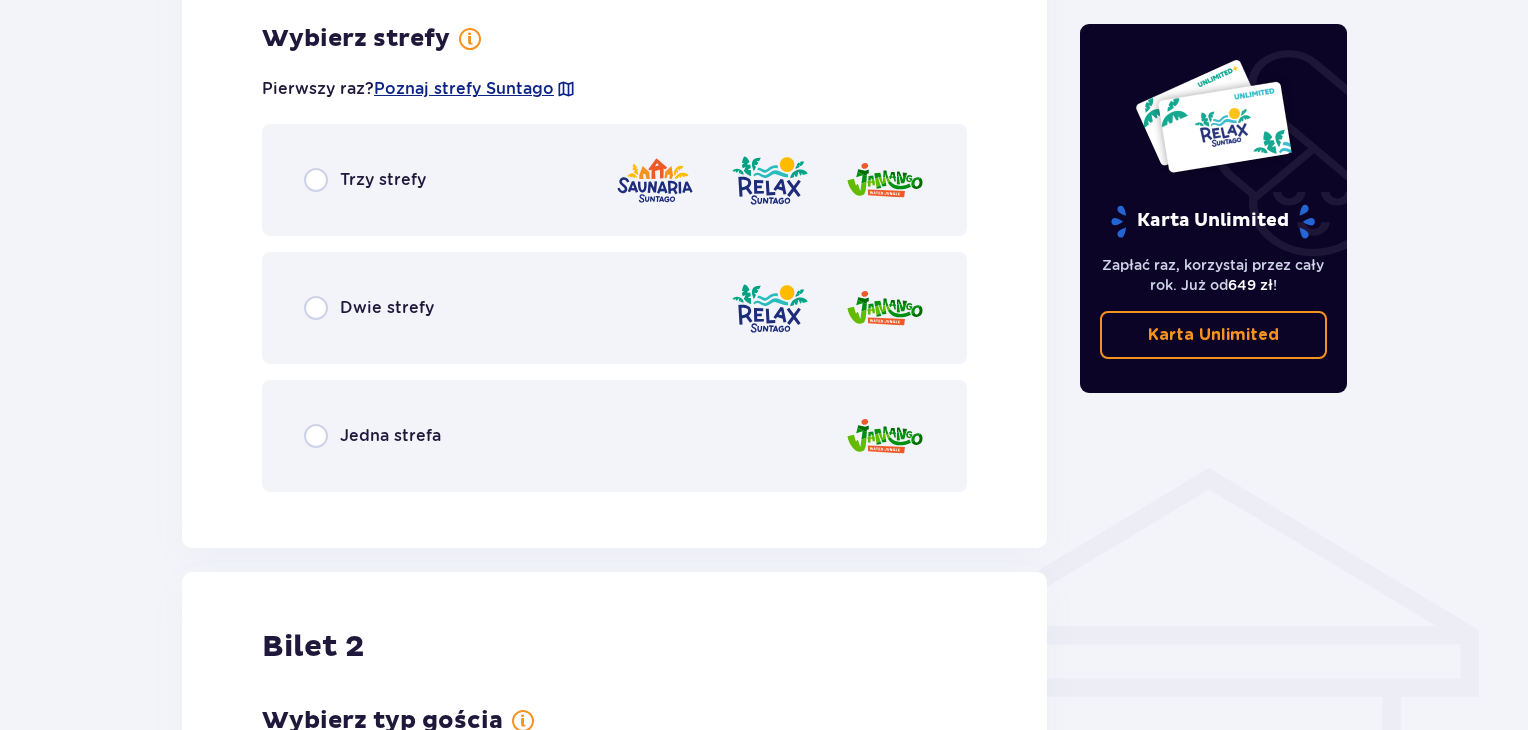 click on "Trzy strefy" at bounding box center (614, 180) 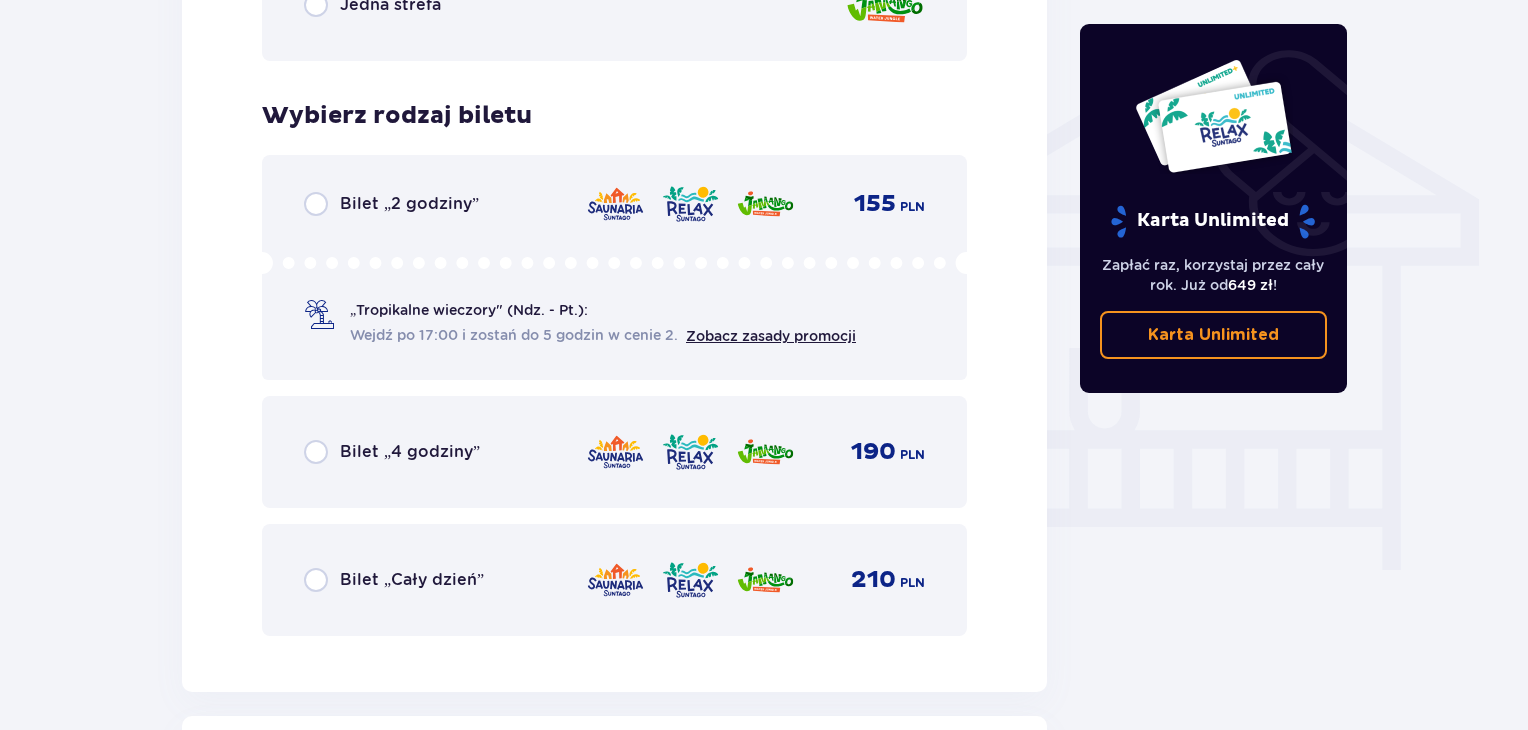 scroll, scrollTop: 1664, scrollLeft: 0, axis: vertical 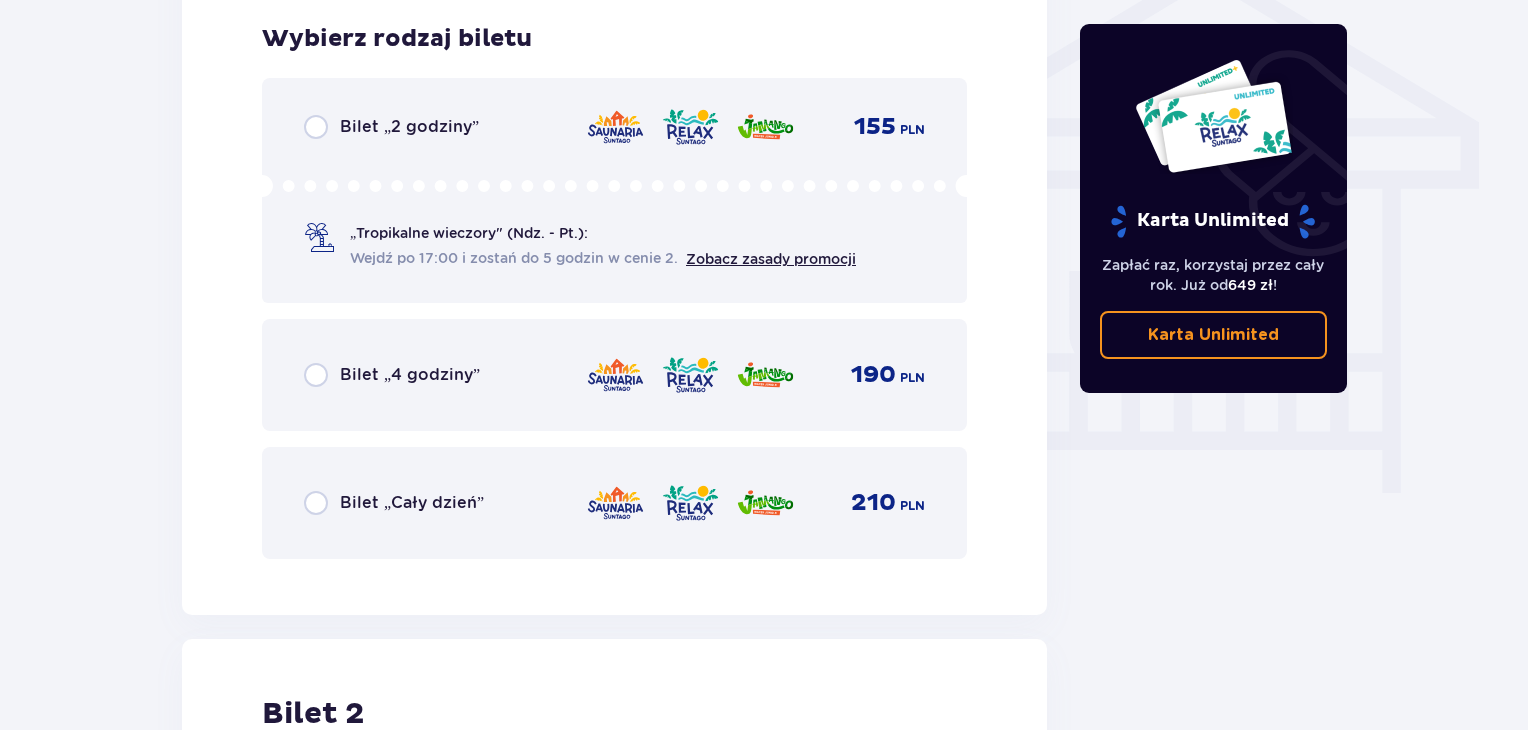 click on "Bilet „Cały dzień” 210 PLN" at bounding box center [614, 503] 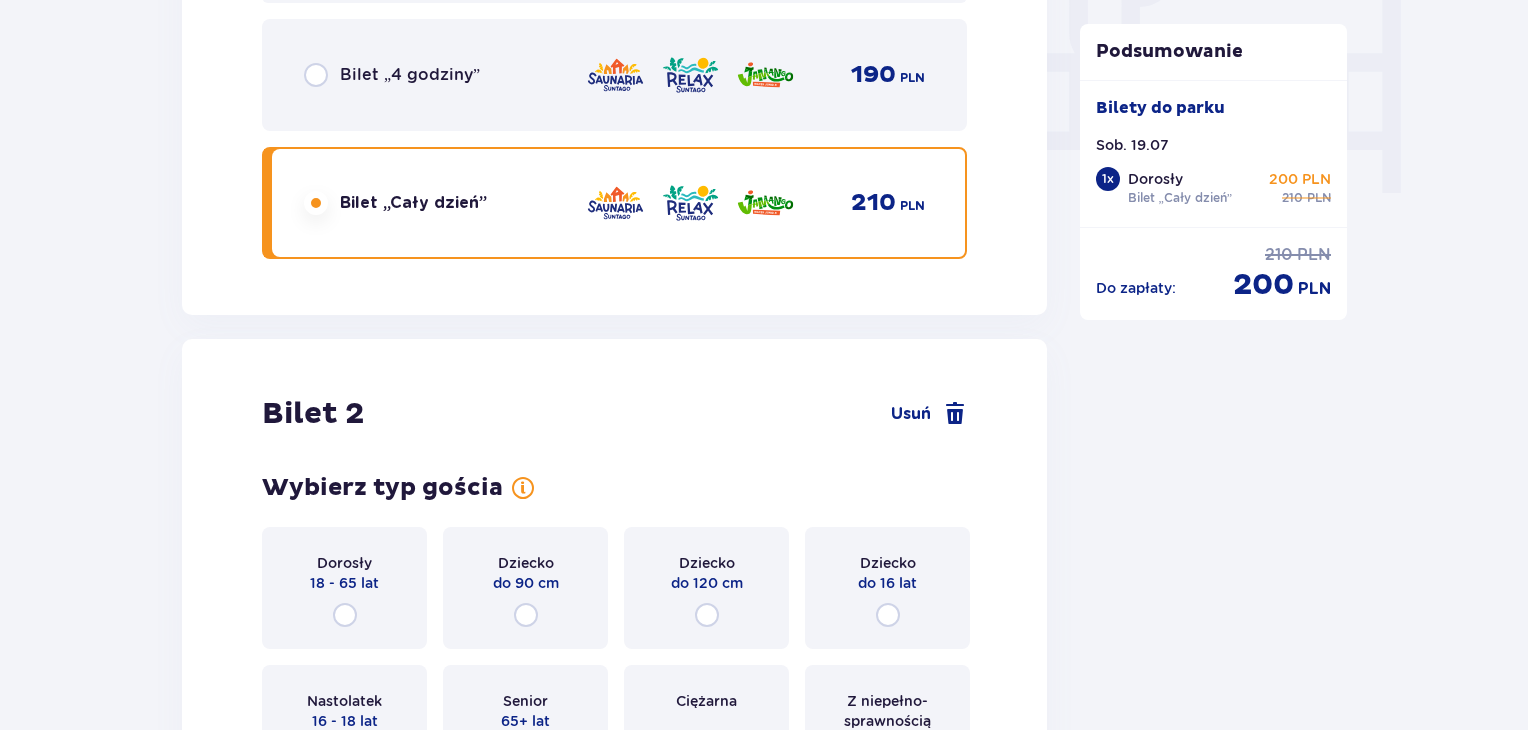 scroll, scrollTop: 2278, scrollLeft: 0, axis: vertical 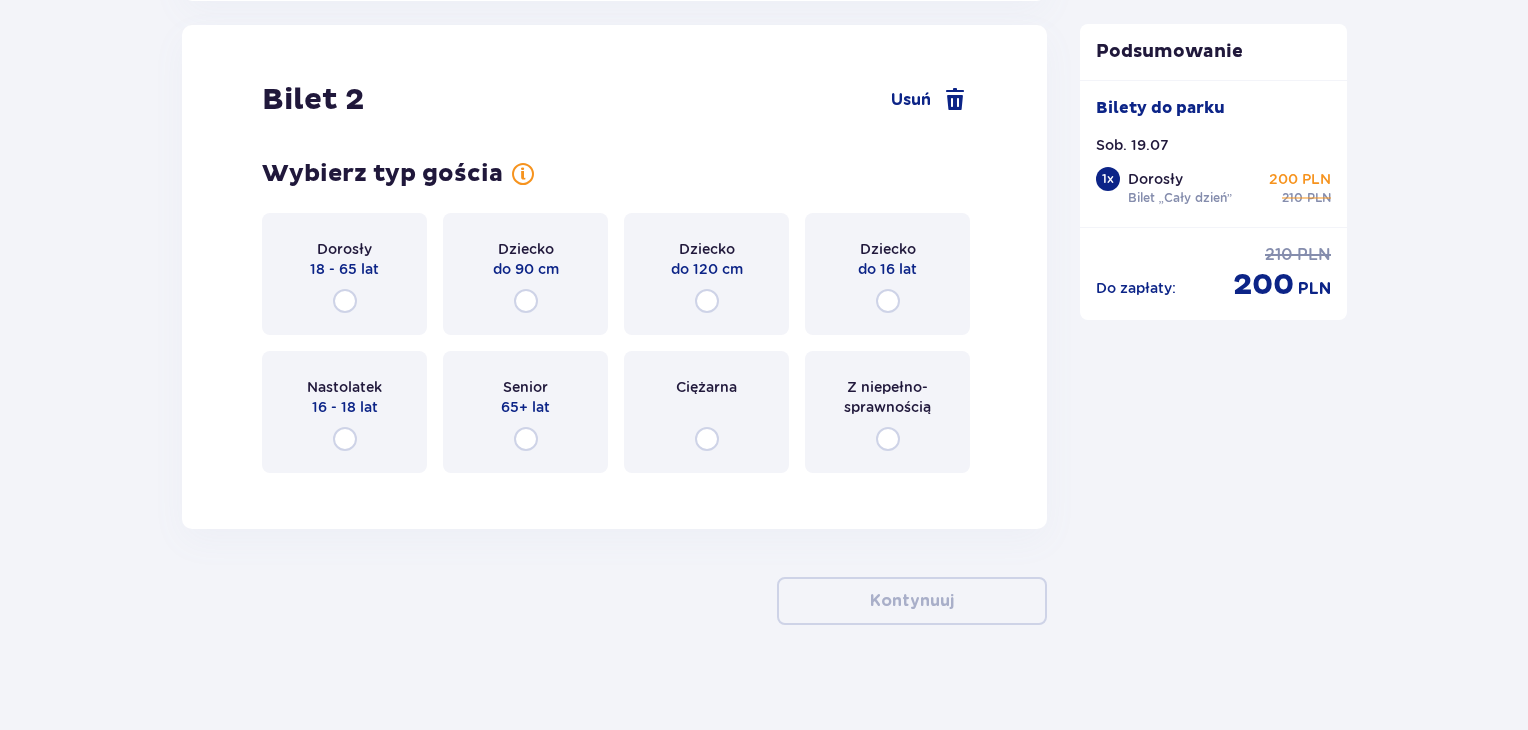 click on "Dorosły 18 - 65 lat Dziecko do 90 cm Dziecko do 120 cm Dziecko do 16 lat Nastolatek 16 - 18 lat Senior 65+ lat Ciężarna Z niepełno­sprawnością" at bounding box center (614, 343) 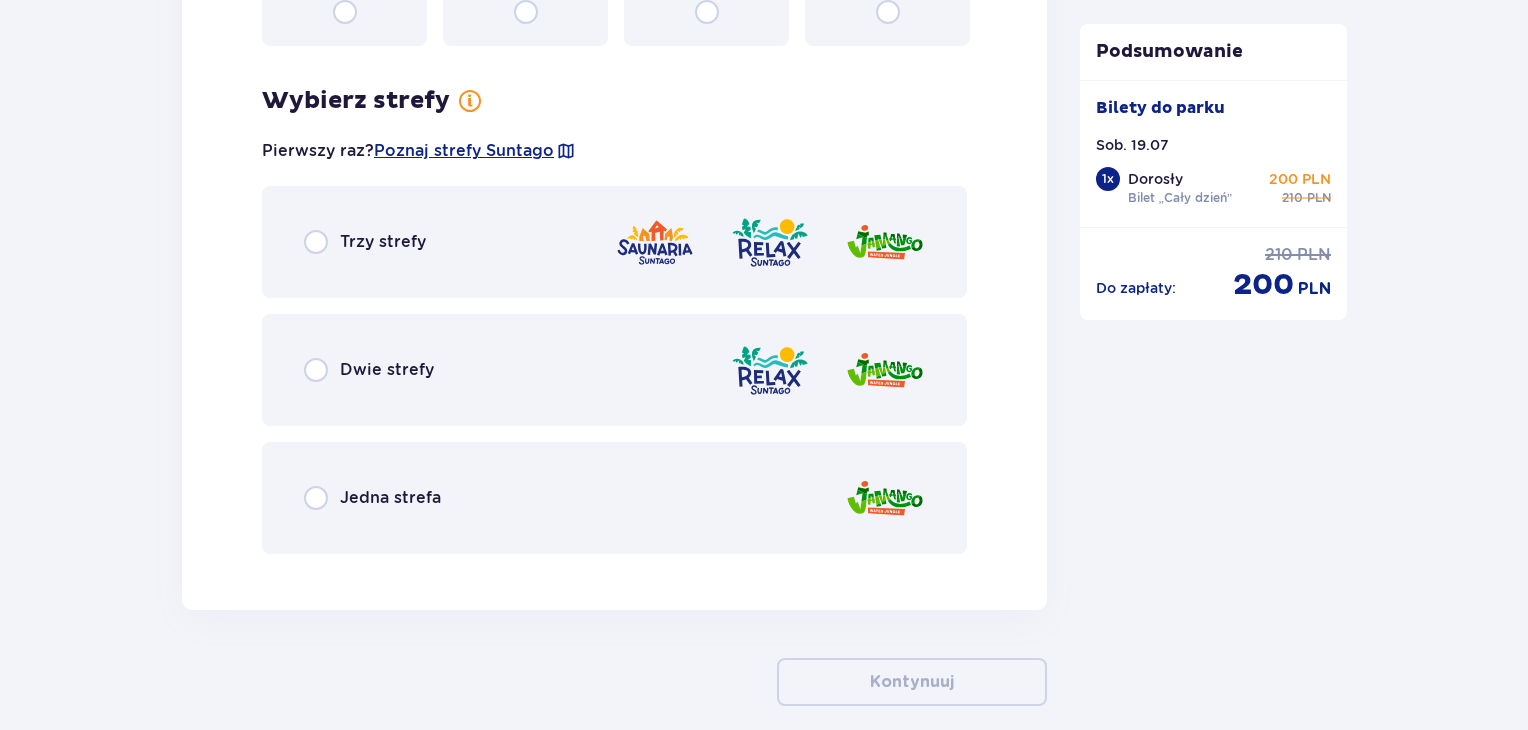 scroll, scrollTop: 2766, scrollLeft: 0, axis: vertical 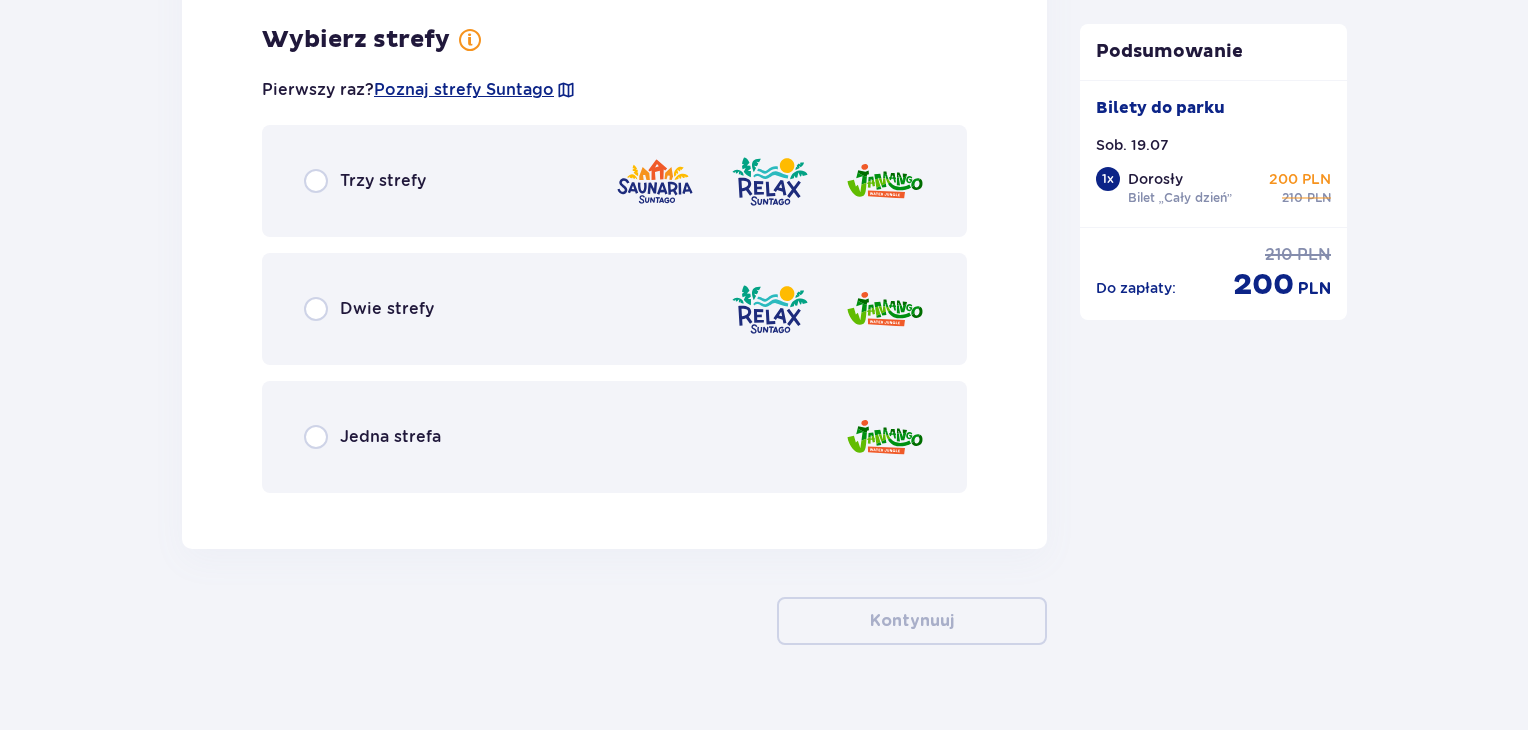 click on "Trzy strefy" at bounding box center [614, 181] 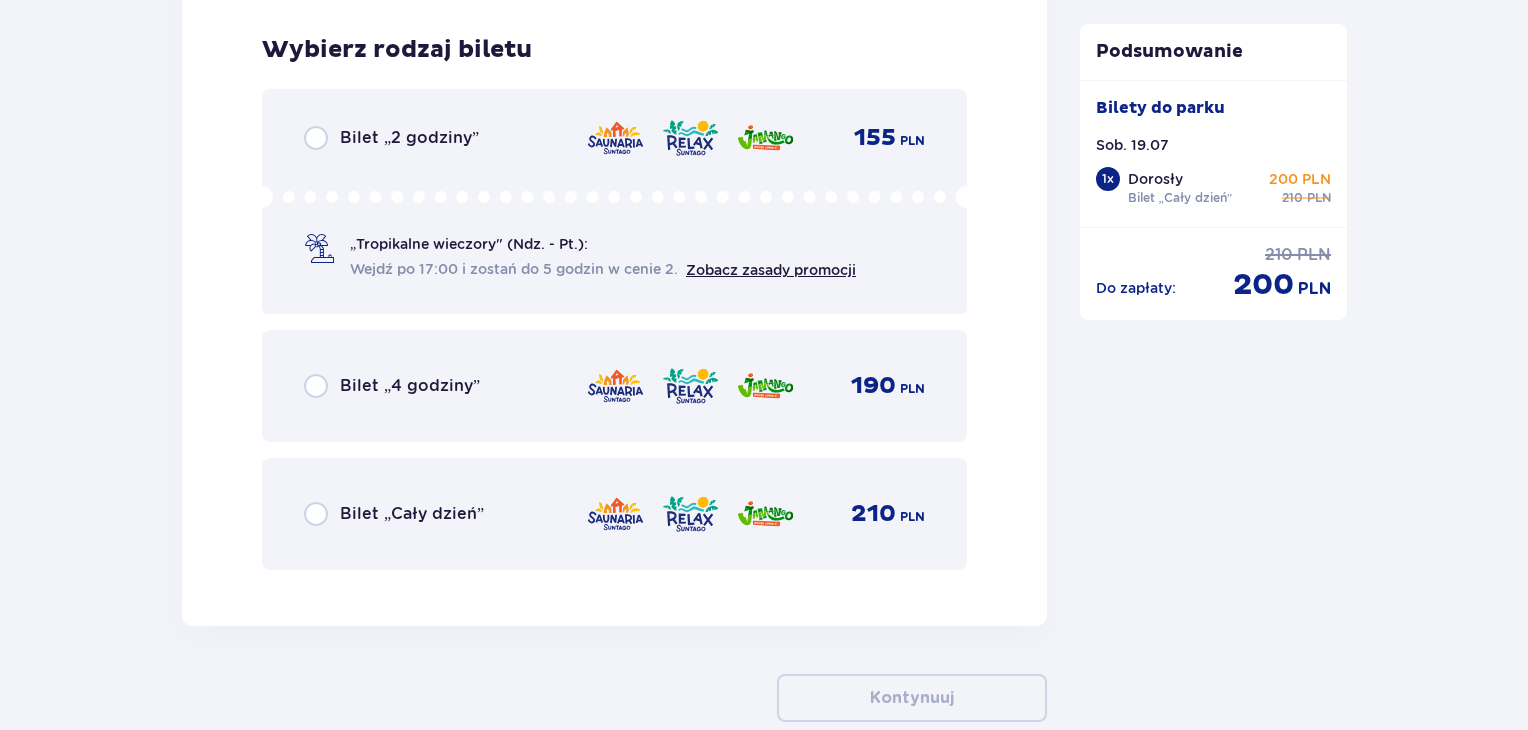 scroll, scrollTop: 3274, scrollLeft: 0, axis: vertical 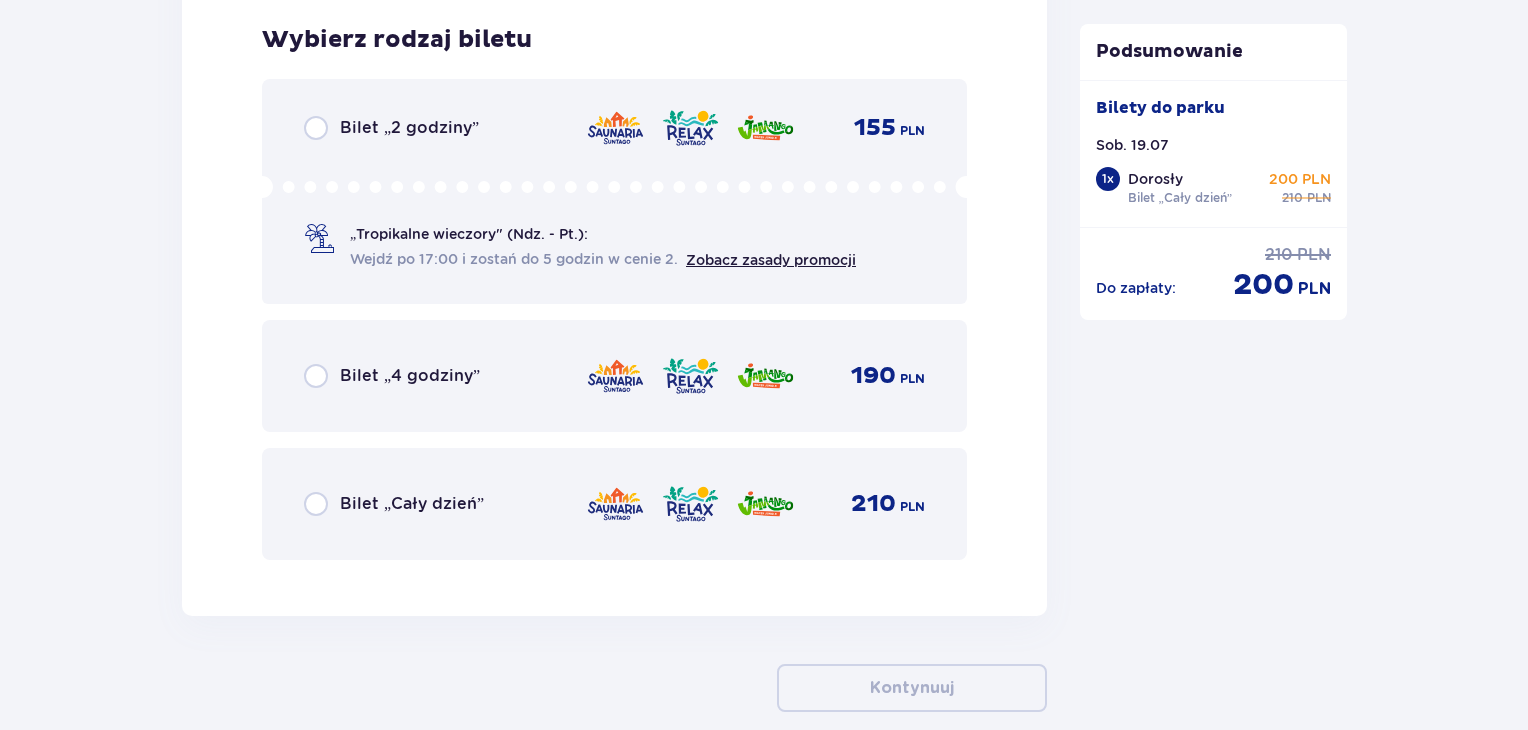 click on "Bilet „Cały dzień” 210 PLN" at bounding box center (614, 504) 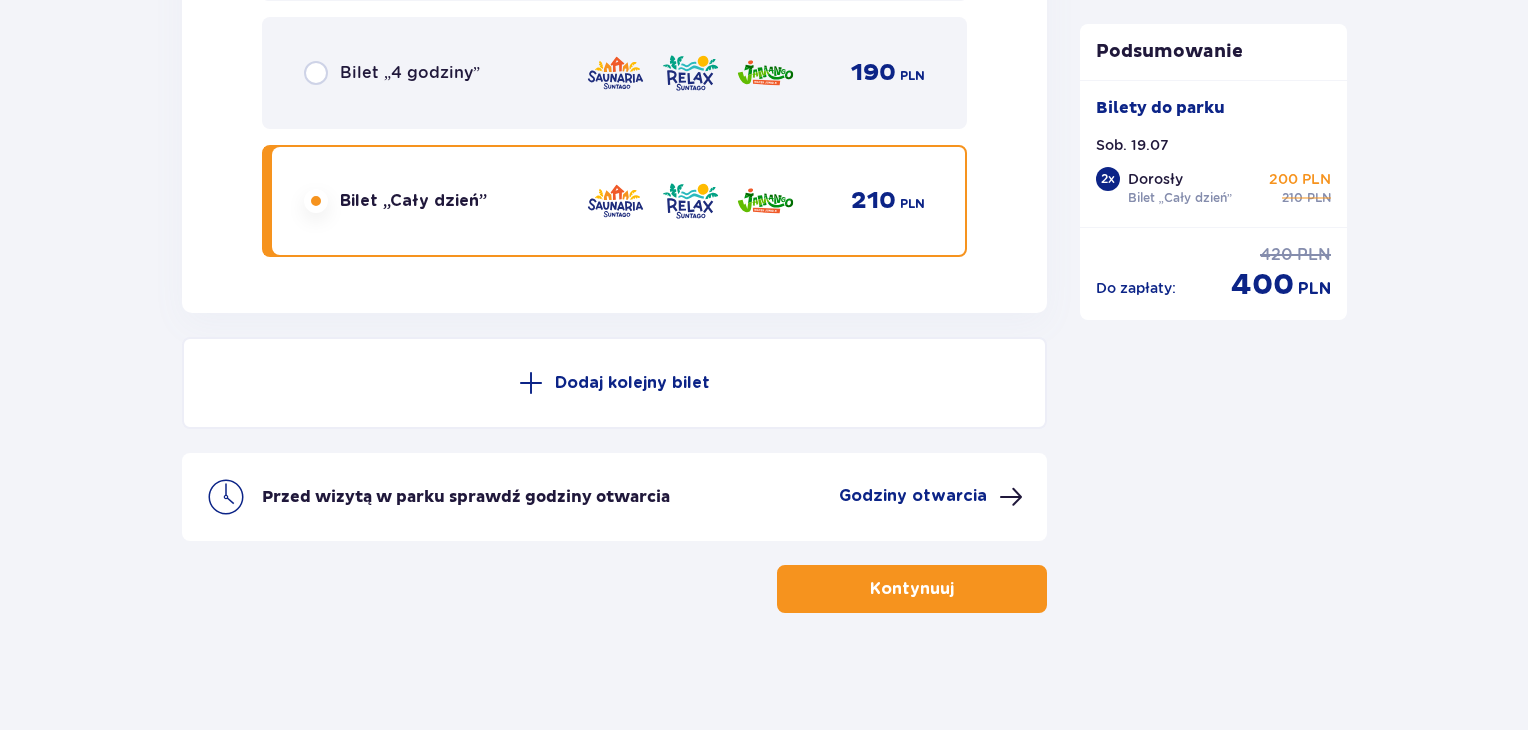 scroll, scrollTop: 3578, scrollLeft: 0, axis: vertical 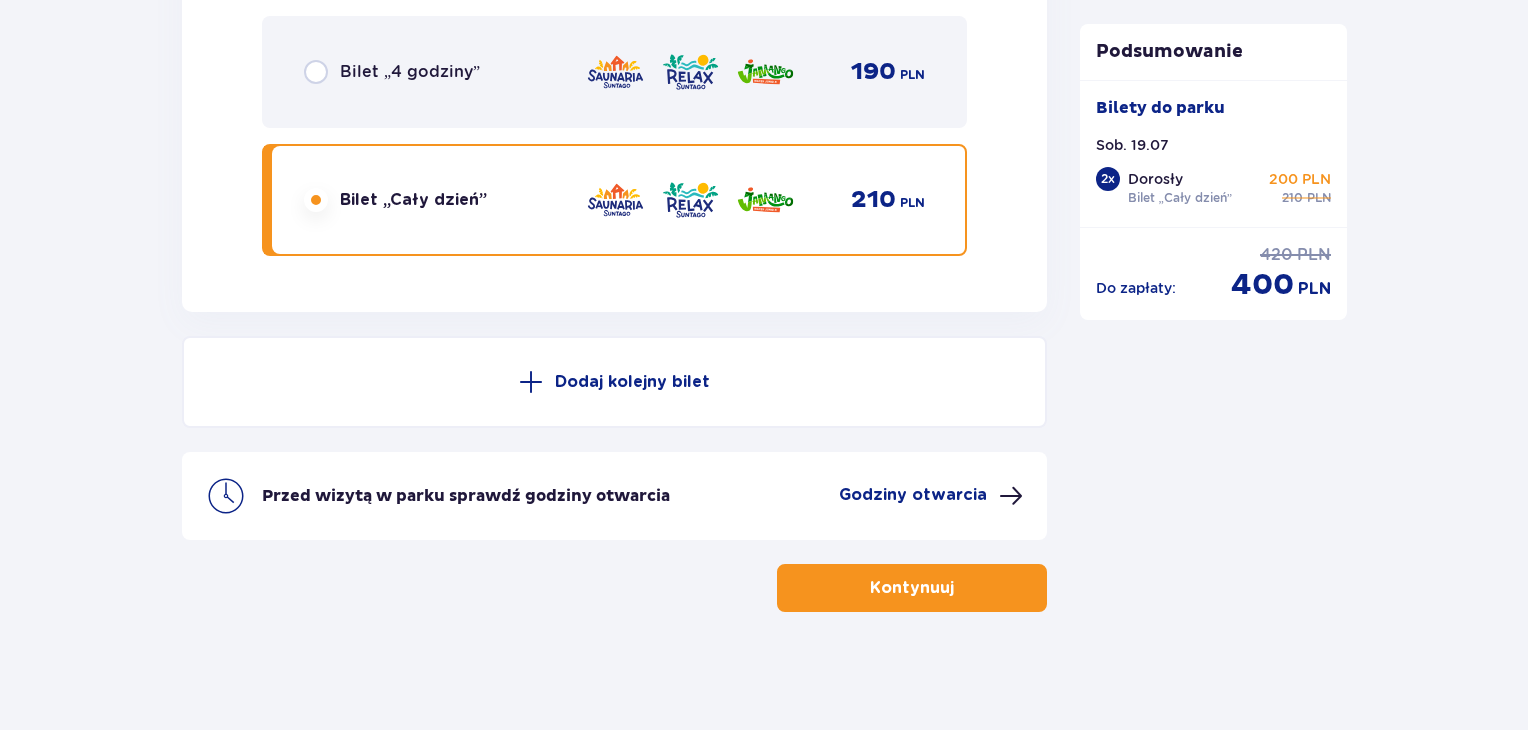 click at bounding box center [958, 588] 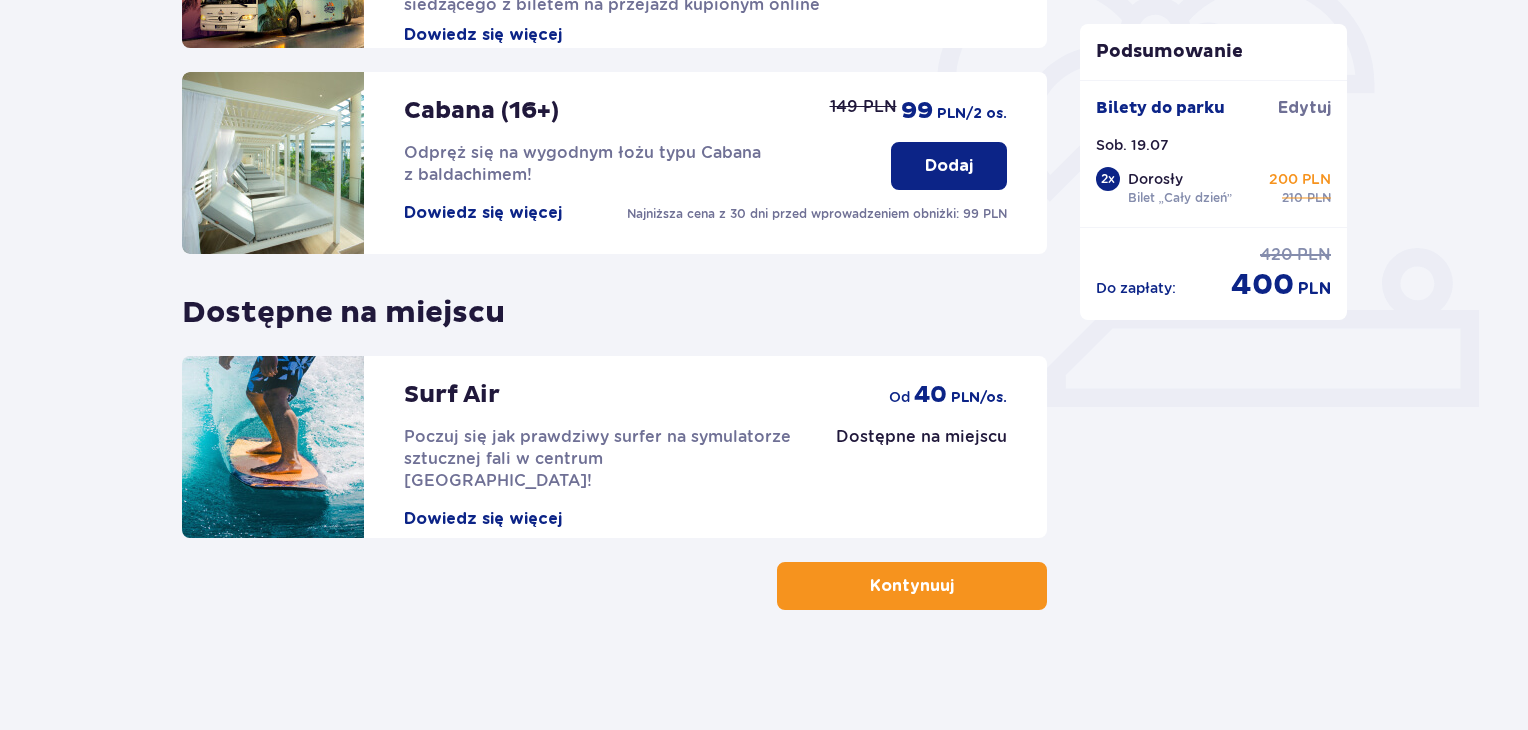 scroll, scrollTop: 0, scrollLeft: 0, axis: both 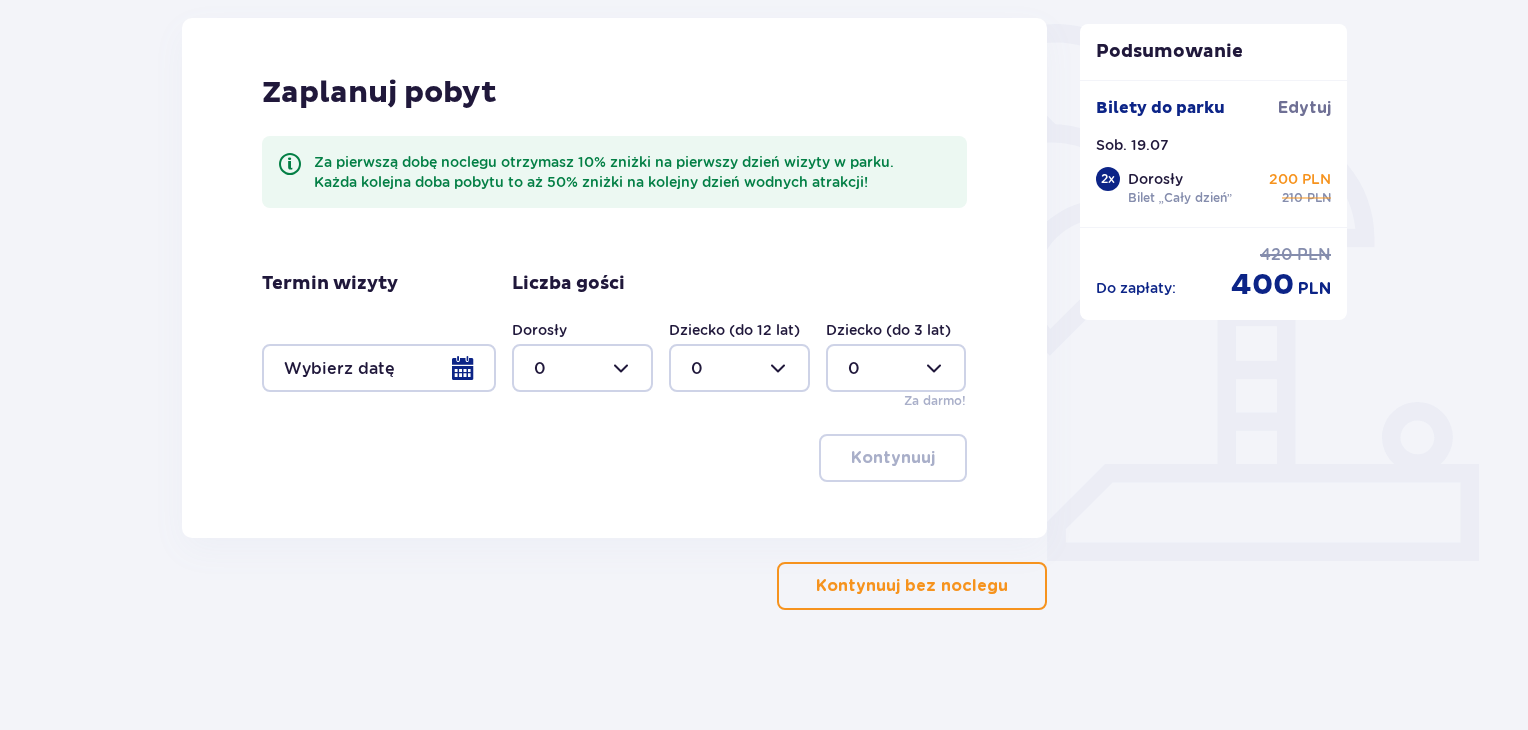 click on "Kontynuuj bez noclegu" at bounding box center (912, 586) 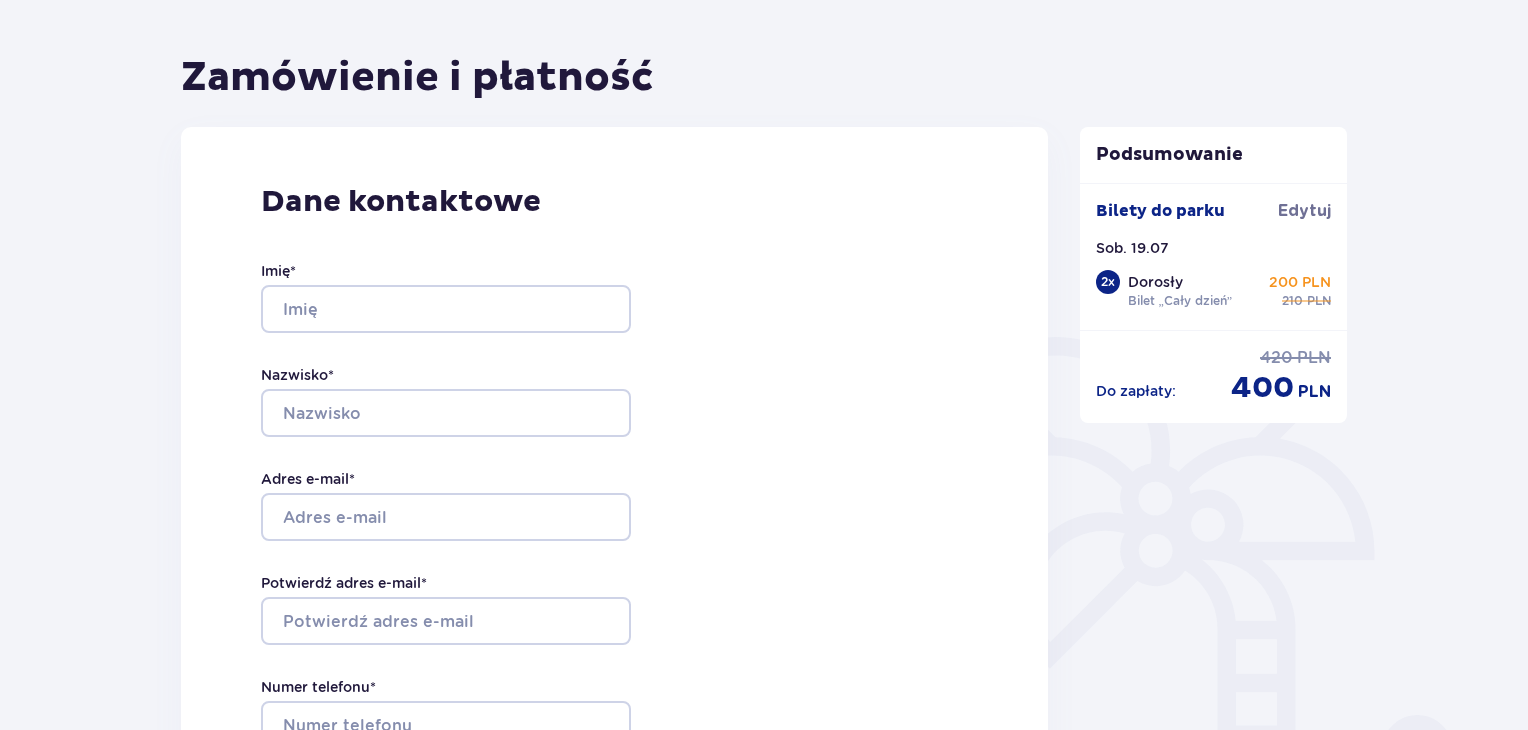scroll, scrollTop: 188, scrollLeft: 0, axis: vertical 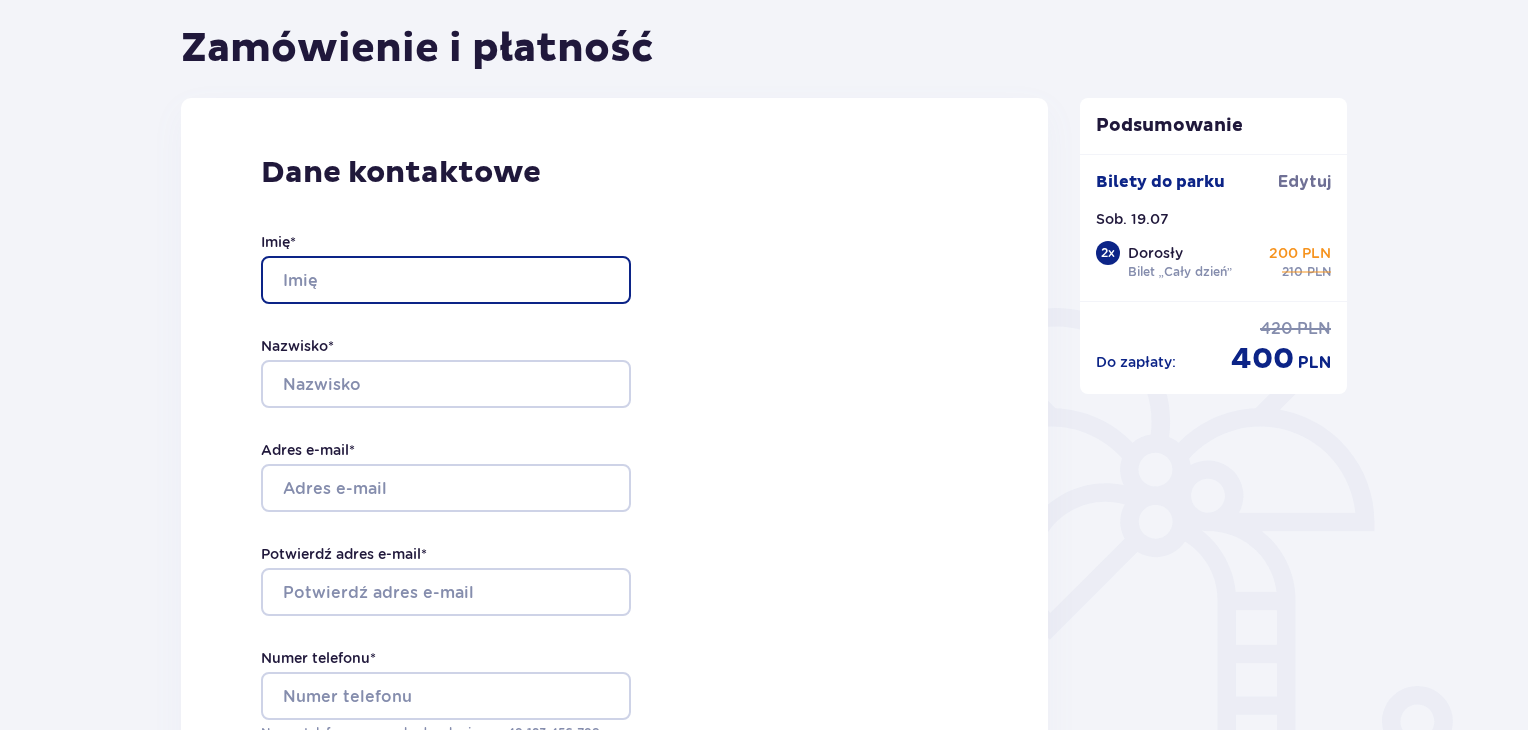 click on "Imię *" at bounding box center [446, 280] 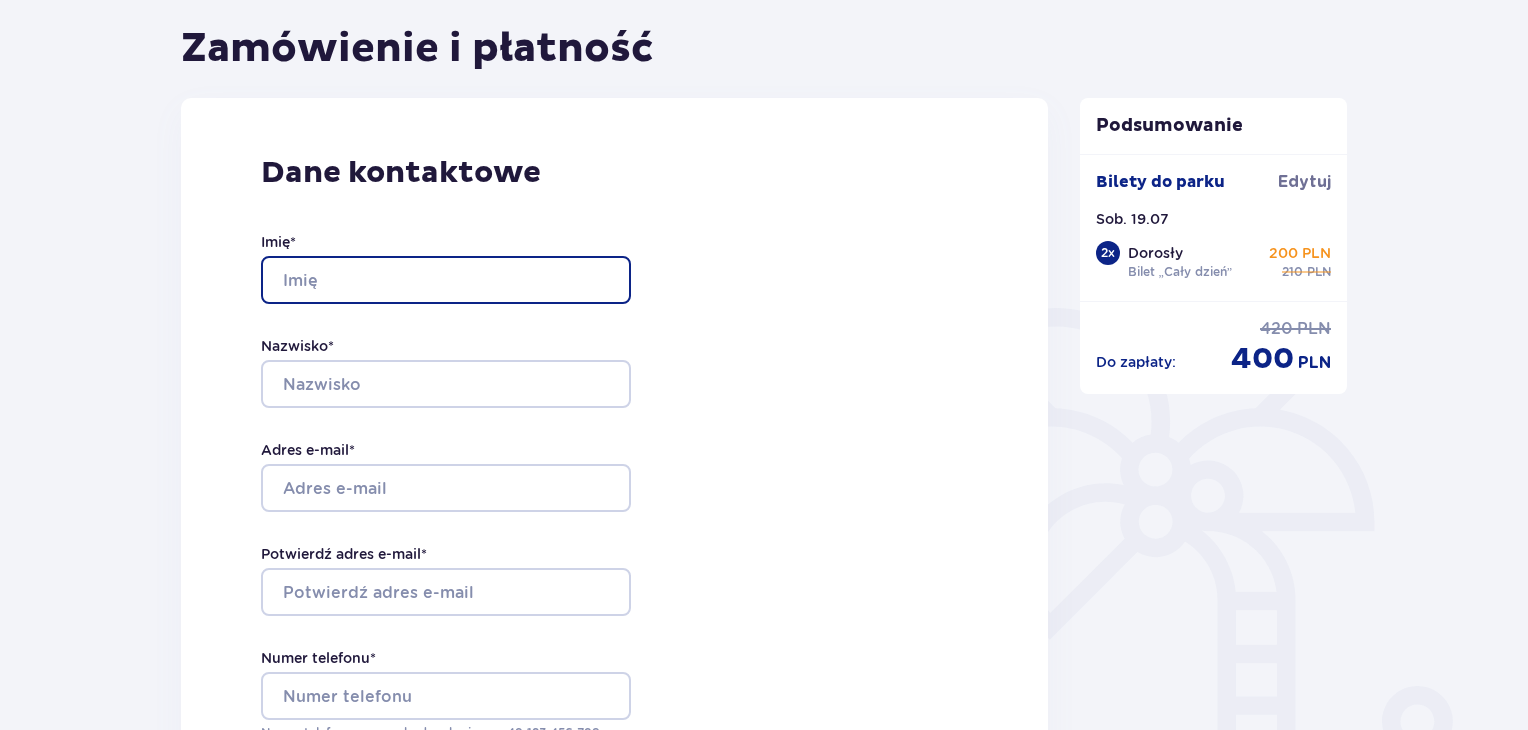 type on "Wiktoria" 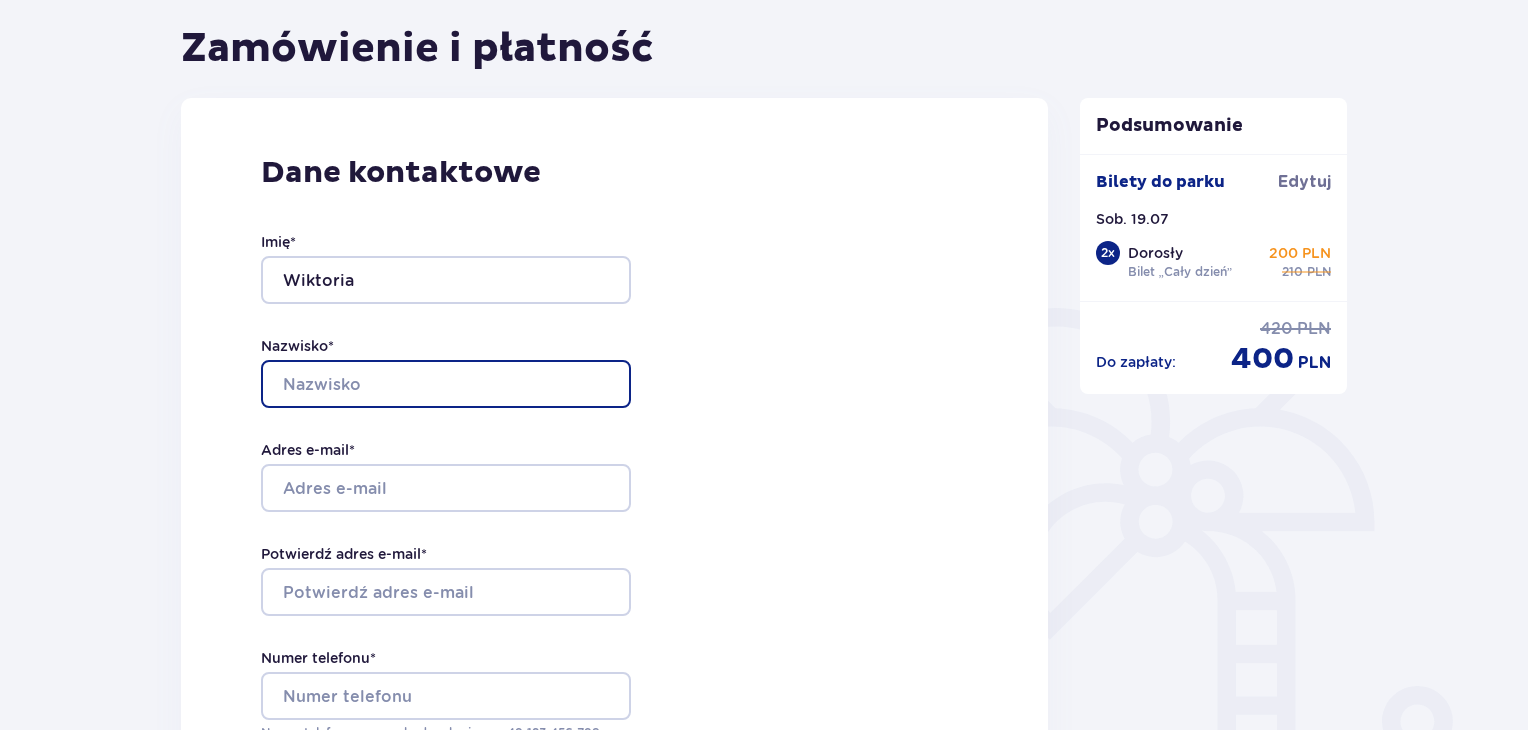 type on "Smakosz" 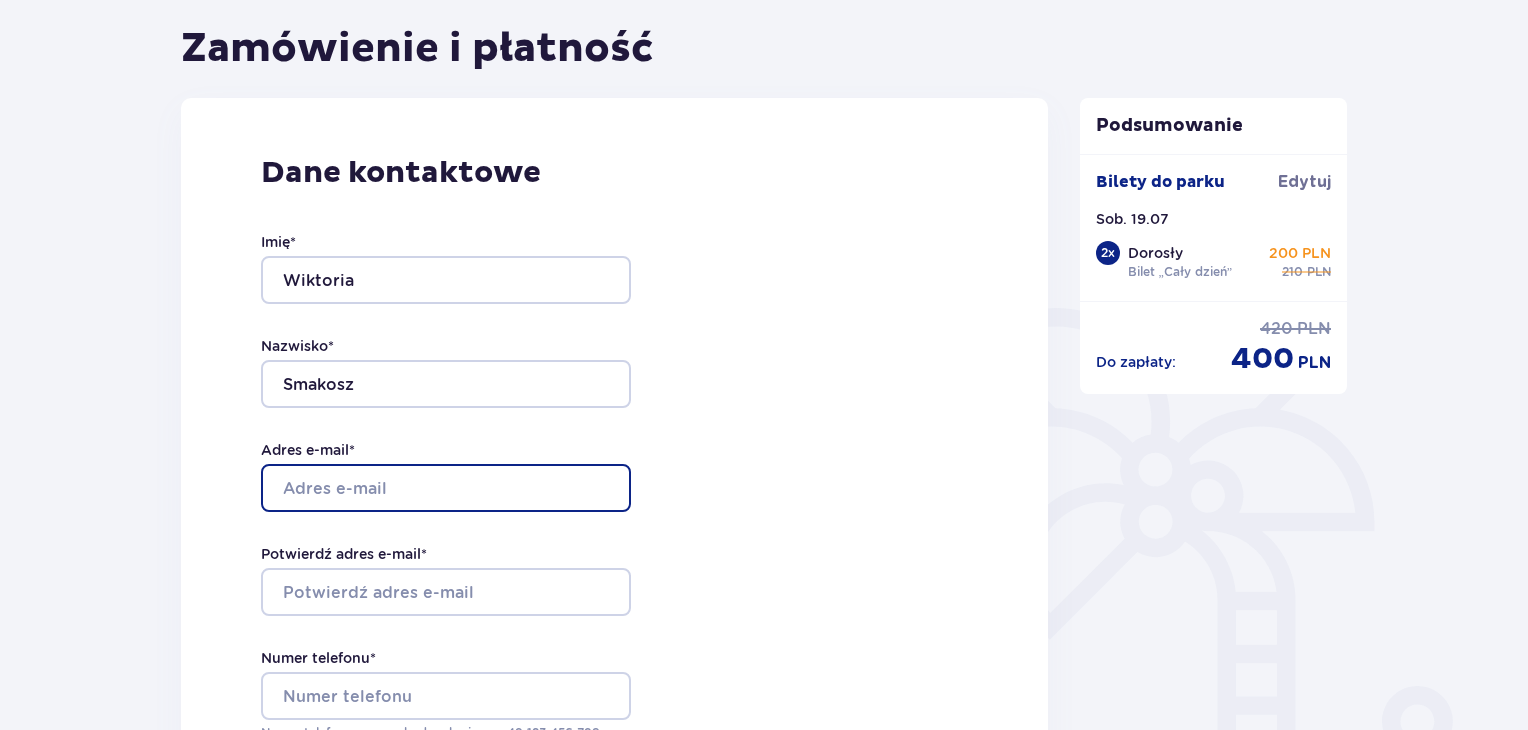 type on "[EMAIL_ADDRESS][DOMAIN_NAME]" 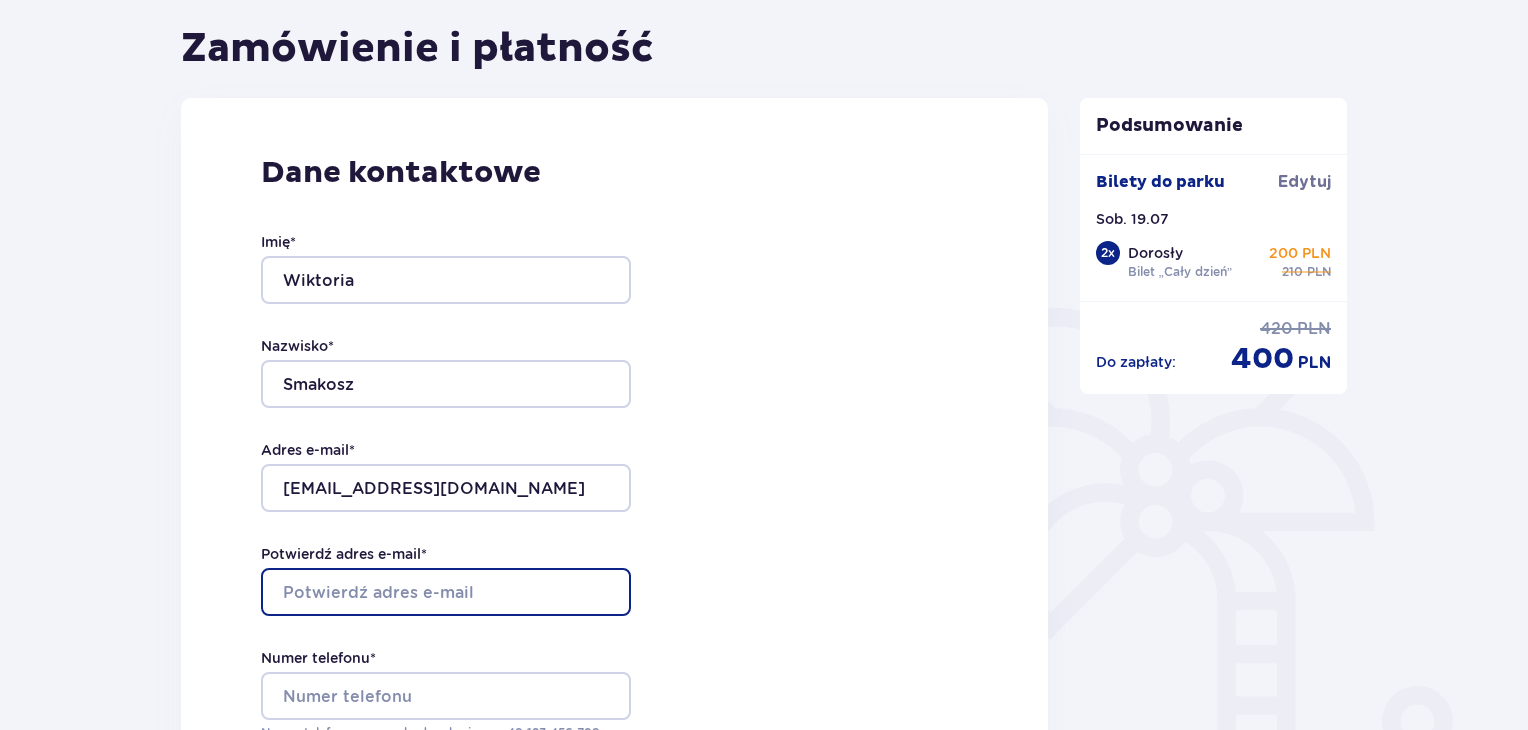 type on "[EMAIL_ADDRESS][DOMAIN_NAME]" 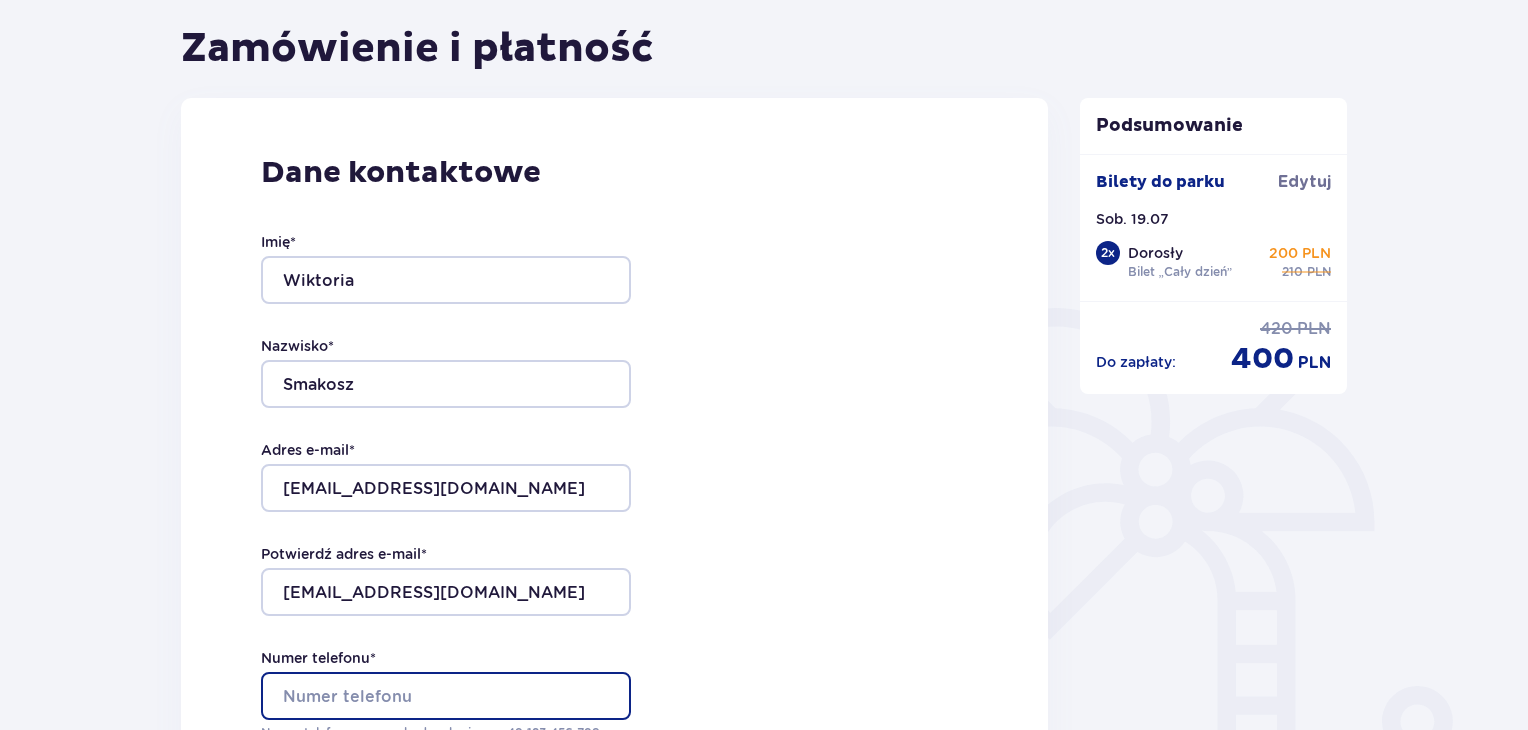 type on "783711682" 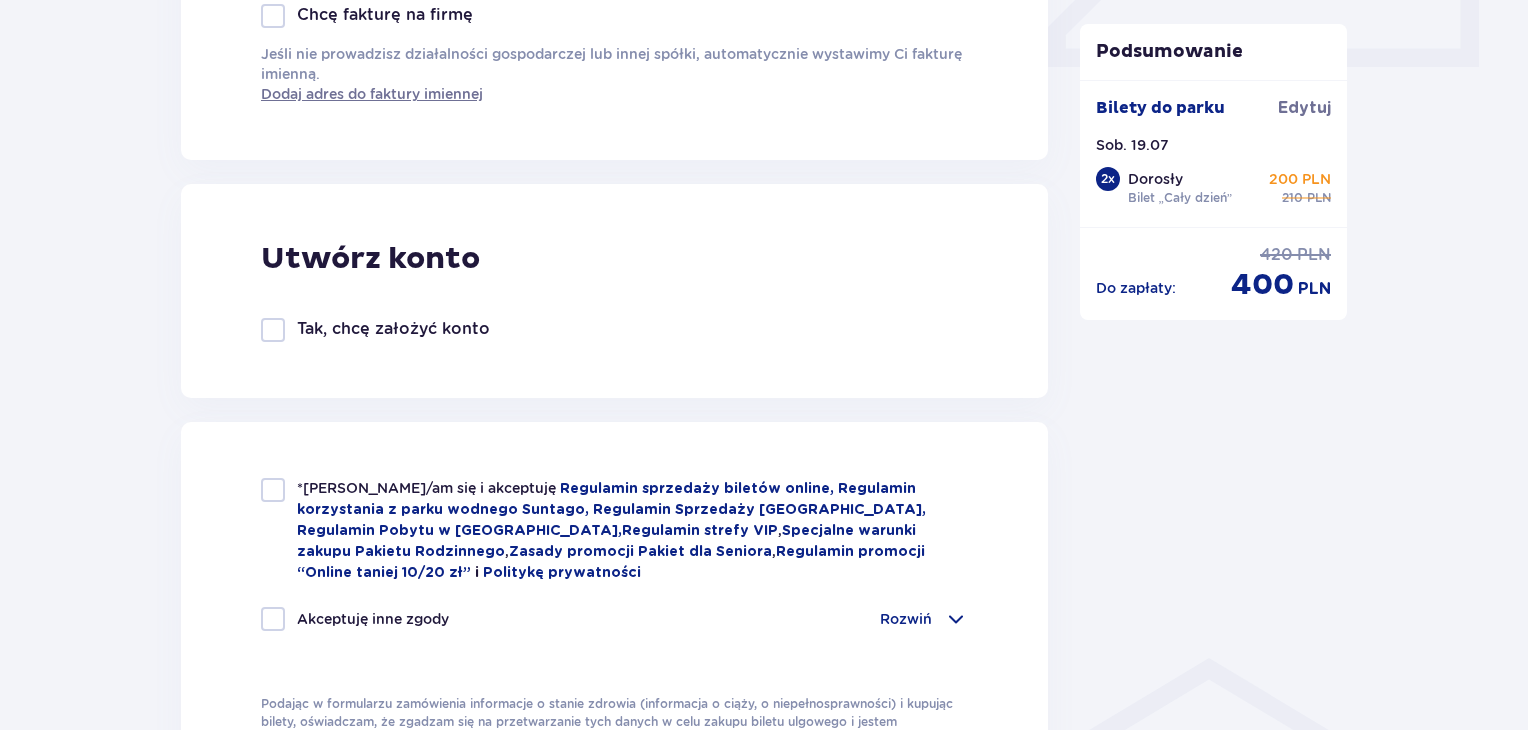 scroll, scrollTop: 968, scrollLeft: 0, axis: vertical 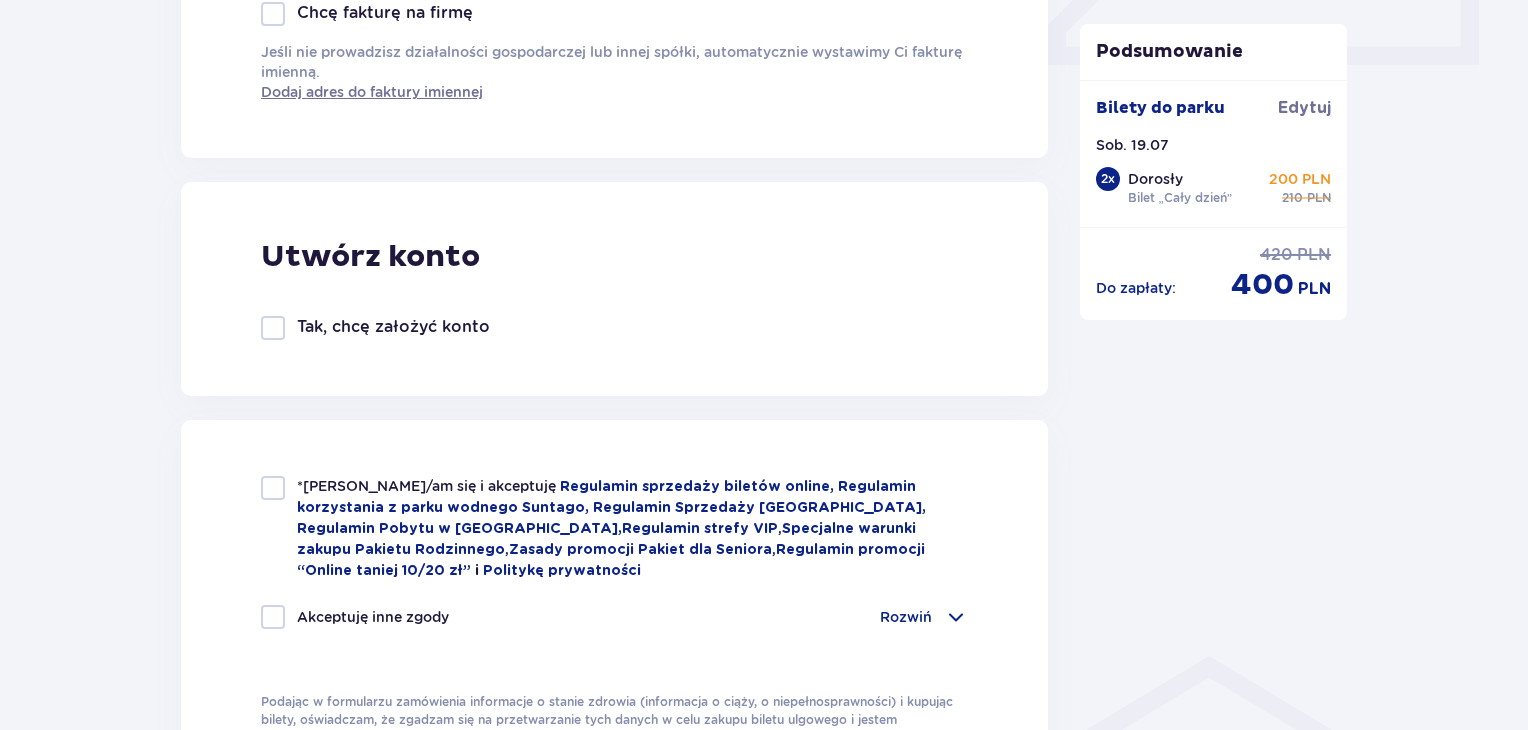 click on "Tak, chcę założyć konto" at bounding box center (393, 327) 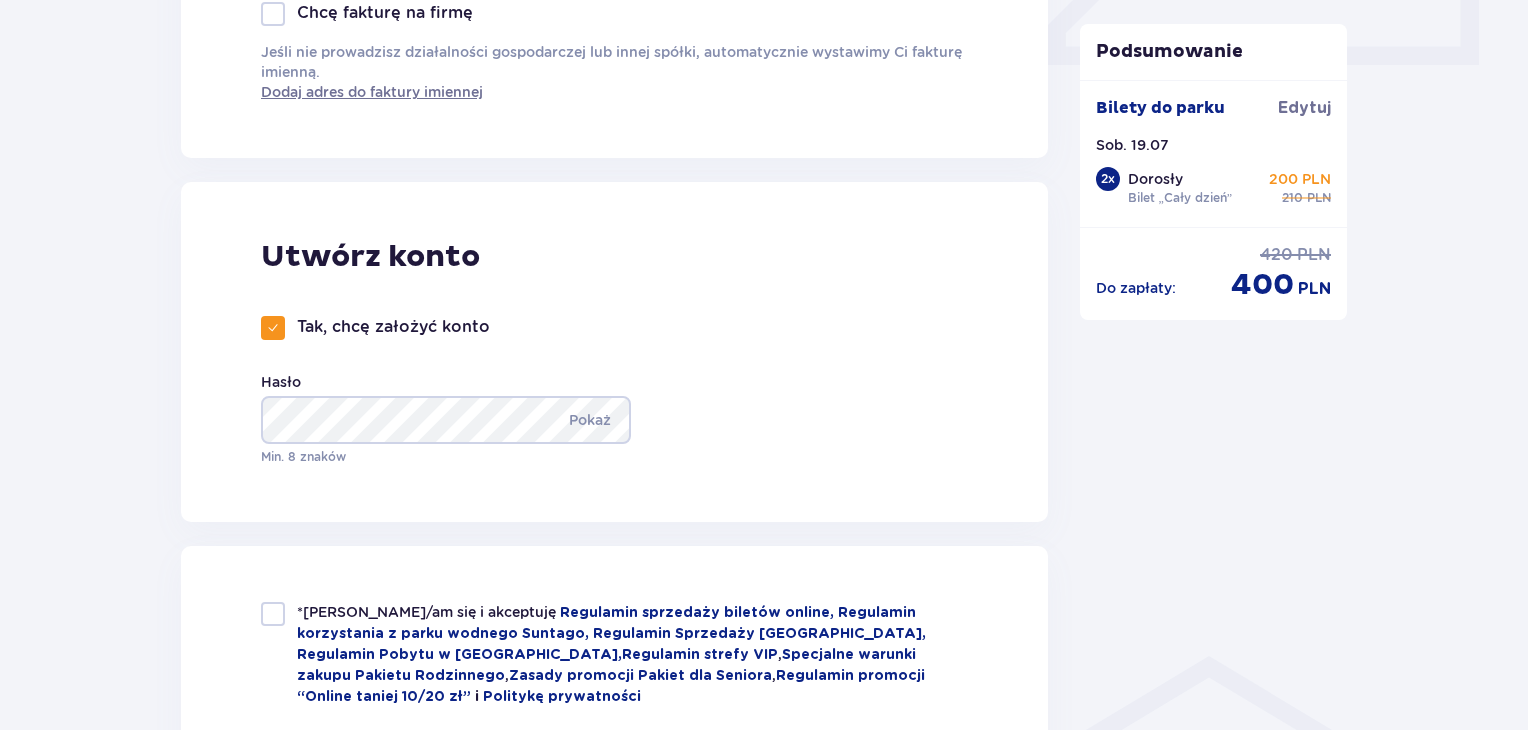 click at bounding box center [273, 328] 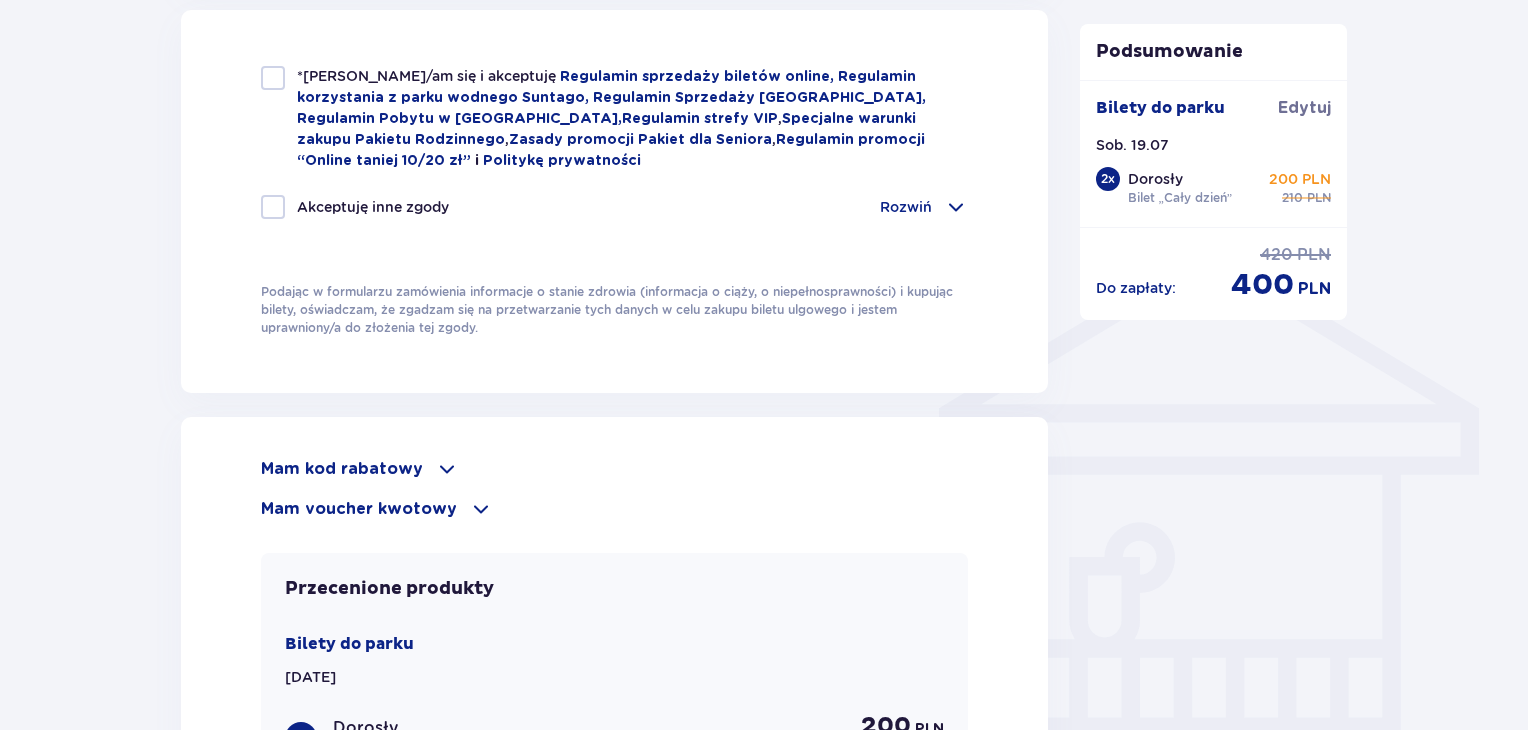 scroll, scrollTop: 1396, scrollLeft: 0, axis: vertical 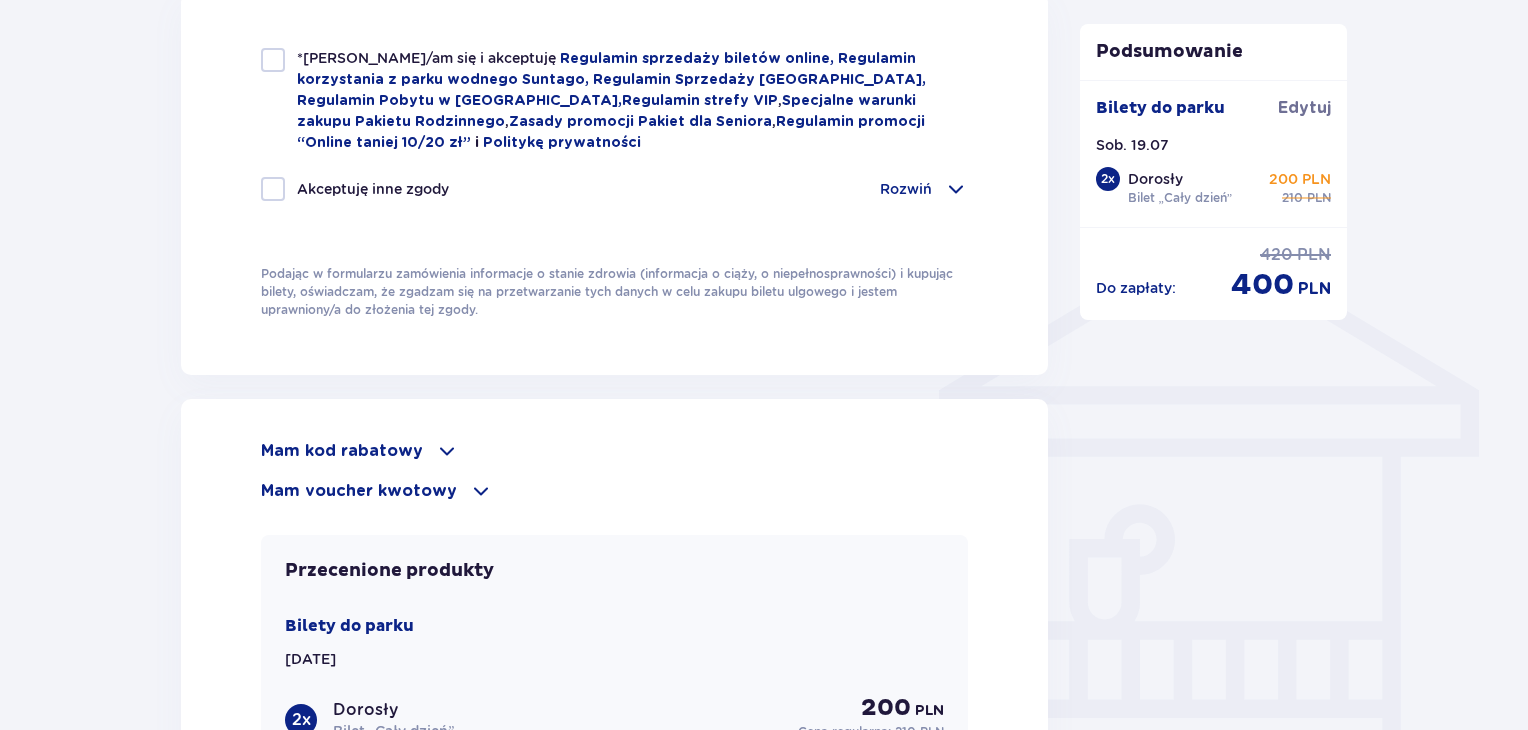 click at bounding box center (273, 60) 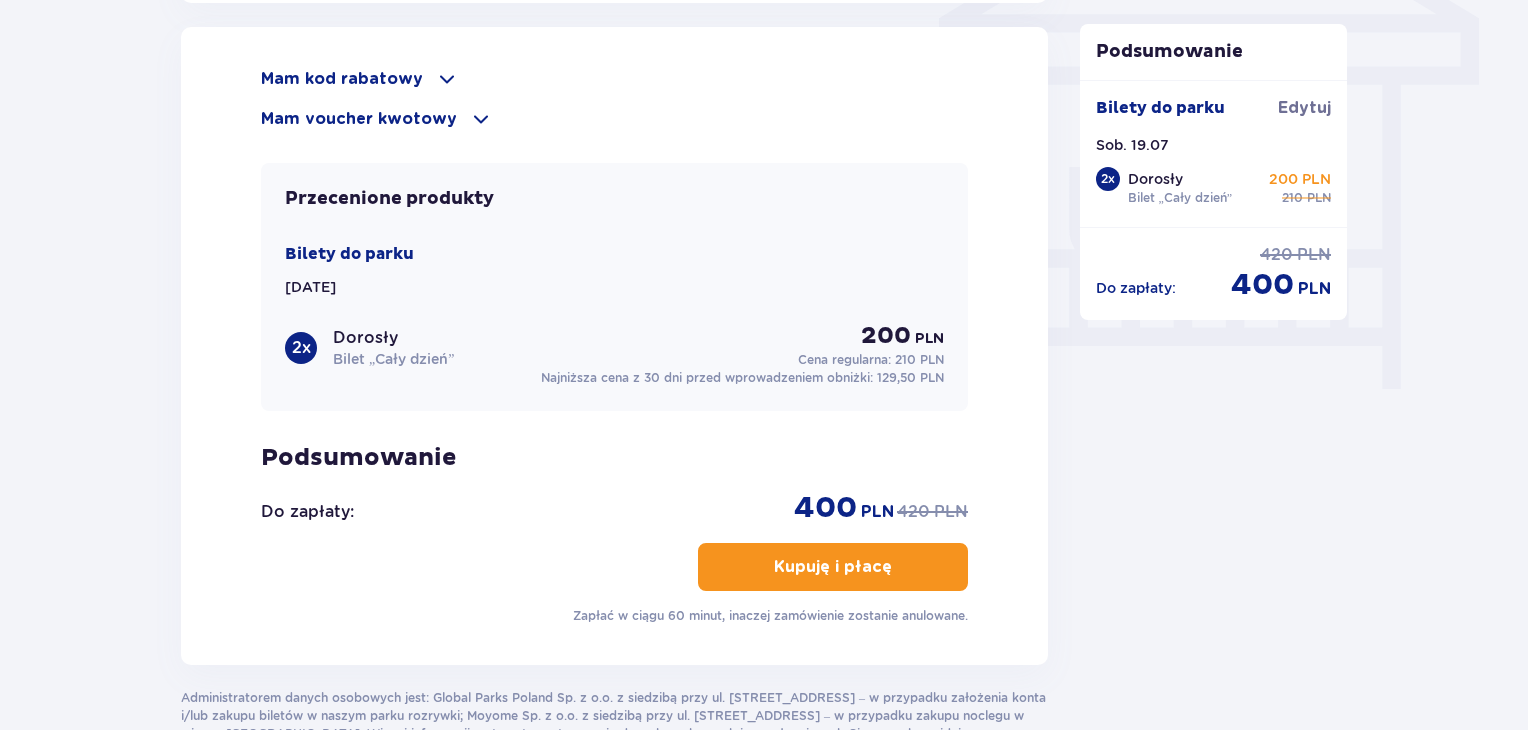 scroll, scrollTop: 1761, scrollLeft: 0, axis: vertical 